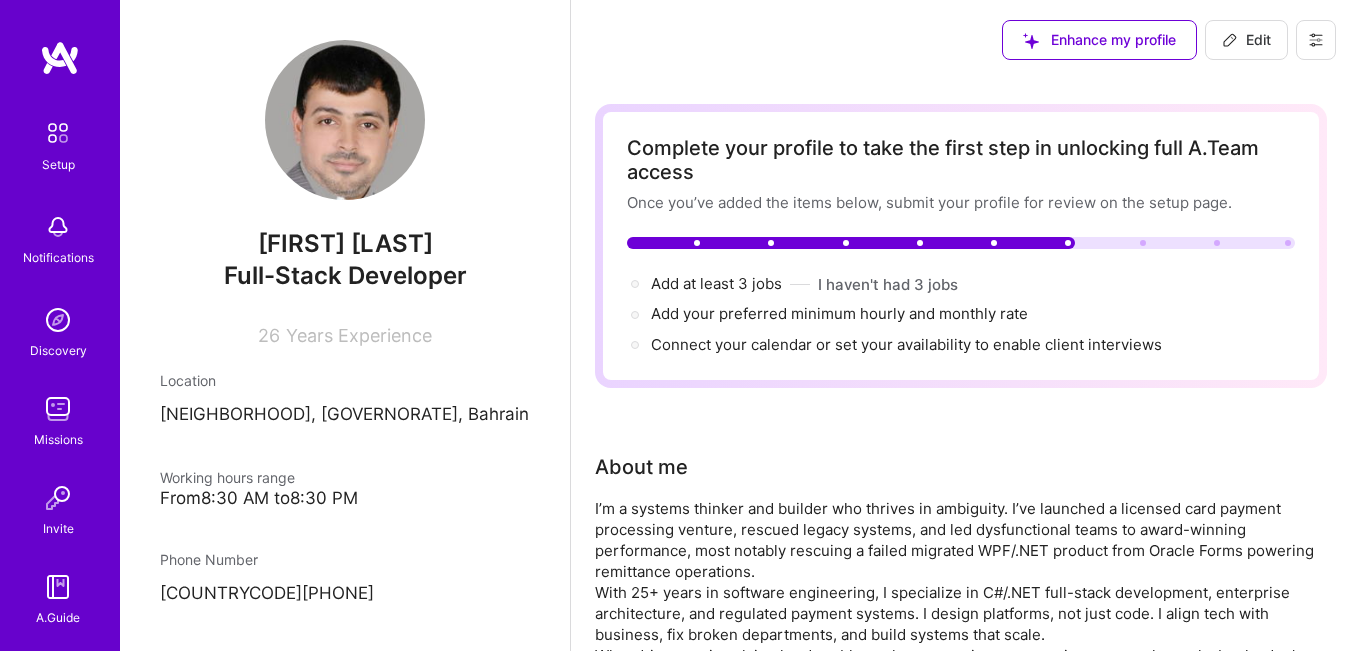 scroll, scrollTop: 1000, scrollLeft: 0, axis: vertical 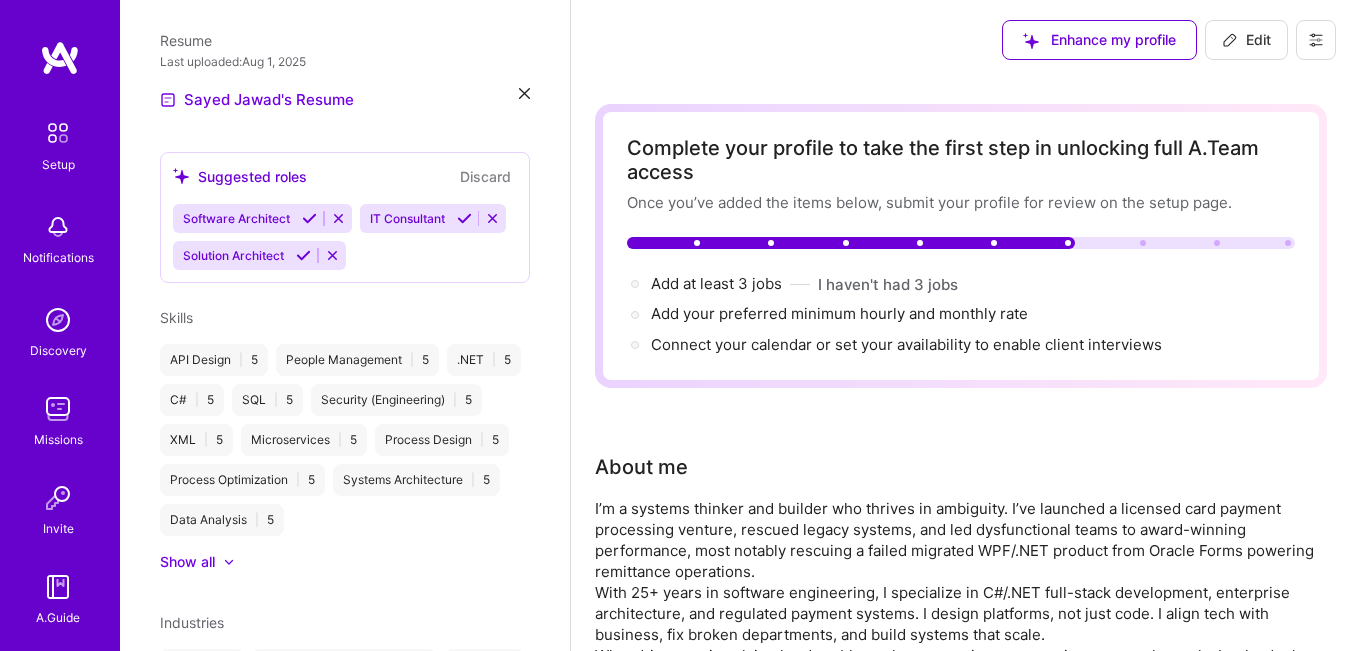 click on "Edit" at bounding box center [1246, 40] 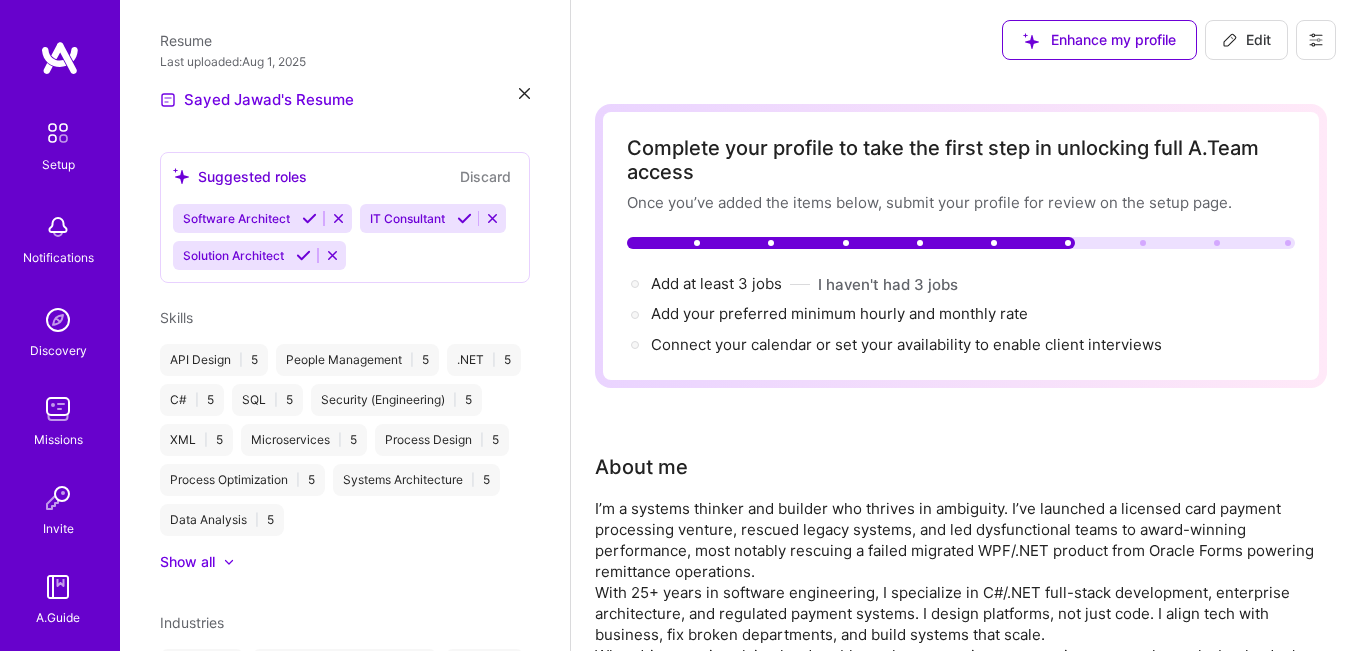 select on "BH" 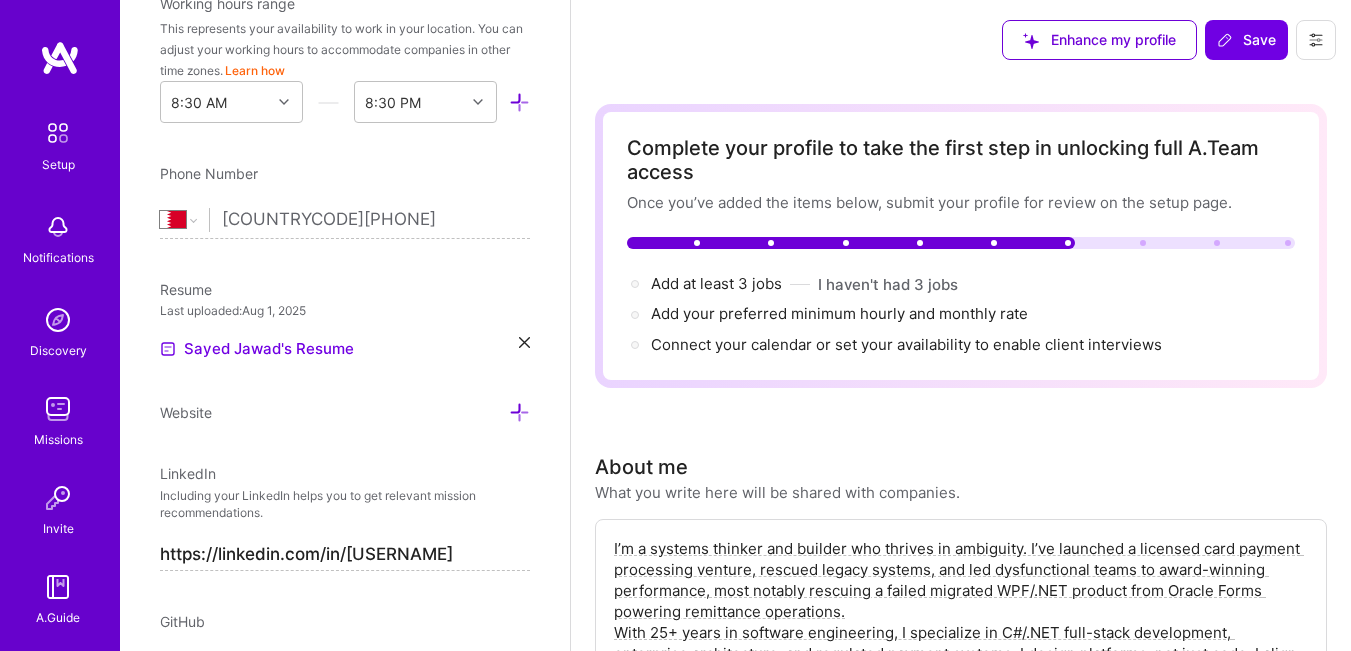 scroll, scrollTop: 846, scrollLeft: 0, axis: vertical 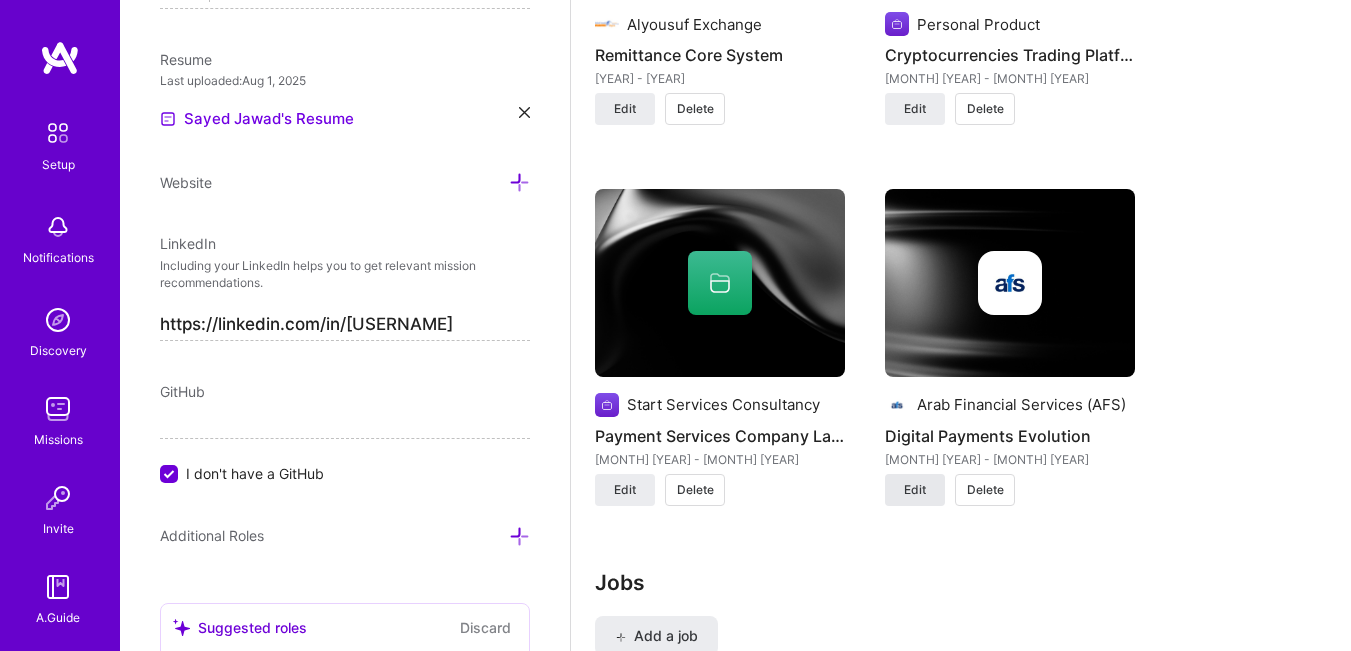 click on "Edit" at bounding box center (915, 490) 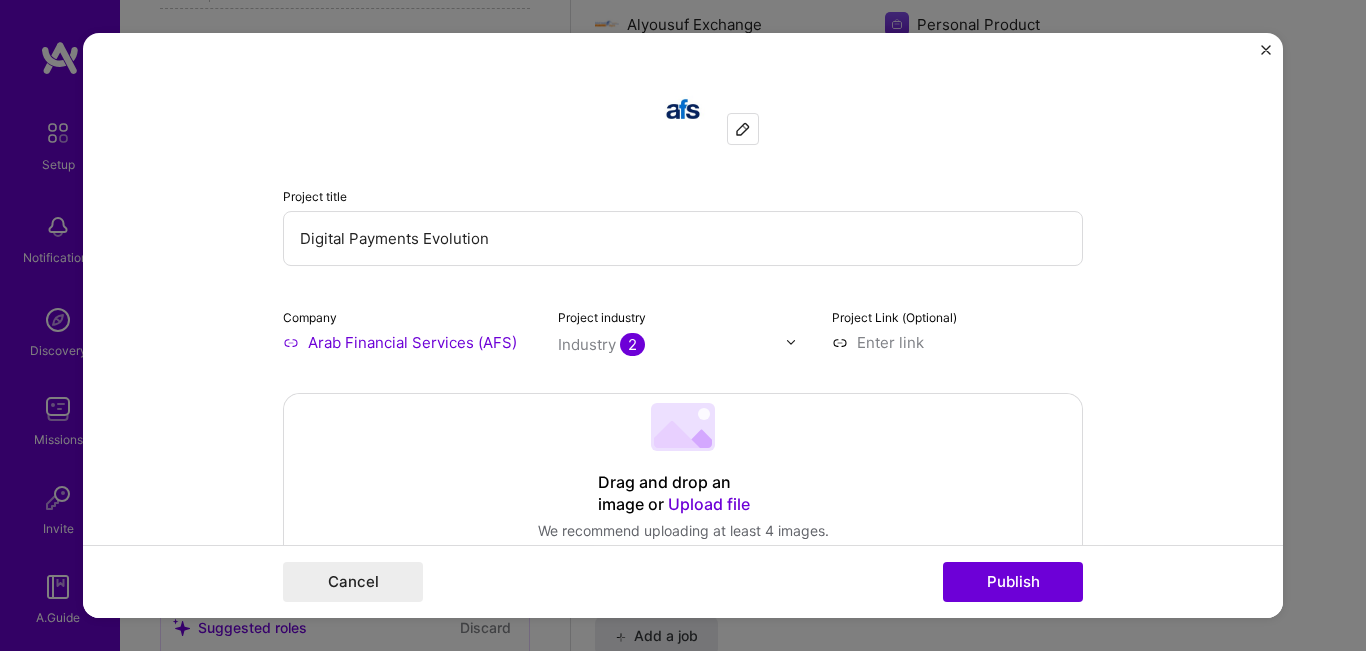 click on "Digital Payments Evolution" at bounding box center [683, 238] 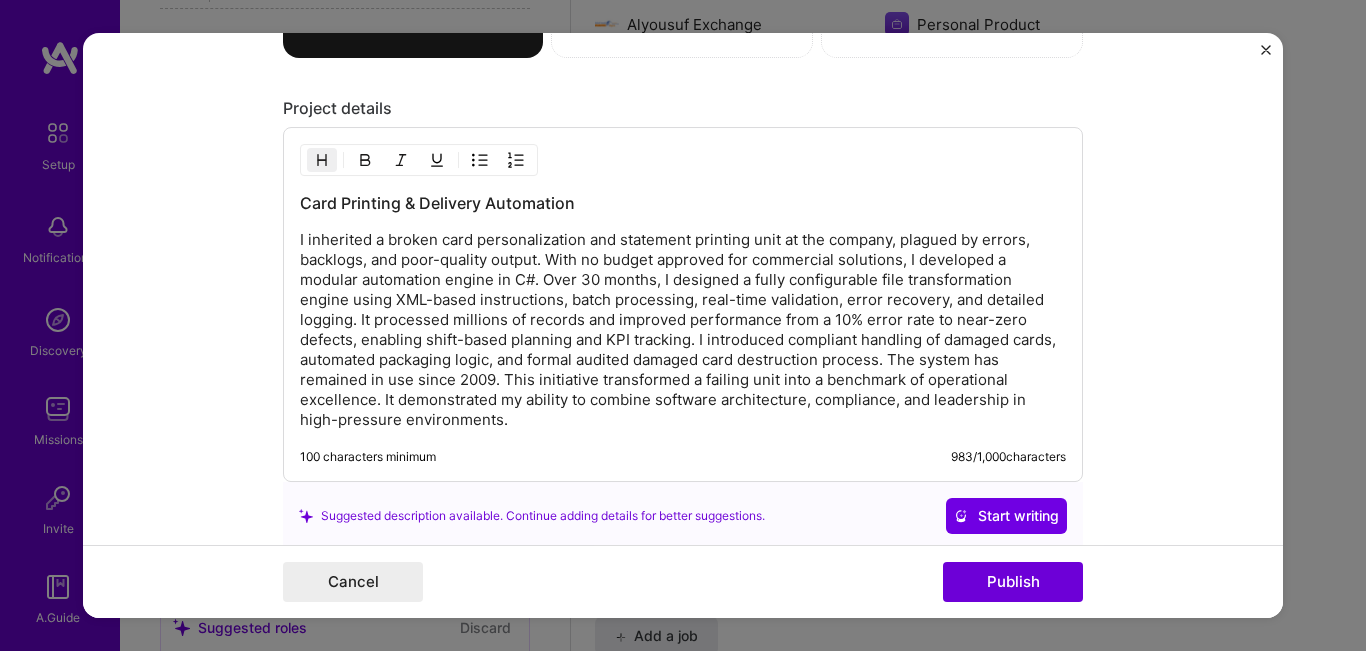 scroll, scrollTop: 2300, scrollLeft: 0, axis: vertical 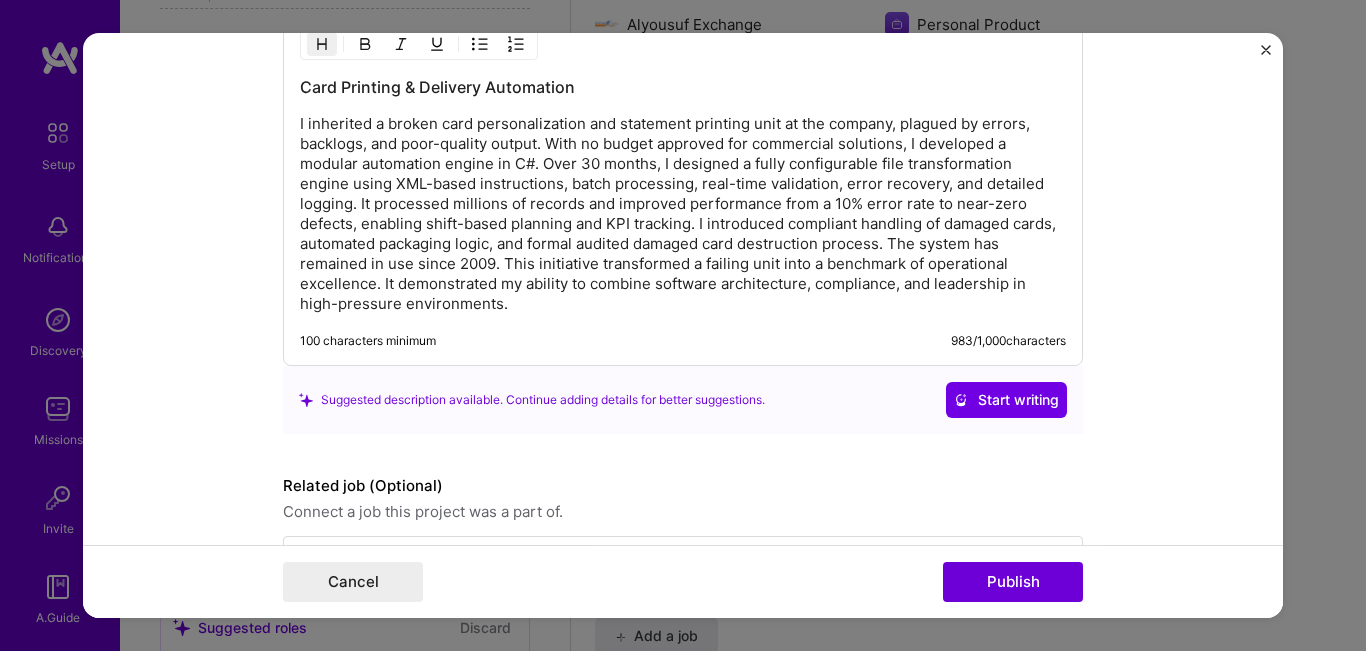 type on "Card Production Automation" 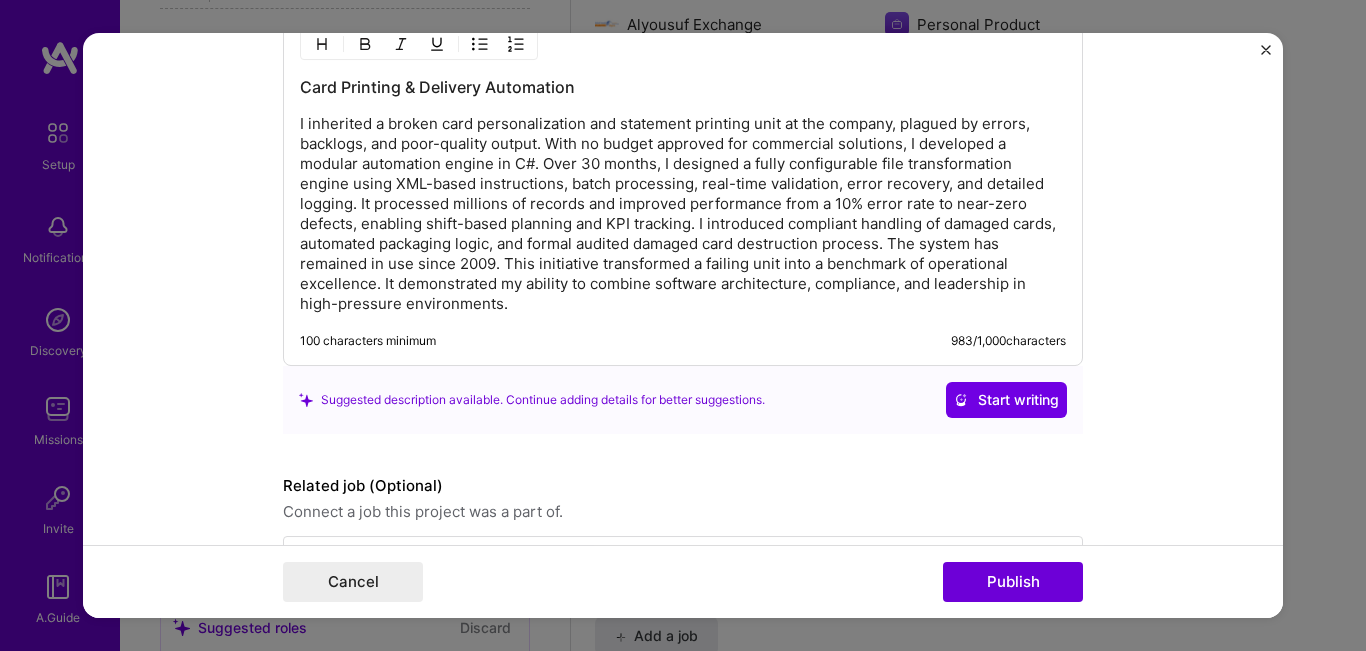 click on "I inherited a broken card personalization and statement printing unit at the company, plagued by errors, backlogs, and poor-quality output. With no budget approved for commercial solutions, I developed a modular automation engine in C#. Over 30 months, I designed a fully configurable file transformation engine using XML-based instructions, batch processing, real-time validation, error recovery, and detailed logging. It processed millions of records and improved performance from a 10% error rate to near-zero defects, enabling shift-based planning and KPI tracking. I introduced compliant handling of damaged cards, automated packaging logic, and formal audited damaged card destruction process. The system has remained in use since 2009. This initiative transformed a failing unit into a benchmark of operational excellence. It demonstrated my ability to combine software architecture, compliance, and leadership in high-pressure environments." at bounding box center (683, 214) 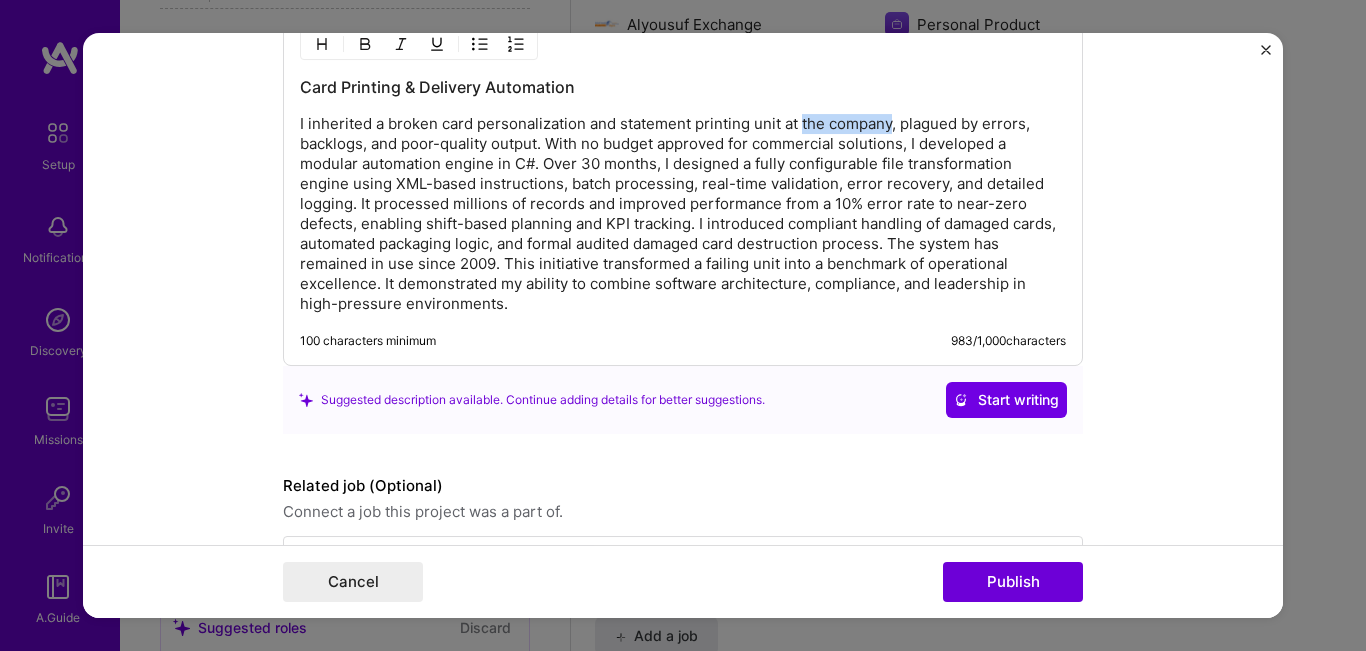 type 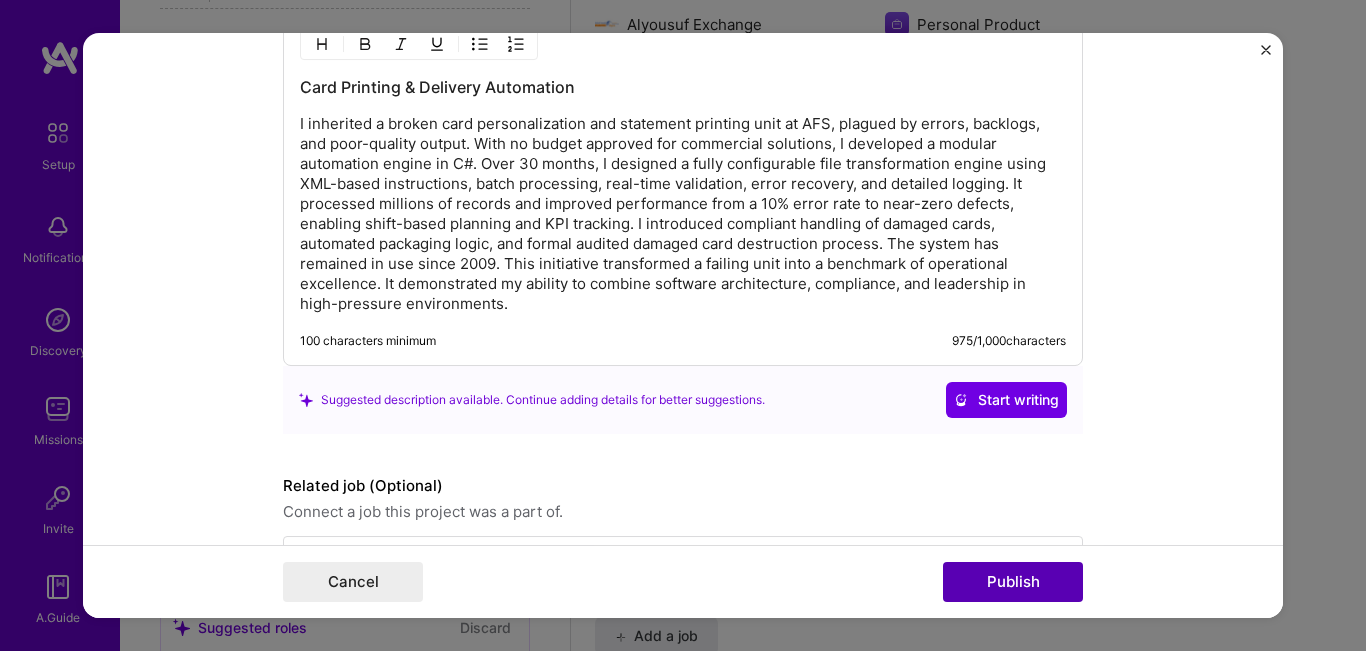 click on "Publish" at bounding box center [1013, 582] 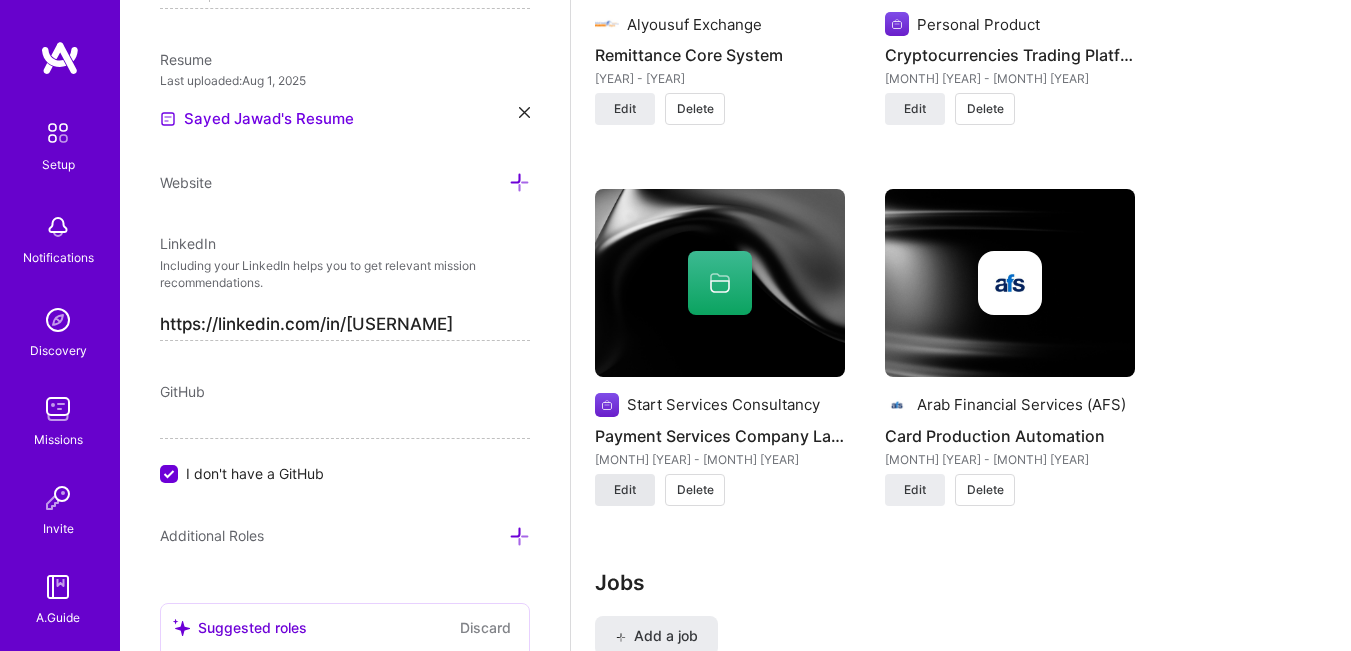 click on "Edit" at bounding box center (625, 490) 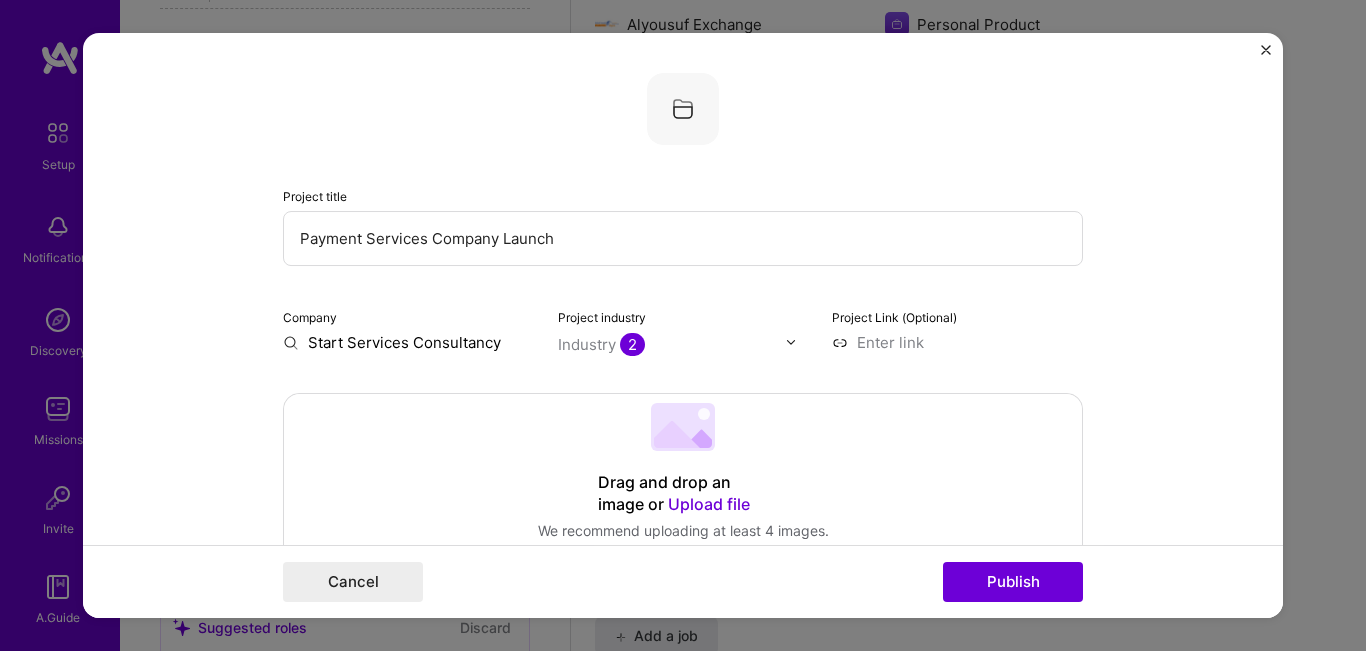 click on "Payment Services Company Launch" at bounding box center [683, 238] 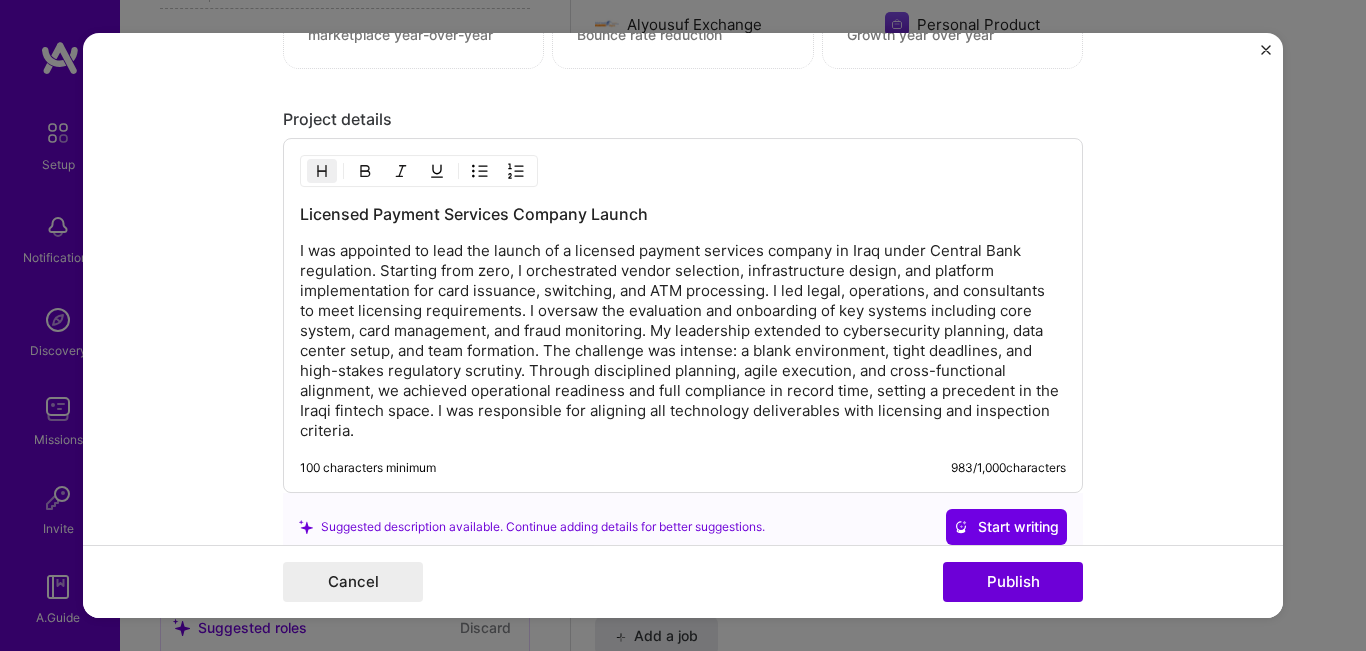 scroll, scrollTop: 2200, scrollLeft: 0, axis: vertical 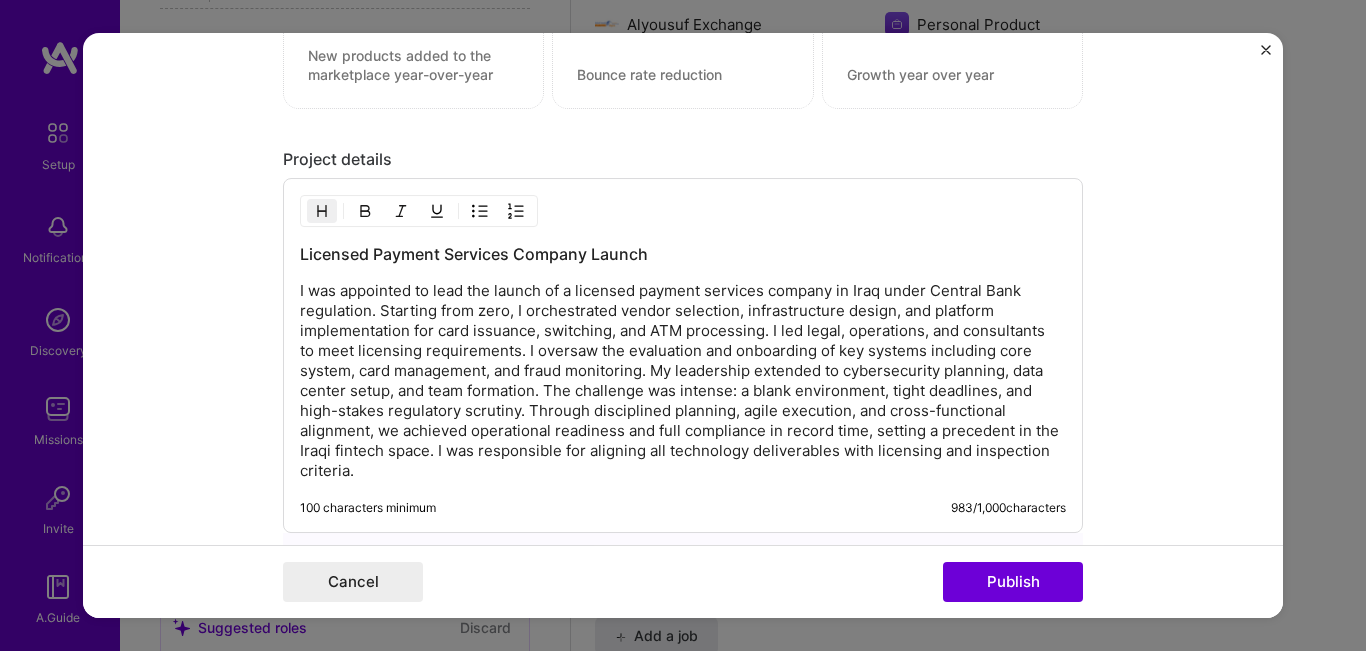 type on "Cards Processing Services Company Launch" 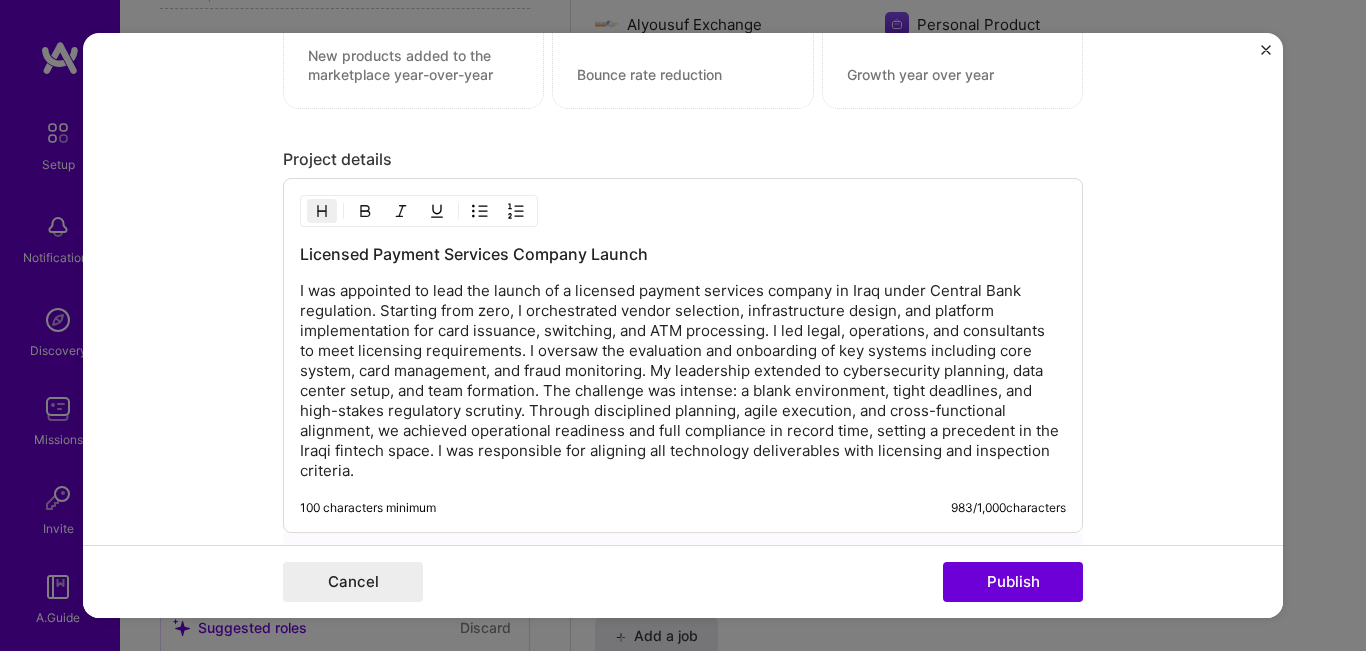 type 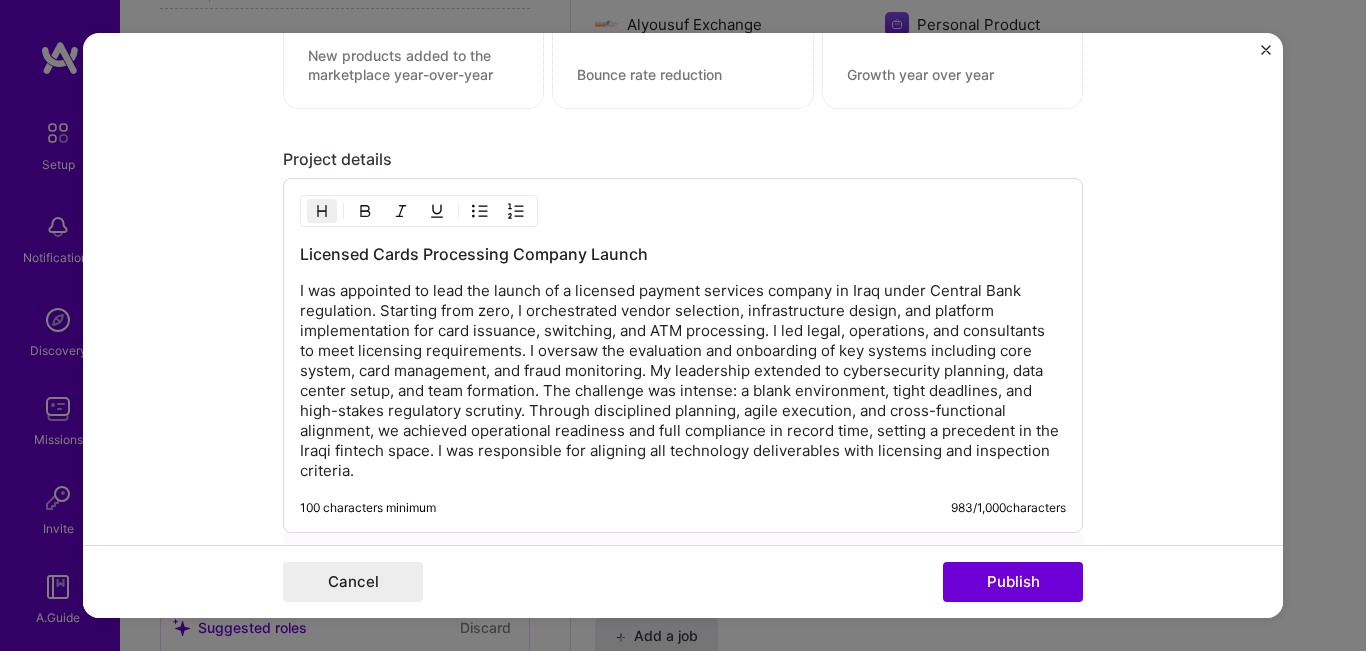 click on "I was appointed to lead the launch of a licensed payment services company in Iraq under Central Bank regulation. Starting from zero, I orchestrated vendor selection, infrastructure design, and platform implementation for card issuance, switching, and ATM processing. I led legal, operations, and consultants to meet licensing requirements. I oversaw the evaluation and onboarding of key systems including core system, card management, and fraud monitoring. My leadership extended to cybersecurity planning, data center setup, and team formation. The challenge was intense: a blank environment, tight deadlines, and high-stakes regulatory scrutiny. Through disciplined planning, agile execution, and cross-functional alignment, we achieved operational readiness and full compliance in record time, setting a precedent in the Iraqi fintech space. I was responsible for aligning all technology deliverables with licensing and inspection criteria." at bounding box center (683, 381) 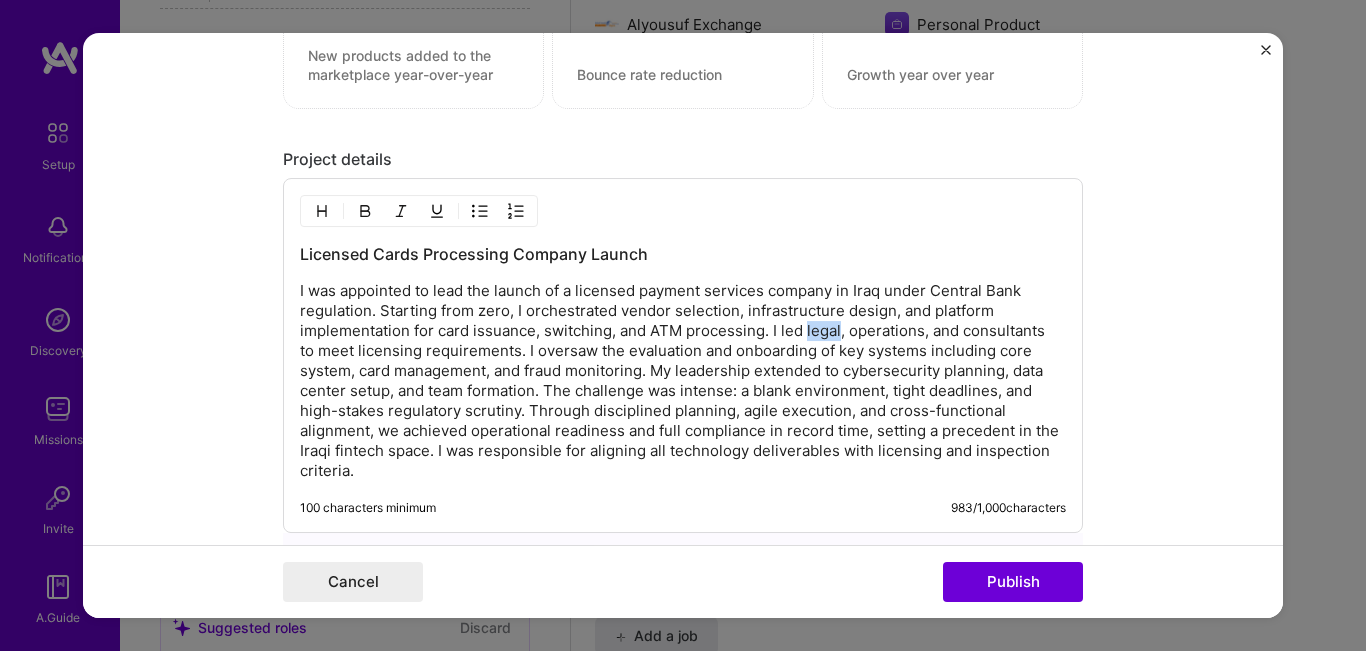 click on "I was appointed to lead the launch of a licensed payment services company in Iraq under Central Bank regulation. Starting from zero, I orchestrated vendor selection, infrastructure design, and platform implementation for card issuance, switching, and ATM processing. I led legal, operations, and consultants to meet licensing requirements. I oversaw the evaluation and onboarding of key systems including core system, card management, and fraud monitoring. My leadership extended to cybersecurity planning, data center setup, and team formation. The challenge was intense: a blank environment, tight deadlines, and high-stakes regulatory scrutiny. Through disciplined planning, agile execution, and cross-functional alignment, we achieved operational readiness and full compliance in record time, setting a precedent in the Iraqi fintech space. I was responsible for aligning all technology deliverables with licensing and inspection criteria." at bounding box center [683, 381] 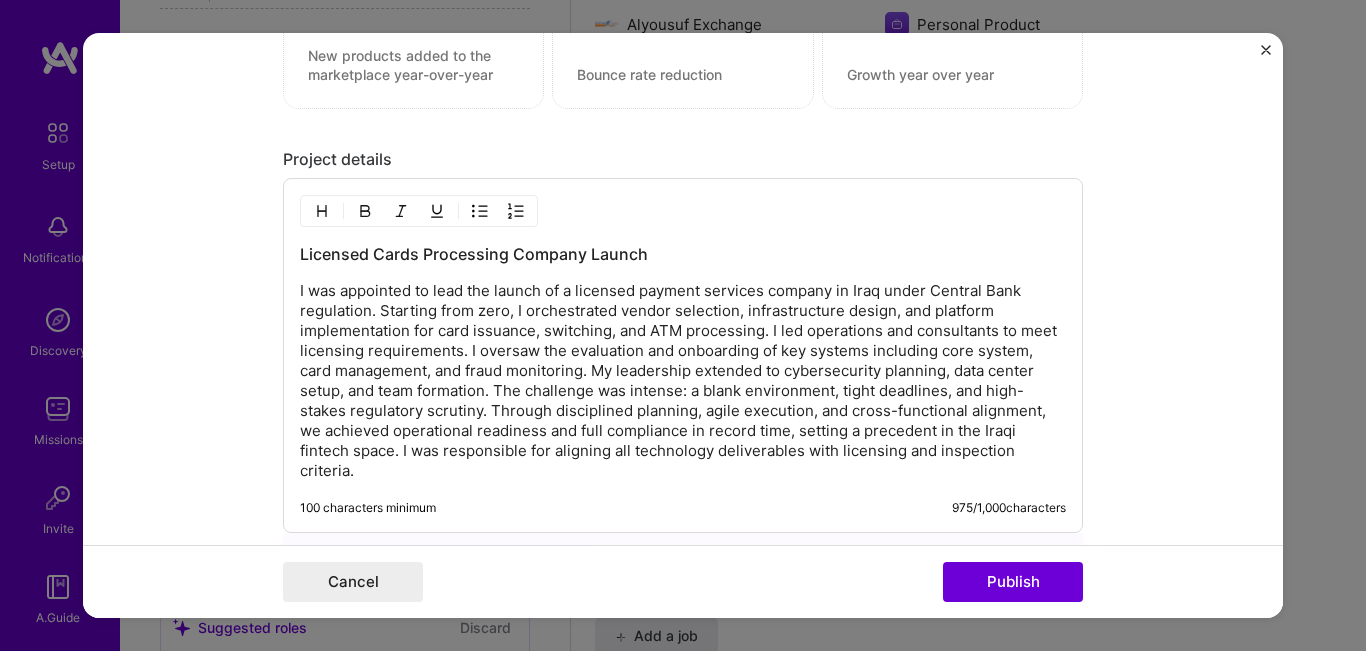 click on "I was appointed to lead the launch of a licensed payment services company in Iraq under Central Bank regulation. Starting from zero, I orchestrated vendor selection, infrastructure design, and platform implementation for card issuance, switching, and ATM processing. I led operations and consultants to meet licensing requirements. I oversaw the evaluation and onboarding of key systems including core system, card management, and fraud monitoring. My leadership extended to cybersecurity planning, data center setup, and team formation. The challenge was intense: a blank environment, tight deadlines, and high-stakes regulatory scrutiny. Through disciplined planning, agile execution, and cross-functional alignment, we achieved operational readiness and full compliance in record time, setting a precedent in the Iraqi fintech space. I was responsible for aligning all technology deliverables with licensing and inspection criteria." at bounding box center (683, 381) 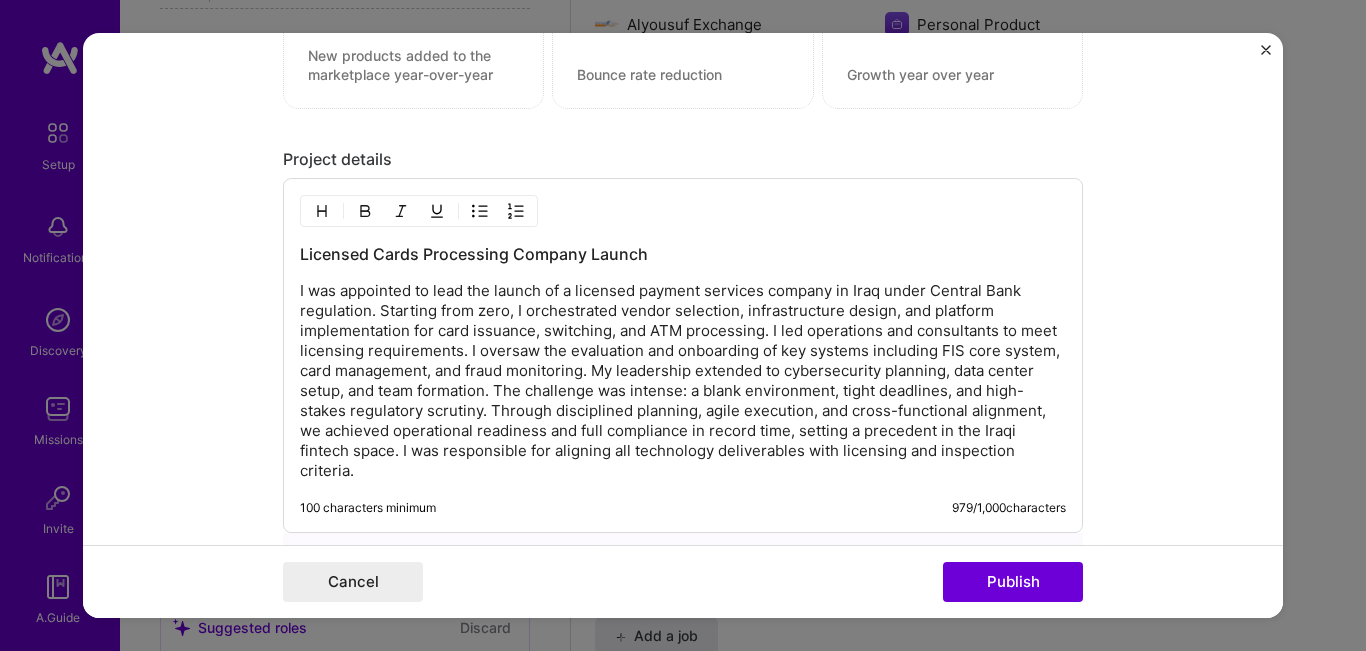 click on "I was appointed to lead the launch of a licensed payment services company in Iraq under Central Bank regulation. Starting from zero, I orchestrated vendor selection, infrastructure design, and platform implementation for card issuance, switching, and ATM processing. I led operations and consultants to meet licensing requirements. I oversaw the evaluation and onboarding of key systems including FIS core system, card management, and fraud monitoring. My leadership extended to cybersecurity planning, data center setup, and team formation. The challenge was intense: a blank environment, tight deadlines, and high-stakes regulatory scrutiny. Through disciplined planning, agile execution, and cross-functional alignment, we achieved operational readiness and full compliance in record time, setting a precedent in the Iraqi fintech space. I was responsible for aligning all technology deliverables with licensing and inspection criteria." at bounding box center (683, 381) 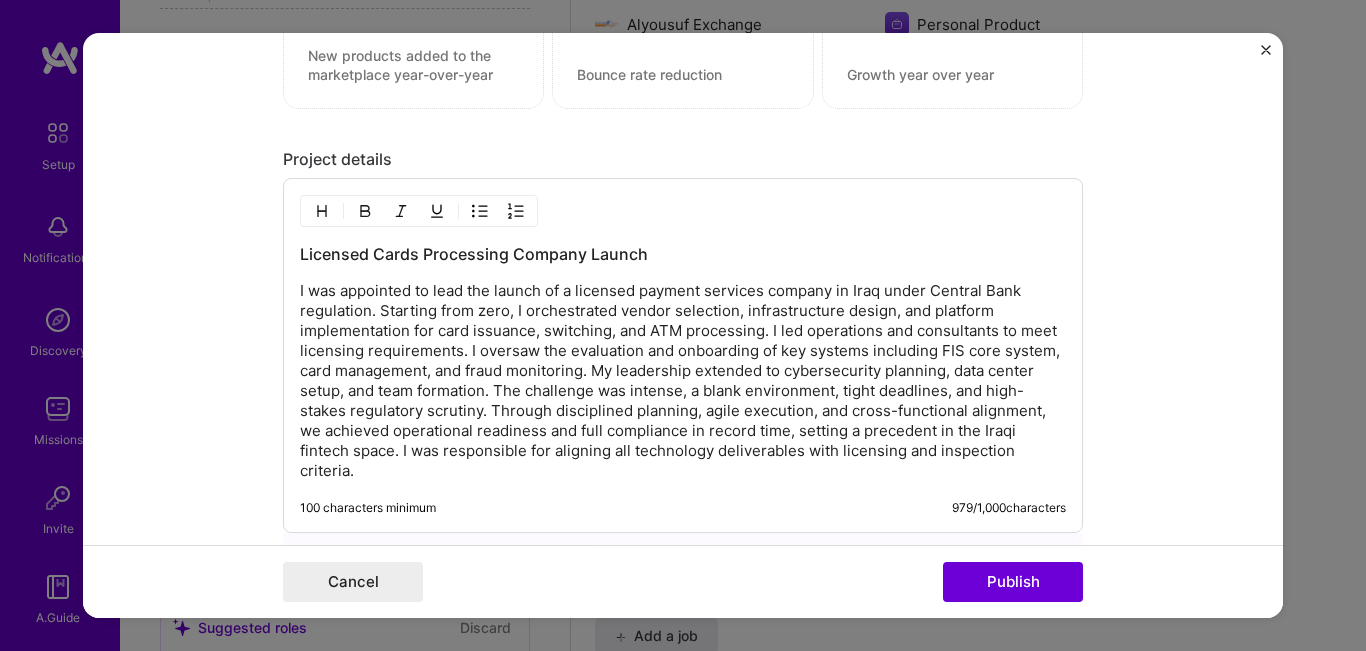 click on "I was appointed to lead the launch of a licensed payment services company in Iraq under Central Bank regulation. Starting from zero, I orchestrated vendor selection, infrastructure design, and platform implementation for card issuance, switching, and ATM processing. I led operations and consultants to meet licensing requirements. I oversaw the evaluation and onboarding of key systems including FIS core system, card management, and fraud monitoring. My leadership extended to cybersecurity planning, data center setup, and team formation. The challenge was intense, a blank environment, tight deadlines, and high-stakes regulatory scrutiny. Through disciplined planning, agile execution, and cross-functional alignment, we achieved operational readiness and full compliance in record time, setting a precedent in the Iraqi fintech space. I was responsible for aligning all technology deliverables with licensing and inspection criteria." at bounding box center [683, 381] 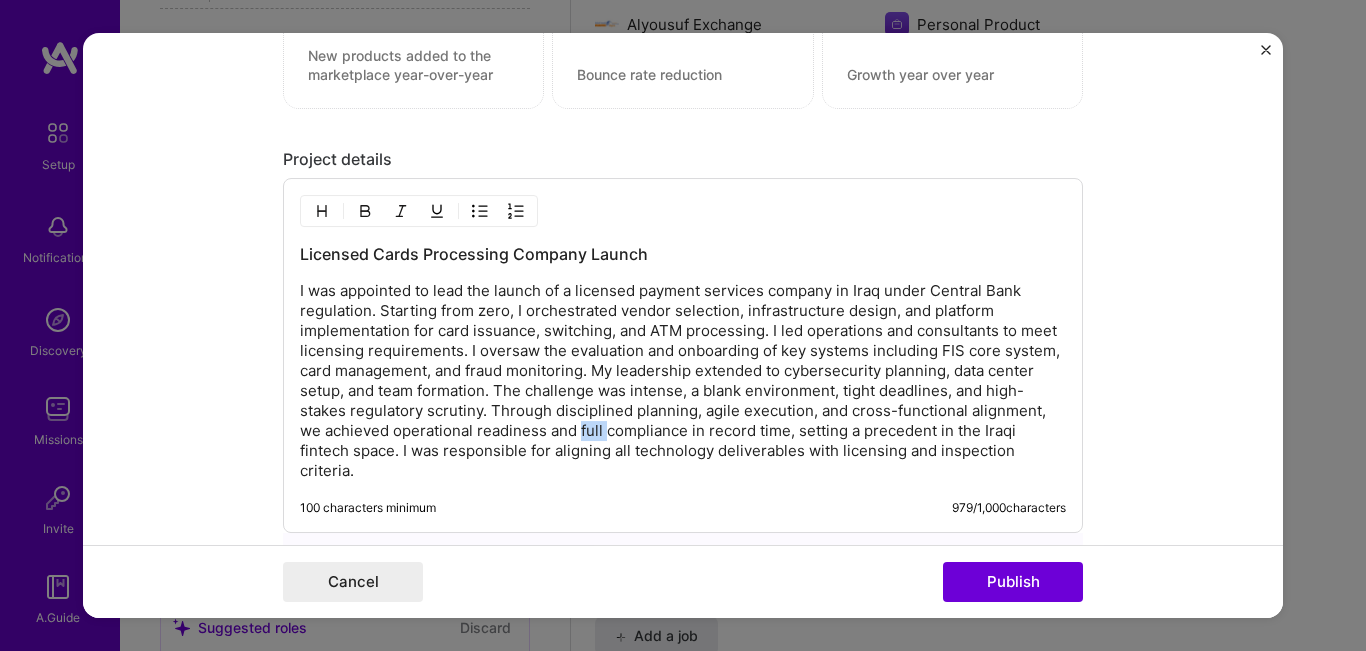 click on "I was appointed to lead the launch of a licensed payment services company in Iraq under Central Bank regulation. Starting from zero, I orchestrated vendor selection, infrastructure design, and platform implementation for card issuance, switching, and ATM processing. I led operations and consultants to meet licensing requirements. I oversaw the evaluation and onboarding of key systems including FIS core system, card management, and fraud monitoring. My leadership extended to cybersecurity planning, data center setup, and team formation. The challenge was intense, a blank environment, tight deadlines, and high-stakes regulatory scrutiny. Through disciplined planning, agile execution, and cross-functional alignment, we achieved operational readiness and full compliance in record time, setting a precedent in the Iraqi fintech space. I was responsible for aligning all technology deliverables with licensing and inspection criteria." at bounding box center (683, 381) 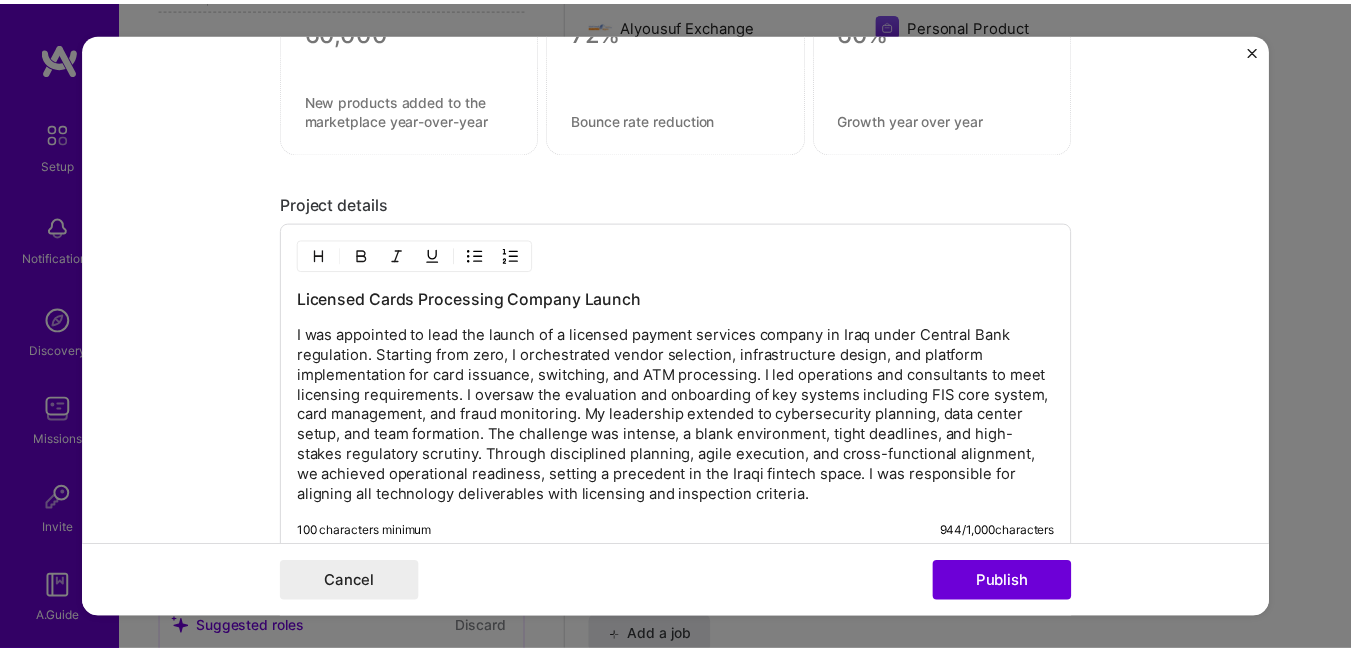 scroll, scrollTop: 2200, scrollLeft: 0, axis: vertical 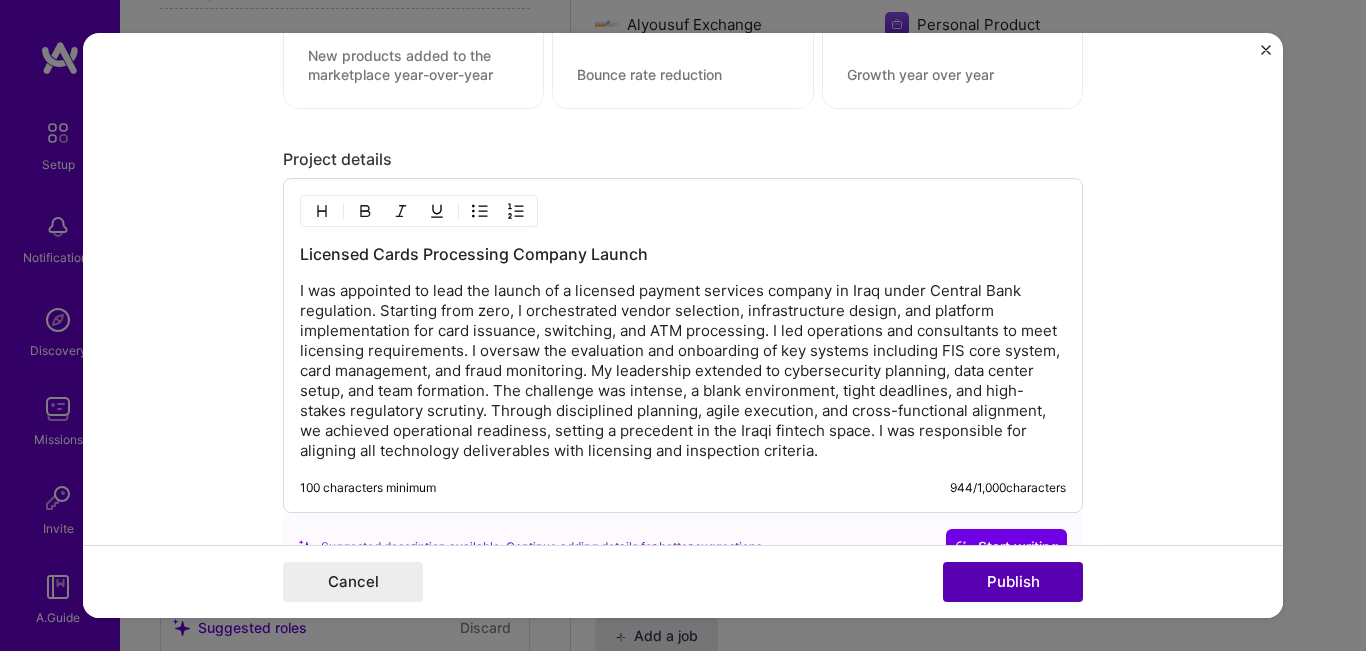 click on "Publish" at bounding box center [1013, 582] 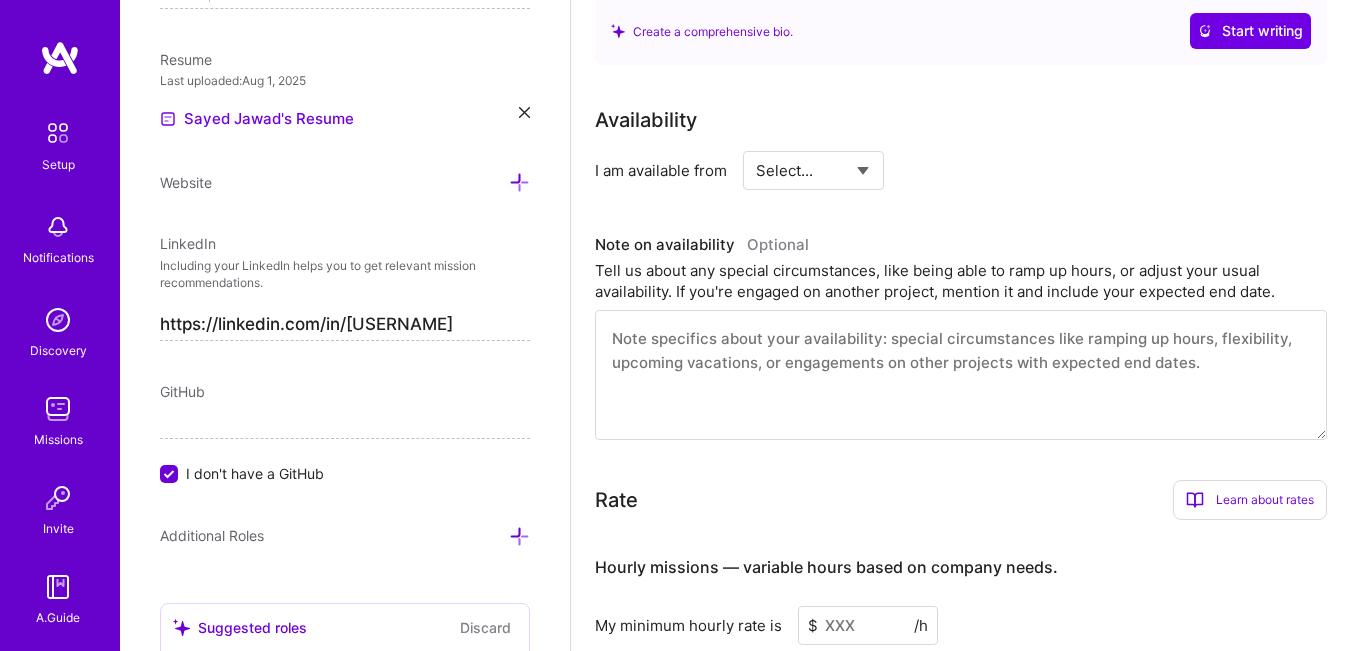 scroll, scrollTop: 400, scrollLeft: 0, axis: vertical 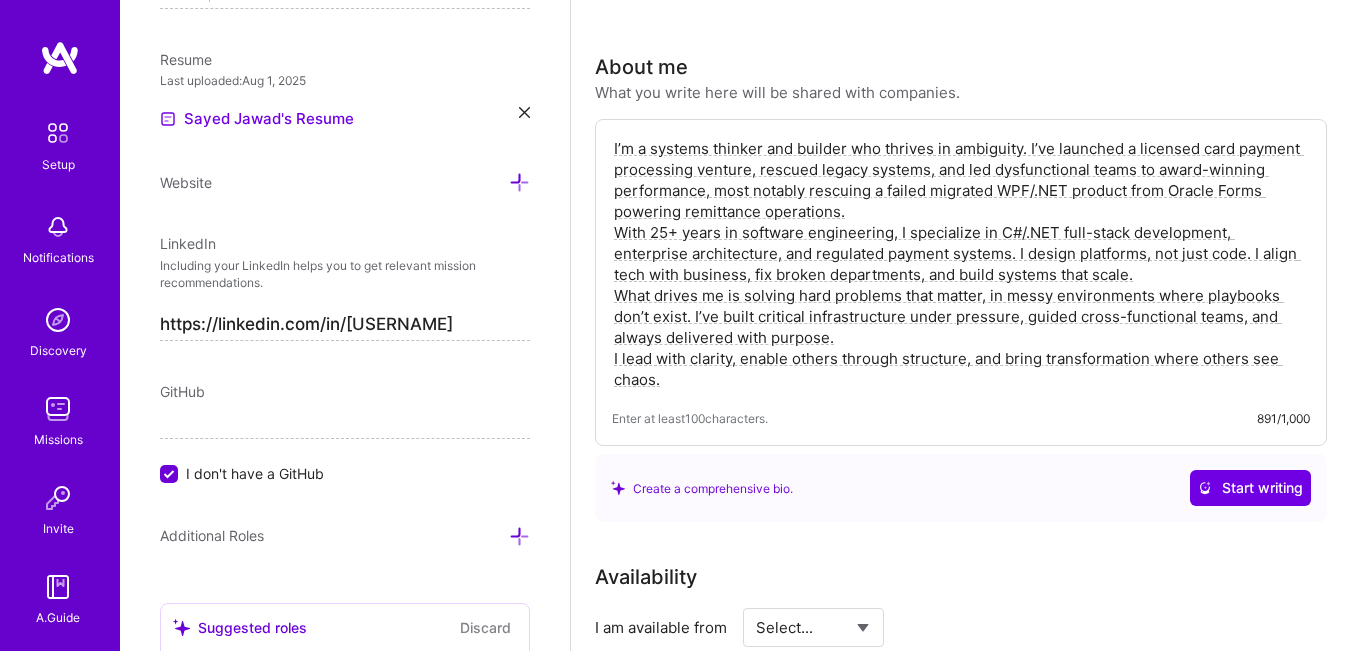 click on "I’m a systems thinker and builder who thrives in ambiguity. I’ve launched a licensed card payment processing venture, rescued legacy systems, and led dysfunctional teams to award-winning performance, most notably rescuing a failed migrated WPF/.NET product from Oracle Forms powering remittance operations.
With 25+ years in software engineering, I specialize in C#/.NET full-stack development, enterprise architecture, and regulated payment systems. I design platforms, not just code. I align tech with business, fix broken departments, and build systems that scale.
What drives me is solving hard problems that matter, in messy environments where playbooks don’t exist. I’ve built critical infrastructure under pressure, guided cross-functional teams, and always delivered with purpose.
I lead with clarity, enable others through structure, and bring transformation where others see chaos." at bounding box center [961, 264] 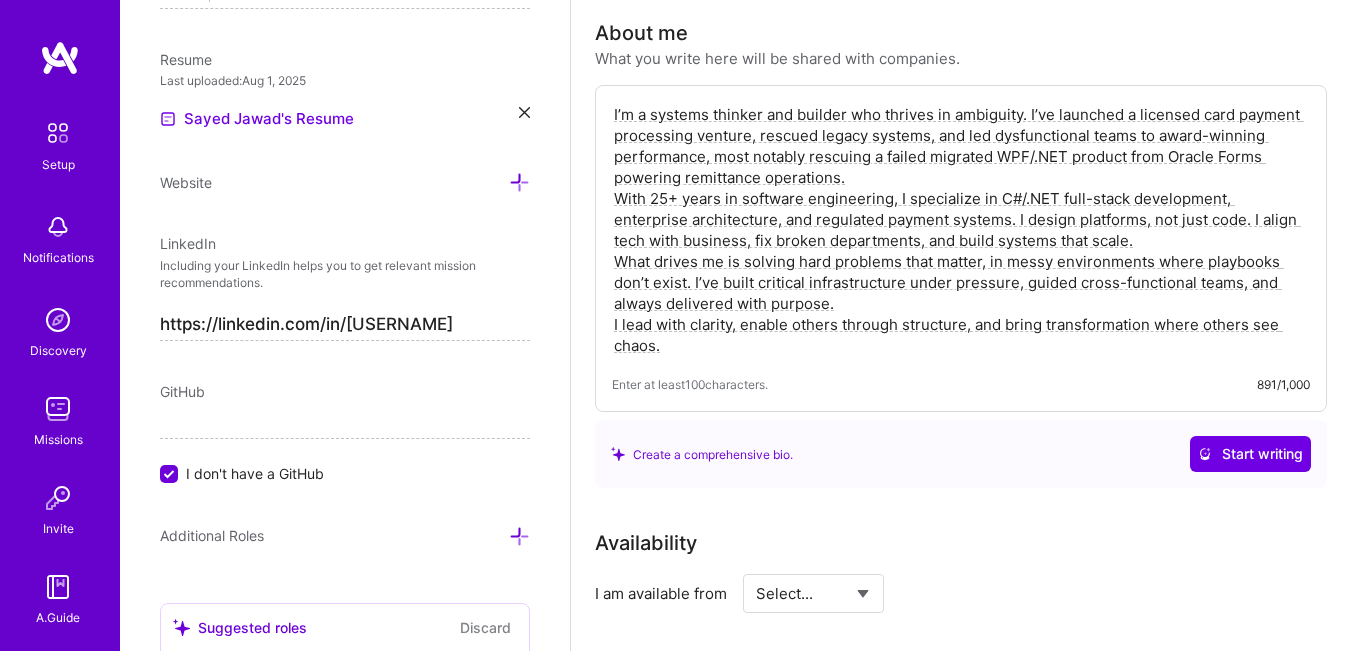scroll, scrollTop: 400, scrollLeft: 0, axis: vertical 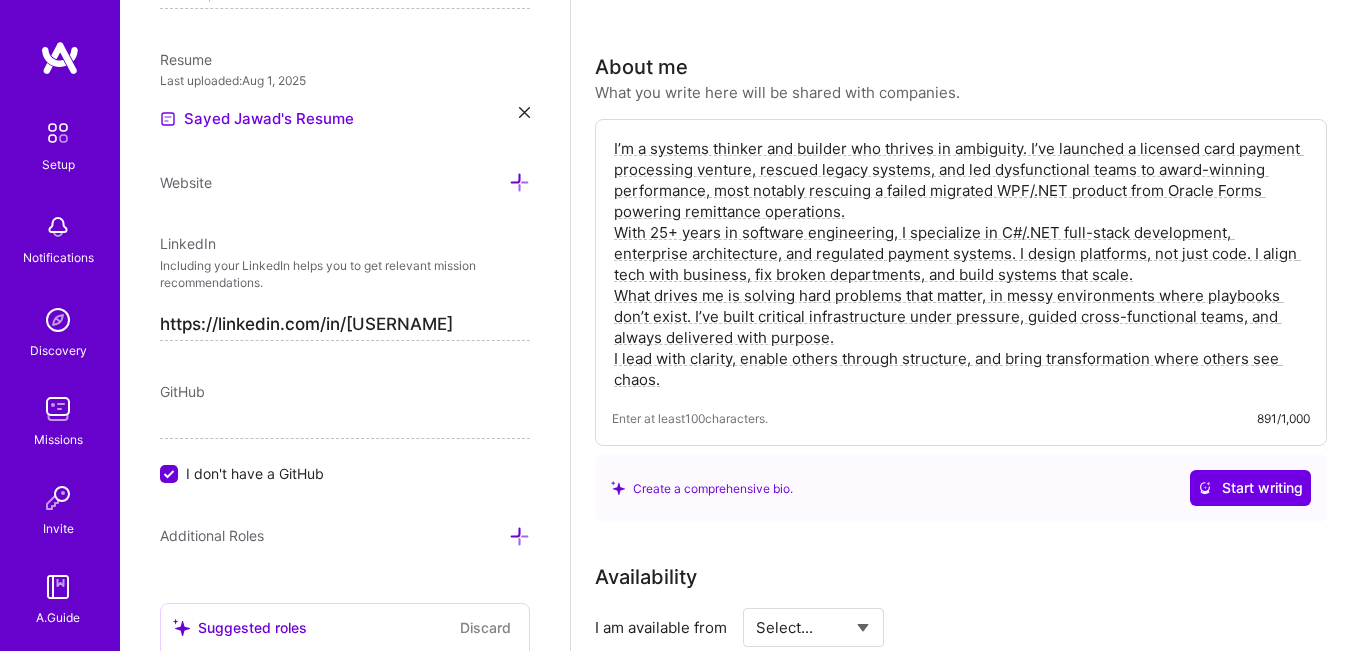 drag, startPoint x: 709, startPoint y: 388, endPoint x: 550, endPoint y: 101, distance: 328.1006 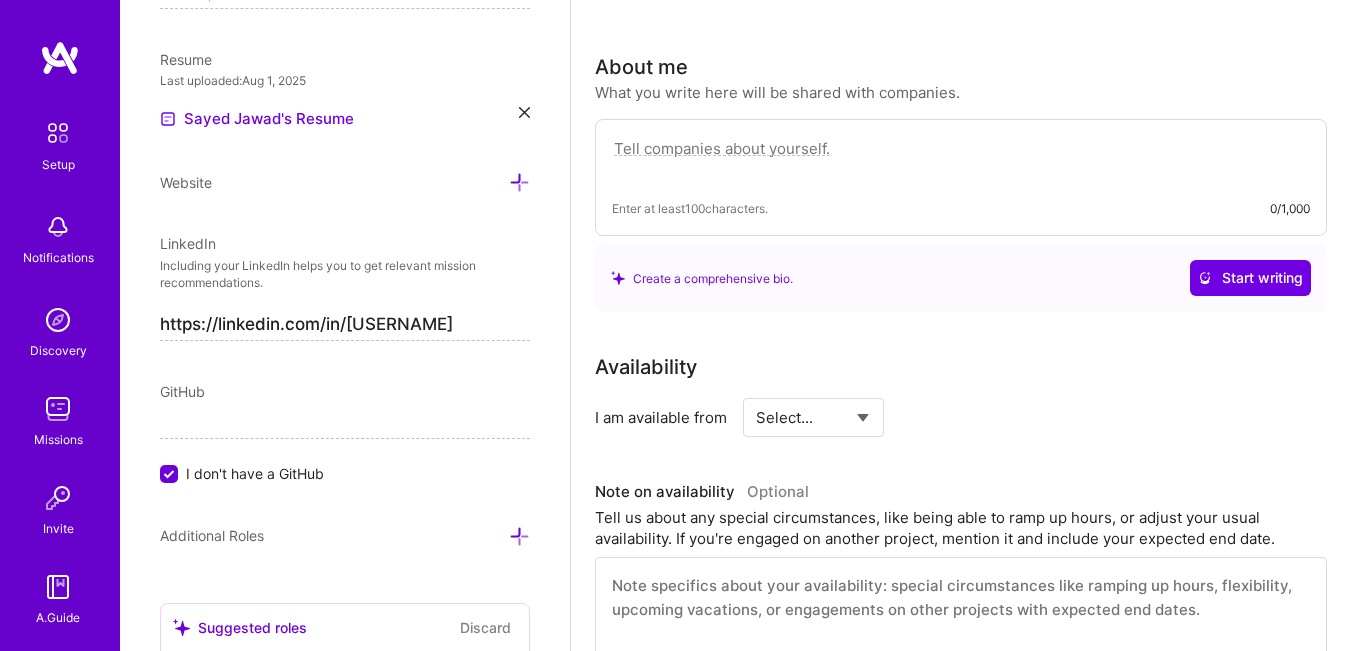 paste on "I’m a systems thinker with a multidisciplinary background who thrives in ambiguity. I’ve launched a licensed card payment processing venture, rescued legacy systems, and led dysfunctional teams to award-winning performance, most notably rescuing a failed migrated WPF/.NET product from Oracle Forms powering remittance operations.
With 25+ years in software engineering, I specialize in C#/.NET full-stack development, enterprise architecture, and regulated payment systems. I design platforms, not just code. I align tech with business, fix broken departments, and build systems that scale, often wearing multiple hats across domains.
What drives me is solving hard problems that matter, in messy environments where playbooks don’t exist. I’ve built critical infrastructure under pressure, guided cross-functional teams, and always delivered with purpose.
I lead with clarity, enable others through structure, and bring transformation where others see chaos." 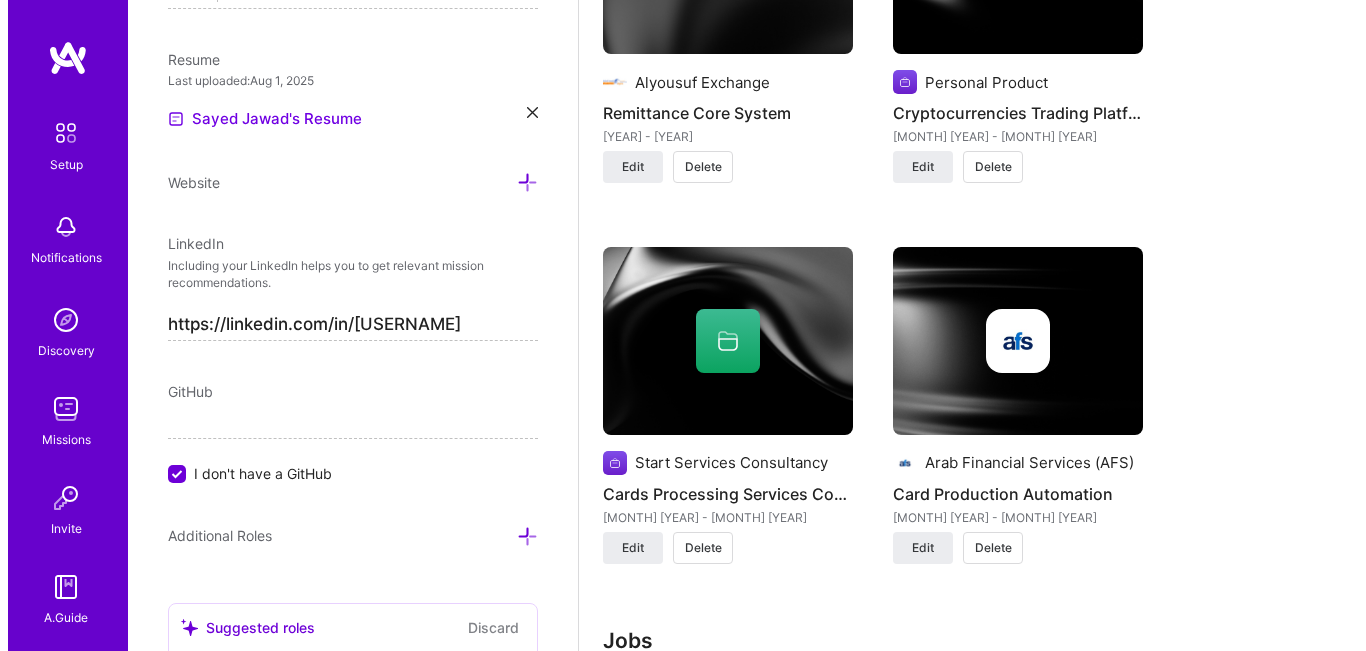 scroll, scrollTop: 2000, scrollLeft: 0, axis: vertical 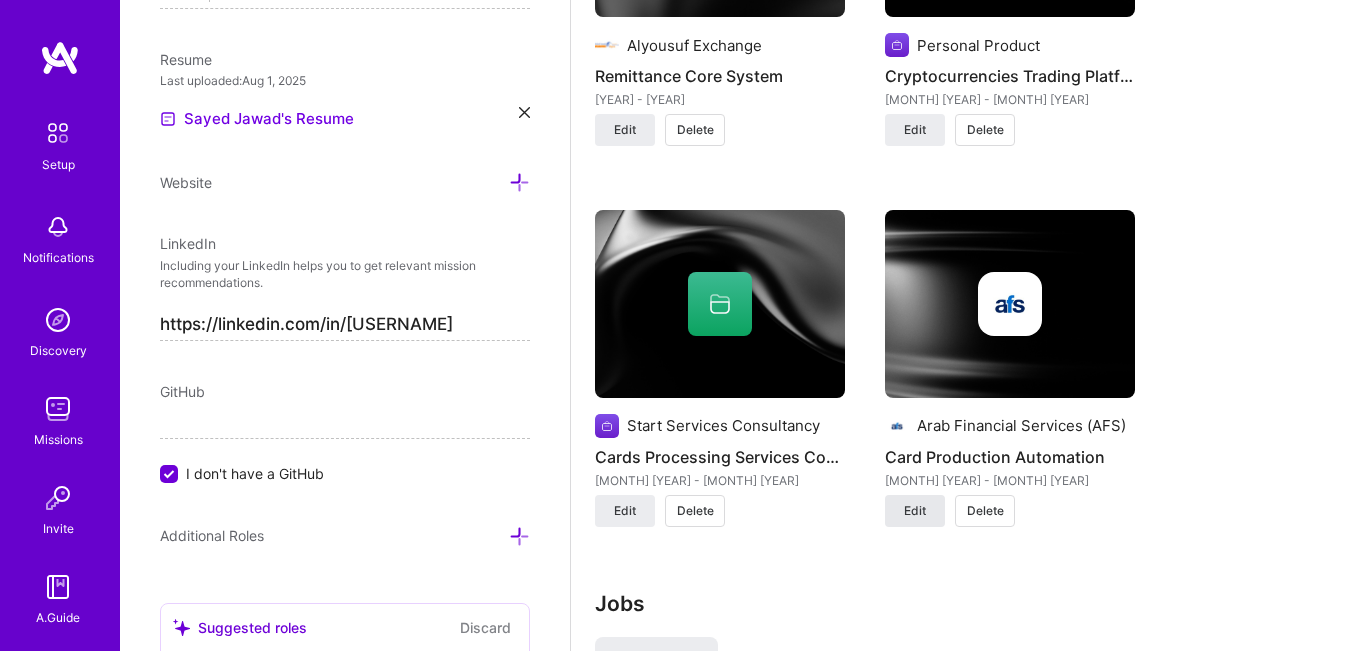 type on "I’m a systems thinker with a multidisciplinary background who thrives in ambiguity. I’ve launched a licensed card payment processing venture, rescued legacy systems, and led dysfunctional teams to award-winning performance, most notably rescuing a failed migrated WPF/.NET product from Oracle Forms powering remittance operations.
With 25+ years in software engineering, I specialize in C#/.NET full-stack development, enterprise architecture, and regulated payment systems. I design platforms, not just code. I align tech with business, fix broken departments, and build systems that scale, often wearing multiple hats across domains.
What drives me is solving hard problems that matter, in messy environments where playbooks don’t exist. I’ve built critical infrastructure under pressure, guided cross-functional teams, and always delivered with purpose.
I lead with clarity, enable others through structure, and bring transformation where others see chaos." 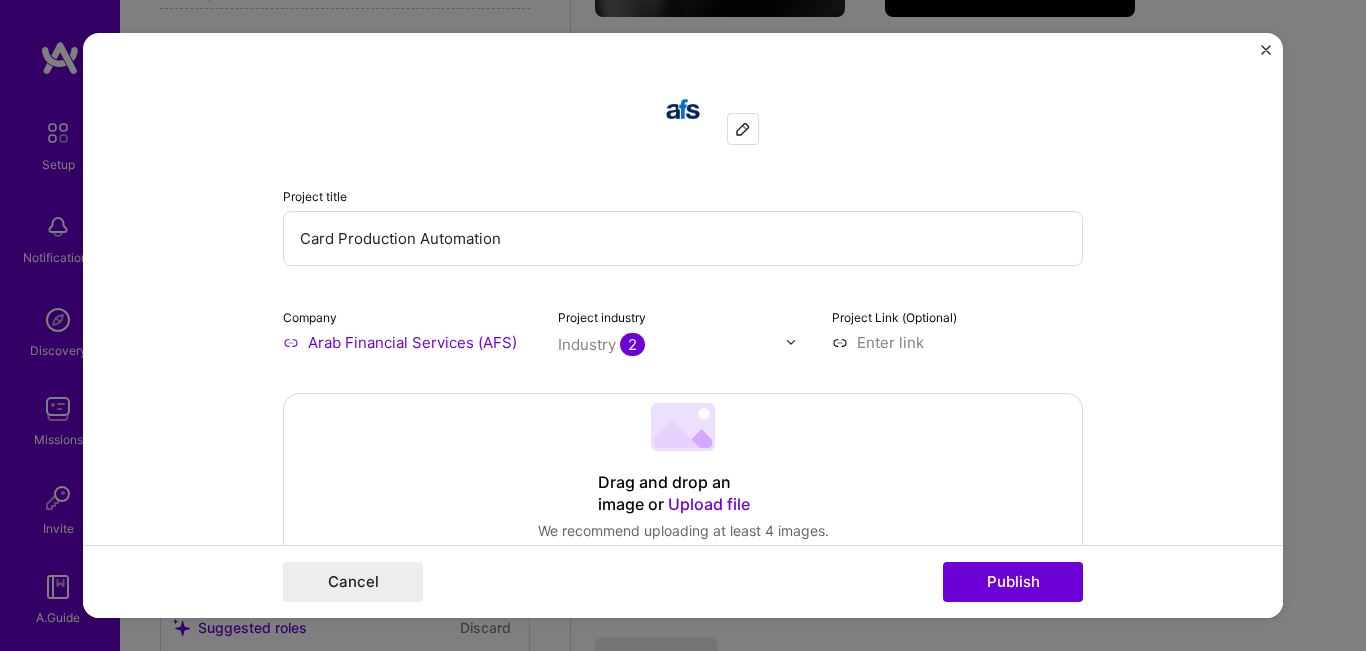 click on "Card Production Automation" at bounding box center (683, 238) 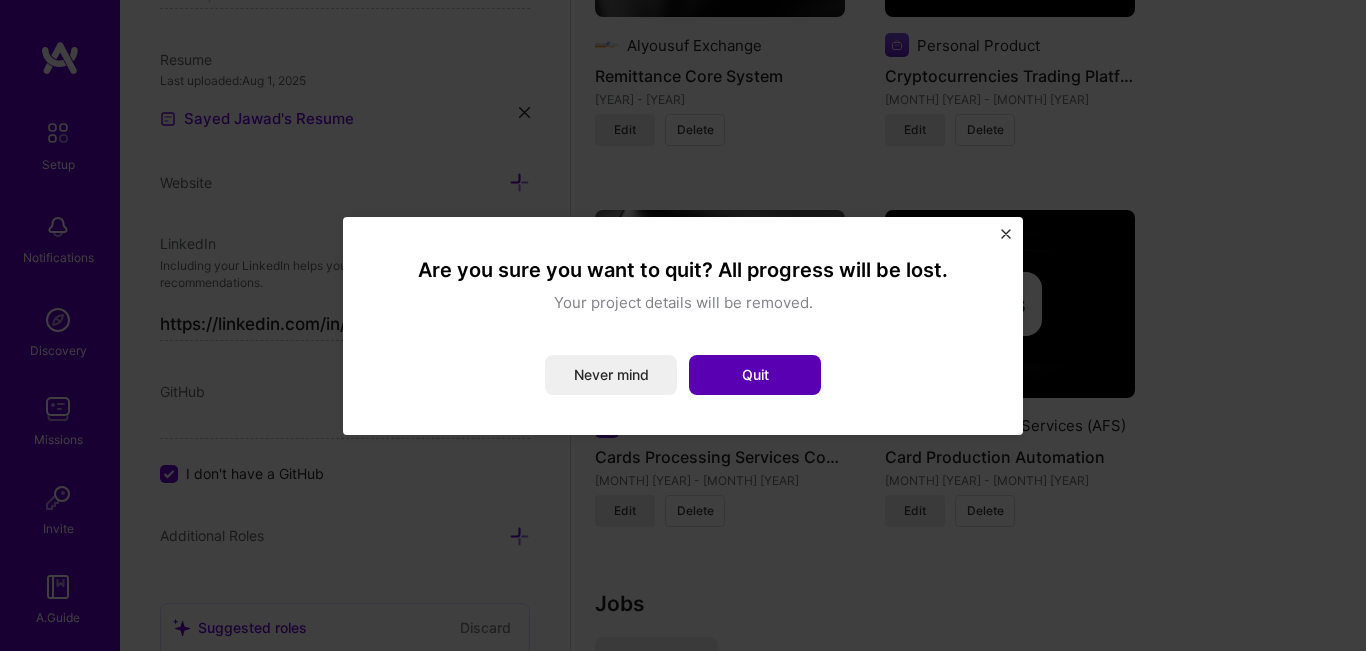 click on "Quit" at bounding box center [755, 375] 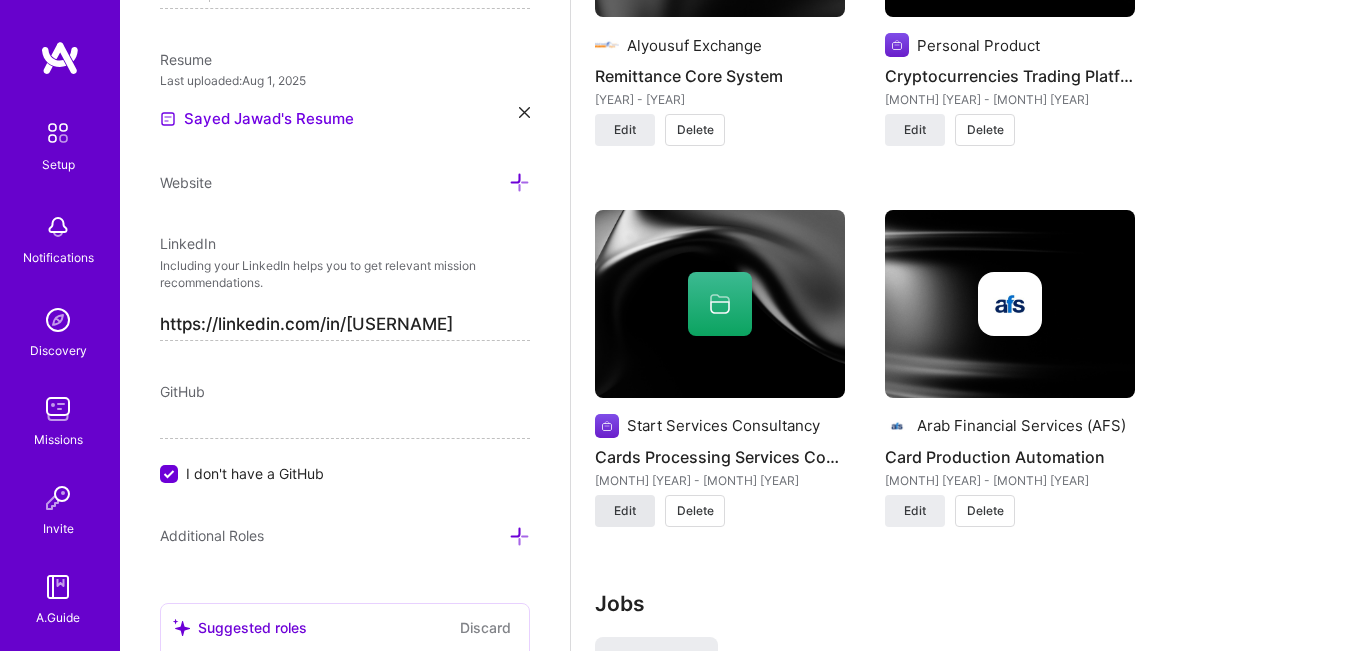 click on "Edit" at bounding box center [625, 511] 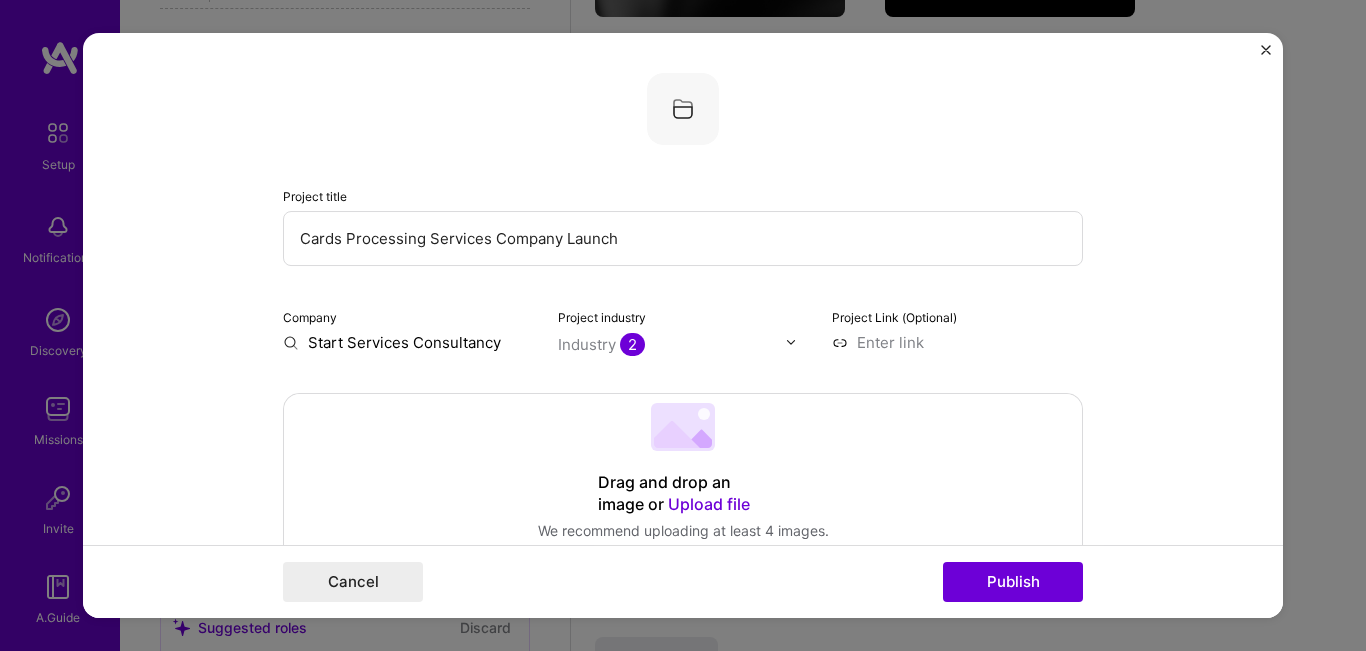 click on "Cards Processing Services Company Launch" at bounding box center (683, 238) 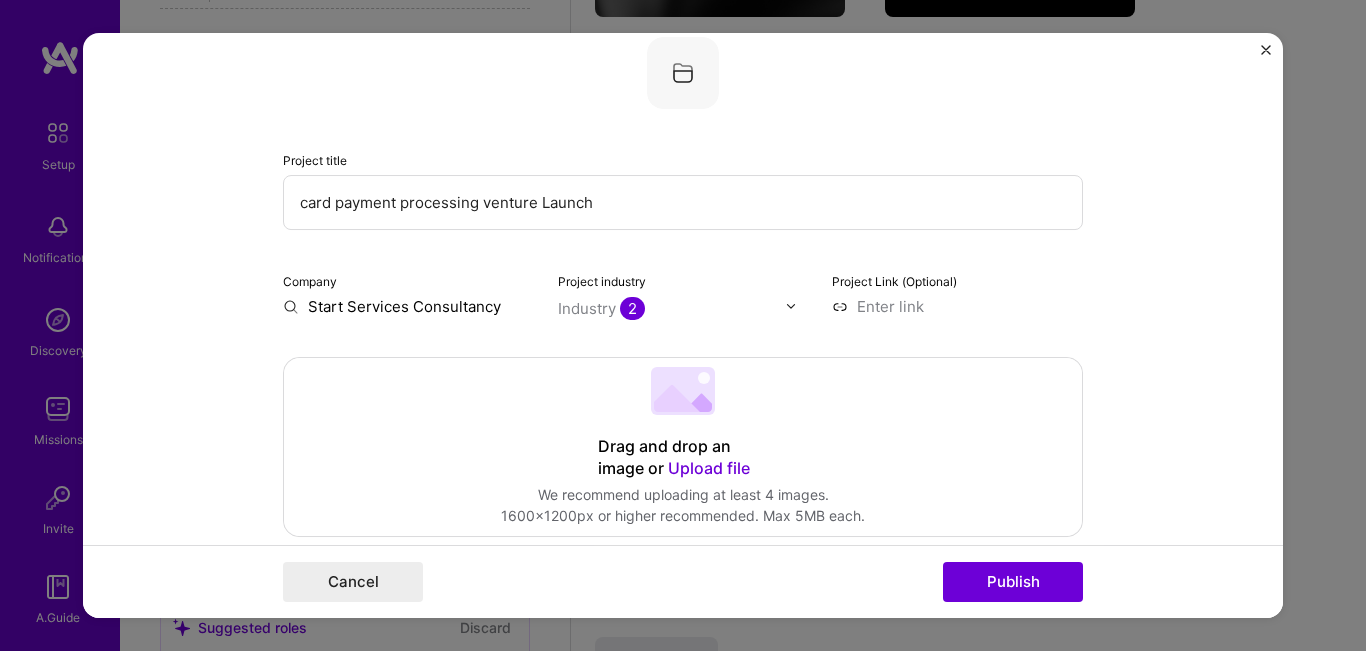 scroll, scrollTop: 0, scrollLeft: 0, axis: both 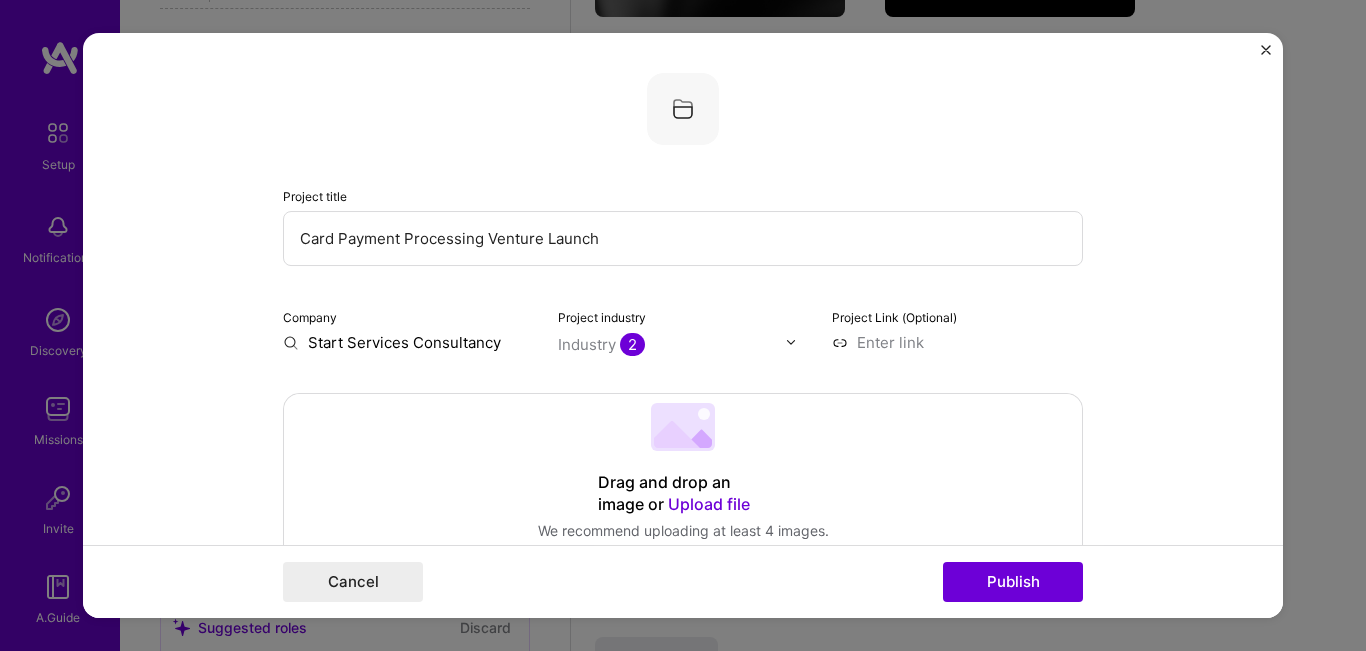 drag, startPoint x: 535, startPoint y: 234, endPoint x: 97, endPoint y: 230, distance: 438.01825 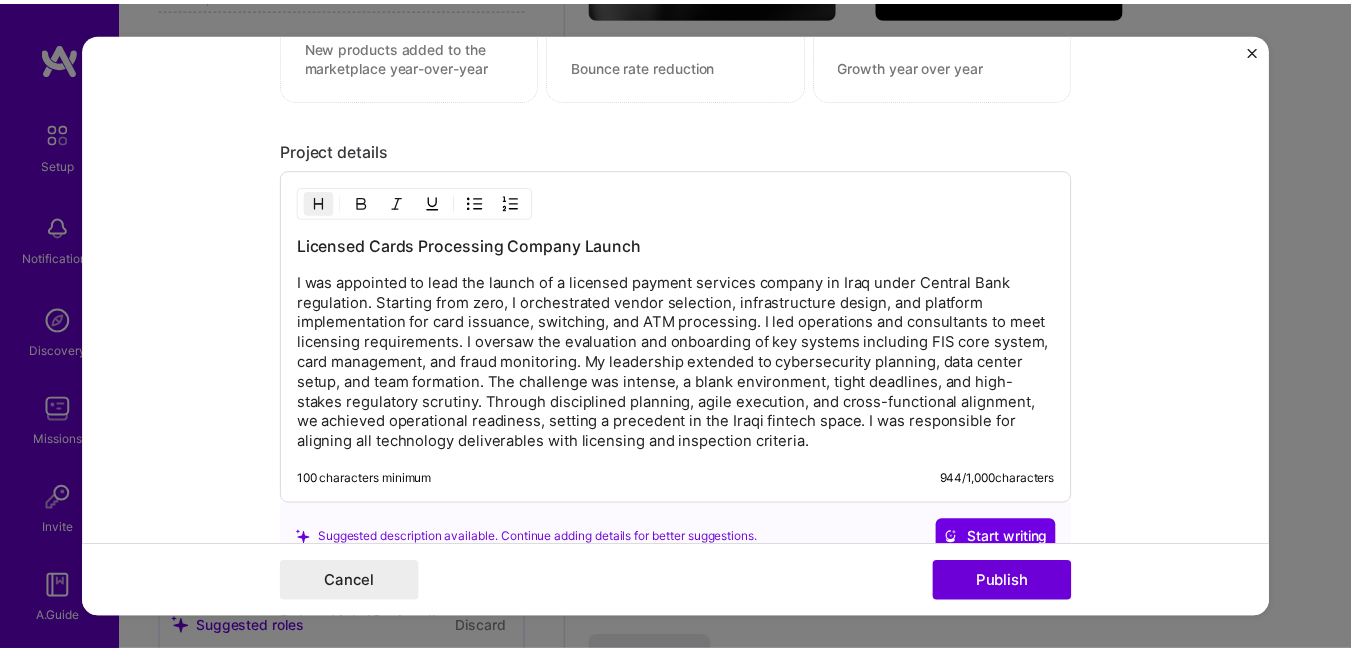 scroll, scrollTop: 2300, scrollLeft: 0, axis: vertical 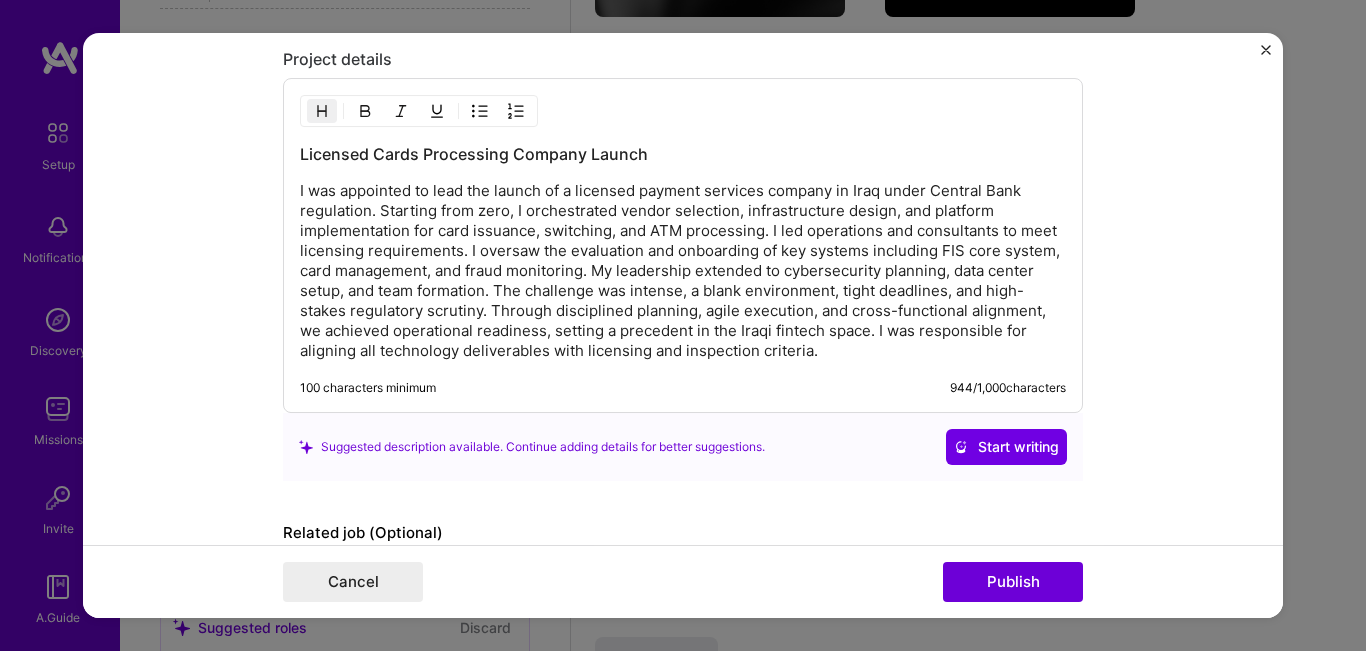 type on "Card Payment Processing Venture Launch" 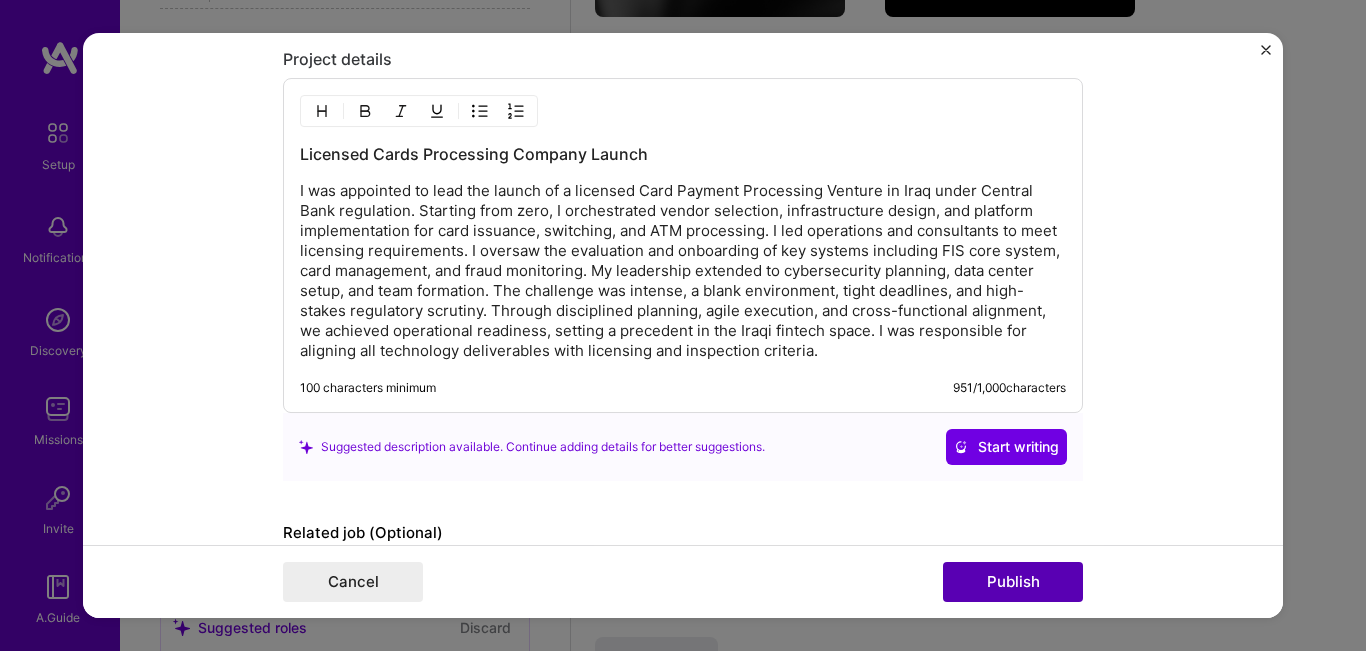 click on "Publish" at bounding box center [1013, 582] 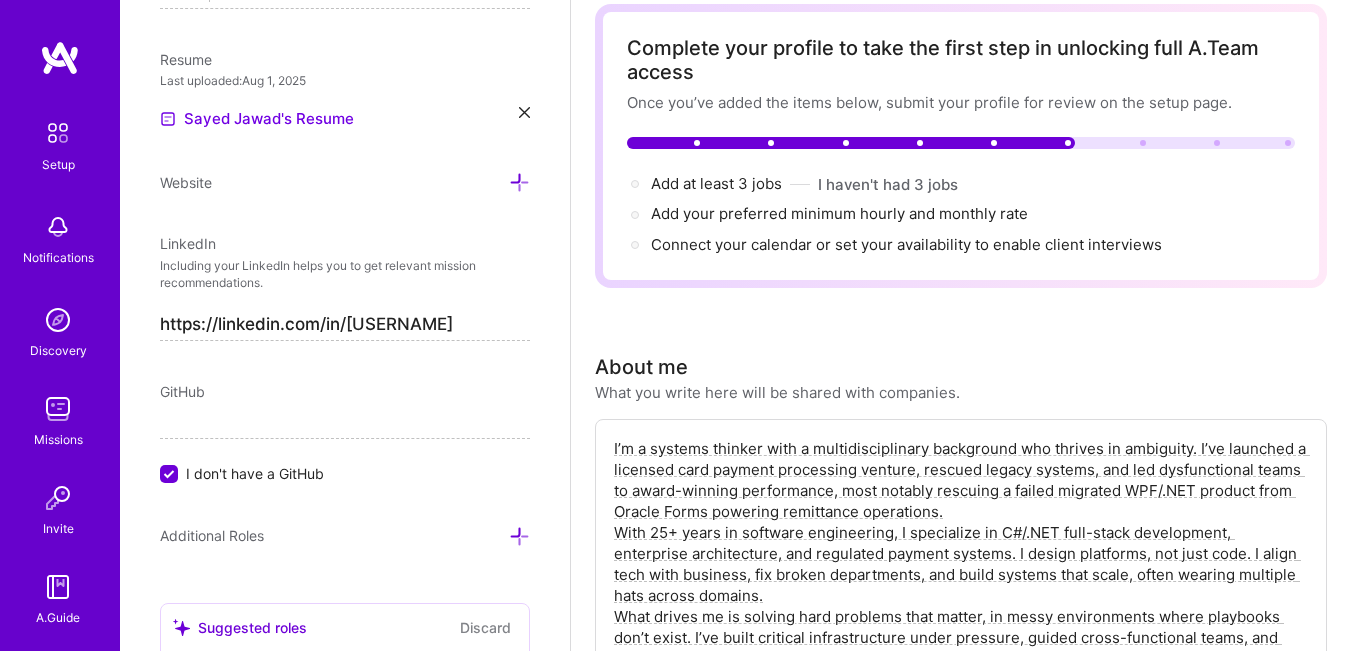 scroll, scrollTop: 0, scrollLeft: 0, axis: both 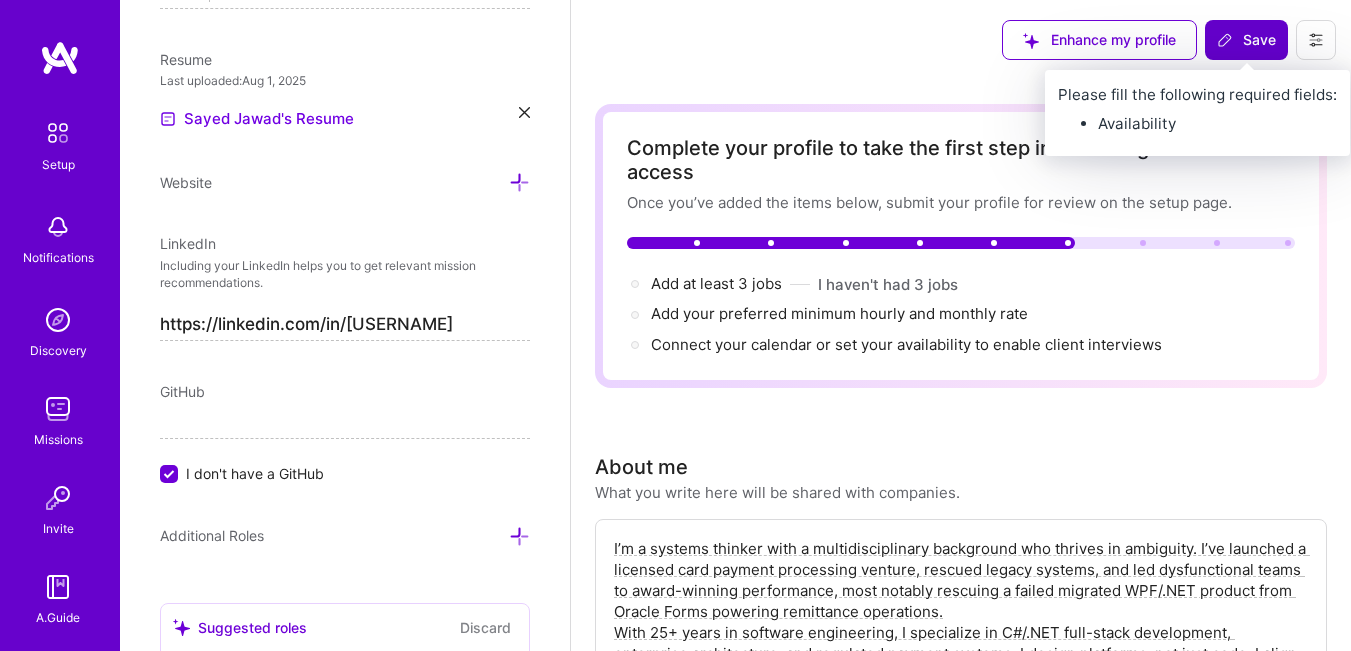 click on "Save" at bounding box center [1246, 40] 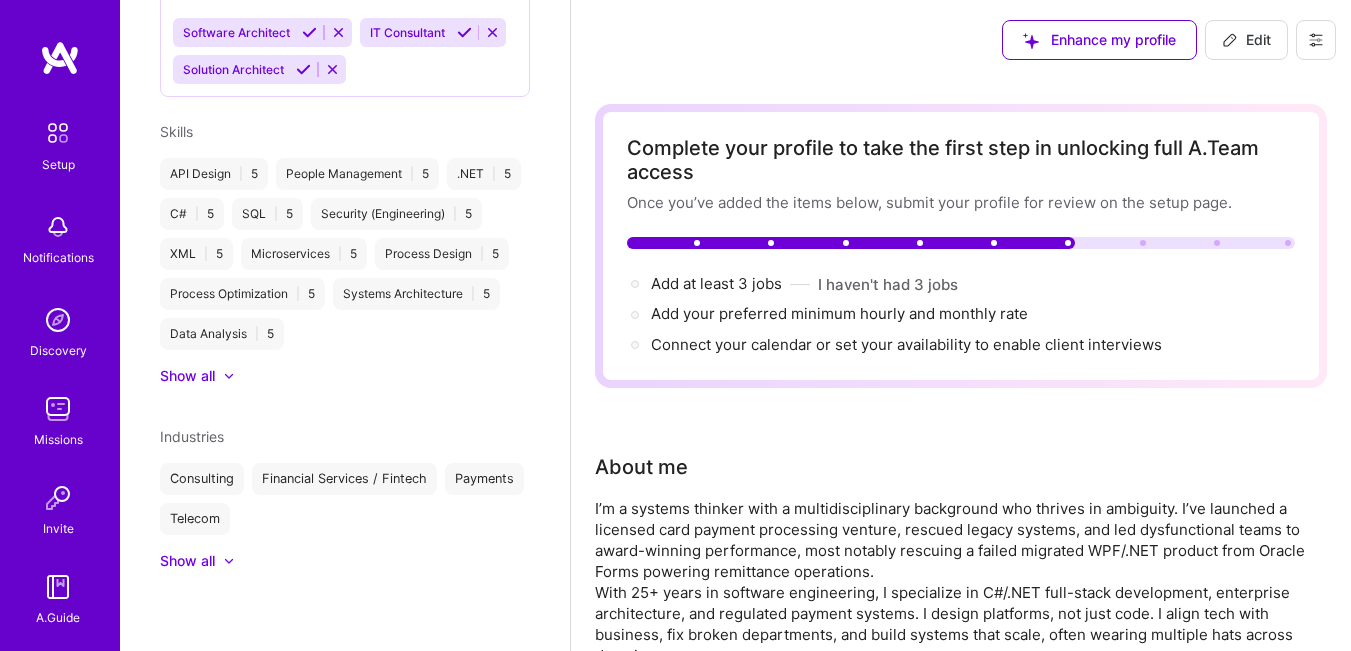 scroll, scrollTop: 616, scrollLeft: 0, axis: vertical 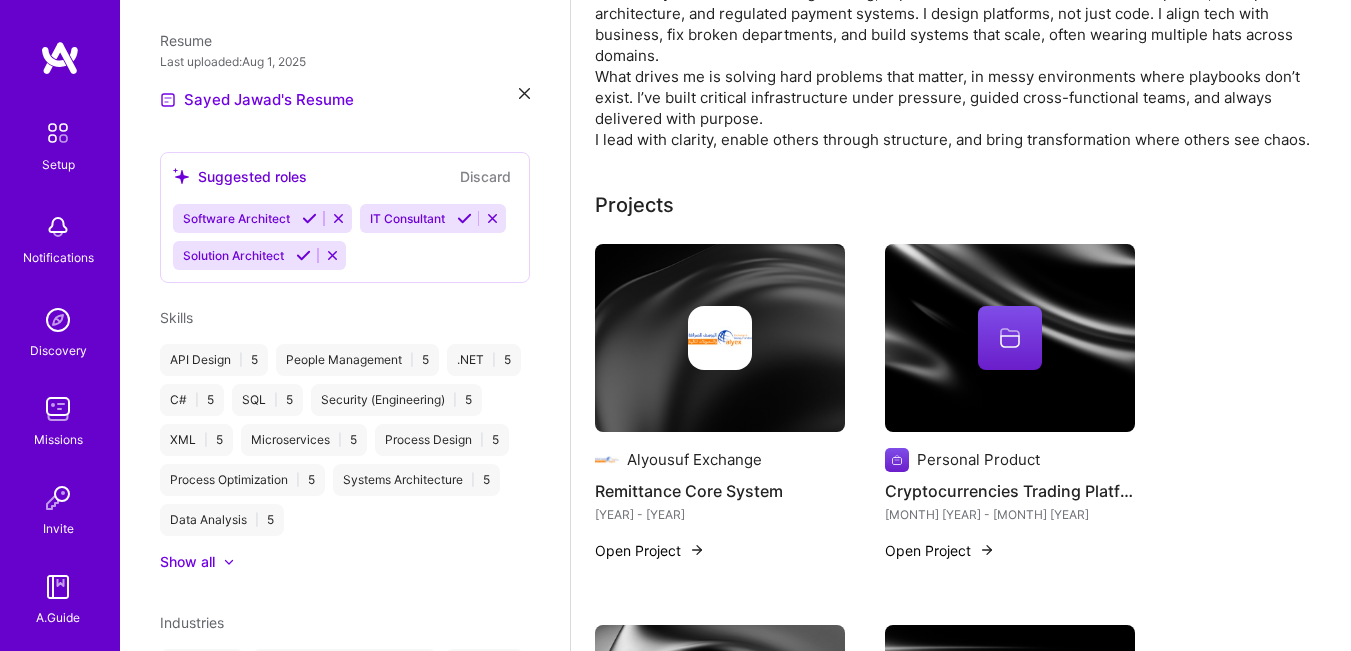 click on "Open Project" at bounding box center (940, 550) 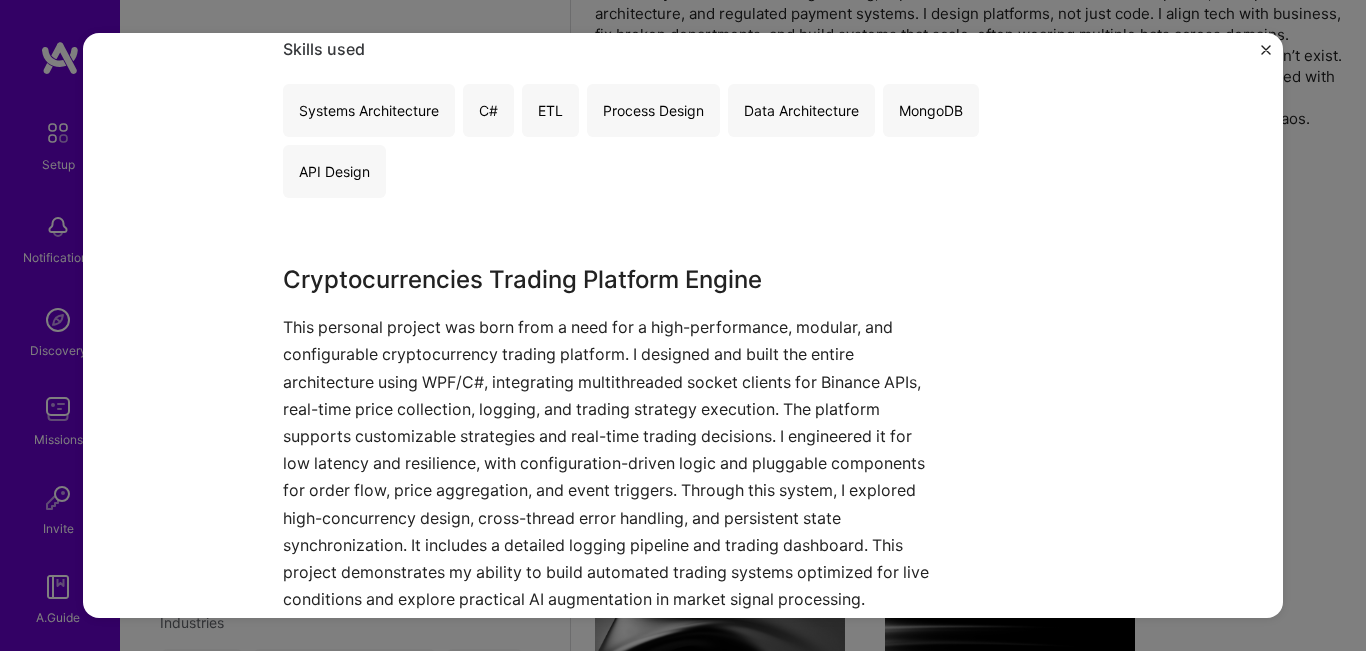 scroll, scrollTop: 500, scrollLeft: 0, axis: vertical 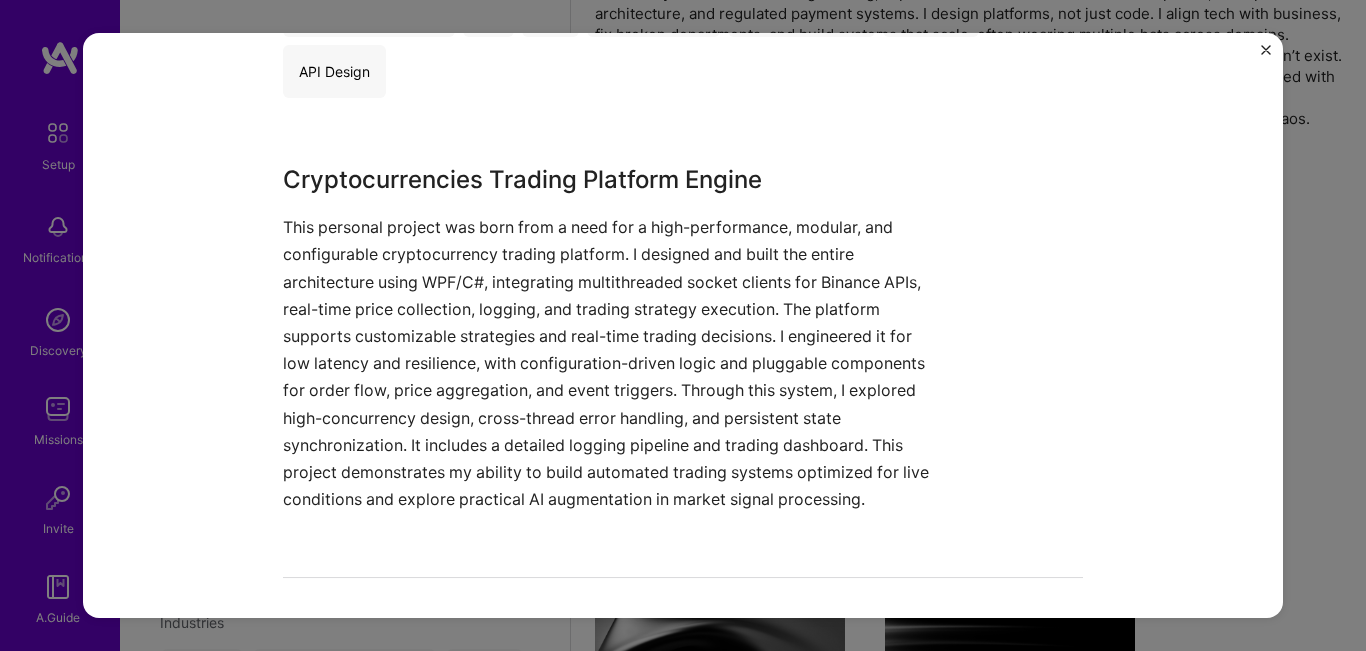 click on "This personal project was born from a need for a high-performance, modular, and configurable cryptocurrency trading platform. I designed and built the entire architecture using WPF/C#, integrating multithreaded socket clients for Binance APIs, real-time price collection, logging, and trading strategy execution. The platform supports customizable strategies and real-time trading decisions. I engineered it for low latency and resilience, with configuration-driven logic and pluggable components for order flow, price aggregation, and event triggers. Through this system, I explored high-concurrency design, cross-thread error handling, and persistent state synchronization. It includes a detailed logging pipeline and trading dashboard. This project demonstrates my ability to build automated trading systems optimized for live conditions and explore practical AI augmentation in market signal processing." at bounding box center (608, 363) 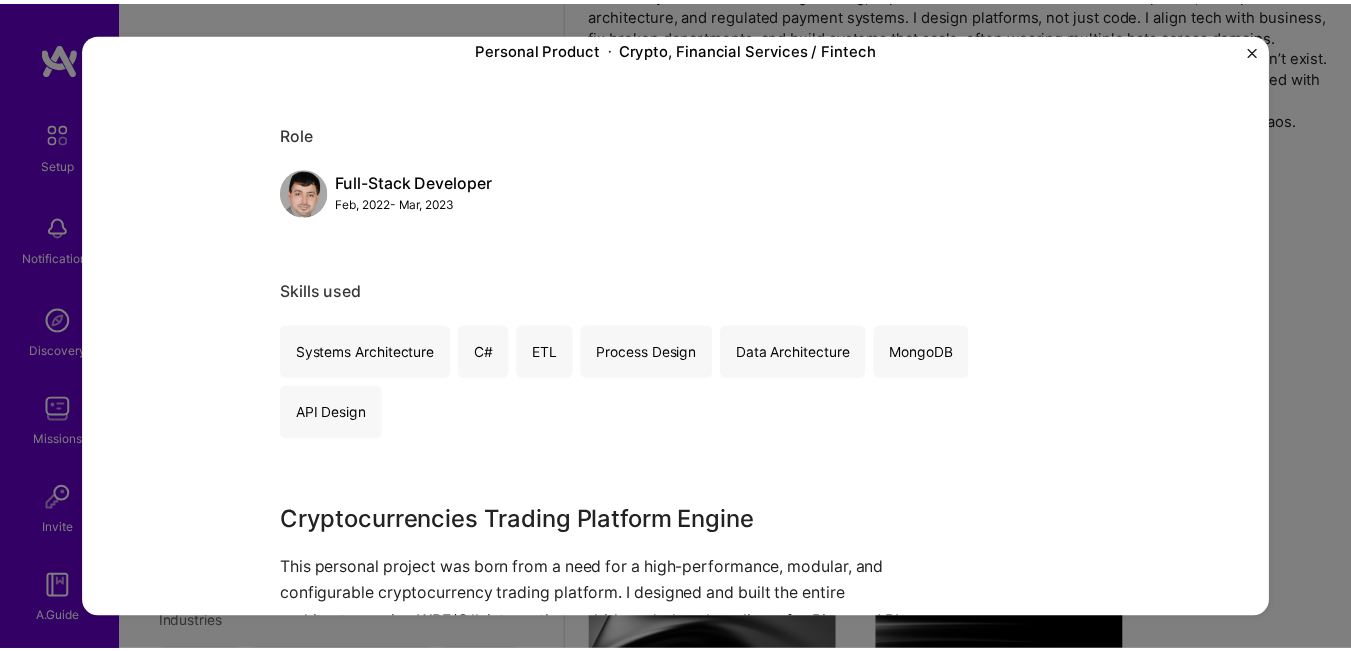 scroll, scrollTop: 100, scrollLeft: 0, axis: vertical 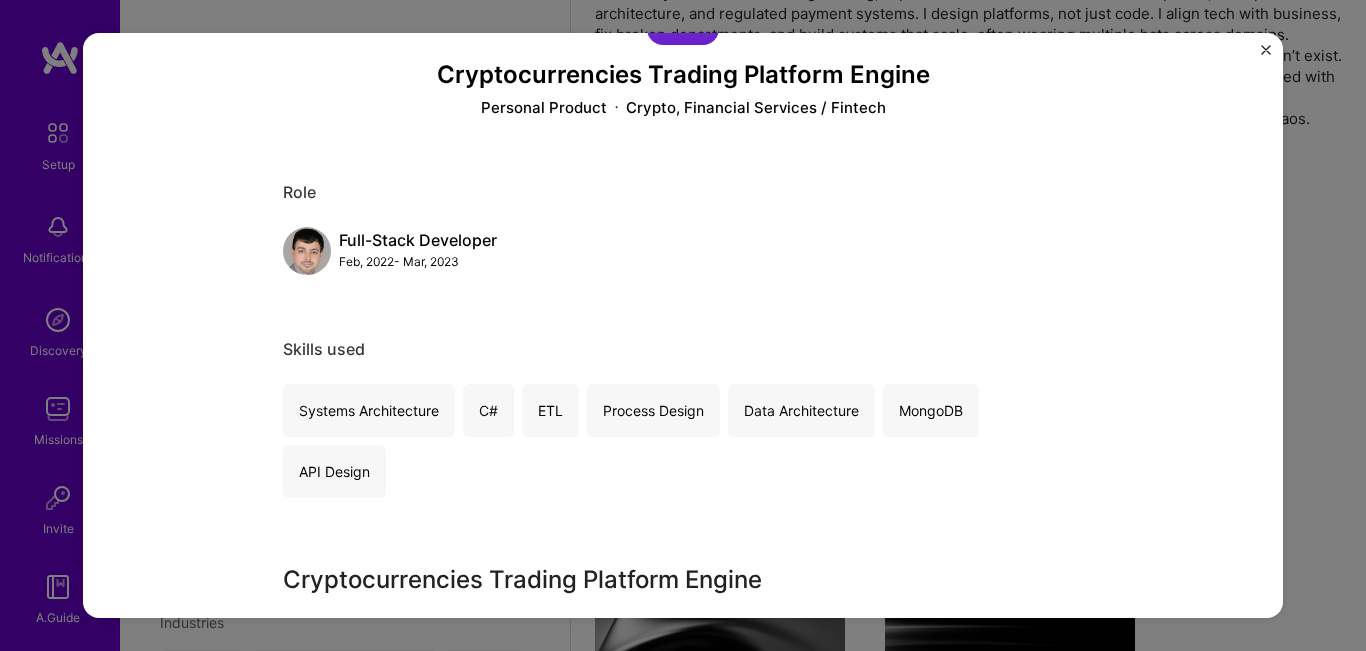 click at bounding box center [1266, 50] 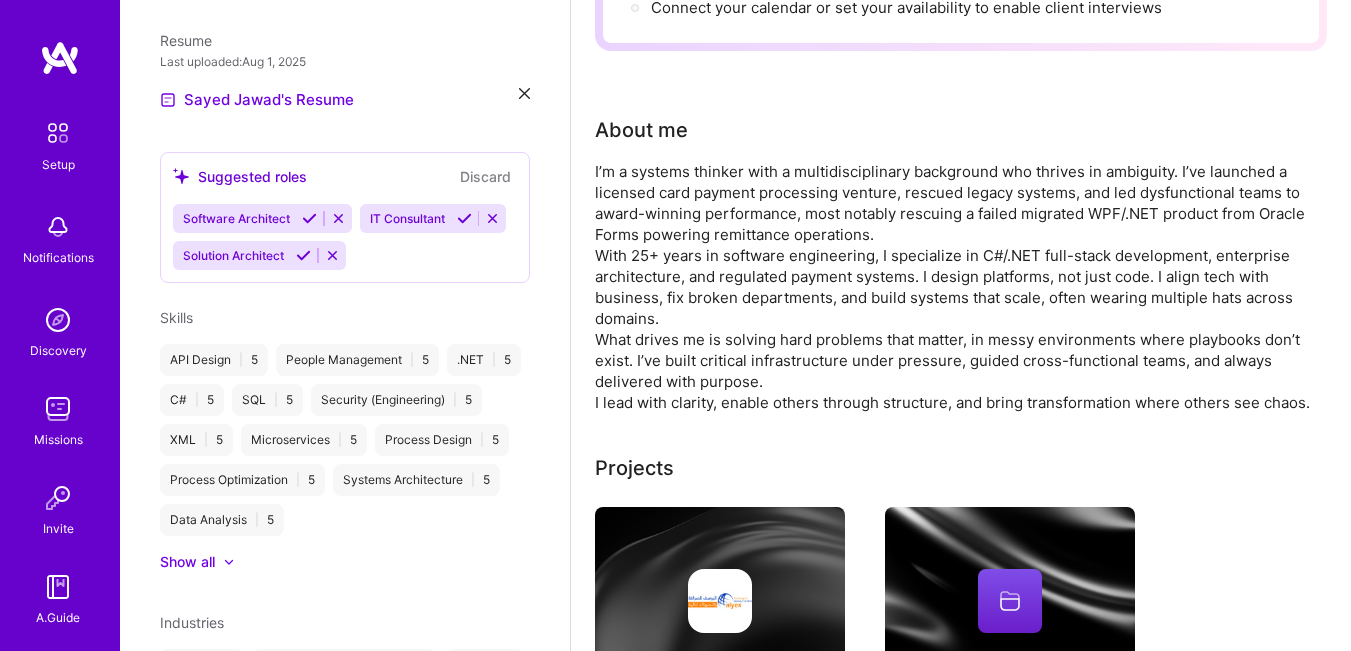 scroll, scrollTop: 0, scrollLeft: 0, axis: both 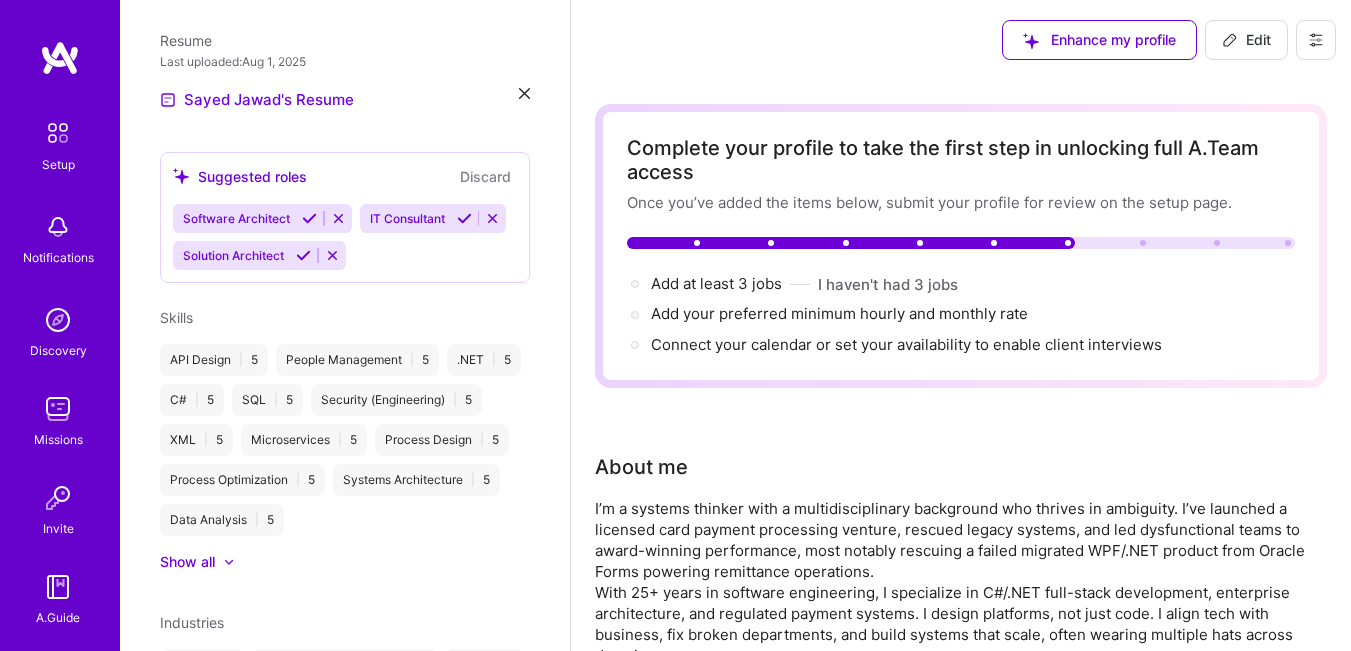 click on "Edit" at bounding box center [1246, 40] 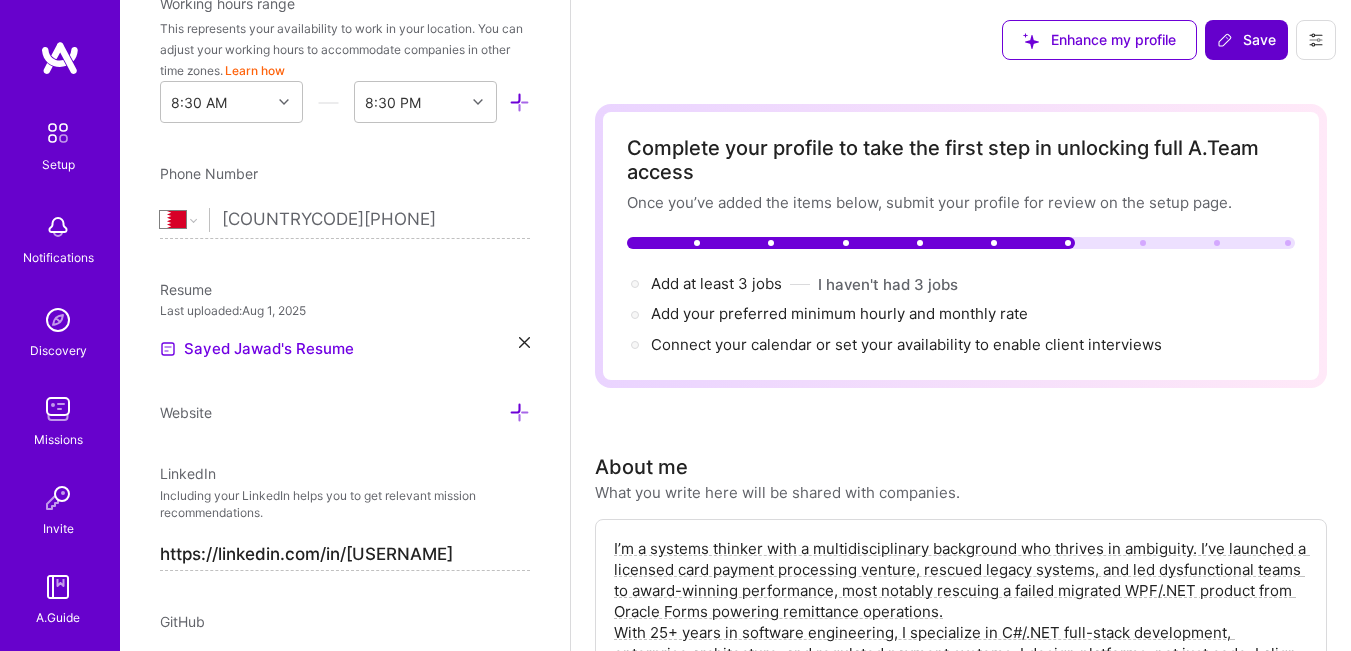 scroll, scrollTop: 846, scrollLeft: 0, axis: vertical 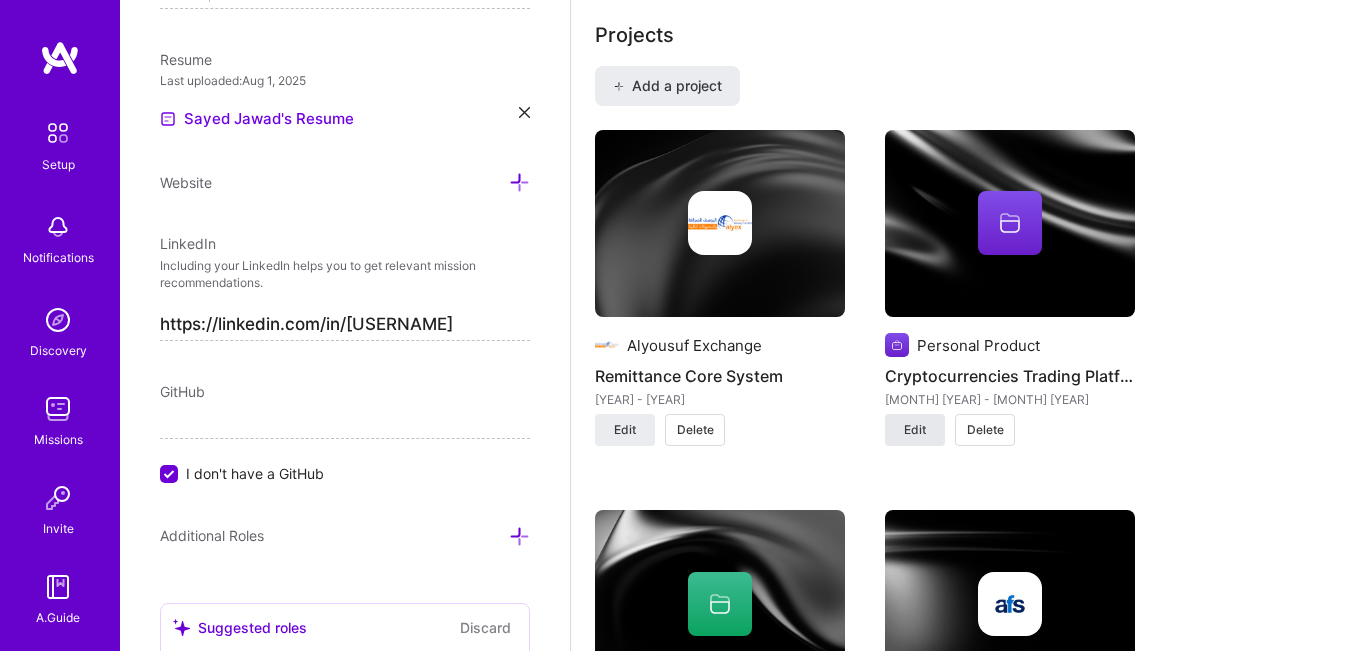click on "Edit" at bounding box center [915, 430] 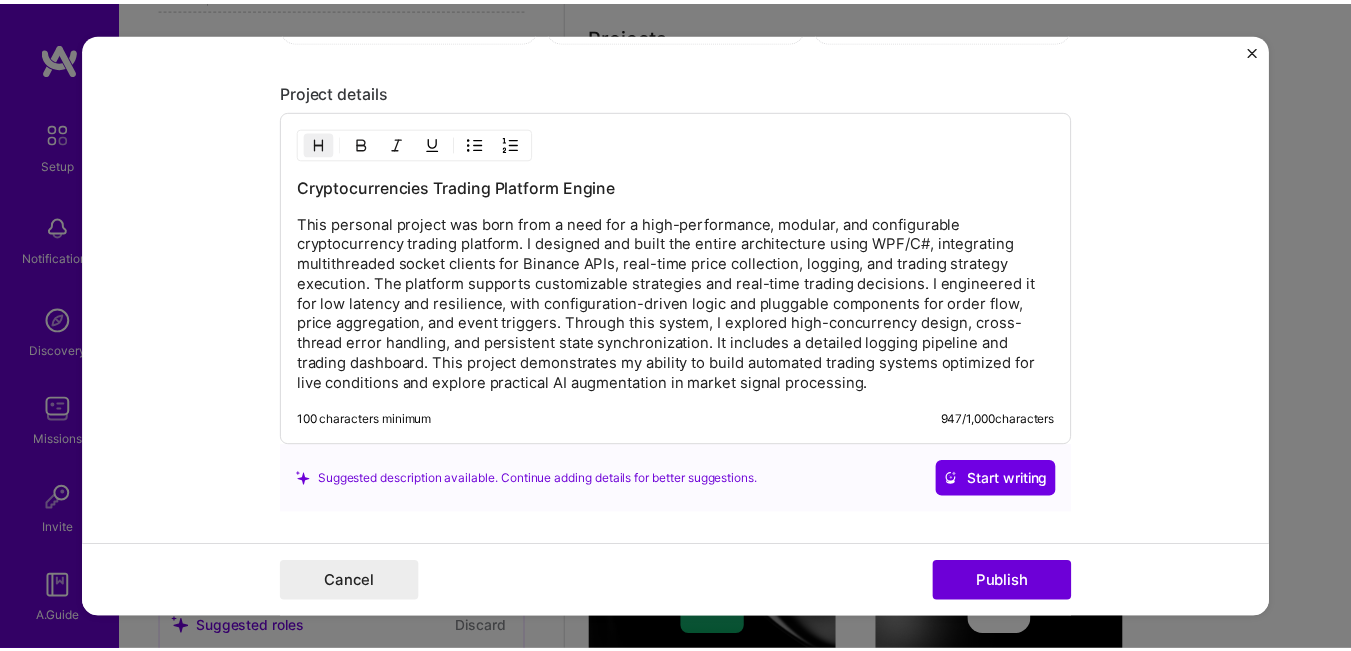 scroll, scrollTop: 2100, scrollLeft: 0, axis: vertical 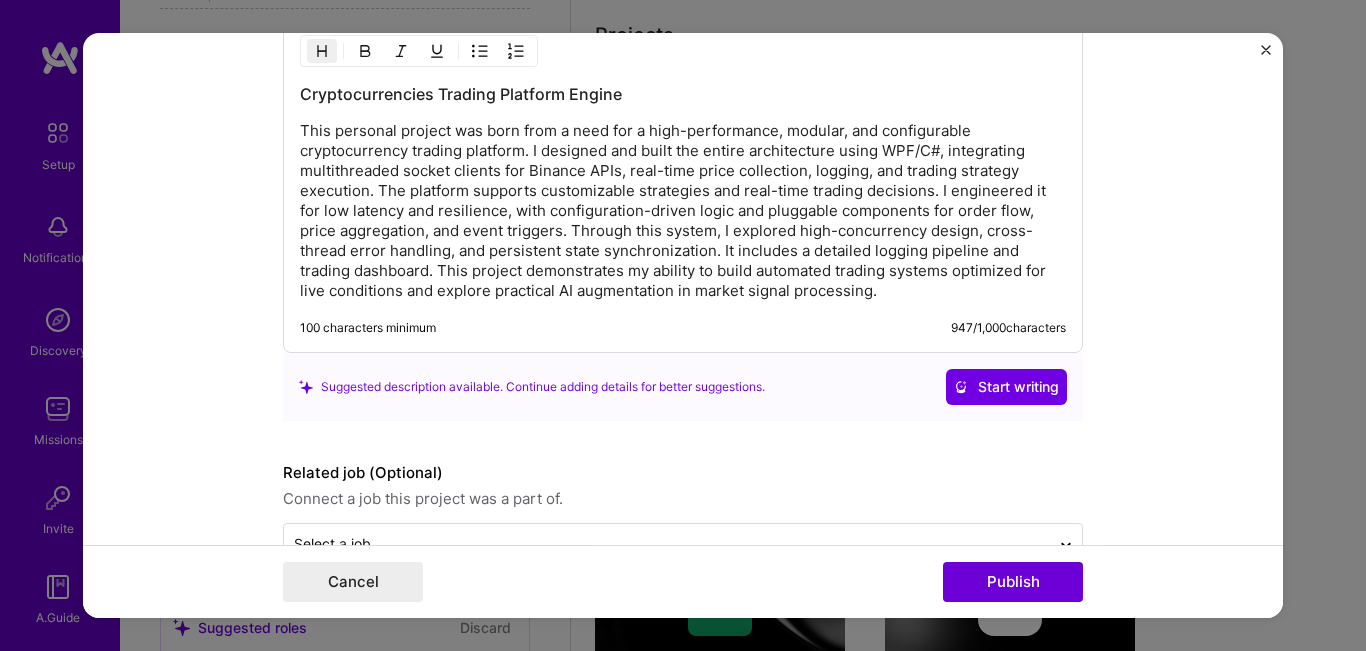 click on "This personal project was born from a need for a high-performance, modular, and configurable cryptocurrency trading platform. I designed and built the entire architecture using WPF/C#, integrating multithreaded socket clients for Binance APIs, real-time price collection, logging, and trading strategy execution. The platform supports customizable strategies and real-time trading decisions. I engineered it for low latency and resilience, with configuration-driven logic and pluggable components for order flow, price aggregation, and event triggers. Through this system, I explored high-concurrency design, cross-thread error handling, and persistent state synchronization. It includes a detailed logging pipeline and trading dashboard. This project demonstrates my ability to build automated trading systems optimized for live conditions and explore practical AI augmentation in market signal processing." at bounding box center (683, 211) 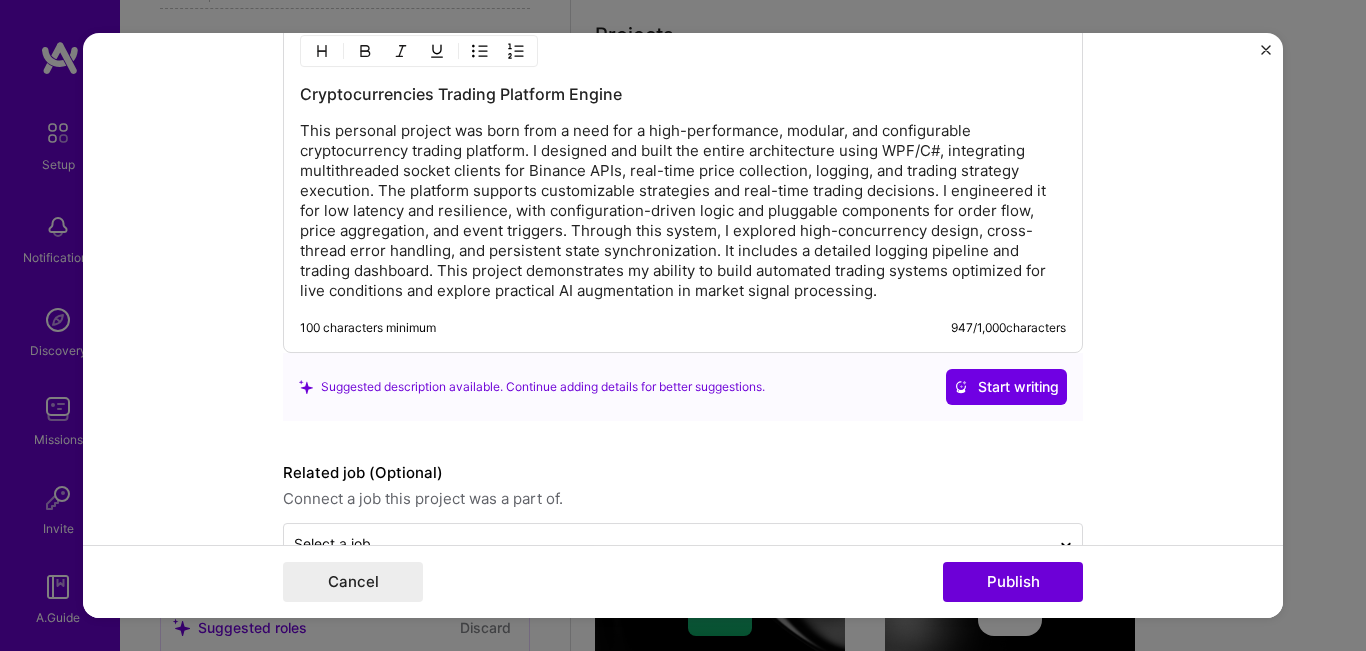 click on "This personal project was born from a need for a high-performance, modular, and configurable cryptocurrency trading platform. I designed and built the entire architecture using WPF/C#, integrating multithreaded socket clients for Binance APIs, real-time price collection, logging, and trading strategy execution. The platform supports customizable strategies and real-time trading decisions. I engineered it for low latency and resilience, with configuration-driven logic and pluggable components for order flow, price aggregation, and event triggers. Through this system, I explored high-concurrency design, cross-thread error handling, and persistent state synchronization. It includes a detailed logging pipeline and trading dashboard. This project demonstrates my ability to build automated trading systems optimized for live conditions and explore practical AI augmentation in market signal processing." at bounding box center [683, 211] 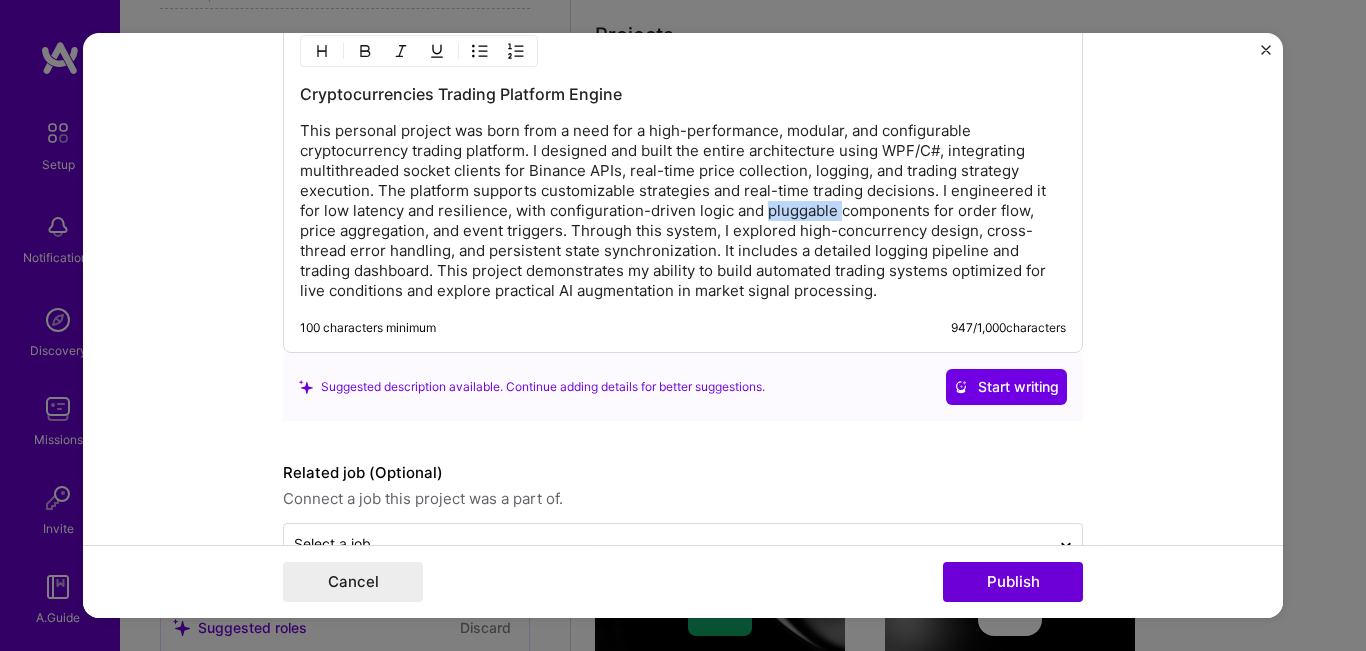 click on "This personal project was born from a need for a high-performance, modular, and configurable cryptocurrency trading platform. I designed and built the entire architecture using WPF/C#, integrating multithreaded socket clients for Binance APIs, real-time price collection, logging, and trading strategy execution. The platform supports customizable strategies and real-time trading decisions. I engineered it for low latency and resilience, with configuration-driven logic and pluggable components for order flow, price aggregation, and event triggers. Through this system, I explored high-concurrency design, cross-thread error handling, and persistent state synchronization. It includes a detailed logging pipeline and trading dashboard. This project demonstrates my ability to build automated trading systems optimized for live conditions and explore practical AI augmentation in market signal processing." at bounding box center (683, 211) 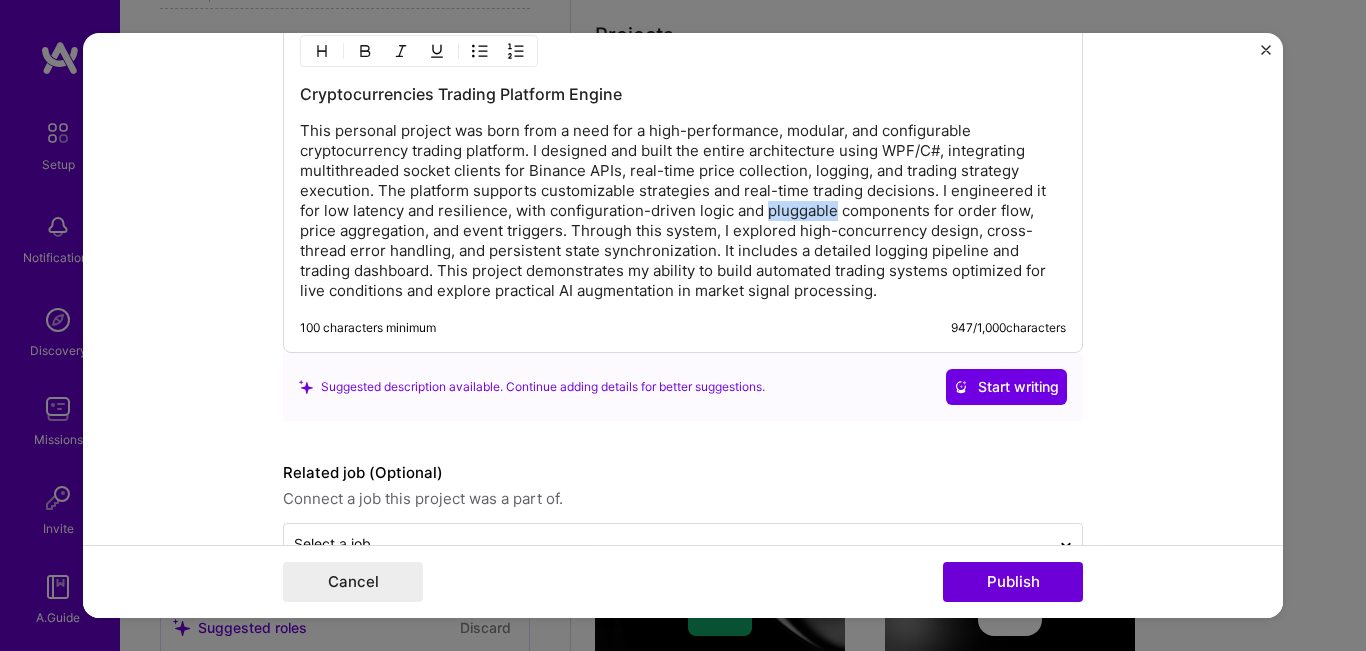 type 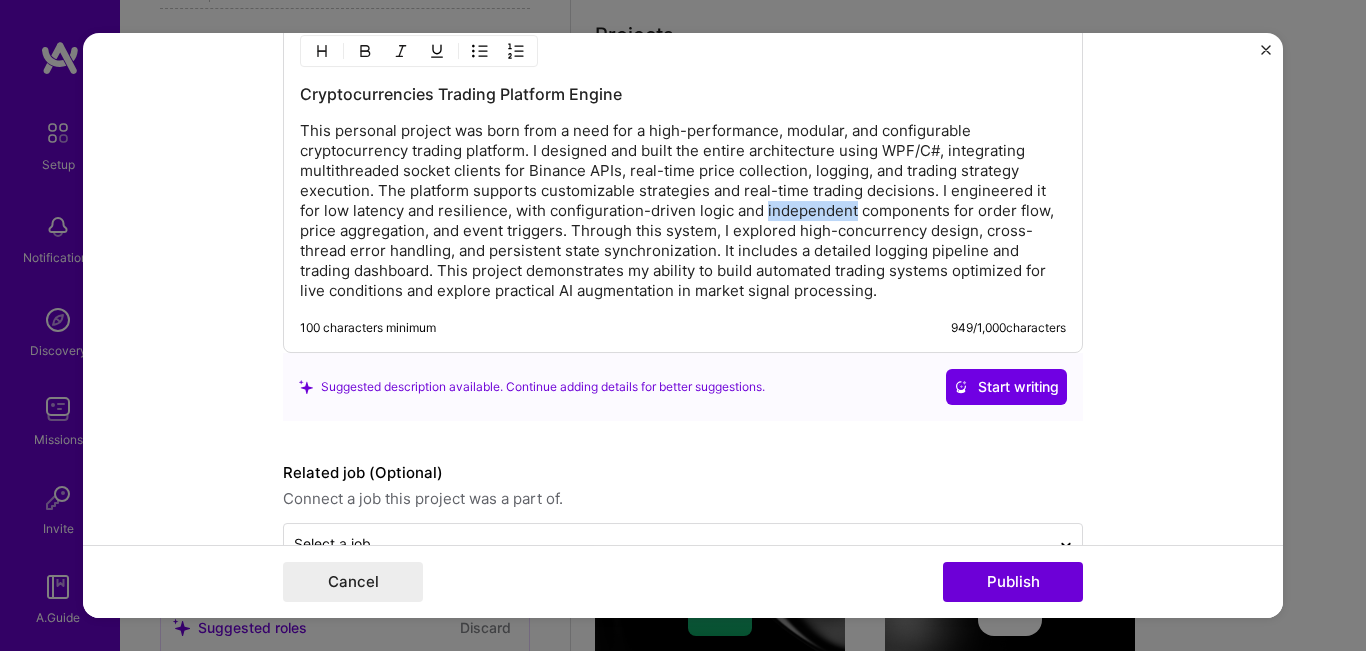 copy on "independent" 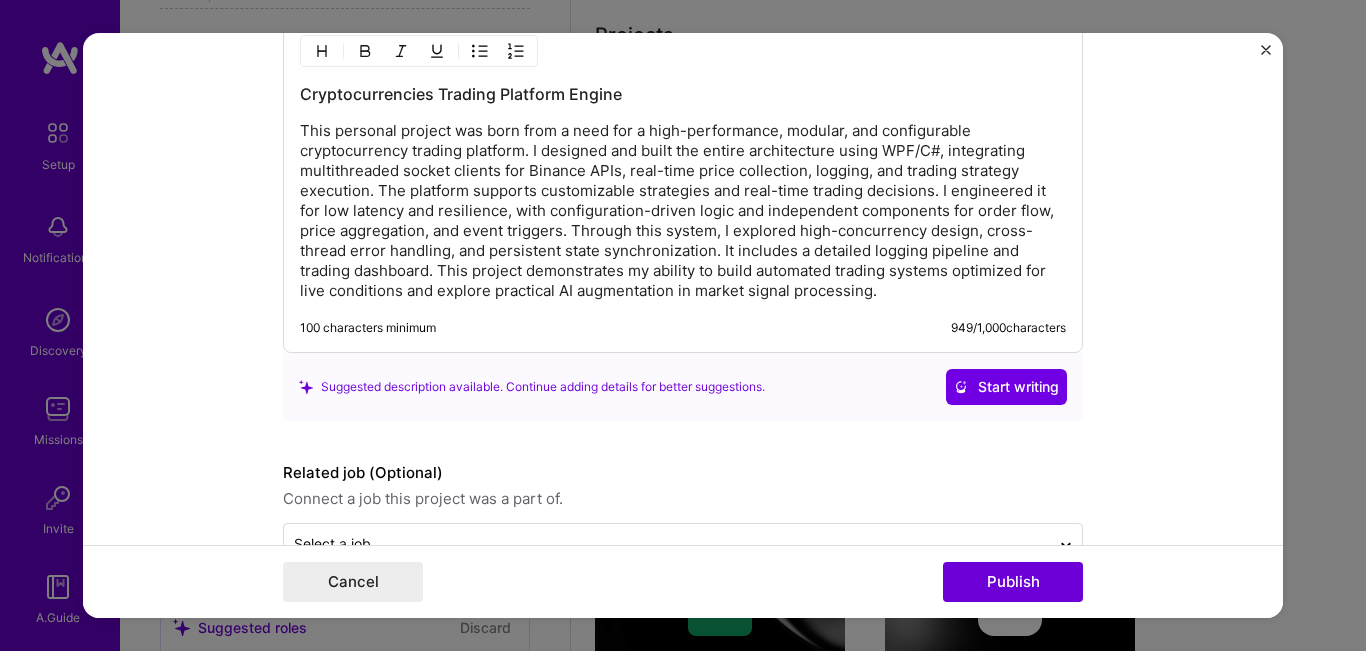 click on "This personal project was born from a need for a high-performance, modular, and configurable cryptocurrency trading platform. I designed and built the entire architecture using WPF/C#, integrating multithreaded socket clients for Binance APIs, real-time price collection, logging, and trading strategy execution. The platform supports customizable strategies and real-time trading decisions. I engineered it for low latency and resilience, with configuration-driven logic and independent components for order flow, price aggregation, and event triggers. Through this system, I explored high-concurrency design, cross-thread error handling, and persistent state synchronization. It includes a detailed logging pipeline and trading dashboard. This project demonstrates my ability to build automated trading systems optimized for live conditions and explore practical AI augmentation in market signal processing." at bounding box center (683, 211) 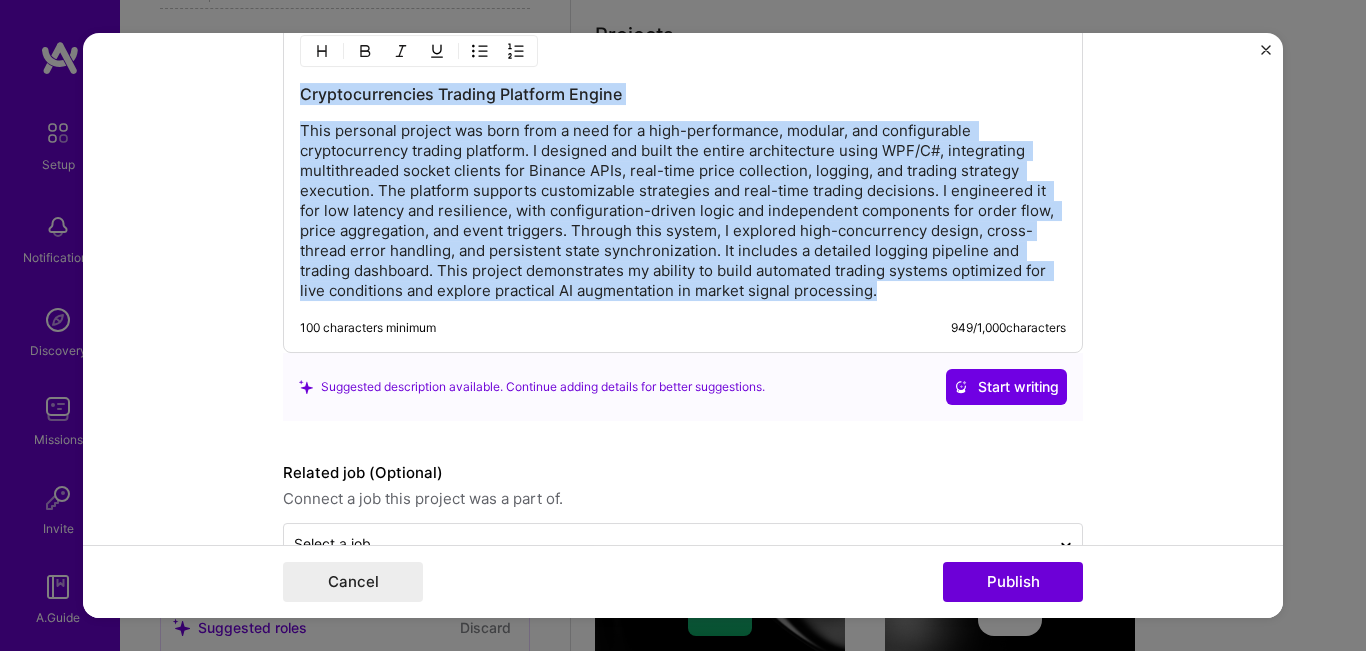 copy on "Cryptocurrencies Trading Platform Engine This personal project was born from a need for a high-performance, modular, and configurable cryptocurrency trading platform. I designed and built the entire architecture using WPF/C#, integrating multithreaded socket clients for Binance APIs, real-time price collection, logging, and trading strategy execution. The platform supports customizable strategies and real-time trading decisions. I engineered it for low latency and resilience, with configuration-driven logic and independent components for order flow, price aggregation, and event triggers. Through this system, I explored high-concurrency design, cross-thread error handling, and persistent state synchronization. It includes a detailed logging pipeline and trading dashboard. This project demonstrates my ability to build automated trading systems optimized for live conditions and explore practical AI augmentation in market signal processing." 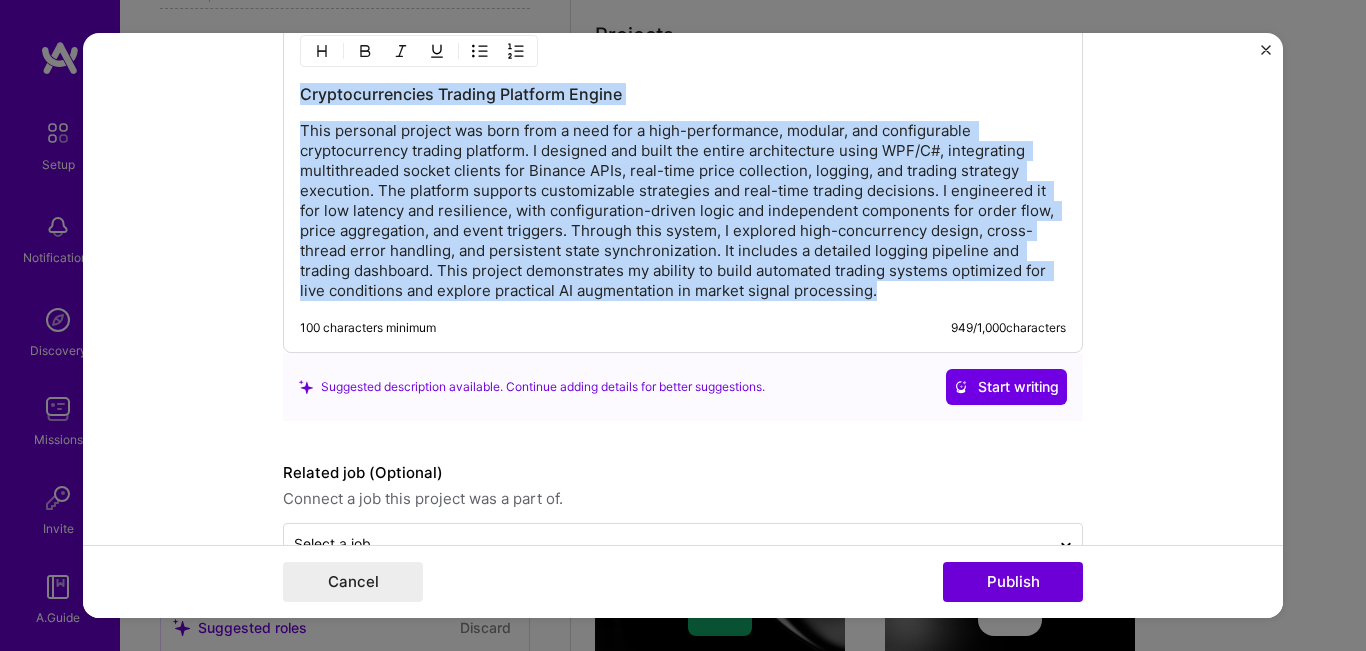 click on "This personal project was born from a need for a high-performance, modular, and configurable cryptocurrency trading platform. I designed and built the entire architecture using WPF/C#, integrating multithreaded socket clients for Binance APIs, real-time price collection, logging, and trading strategy execution. The platform supports customizable strategies and real-time trading decisions. I engineered it for low latency and resilience, with configuration-driven logic and independent components for order flow, price aggregation, and event triggers. Through this system, I explored high-concurrency design, cross-thread error handling, and persistent state synchronization. It includes a detailed logging pipeline and trading dashboard. This project demonstrates my ability to build automated trading systems optimized for live conditions and explore practical AI augmentation in market signal processing." at bounding box center [683, 211] 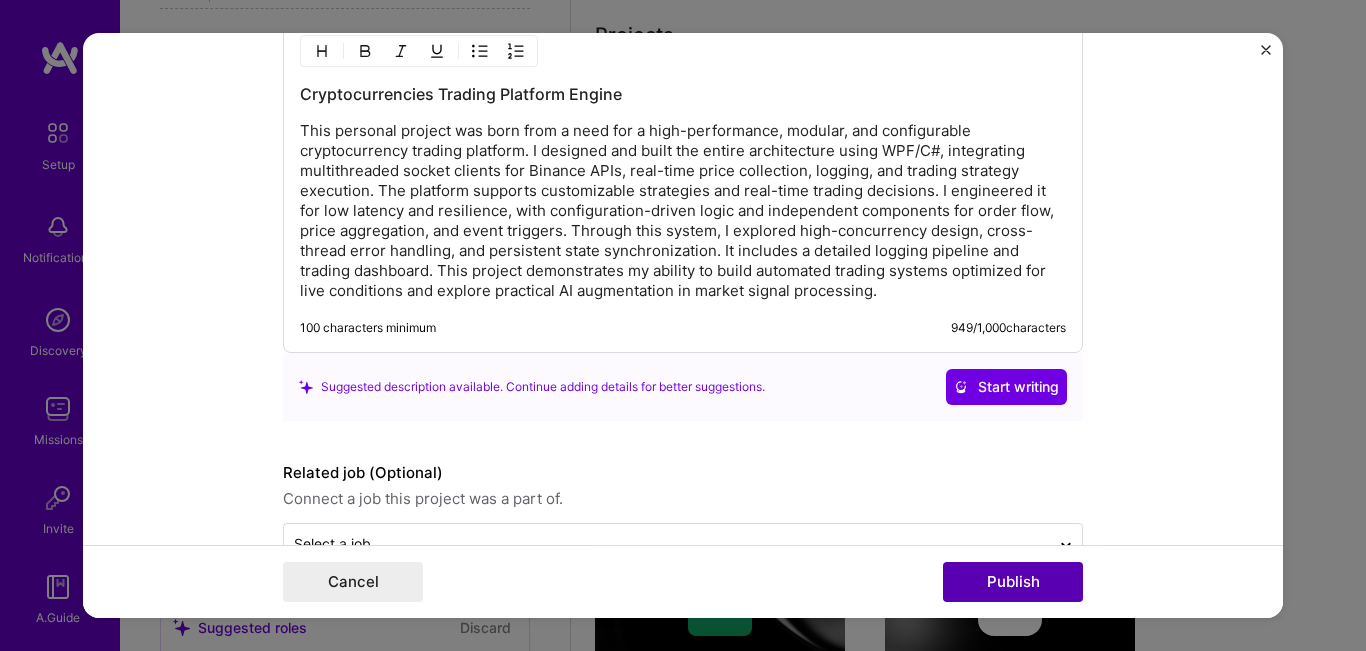 click on "Publish" at bounding box center (1013, 582) 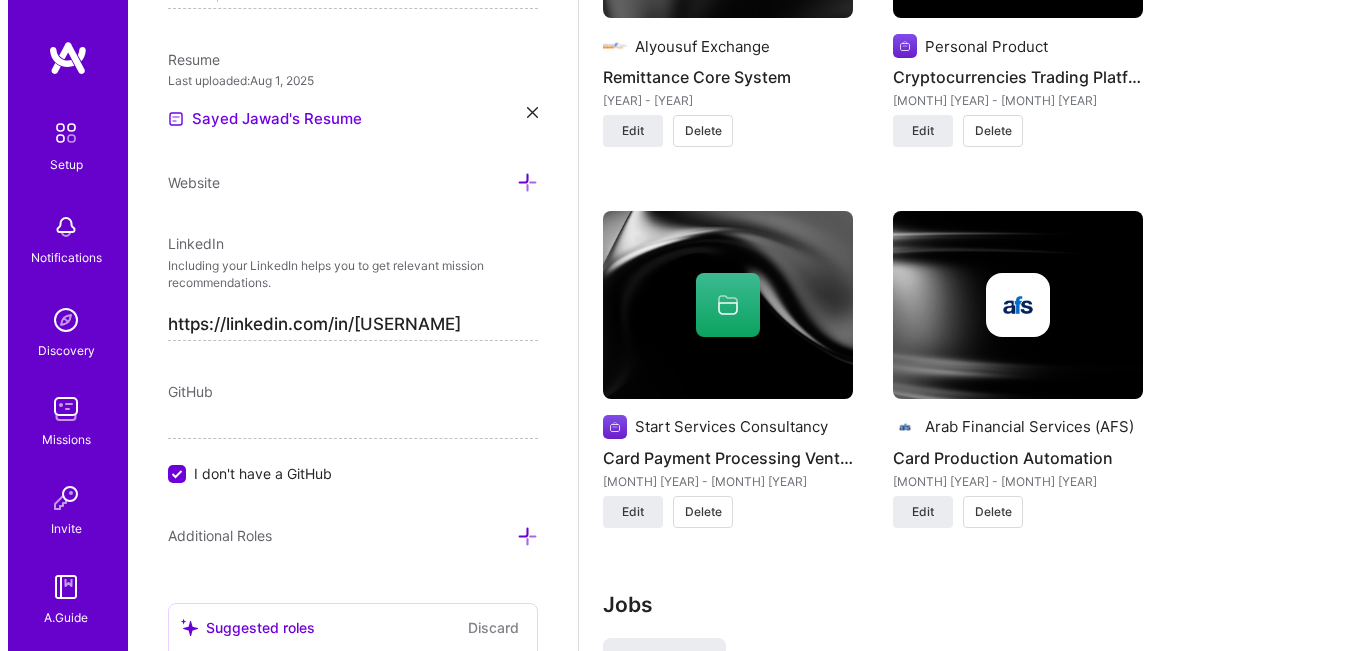 scroll, scrollTop: 2000, scrollLeft: 0, axis: vertical 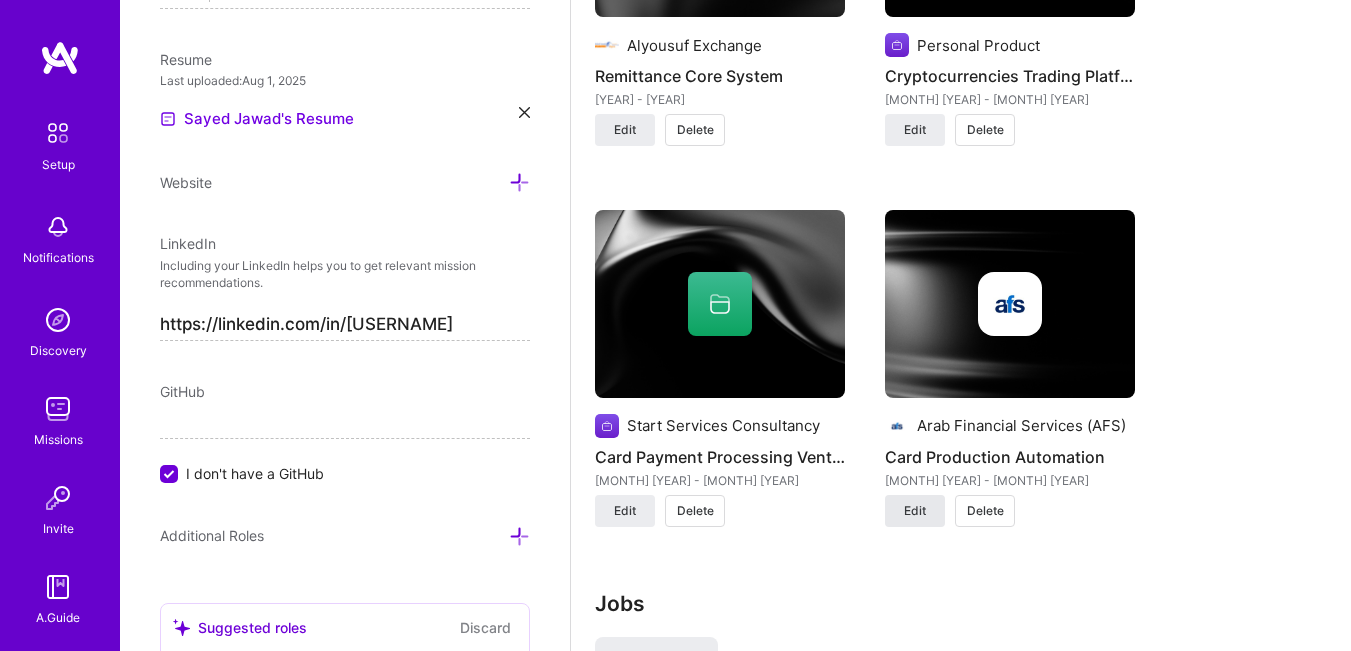 click on "Edit" at bounding box center [915, 511] 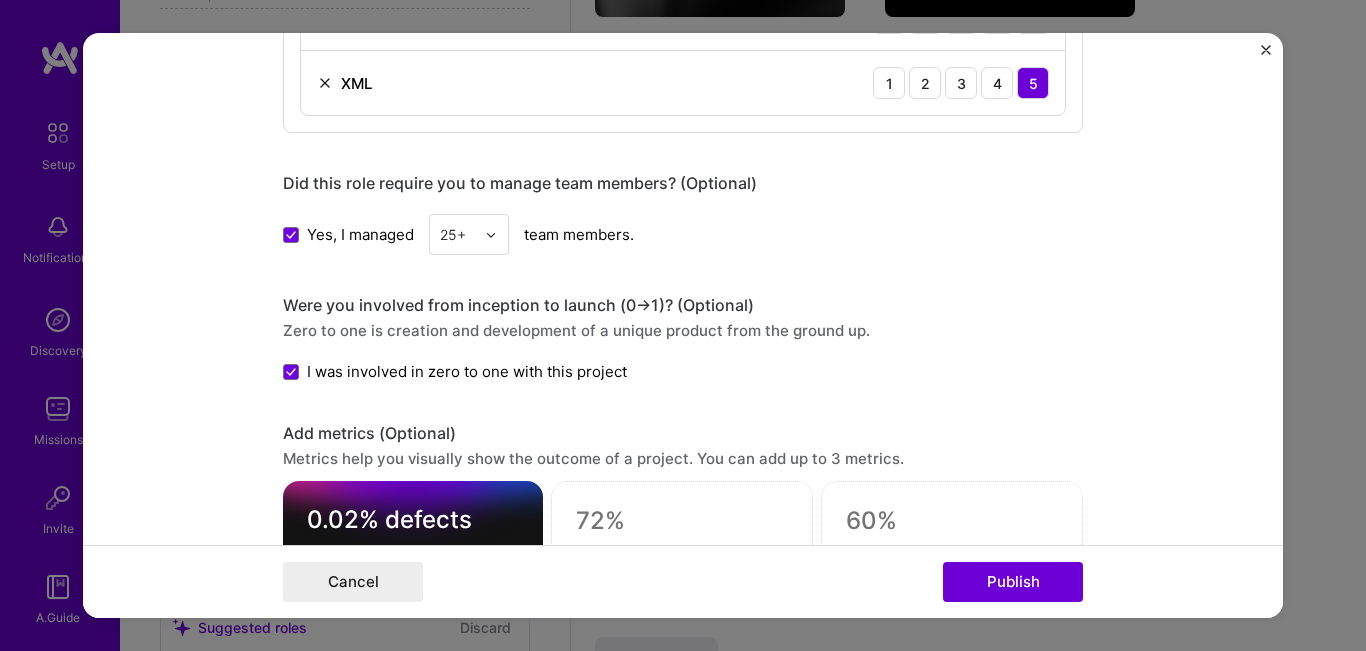 scroll, scrollTop: 1600, scrollLeft: 0, axis: vertical 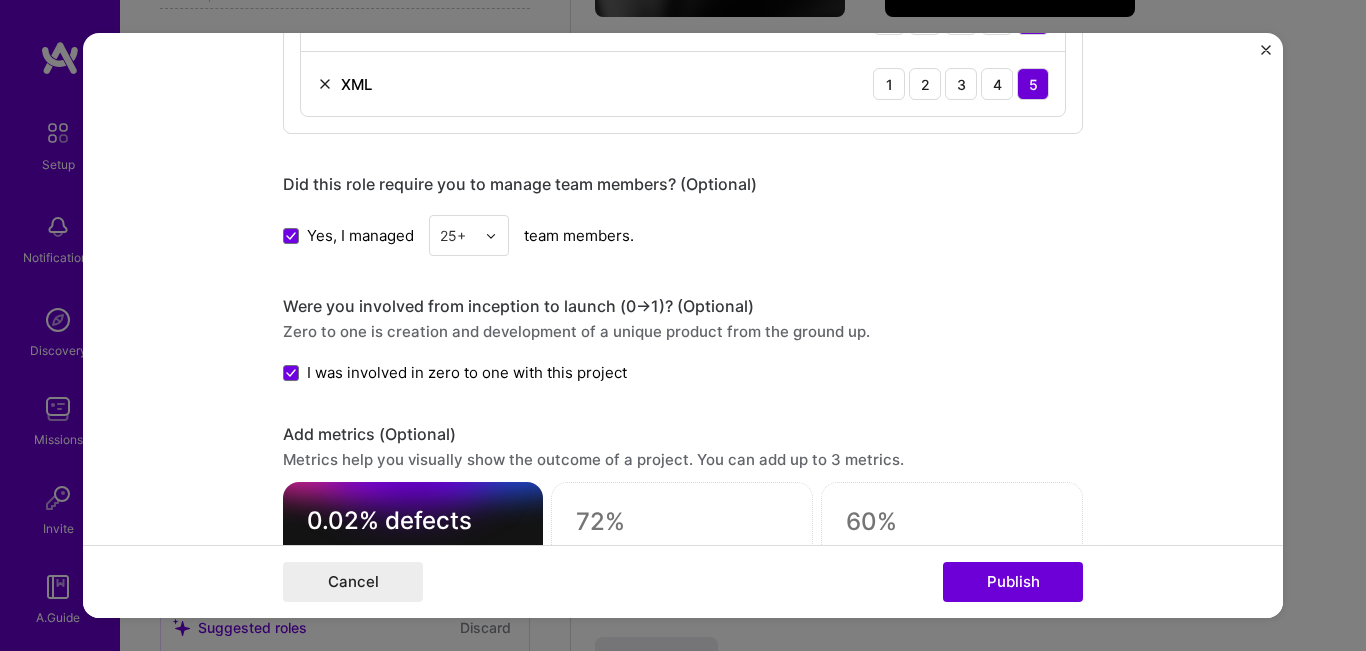 click at bounding box center [457, 236] 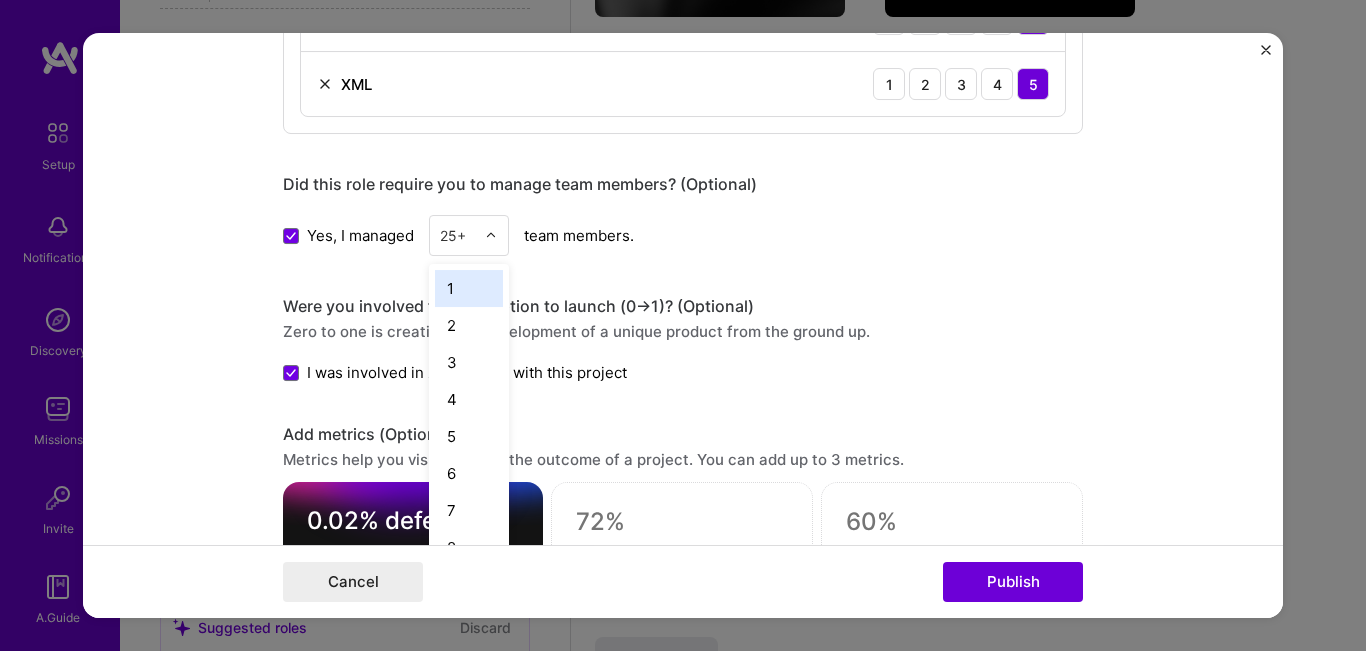 click on "1" at bounding box center [469, 289] 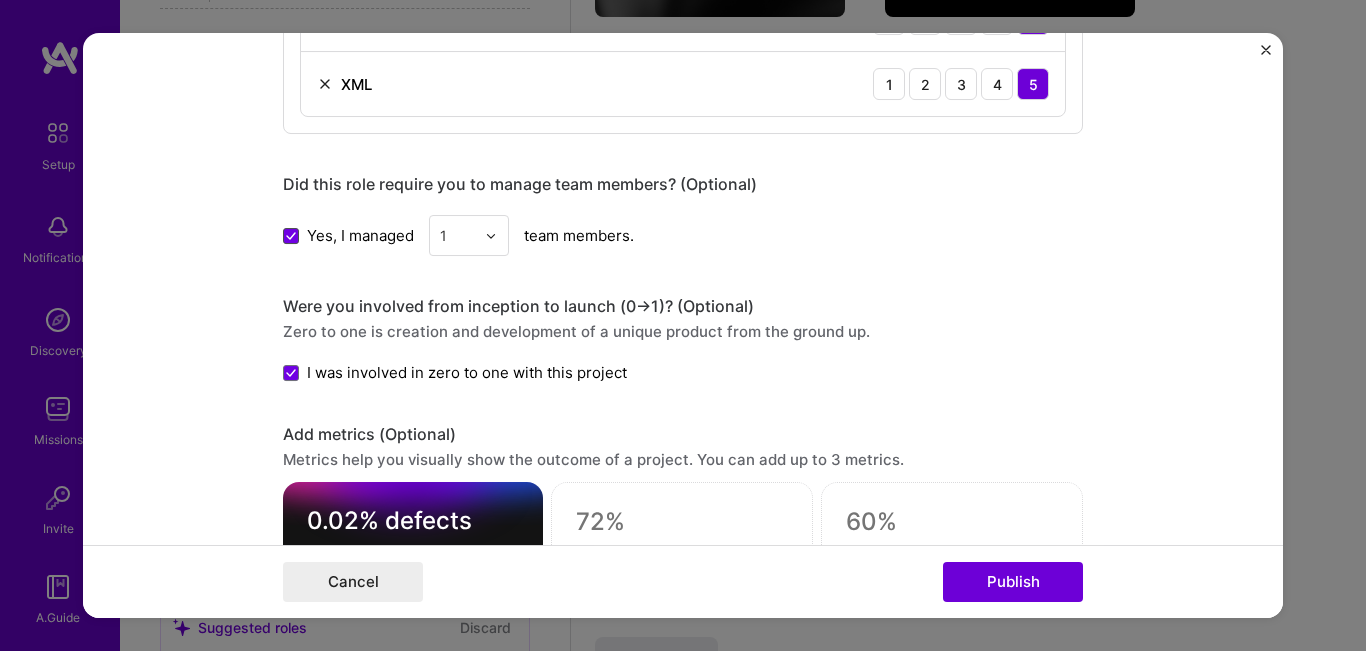 click at bounding box center [291, 236] 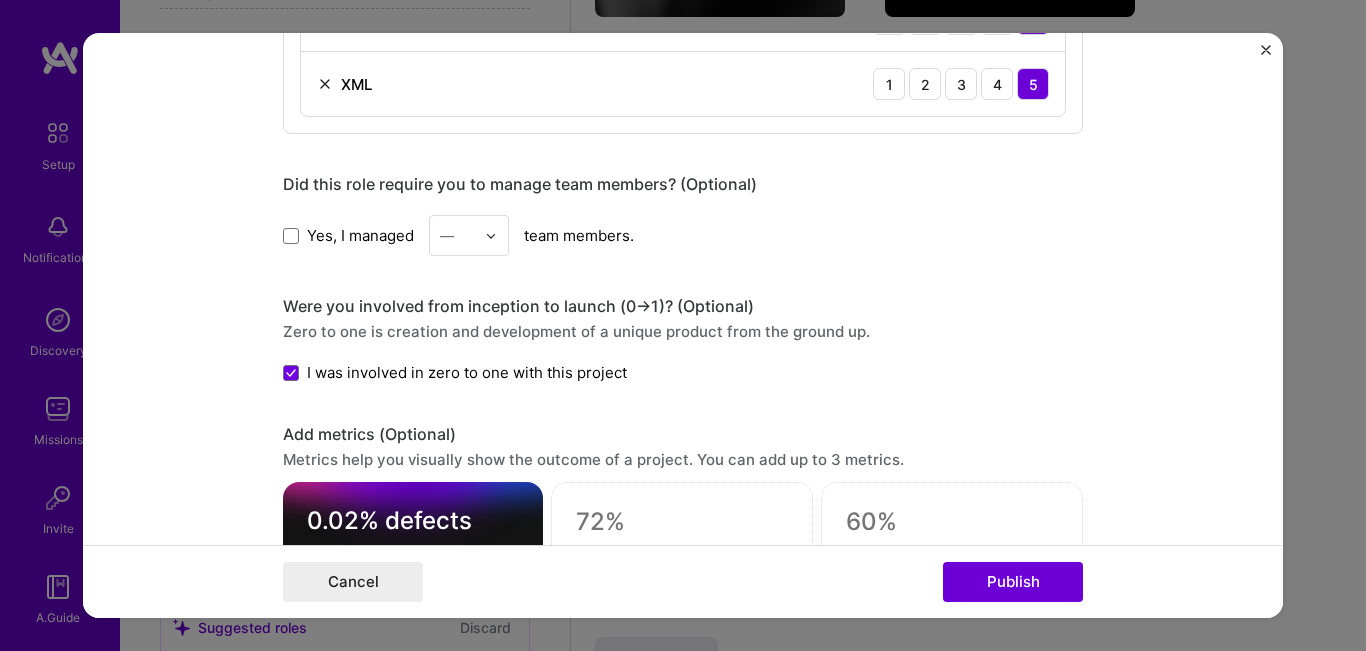 click on "Project title Card Production Automation Company Arab Financial Services (AFS)
Project industry Industry 2 Project Link (Optional)
Drag and drop an image or   Upload file Upload file We recommend uploading at least 4 images. 1600x1200px or higher recommended. Max 5MB each. Role Senior Management Member Software Architect Nov, 2008
to May, 2011
I’m still working on this project Skills used — Add up to 12 skills Any new skills will be added to your profile. Enter skills... 10 .NET 1 2 3 4 5 C# 1 2 3 4 5 Data Management 1 2 3 4 5 ETL 1 2 3 4 5 Process Design 1 2 3 4 5 Process Optimization 1 2 3 4 5 QA (Quality Assurance) 1 2 3 4 5 Stakeholder Management 1 2 3 4 5 Systems Architecture 1 2 3 4 5 XML 1 2 3 4 5 Did this role require you to manage team members? (Optional) Yes, I managed — team members. Were you involved from inception to launch (0  ->  1)? (Optional) 0.02% defects   /" at bounding box center [683, 326] 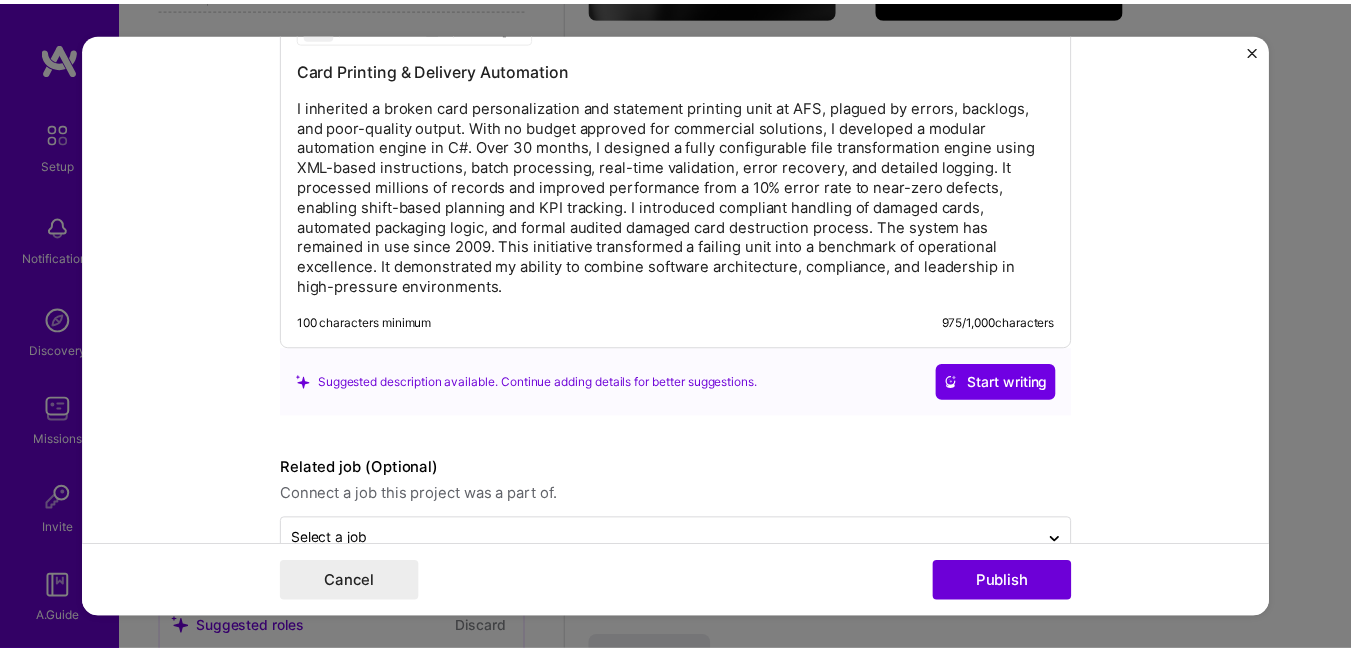 scroll, scrollTop: 2368, scrollLeft: 0, axis: vertical 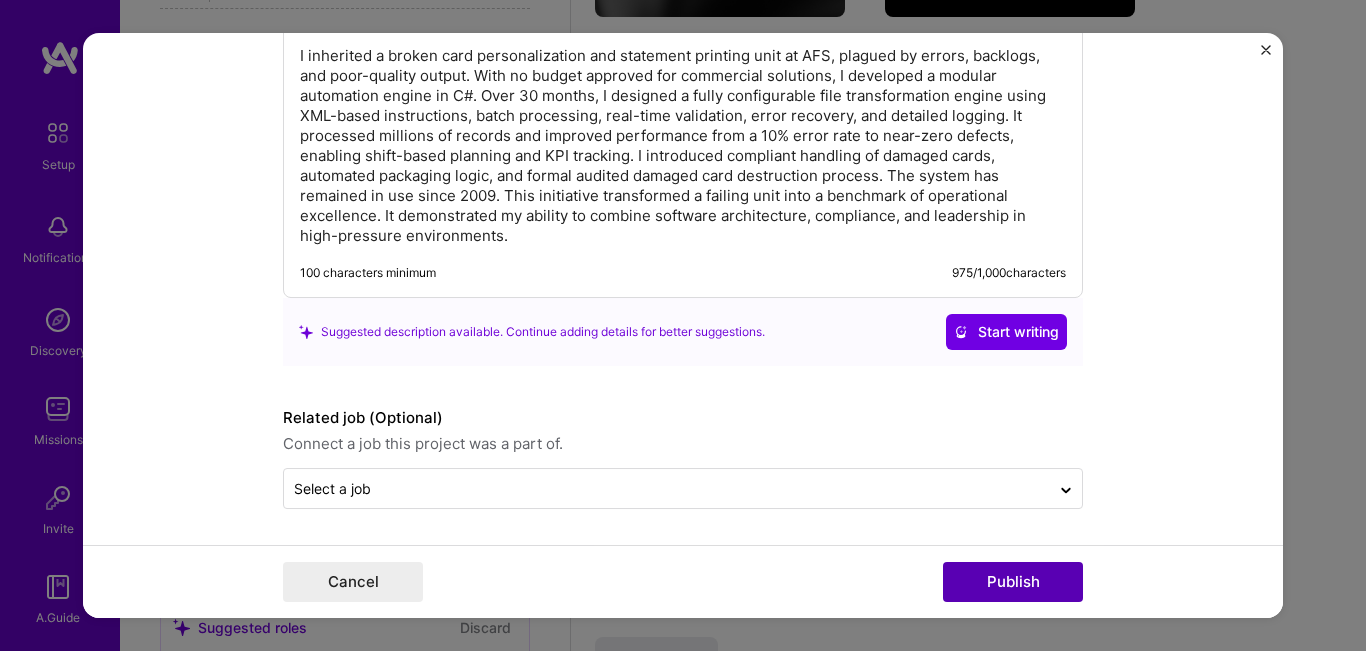 click on "Publish" at bounding box center (1013, 582) 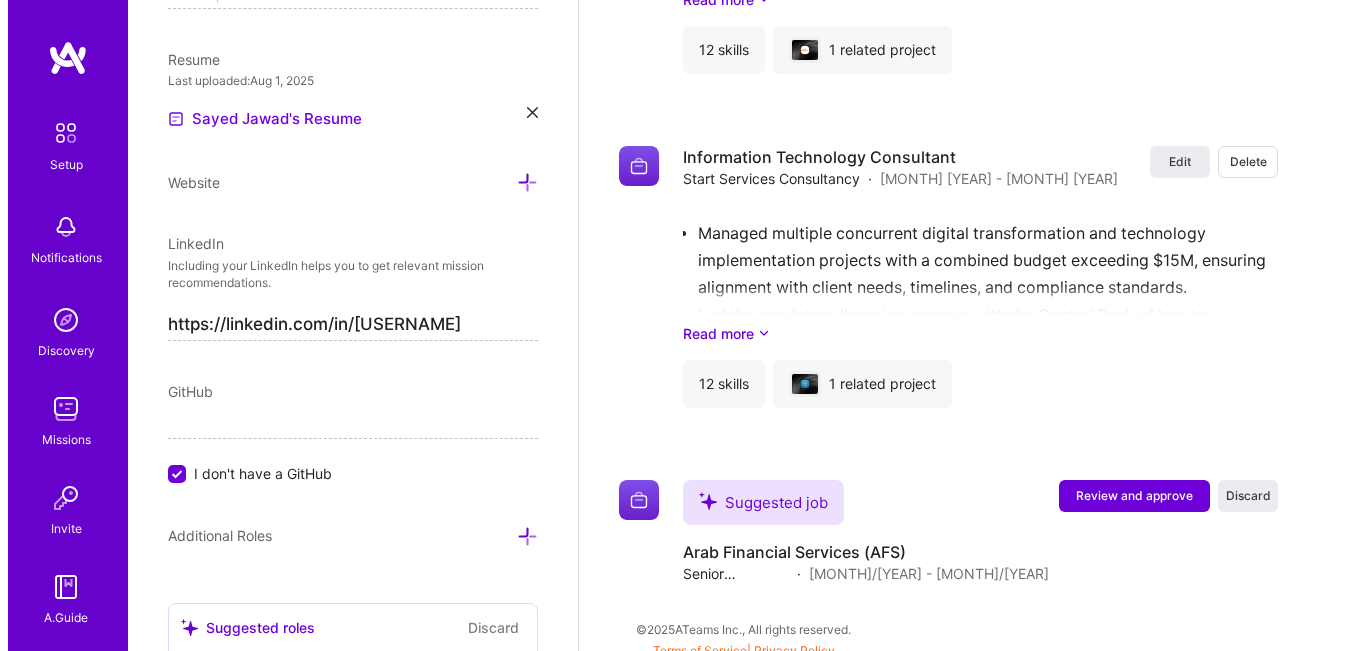 scroll, scrollTop: 2934, scrollLeft: 0, axis: vertical 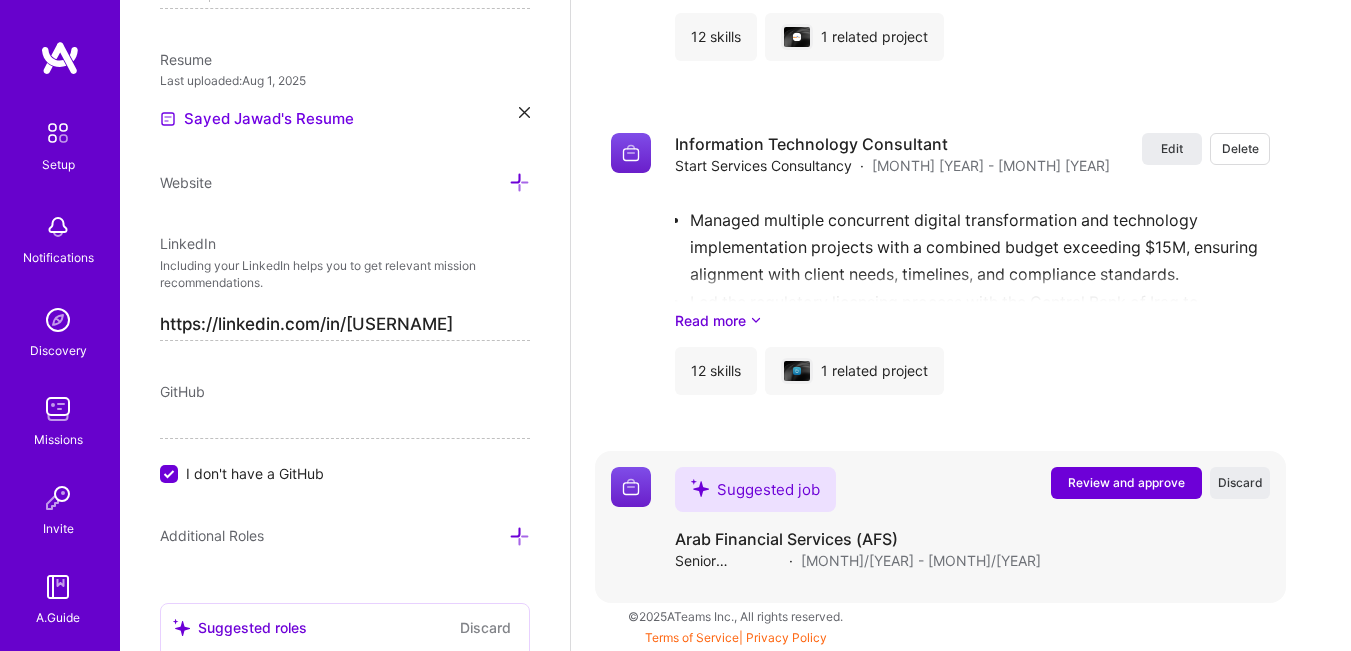 click on "Review and approve" at bounding box center [1126, 482] 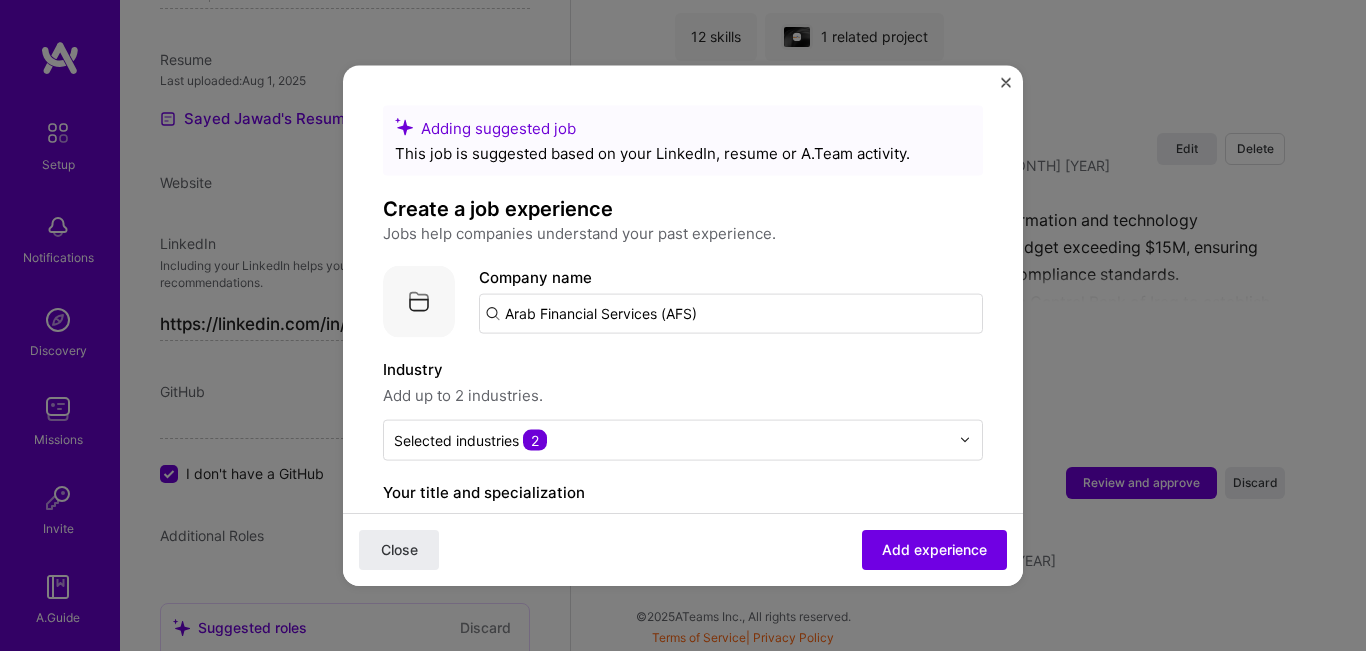 click at bounding box center (419, 301) 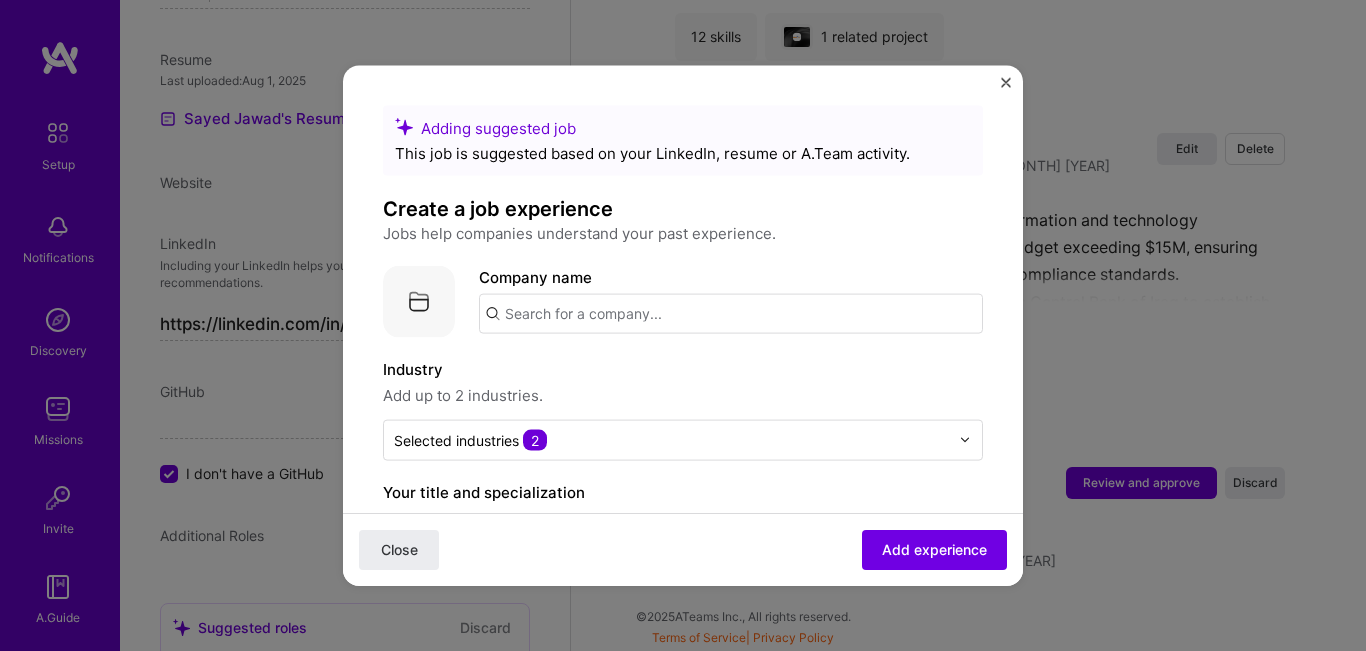 paste on "Arab Financial Services (AFS)" 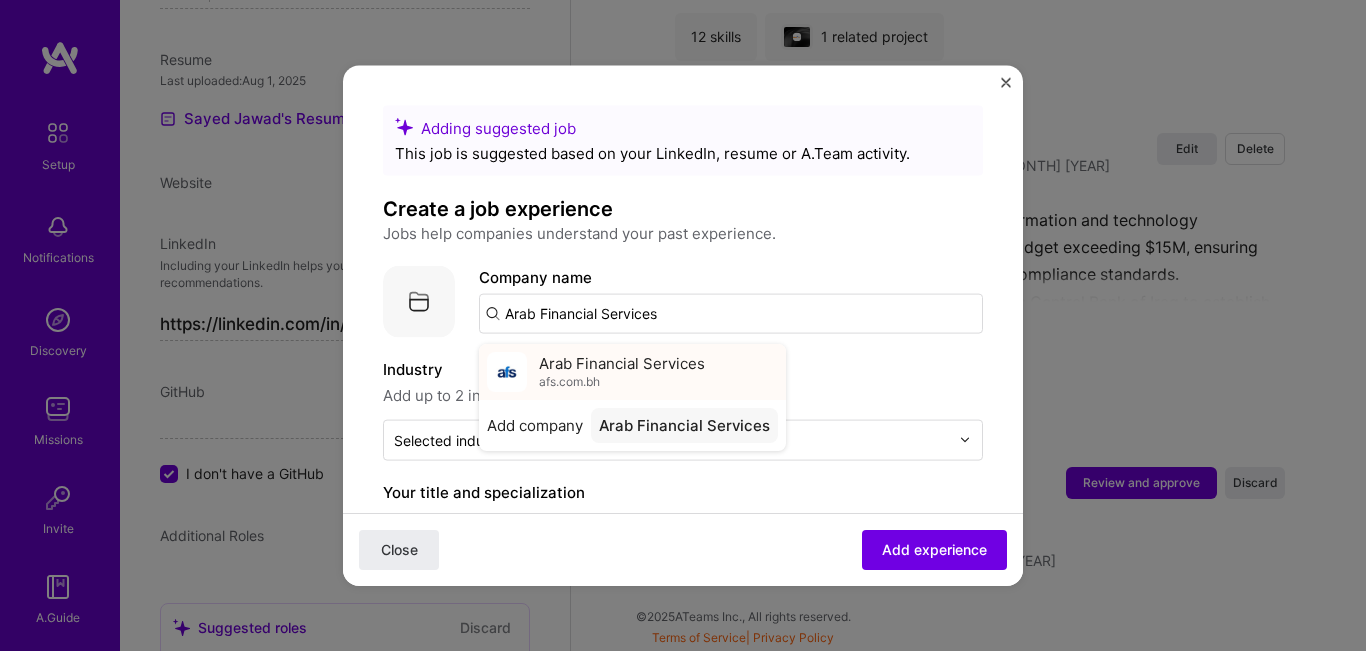 type on "Arab Financial Services" 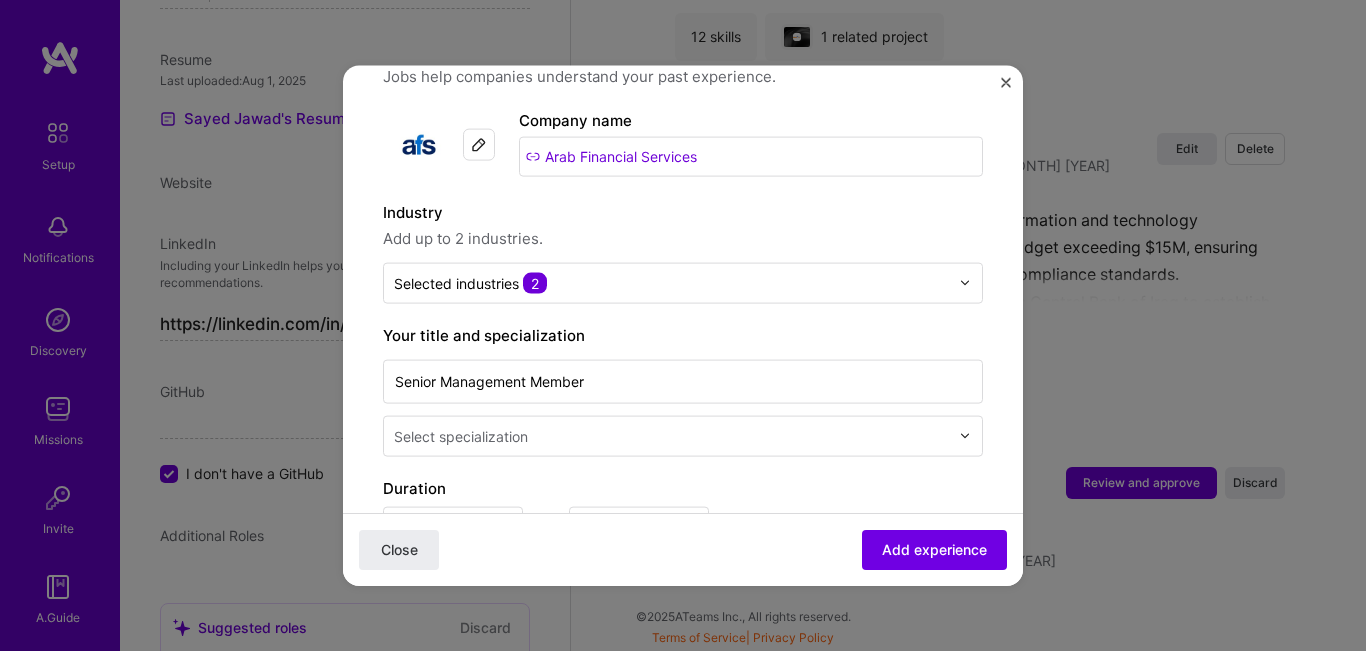 scroll, scrollTop: 200, scrollLeft: 0, axis: vertical 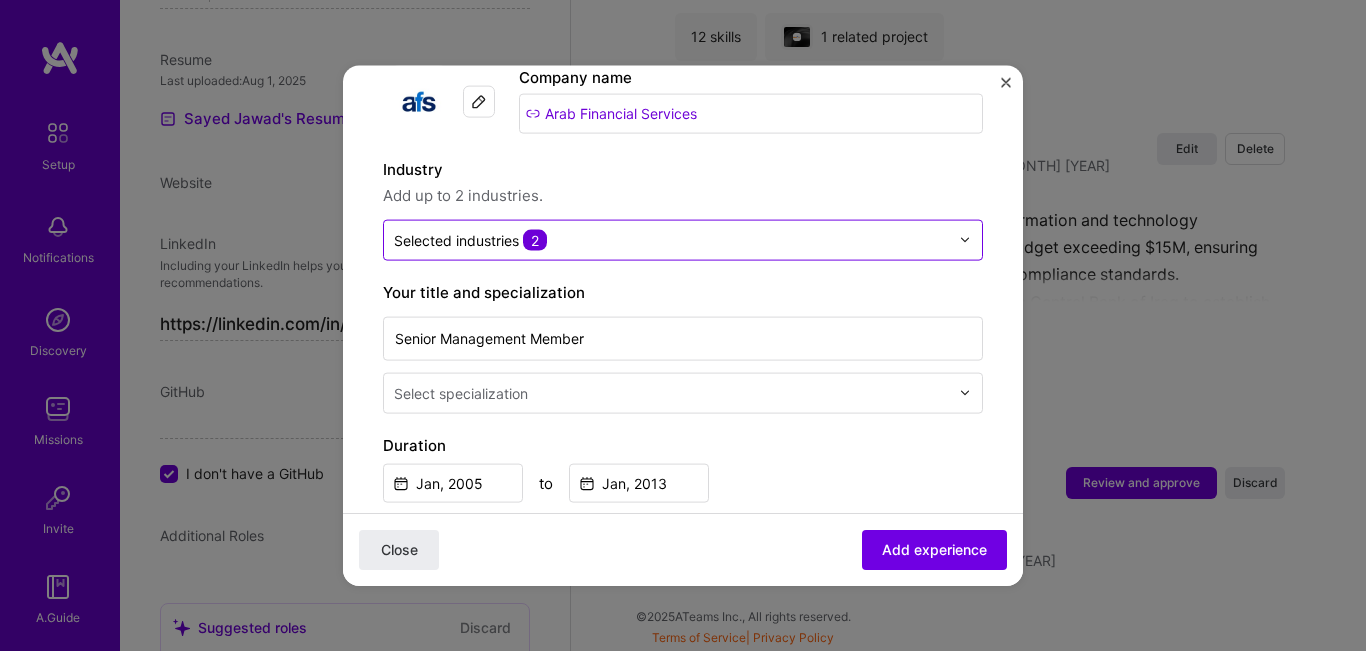 click at bounding box center [965, 240] 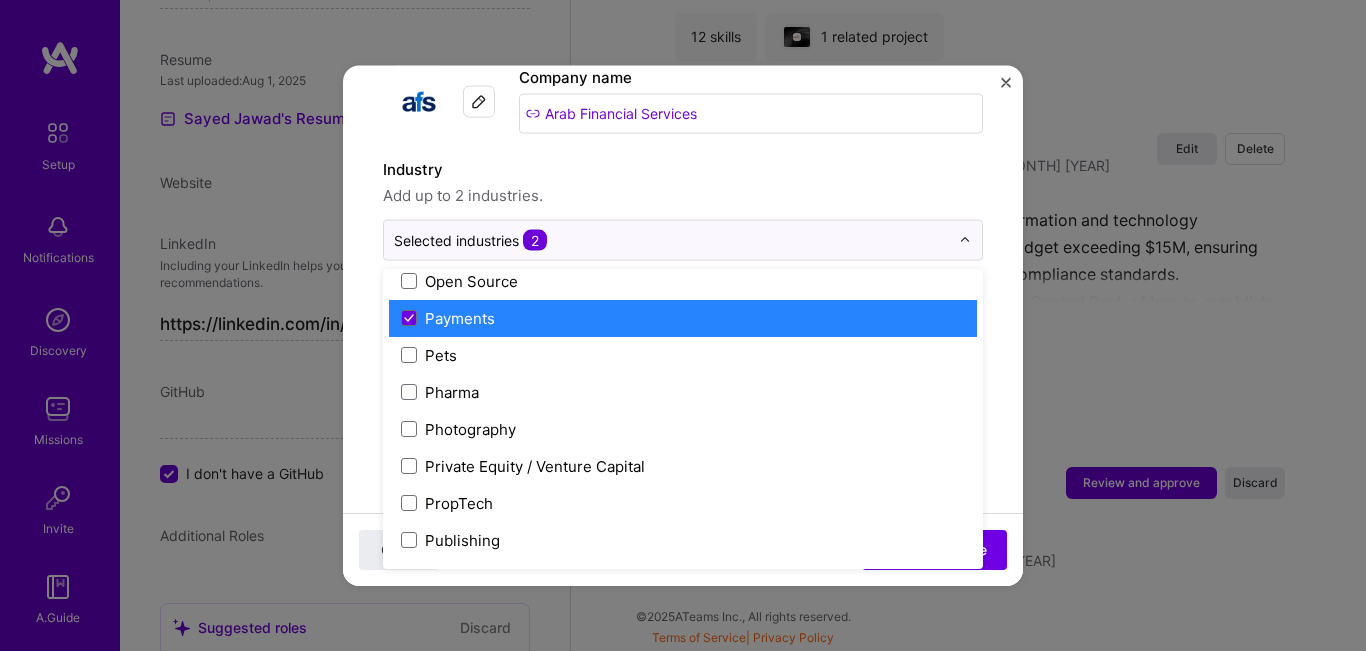 scroll, scrollTop: 3500, scrollLeft: 0, axis: vertical 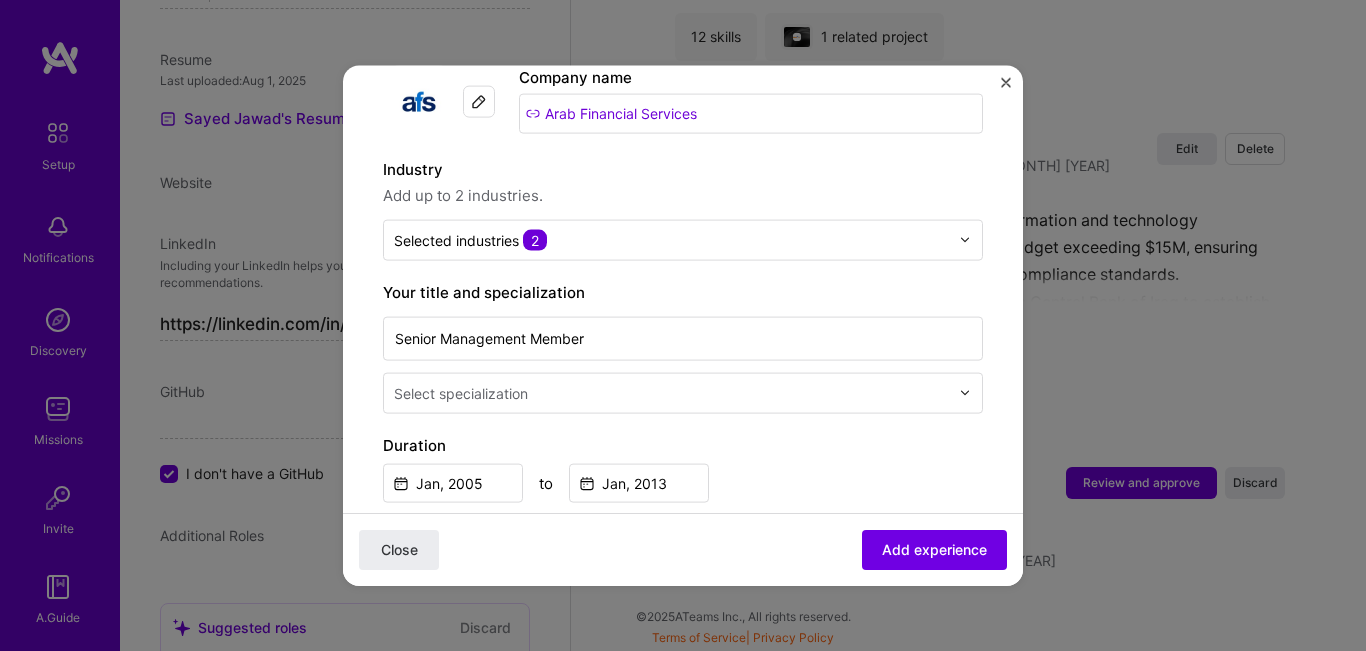 click on "Industry" at bounding box center [683, 169] 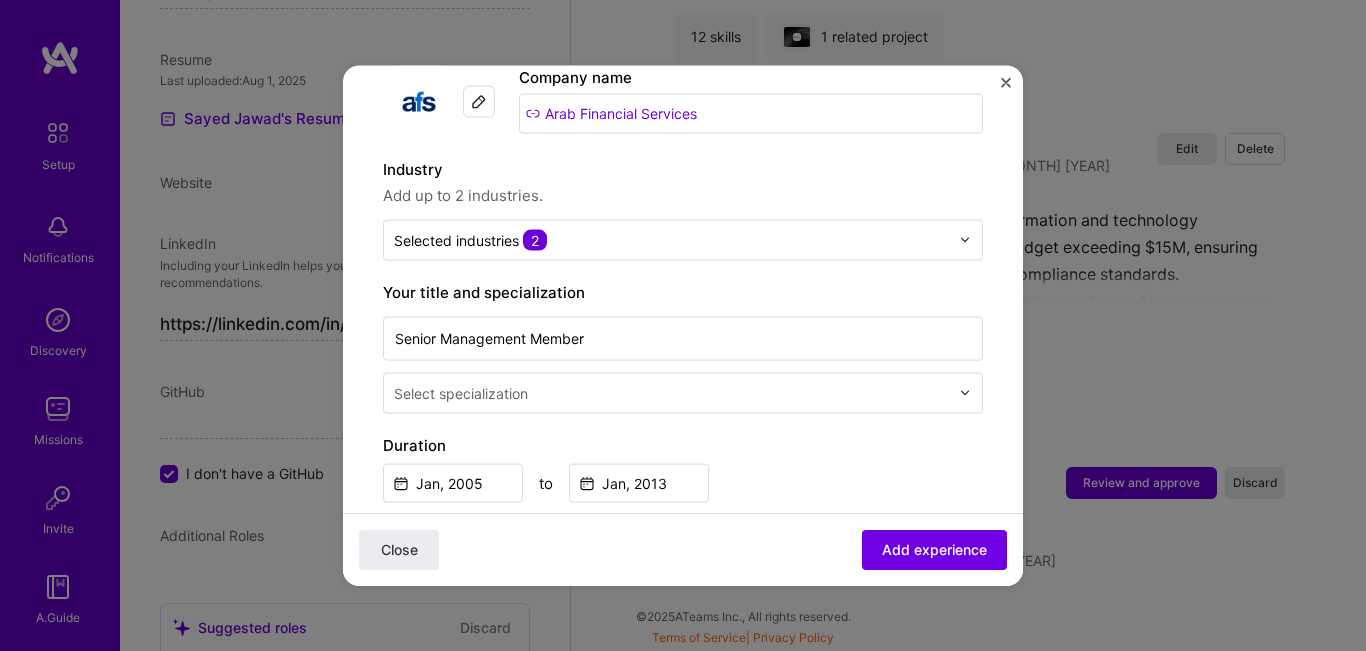 scroll, scrollTop: 300, scrollLeft: 0, axis: vertical 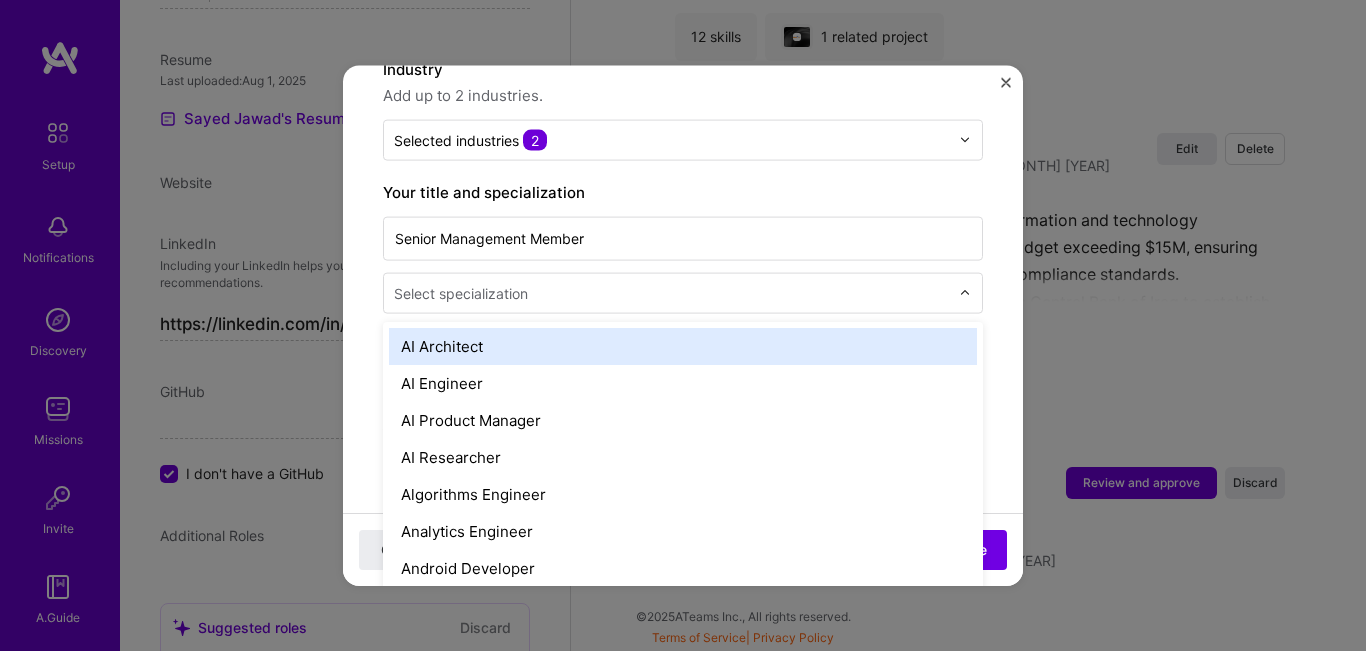 click at bounding box center (965, 293) 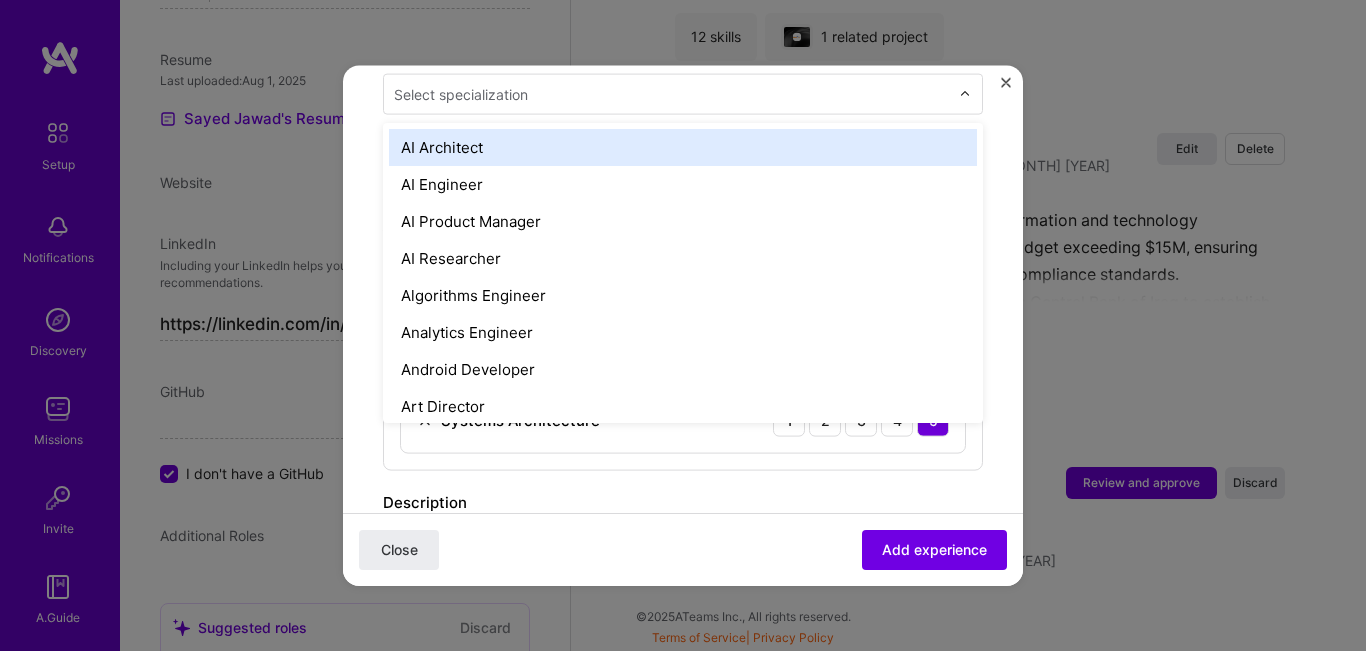 scroll, scrollTop: 500, scrollLeft: 0, axis: vertical 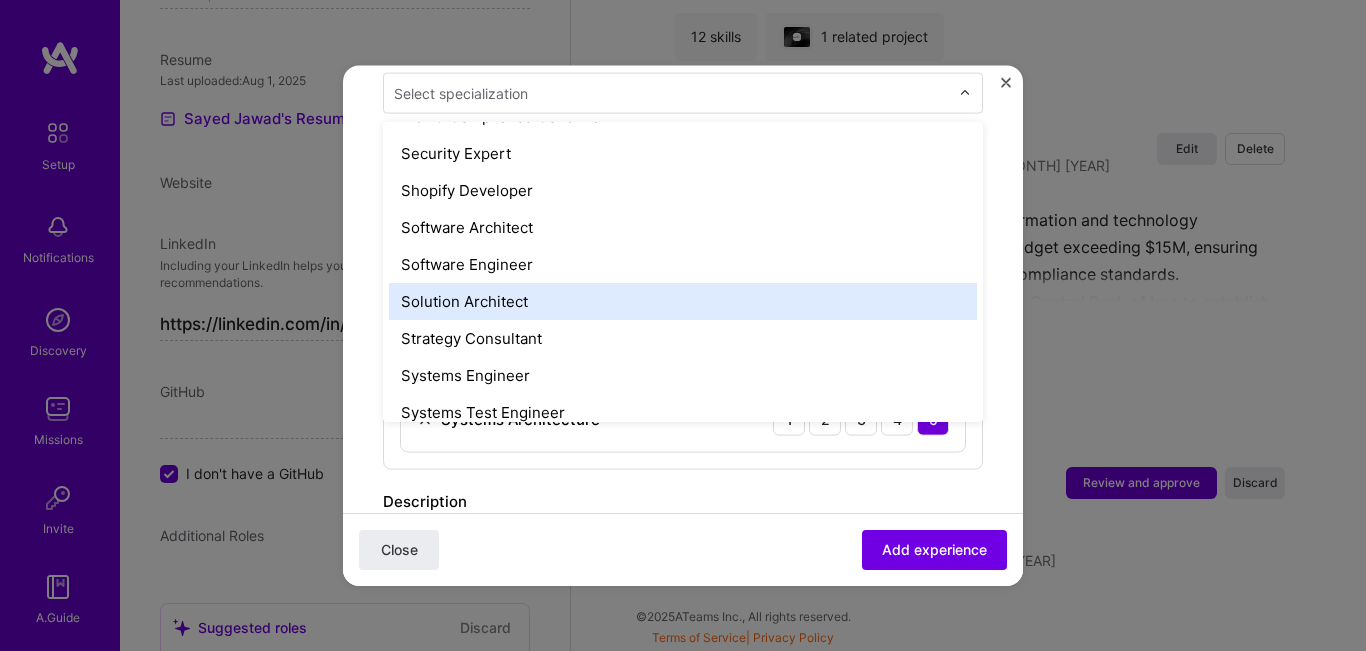 click on "Solution Architect" at bounding box center [683, 300] 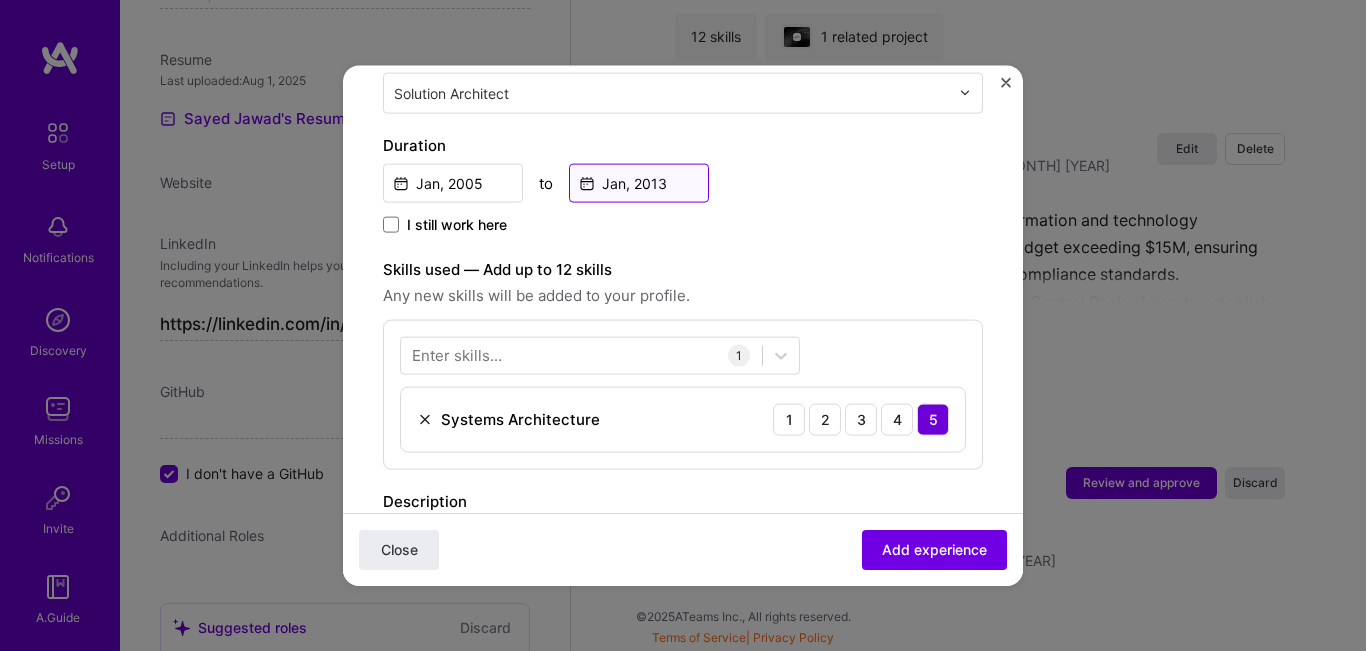 click on "Jan, 2013" at bounding box center [639, 182] 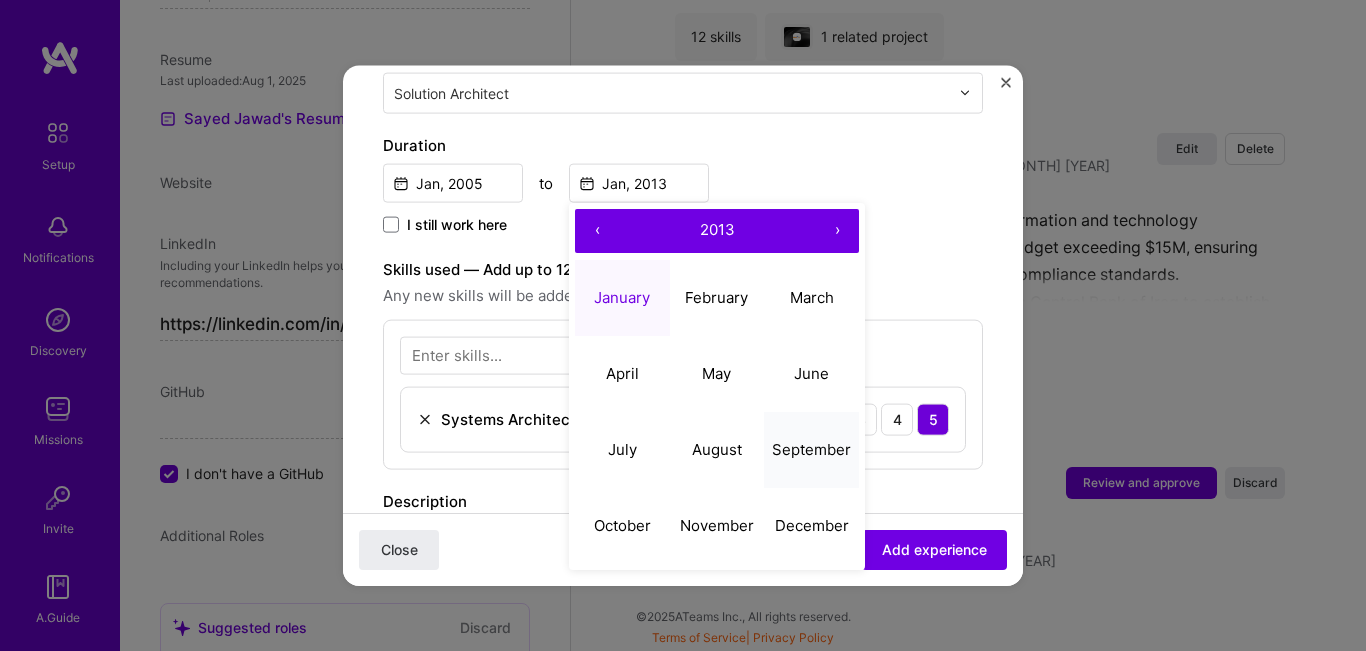 click on "September" at bounding box center [811, 449] 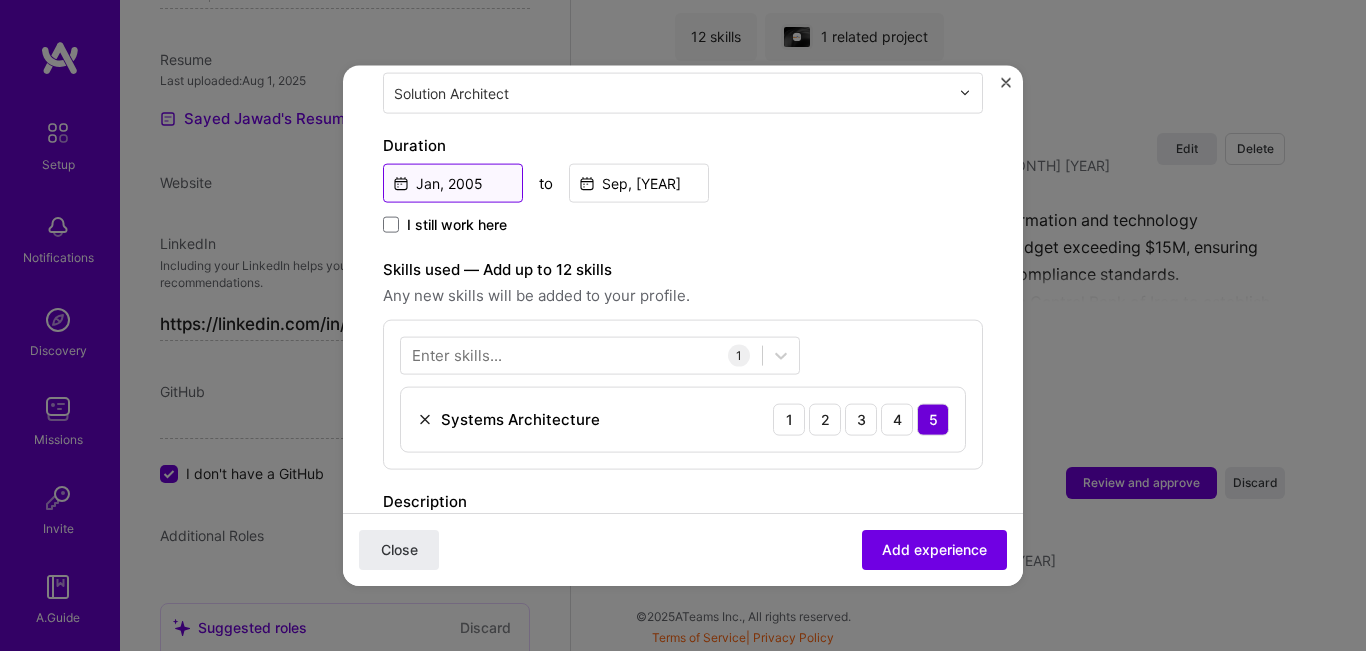 click on "Jan, 2005" at bounding box center (453, 182) 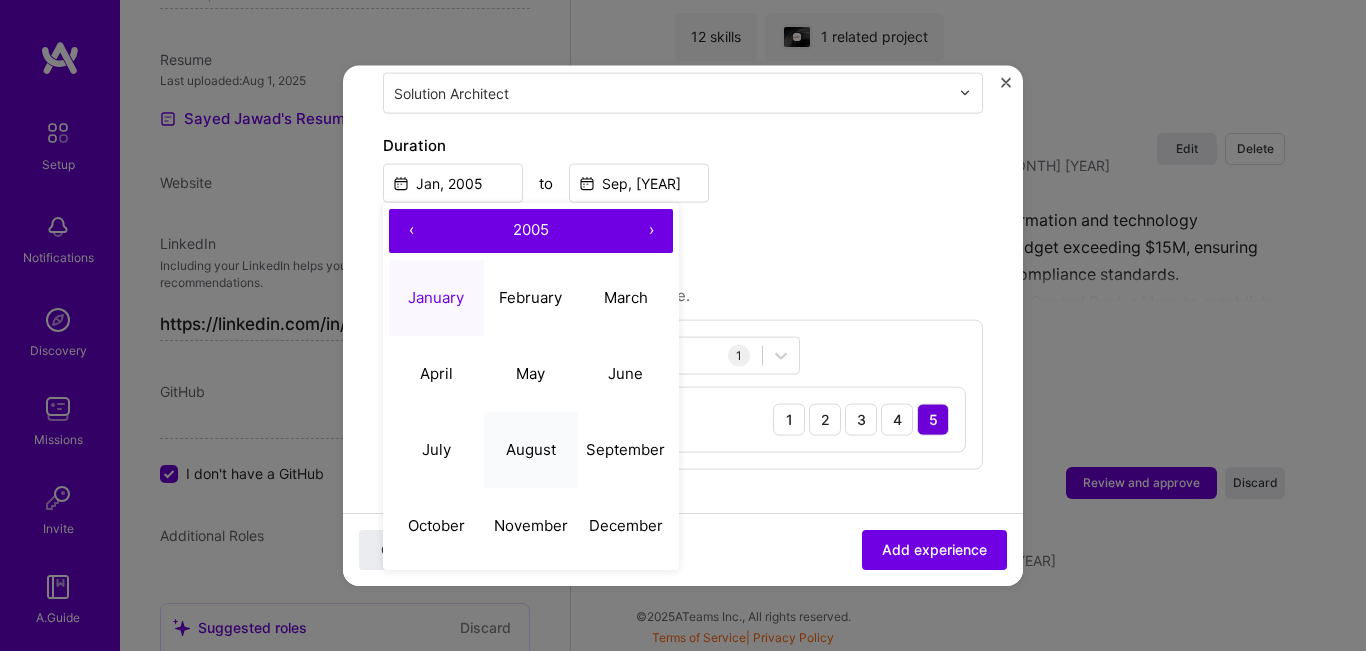 click on "August" at bounding box center (531, 449) 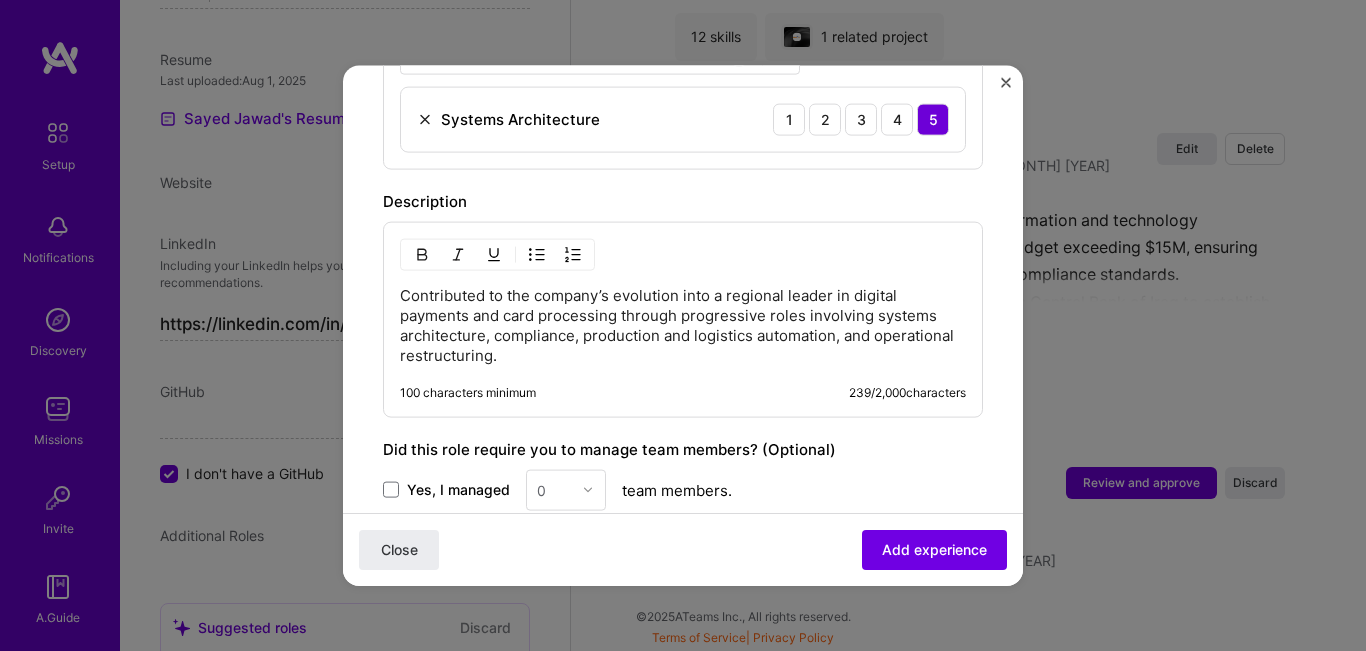 scroll, scrollTop: 900, scrollLeft: 0, axis: vertical 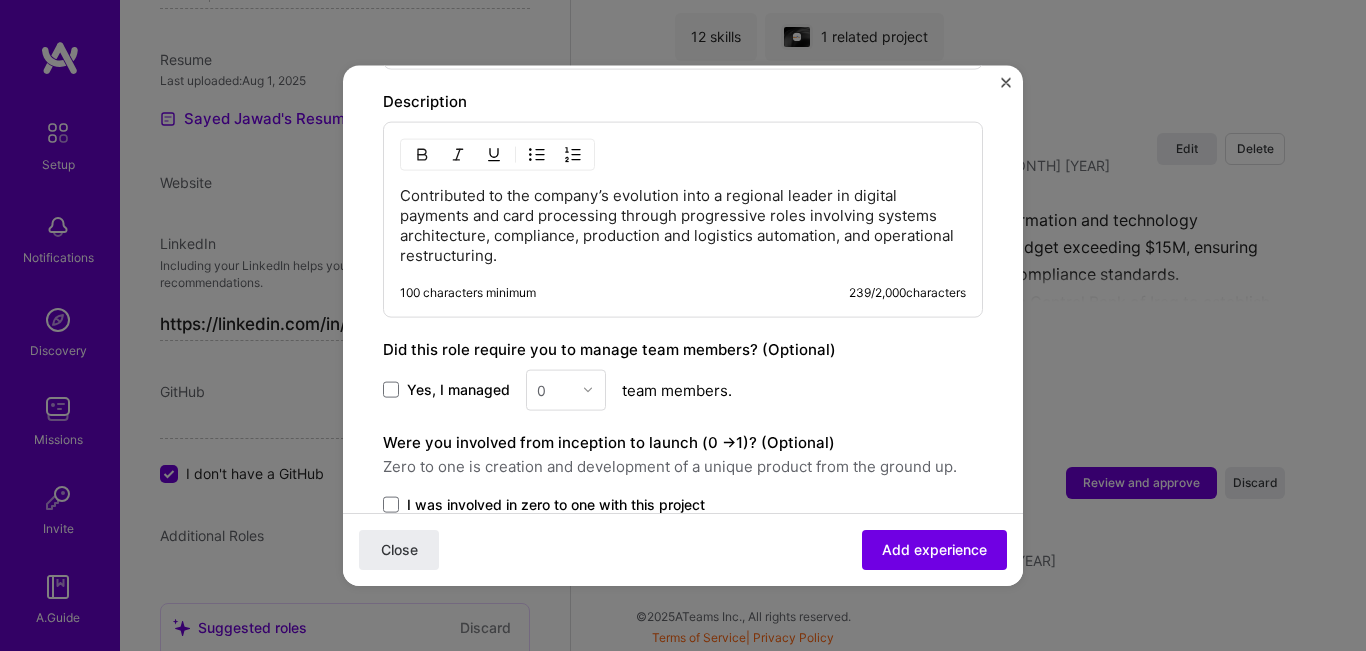 click on "Contributed to the company’s evolution into a regional leader in digital payments and card processing through progressive roles involving systems architecture, compliance, production and logistics automation, and operational restructuring." at bounding box center (683, 225) 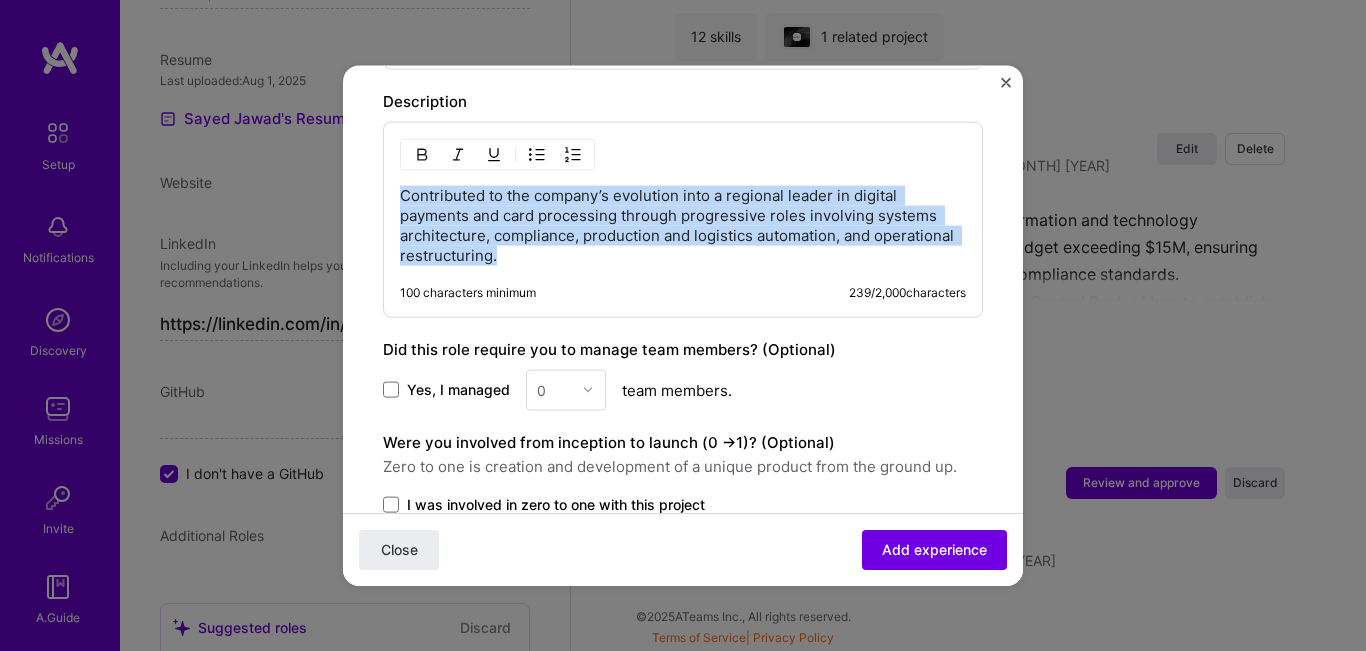 drag, startPoint x: 634, startPoint y: 264, endPoint x: 358, endPoint y: 187, distance: 286.5397 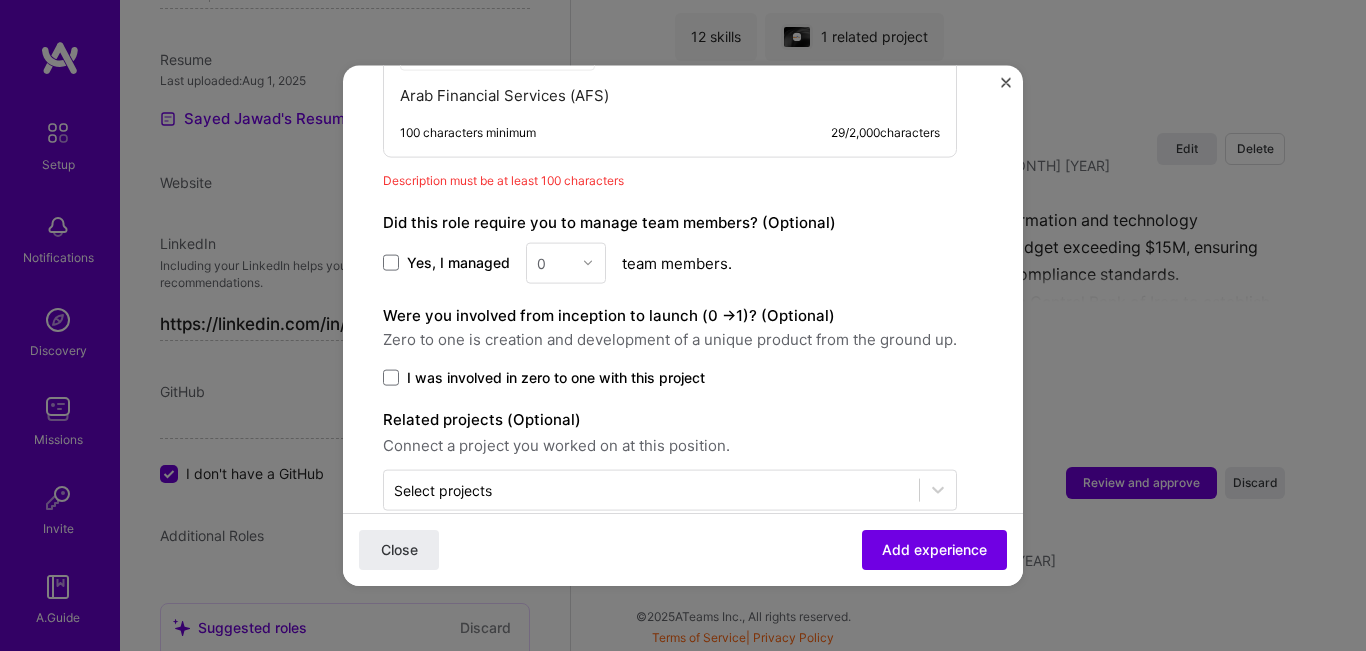 scroll, scrollTop: 900, scrollLeft: 0, axis: vertical 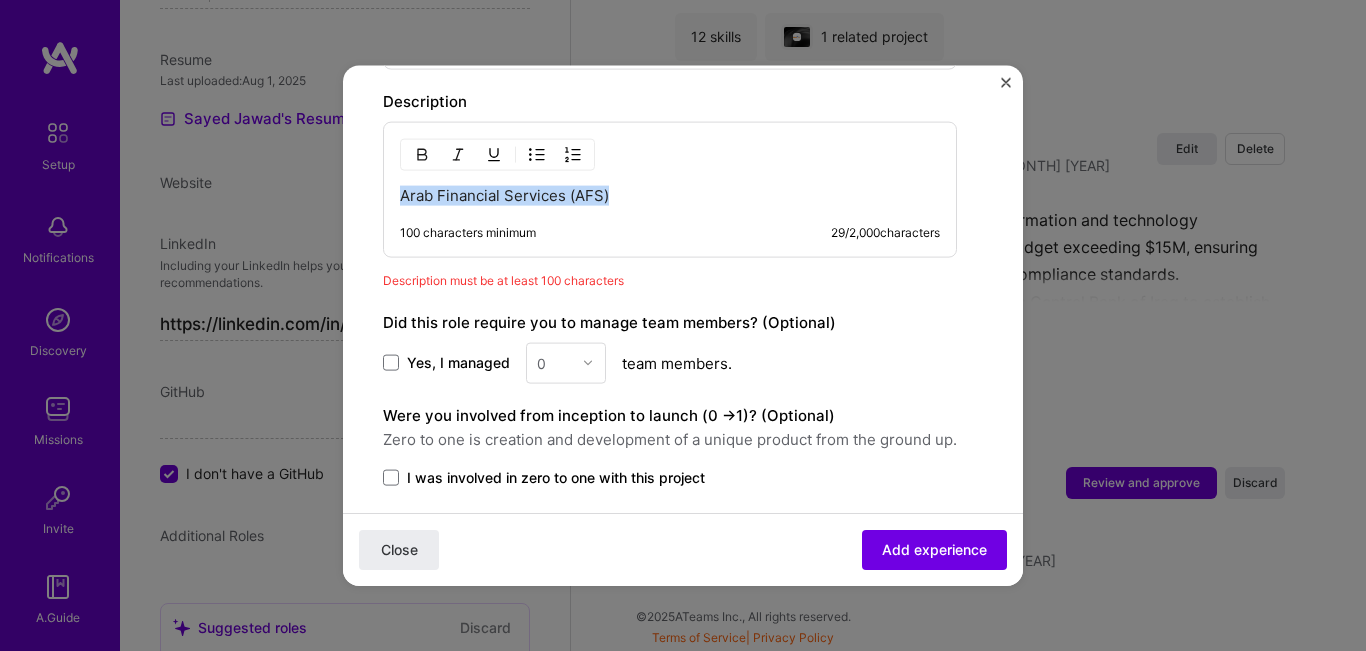drag, startPoint x: 631, startPoint y: 191, endPoint x: 356, endPoint y: 188, distance: 275.01636 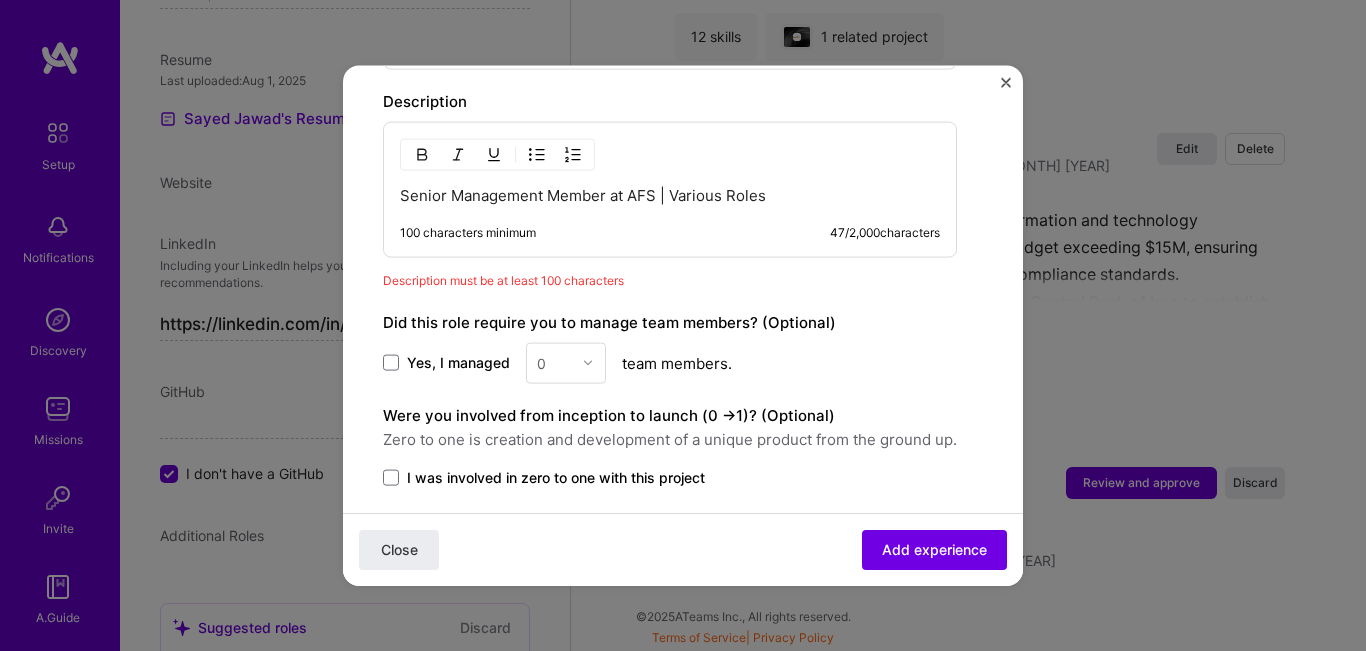 click on "100 characters minimum 47 / 2,000  characters" at bounding box center (670, 232) 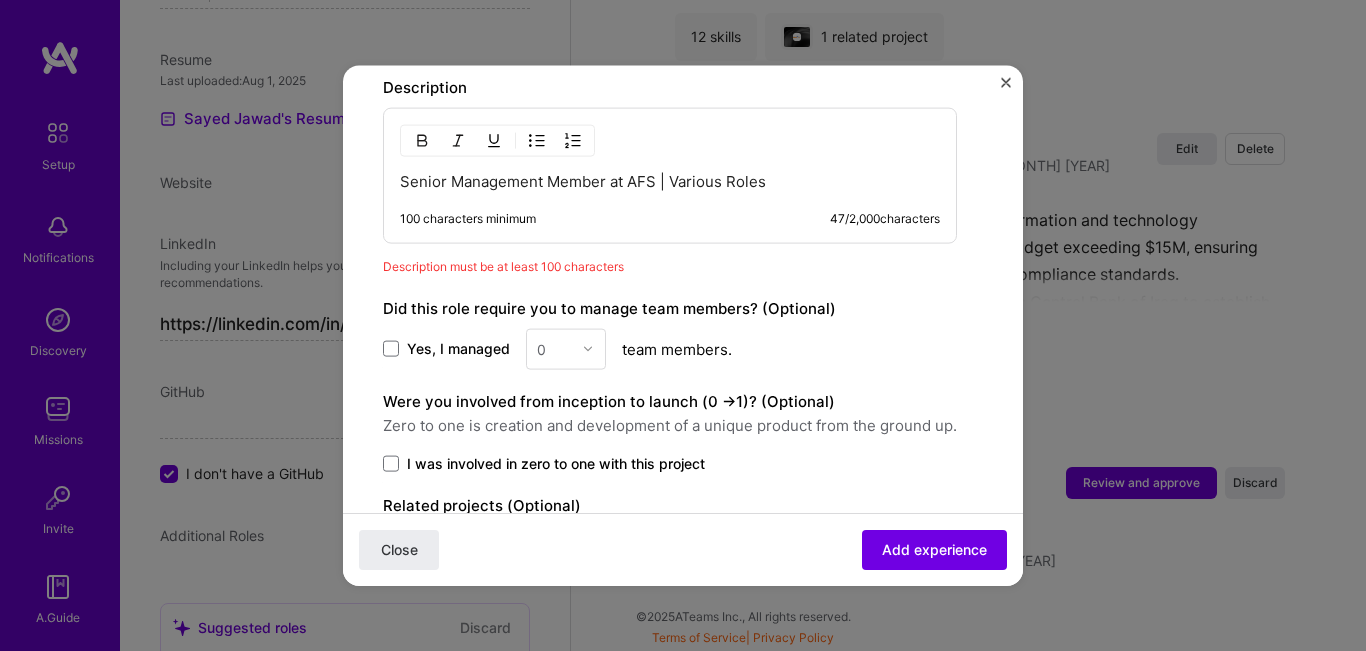 click on "Senior Management Member at AFS | Various Roles 100 characters minimum 47 / 2,000  characters" at bounding box center [670, 175] 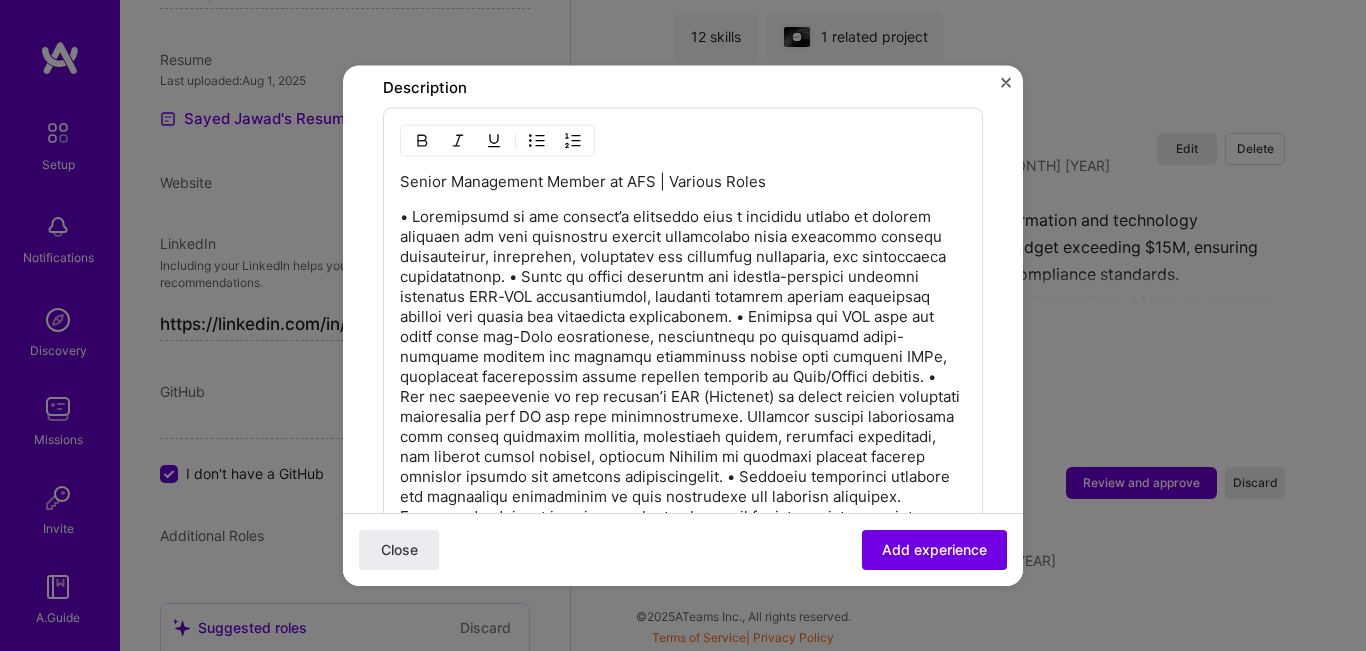 click at bounding box center (537, 140) 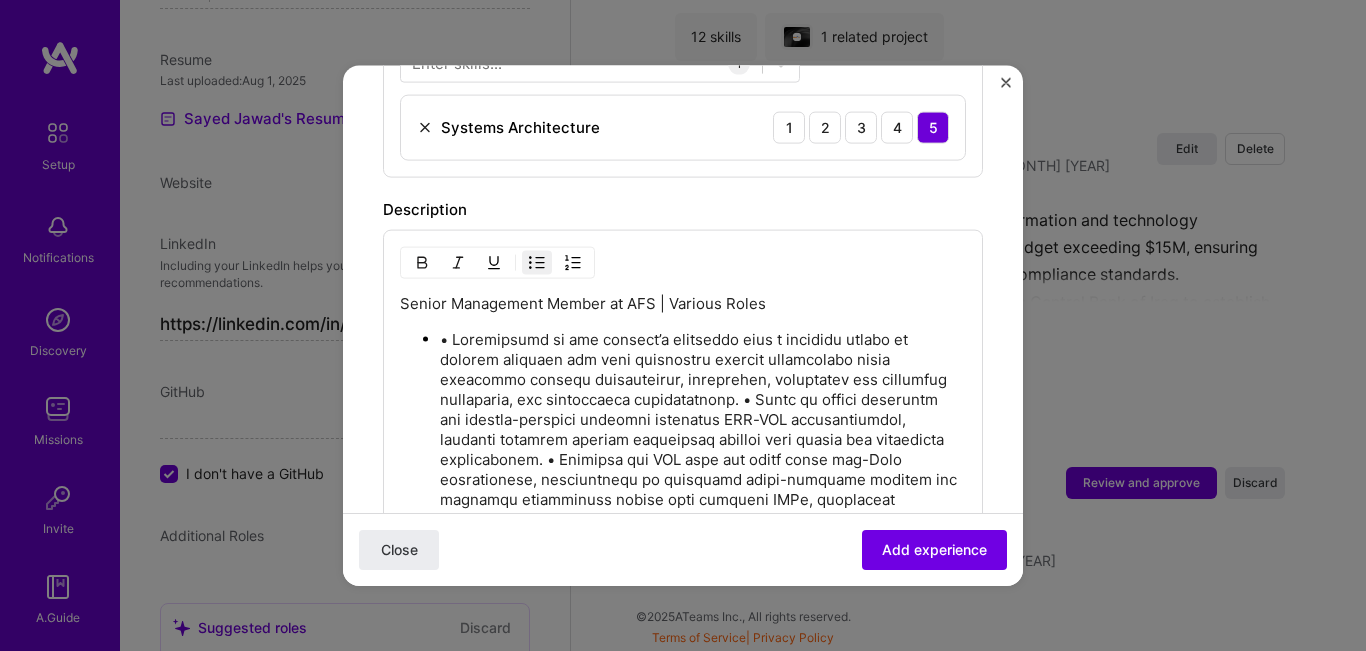 scroll, scrollTop: 839, scrollLeft: 0, axis: vertical 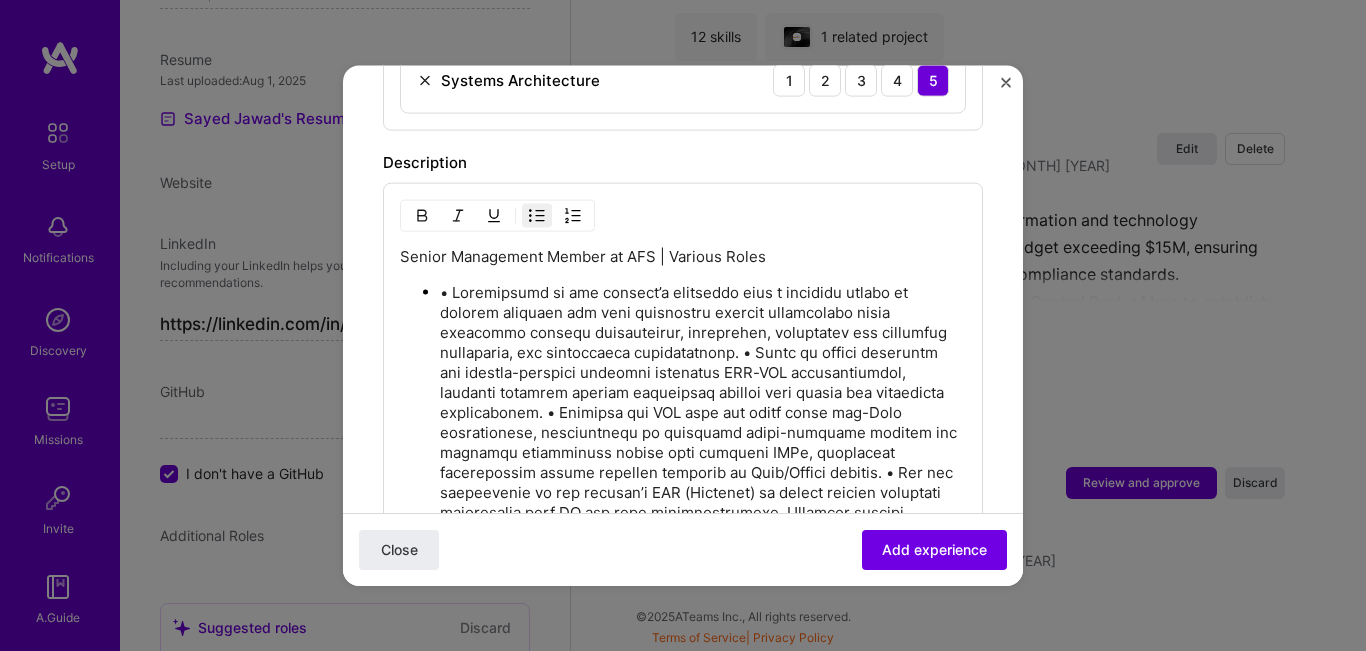 click at bounding box center [703, 582] 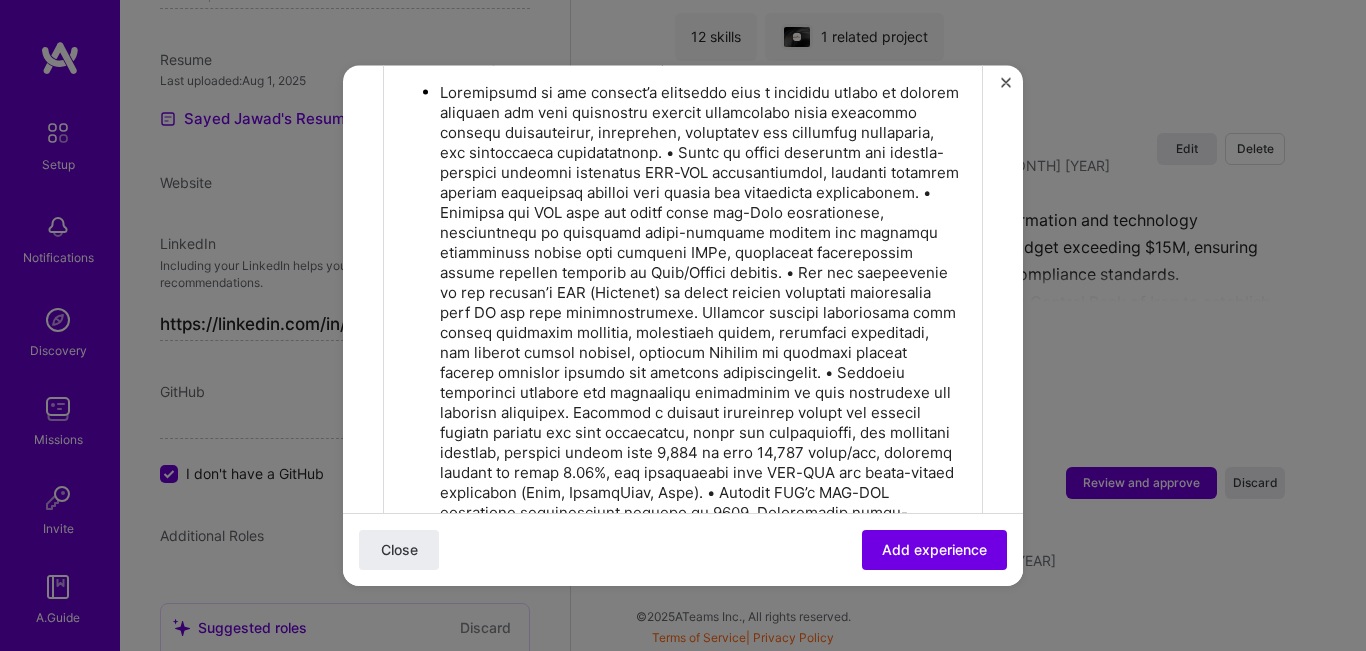 scroll, scrollTop: 939, scrollLeft: 0, axis: vertical 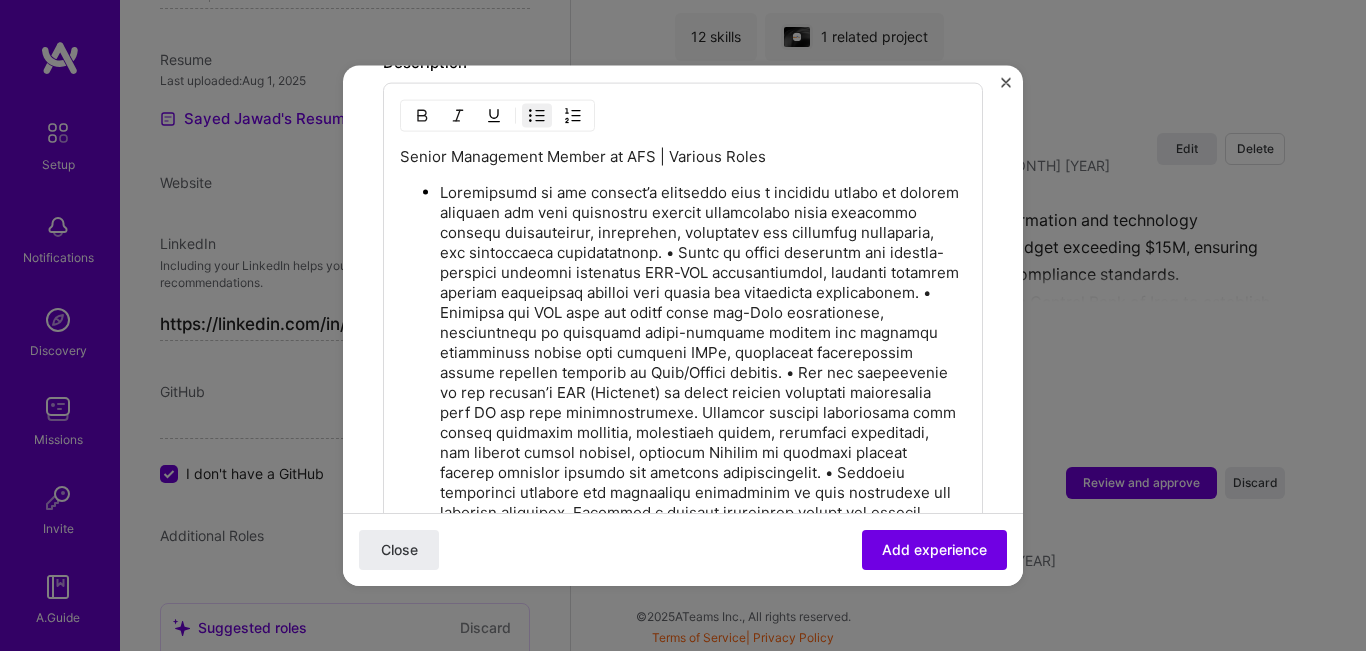 click at bounding box center [703, 472] 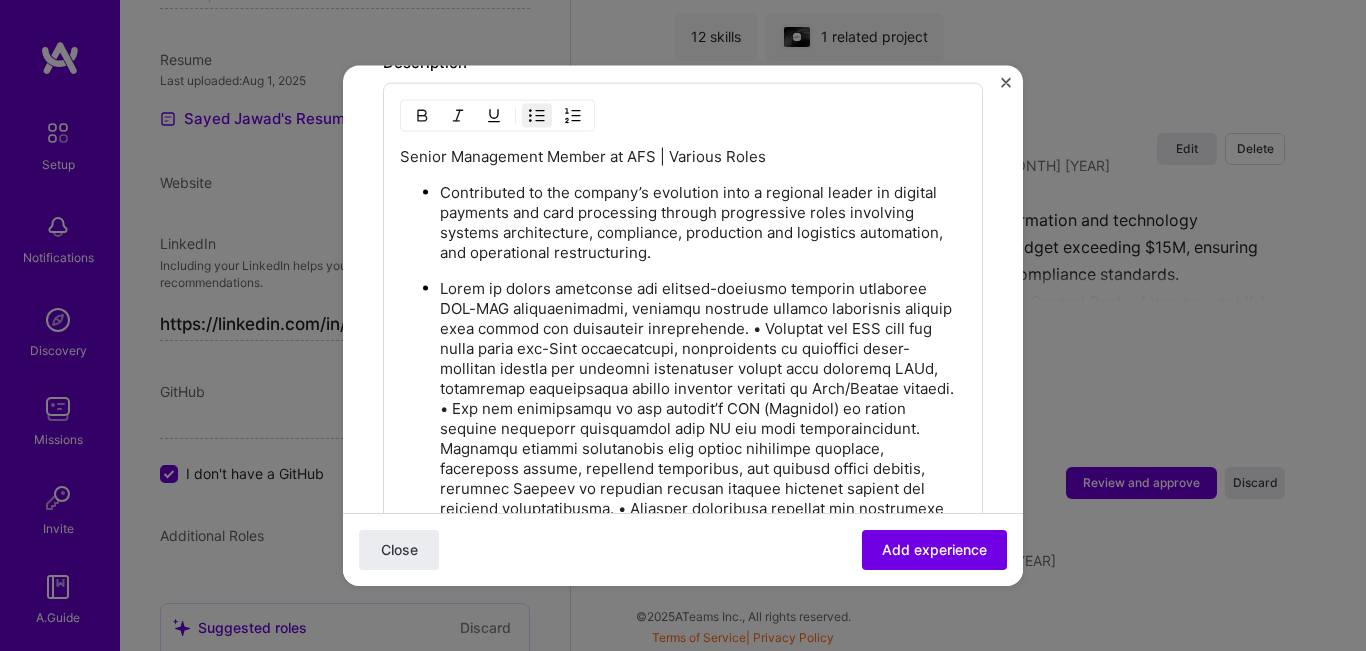scroll, scrollTop: 1039, scrollLeft: 0, axis: vertical 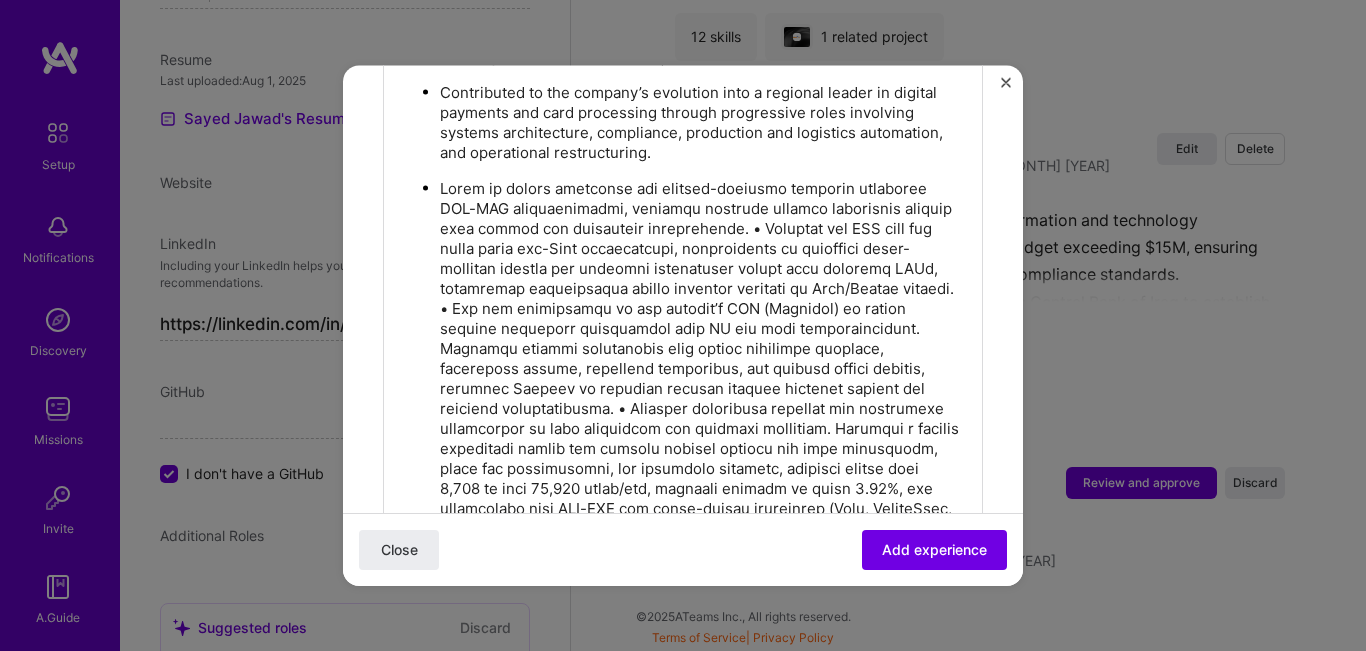 click at bounding box center (703, 438) 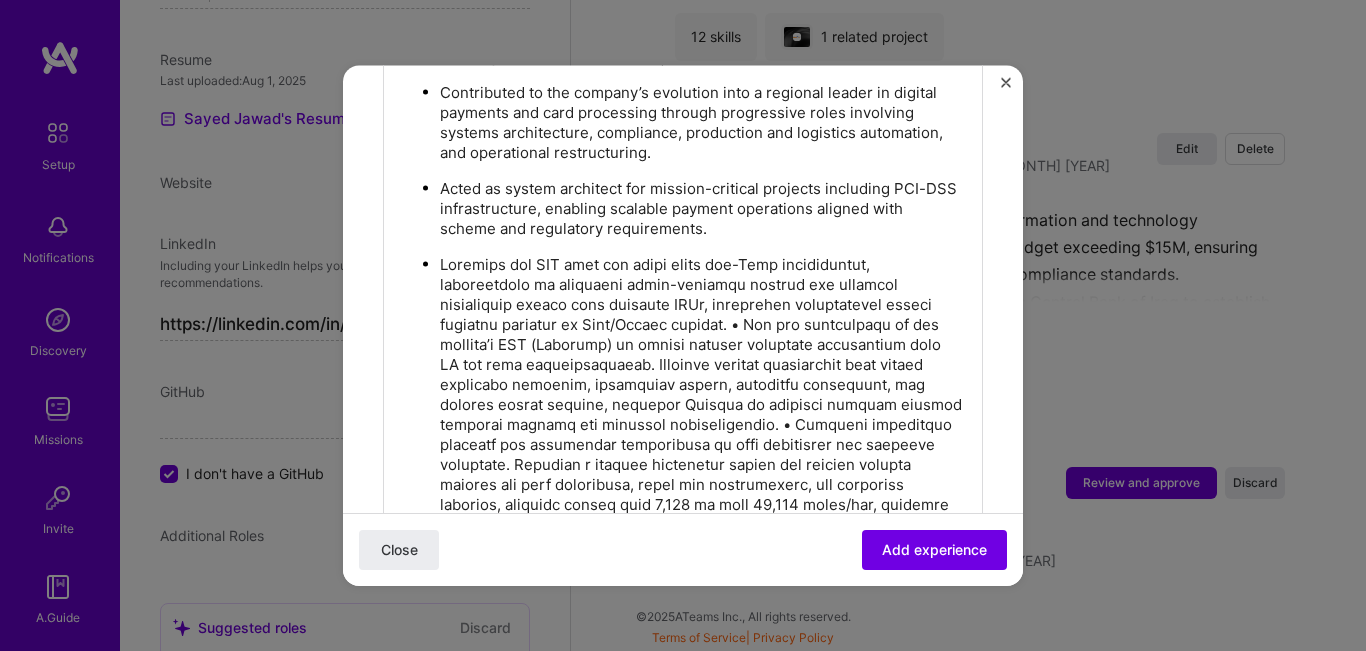 click at bounding box center (703, 484) 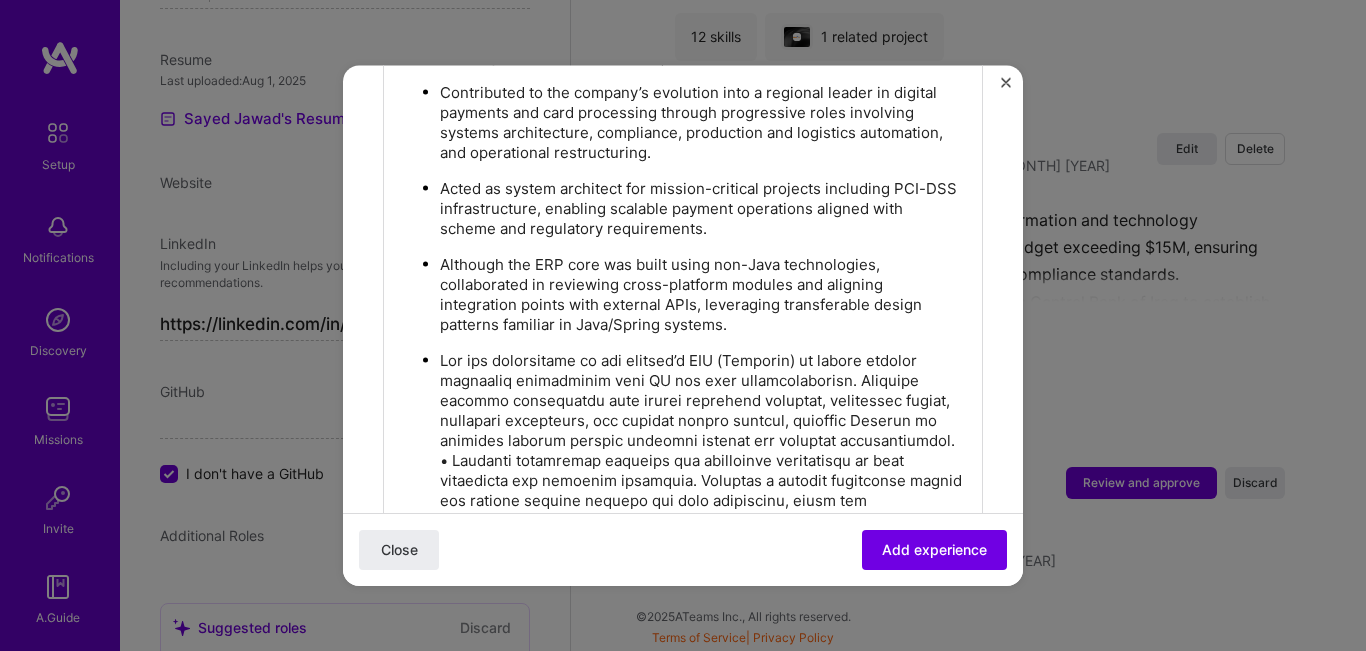 scroll, scrollTop: 1139, scrollLeft: 0, axis: vertical 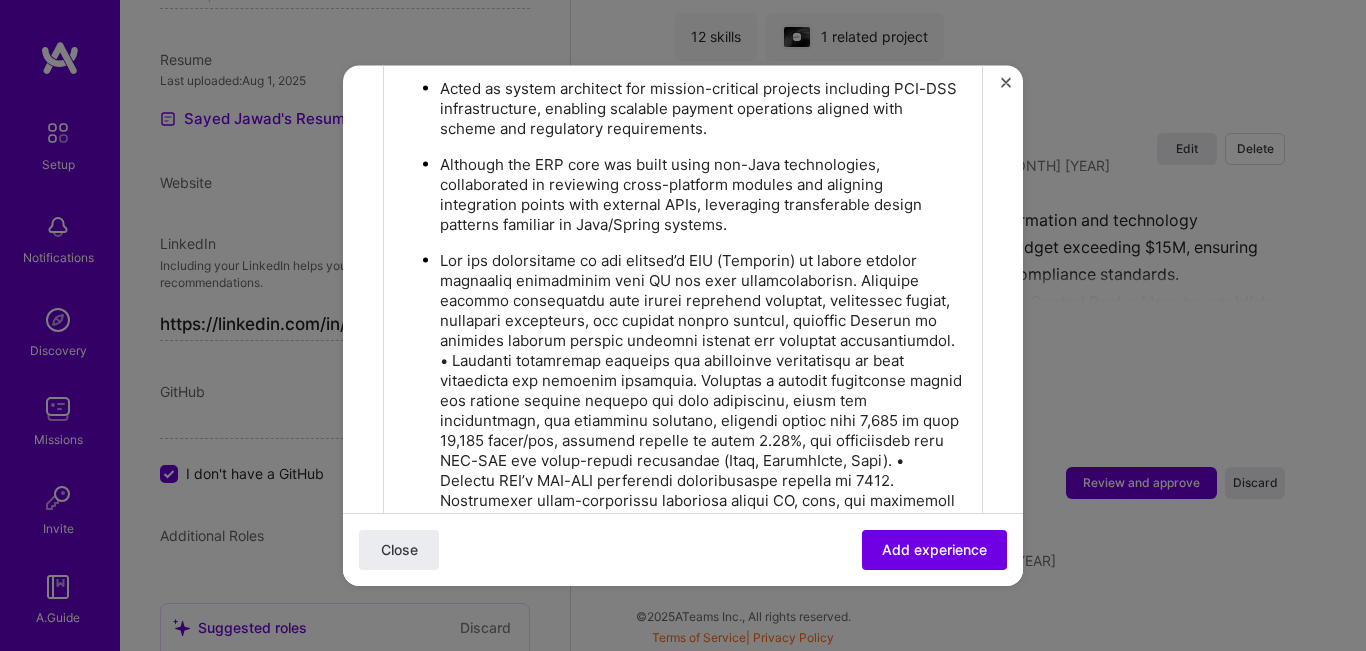 click at bounding box center (703, 450) 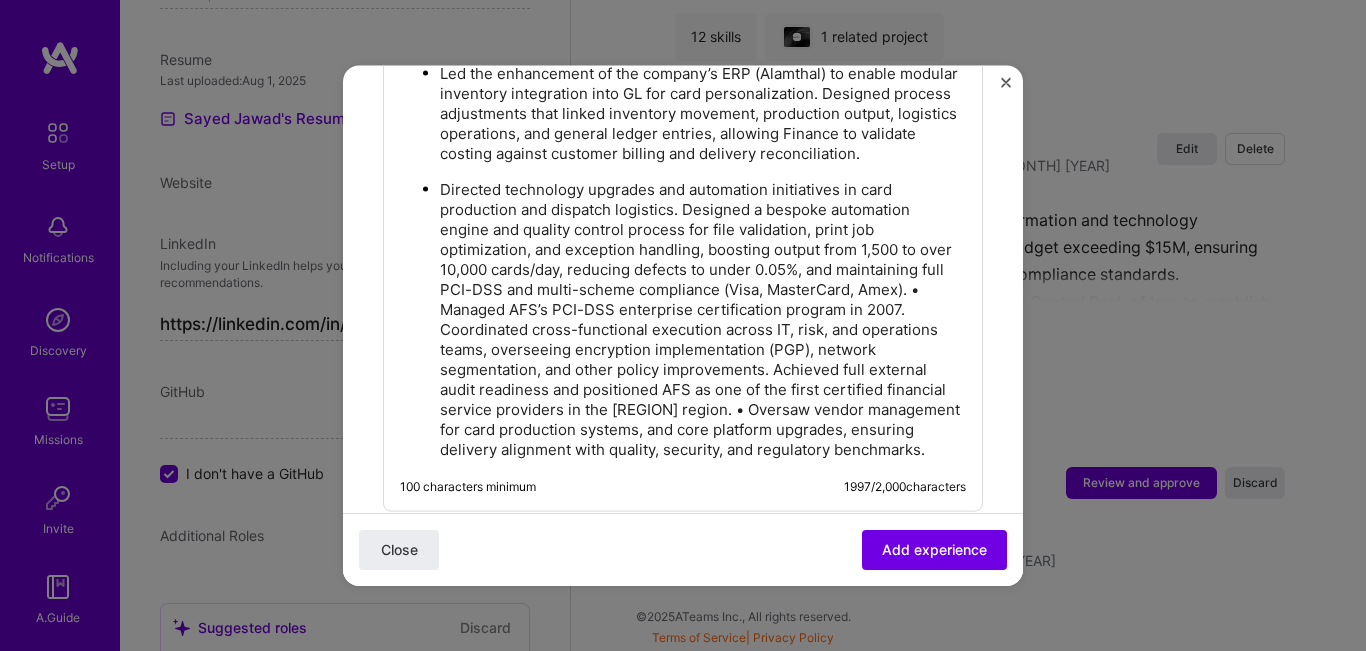 scroll, scrollTop: 1339, scrollLeft: 0, axis: vertical 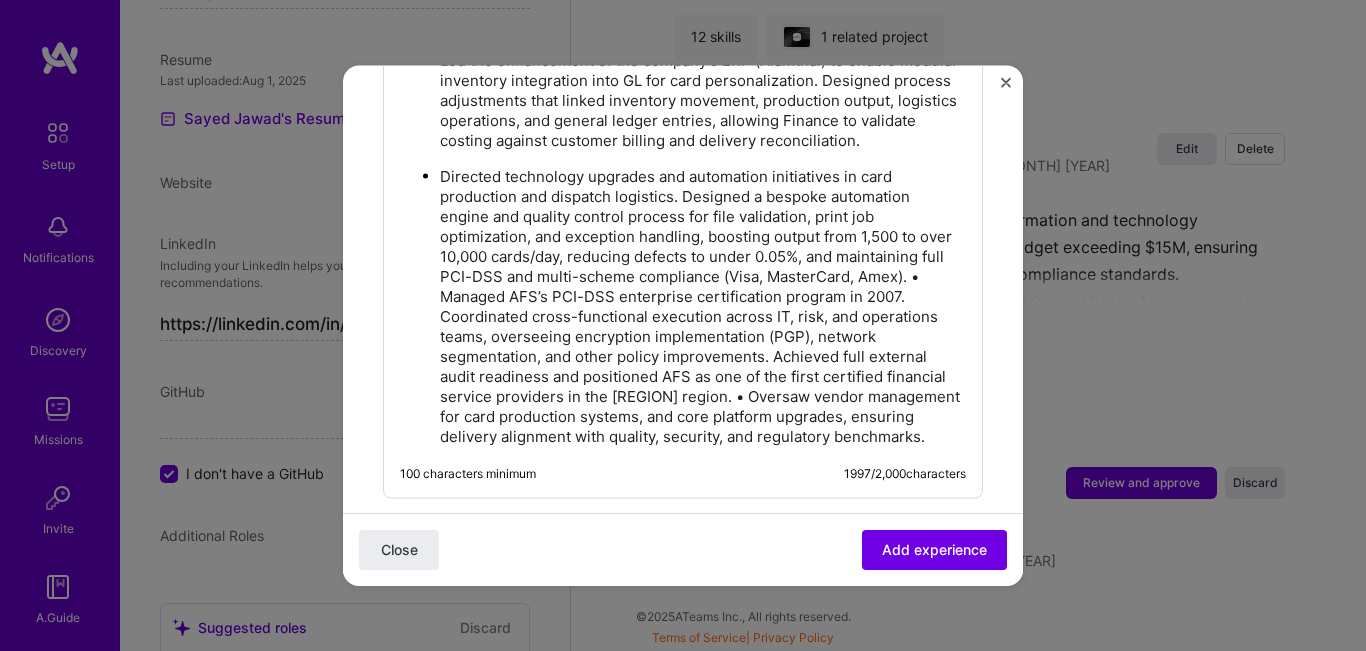 click on "Directed technology upgrades and automation initiatives in card production and dispatch logistics. Designed a bespoke automation engine and quality control process for file validation, print job optimization, and exception handling, boosting output from 1,500 to over 10,000 cards/day, reducing defects to under 0.05%, and maintaining full PCI-DSS and multi-scheme compliance (Visa, MasterCard, Amex). • Managed AFS’s PCI-DSS enterprise certification program in 2007. Coordinated cross-functional execution across IT, risk, and operations teams, overseeing encryption implementation (PGP), network segmentation, and other policy improvements. Achieved full external audit readiness and positioned AFS as one of the first certified financial service providers in the MENA region. • Oversaw vendor management for card production systems, and core platform upgrades, ensuring delivery alignment with quality, security, and regulatory benchmarks." at bounding box center [703, 306] 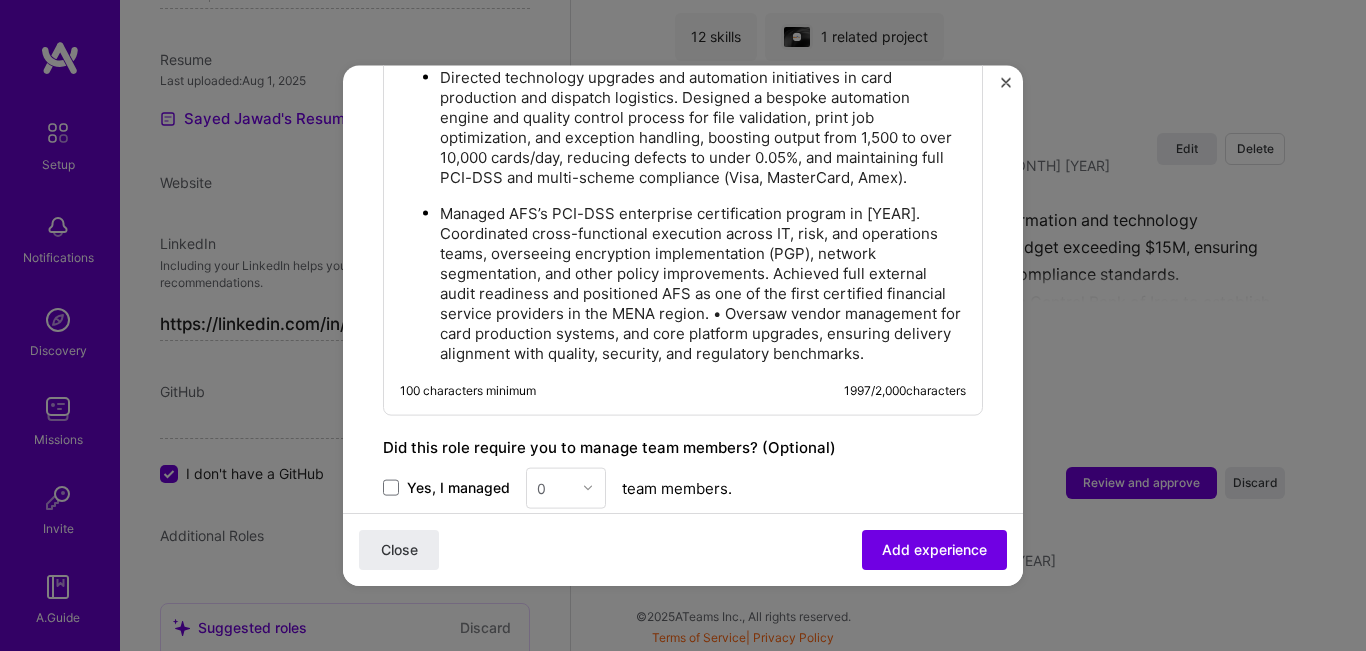 scroll, scrollTop: 1439, scrollLeft: 0, axis: vertical 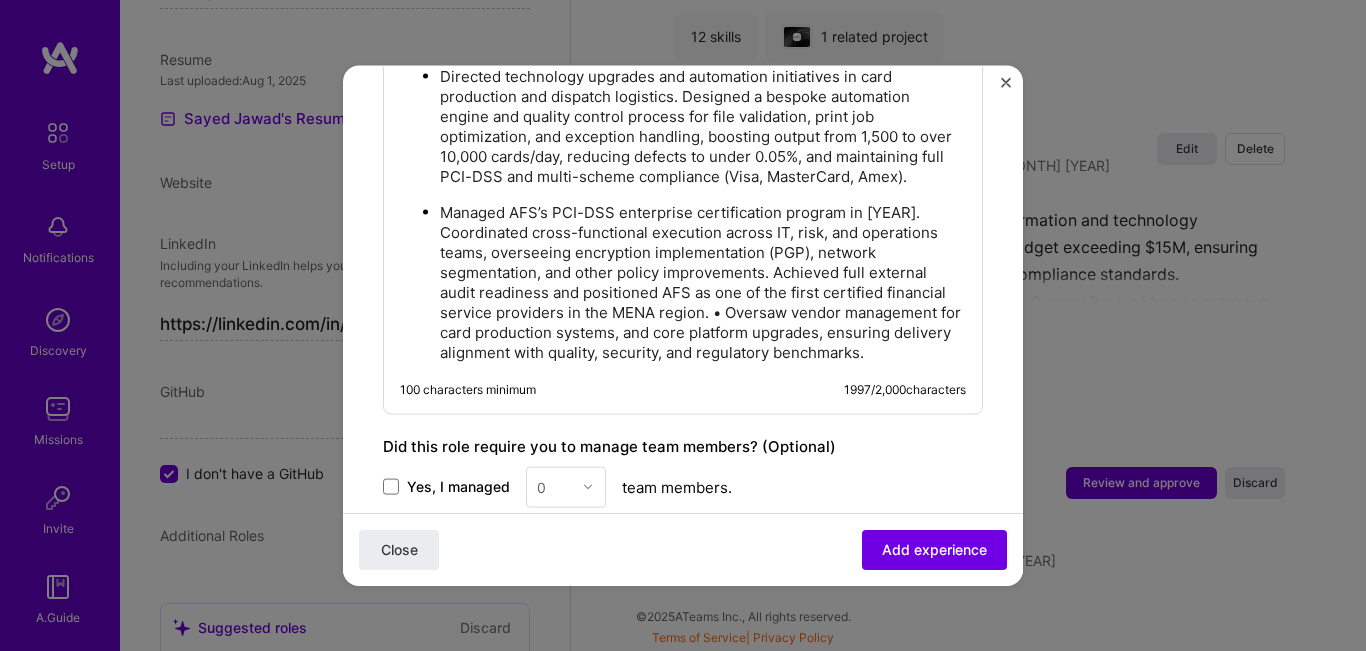 click on "Managed AFS’s PCI-DSS enterprise certification program in 2007. Coordinated cross-functional execution across IT, risk, and operations teams, overseeing encryption implementation (PGP), network segmentation, and other policy improvements. Achieved full external audit readiness and positioned AFS as one of the first certified financial service providers in the MENA region. • Oversaw vendor management for card production systems, and core platform upgrades, ensuring delivery alignment with quality, security, and regulatory benchmarks." at bounding box center (703, 282) 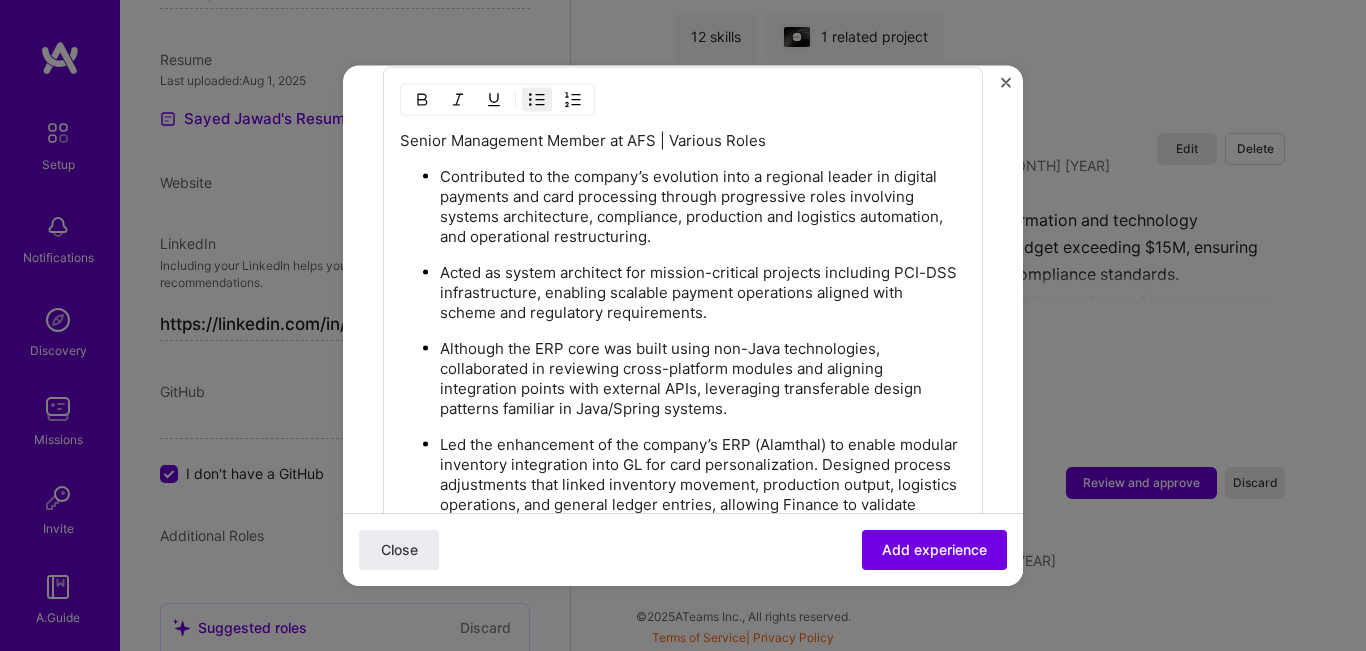 scroll, scrollTop: 939, scrollLeft: 0, axis: vertical 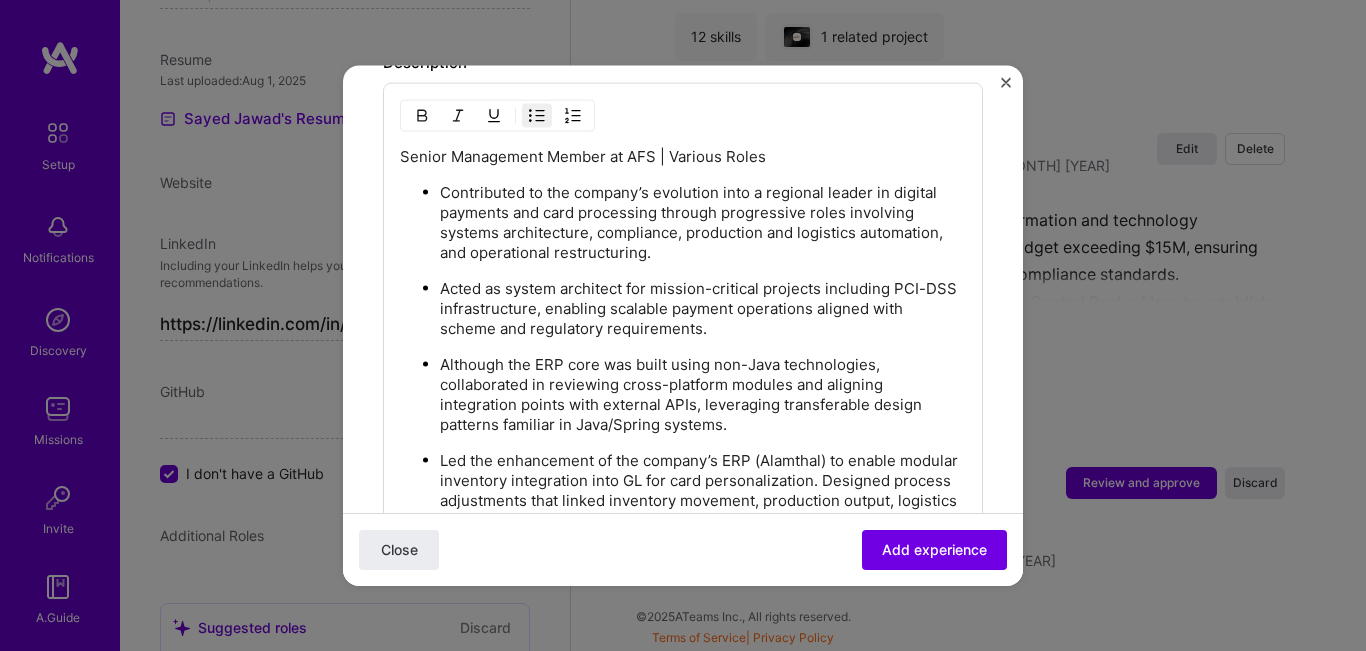 click on "Contributed to the company’s evolution into a regional leader in digital payments and card processing through progressive roles involving systems architecture, compliance, production and logistics automation, and operational restructuring." at bounding box center (703, 222) 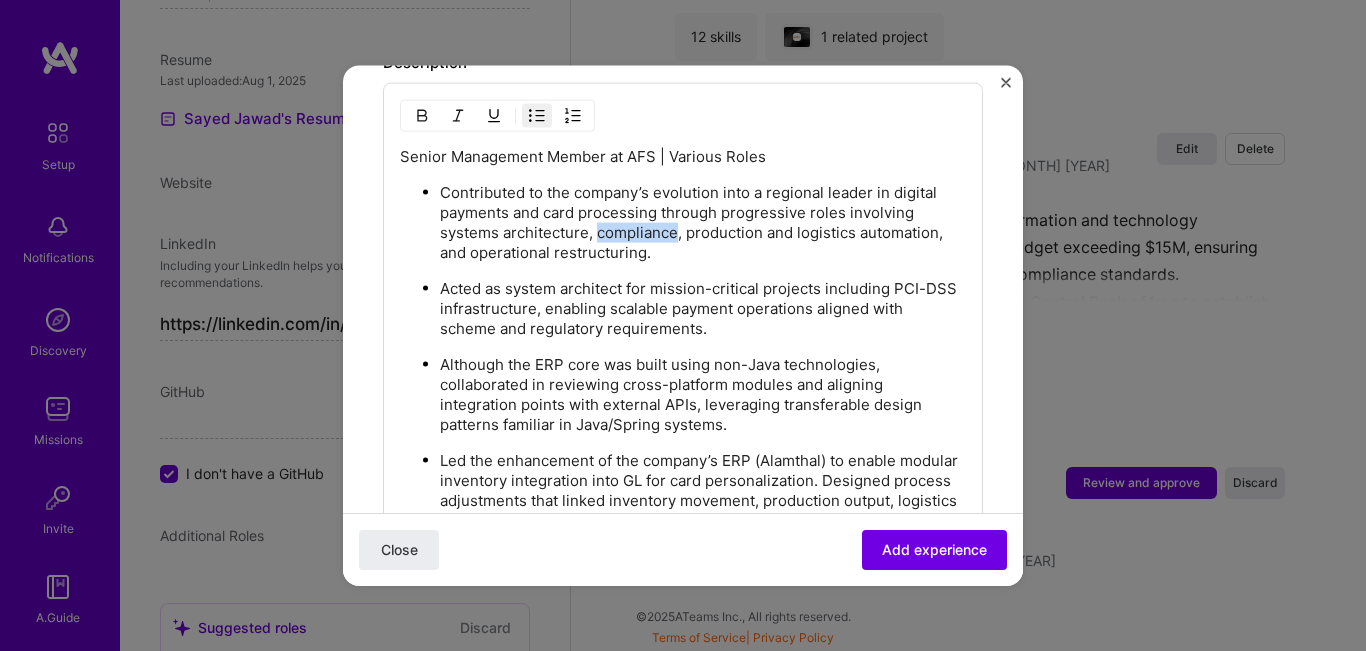 click on "Contributed to the company’s evolution into a regional leader in digital payments and card processing through progressive roles involving systems architecture, compliance, production and logistics automation, and operational restructuring." at bounding box center (703, 222) 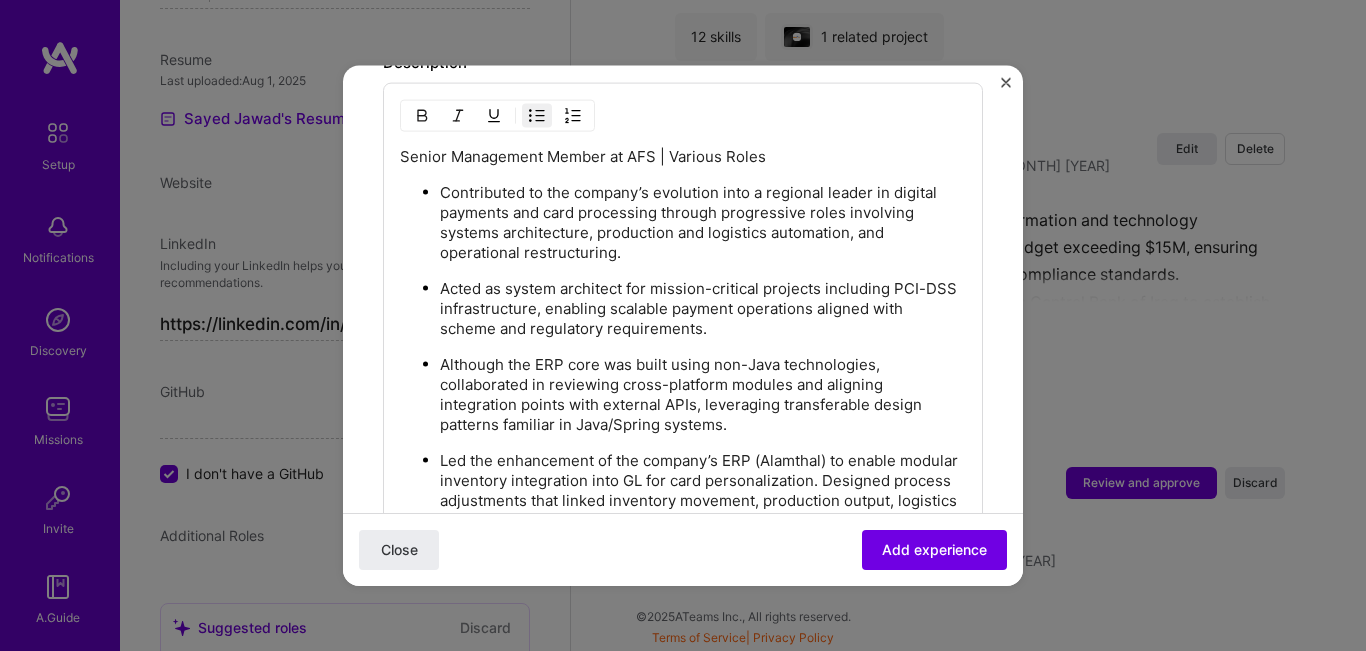 scroll, scrollTop: 1039, scrollLeft: 0, axis: vertical 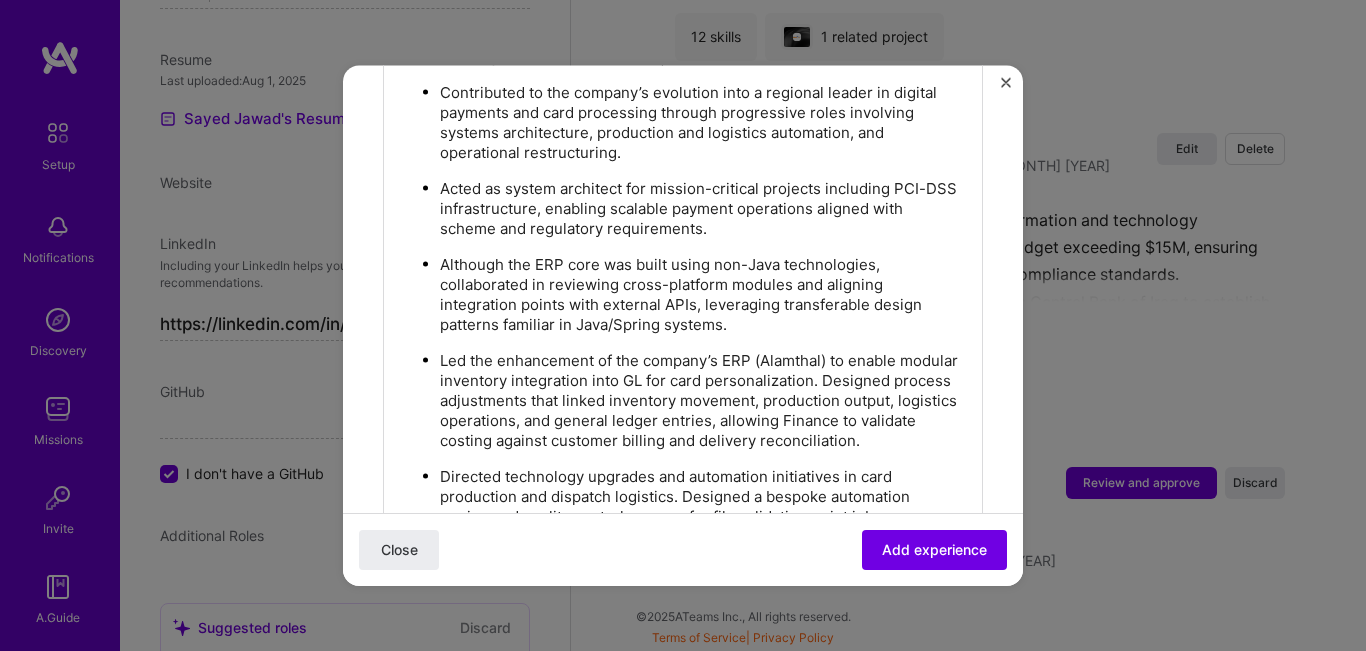 drag, startPoint x: 757, startPoint y: 326, endPoint x: 433, endPoint y: 254, distance: 331.9036 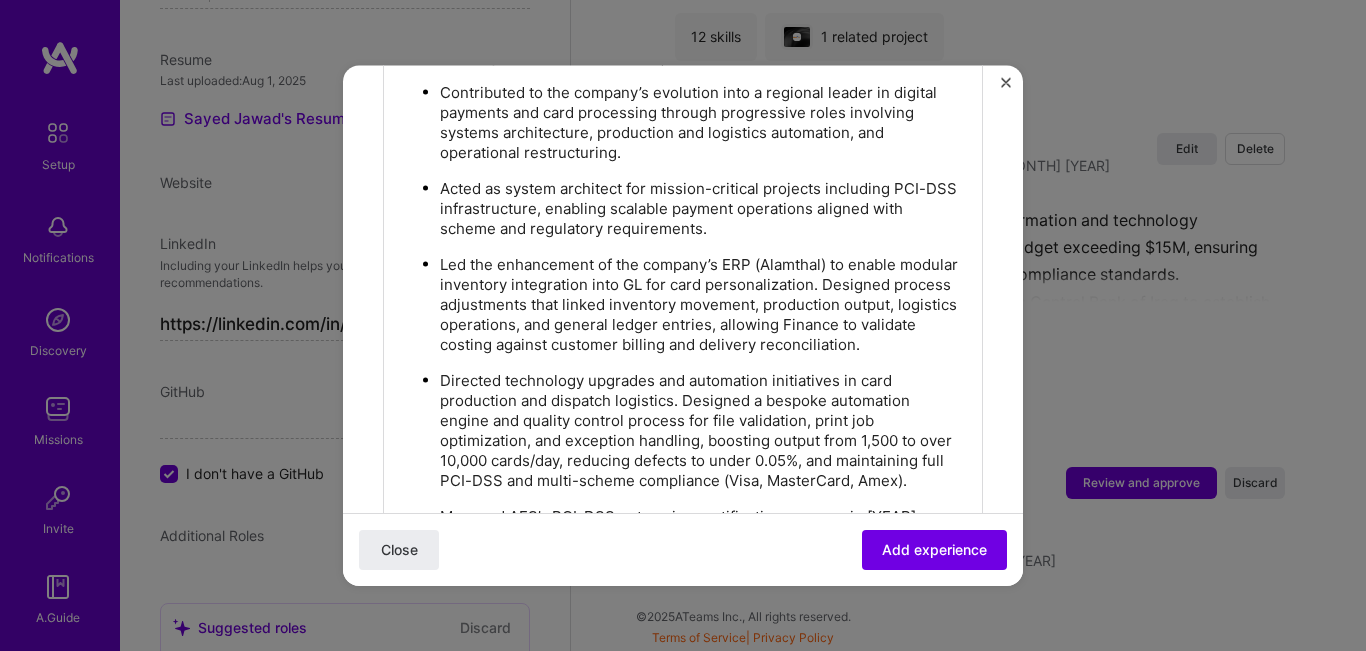 click on "Led the enhancement of the company’s ERP (Alamthal) to enable modular inventory integration into GL for card personalization. Designed process adjustments that linked inventory movement, production output, logistics operations, and general ledger entries, allowing Finance to validate costing against customer billing and delivery reconciliation." at bounding box center (703, 304) 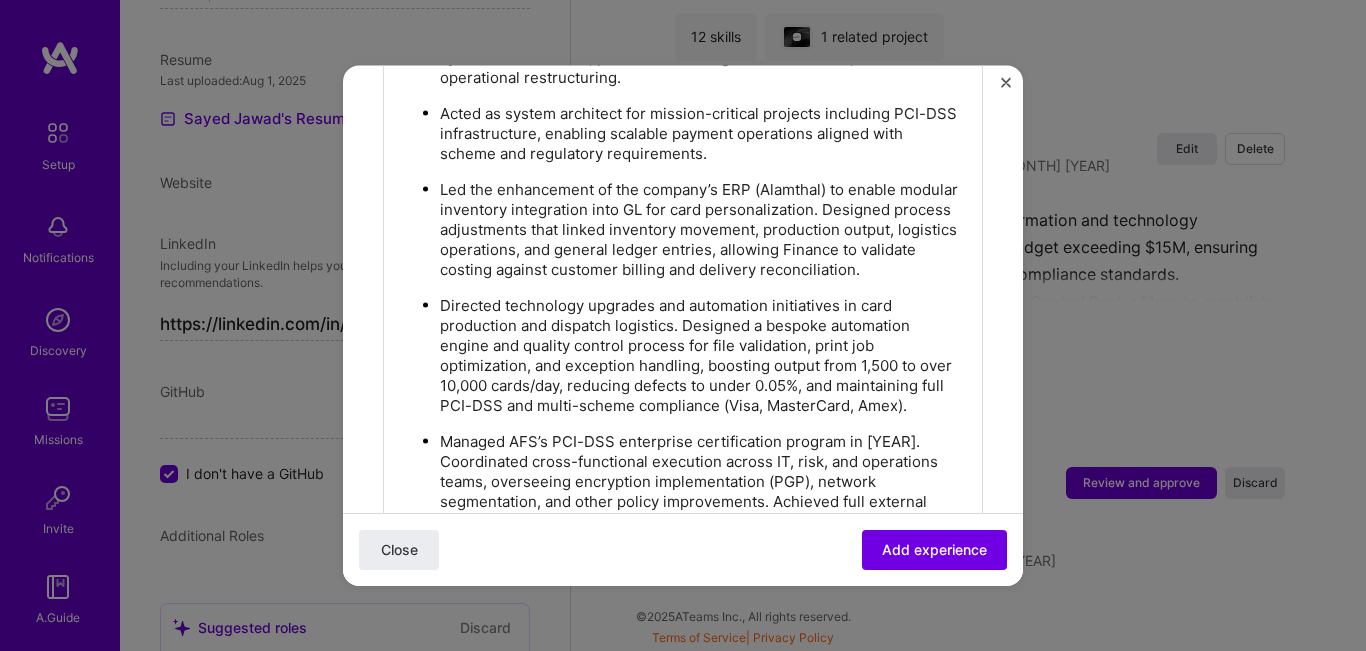 scroll, scrollTop: 1039, scrollLeft: 0, axis: vertical 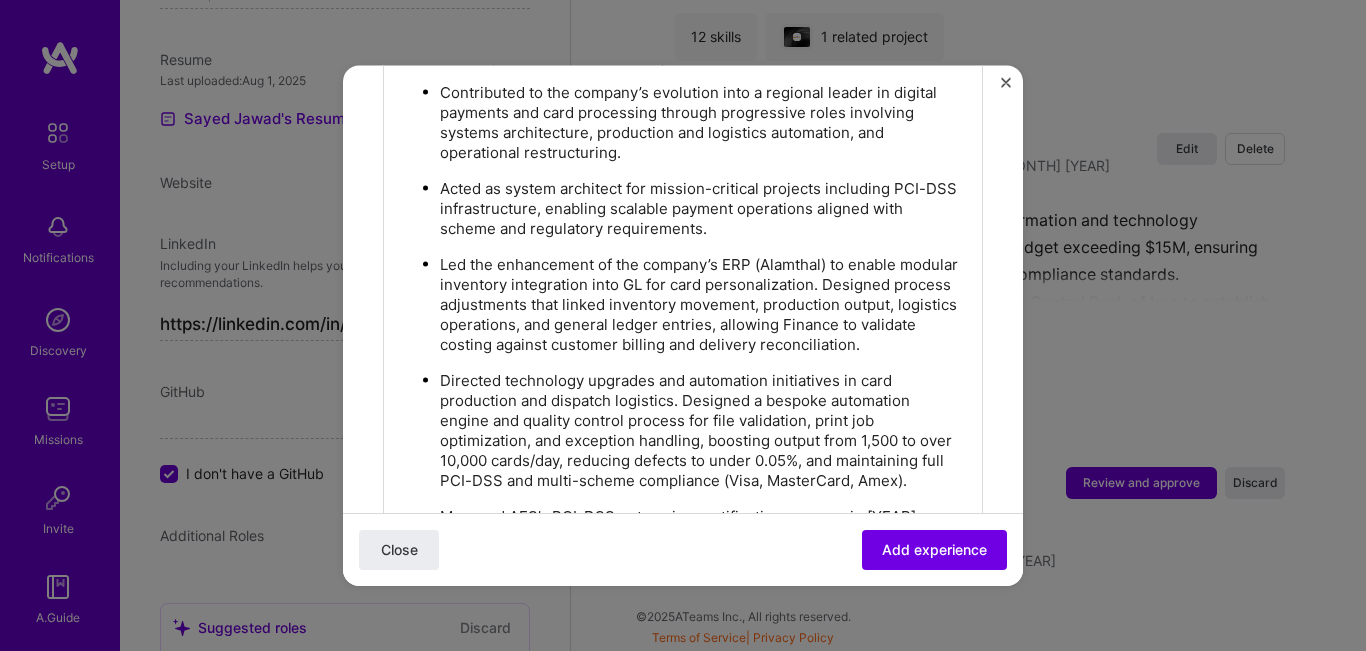 drag, startPoint x: 720, startPoint y: 220, endPoint x: 430, endPoint y: 194, distance: 291.16318 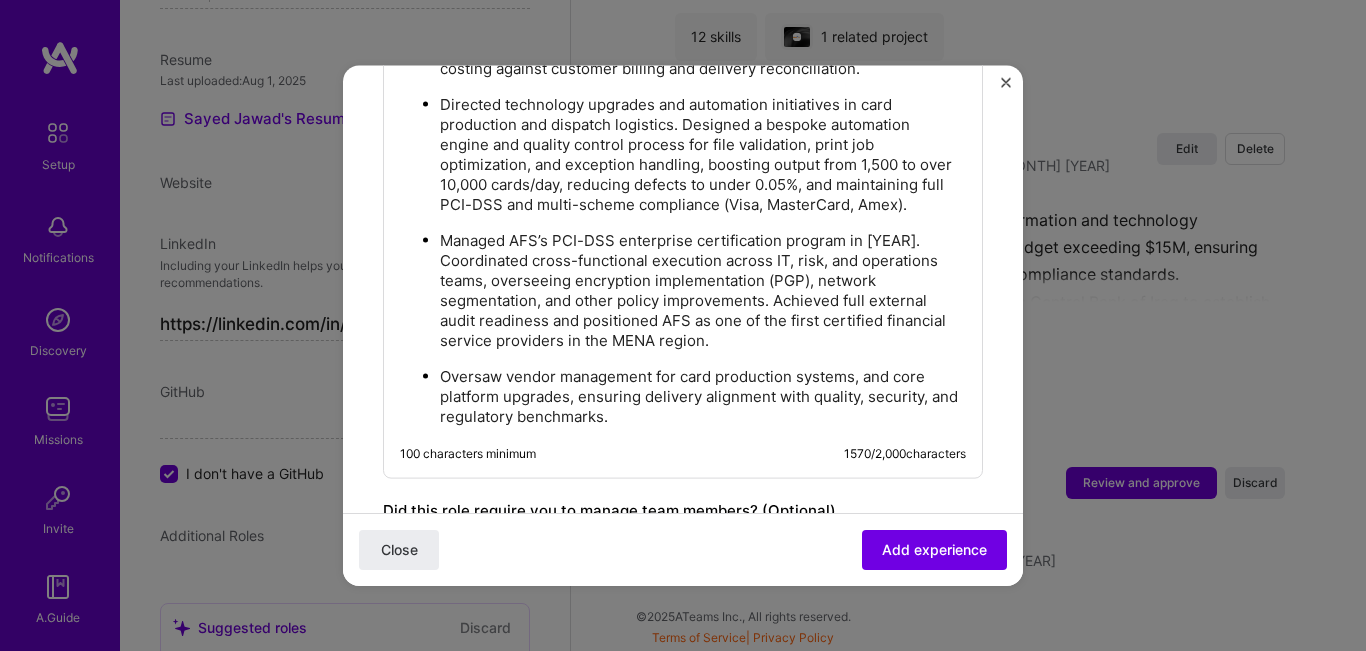 scroll, scrollTop: 1339, scrollLeft: 0, axis: vertical 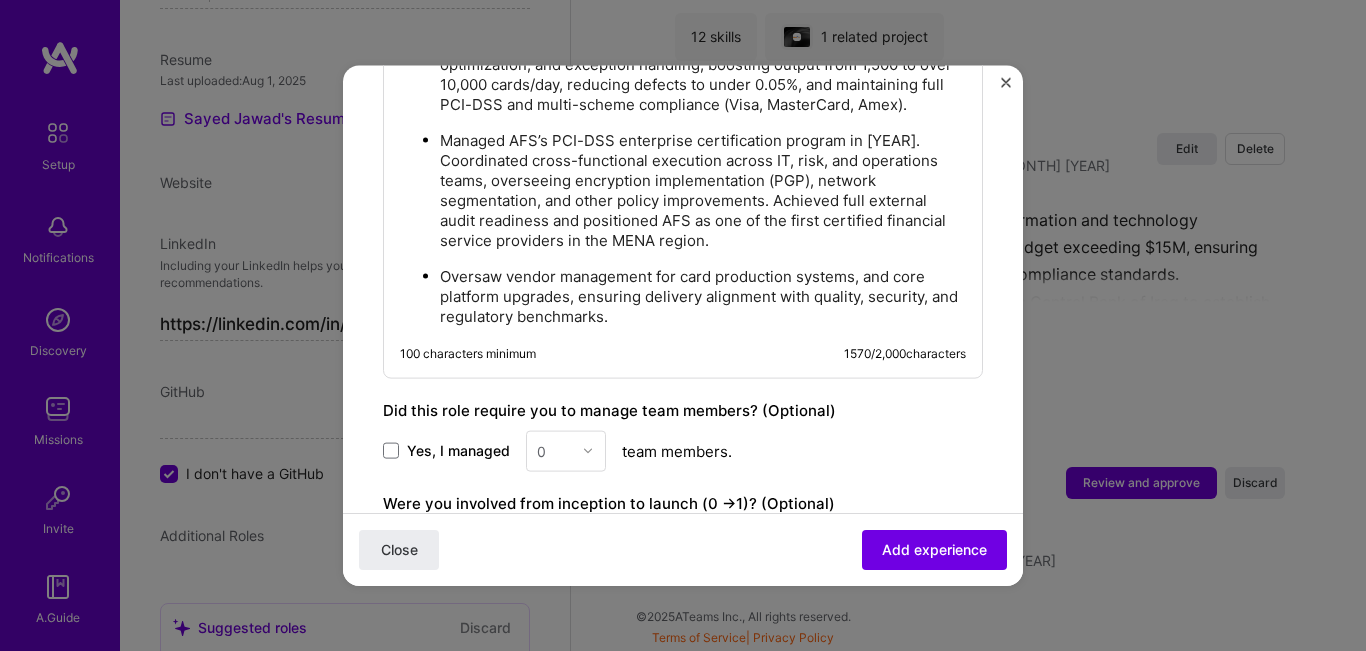 click on "Oversaw vendor management for card production systems, and core platform upgrades, ensuring delivery alignment with quality, security, and regulatory benchmarks." at bounding box center (703, 296) 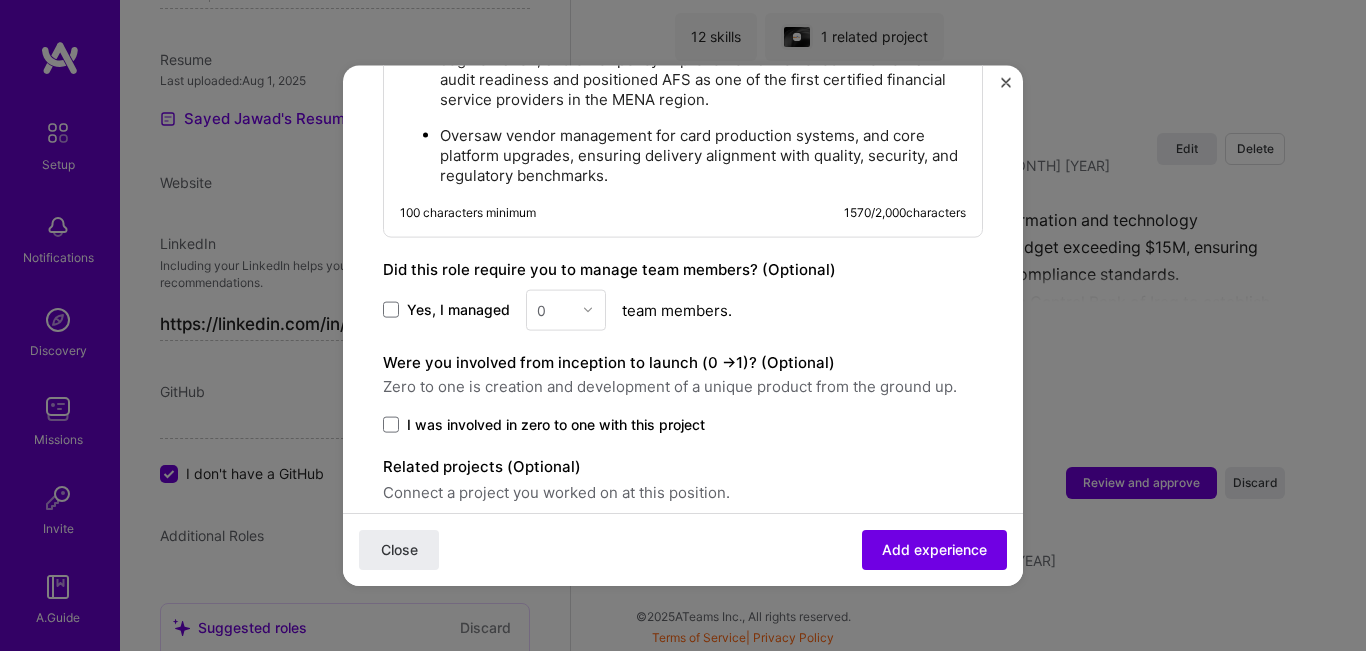 scroll, scrollTop: 1539, scrollLeft: 0, axis: vertical 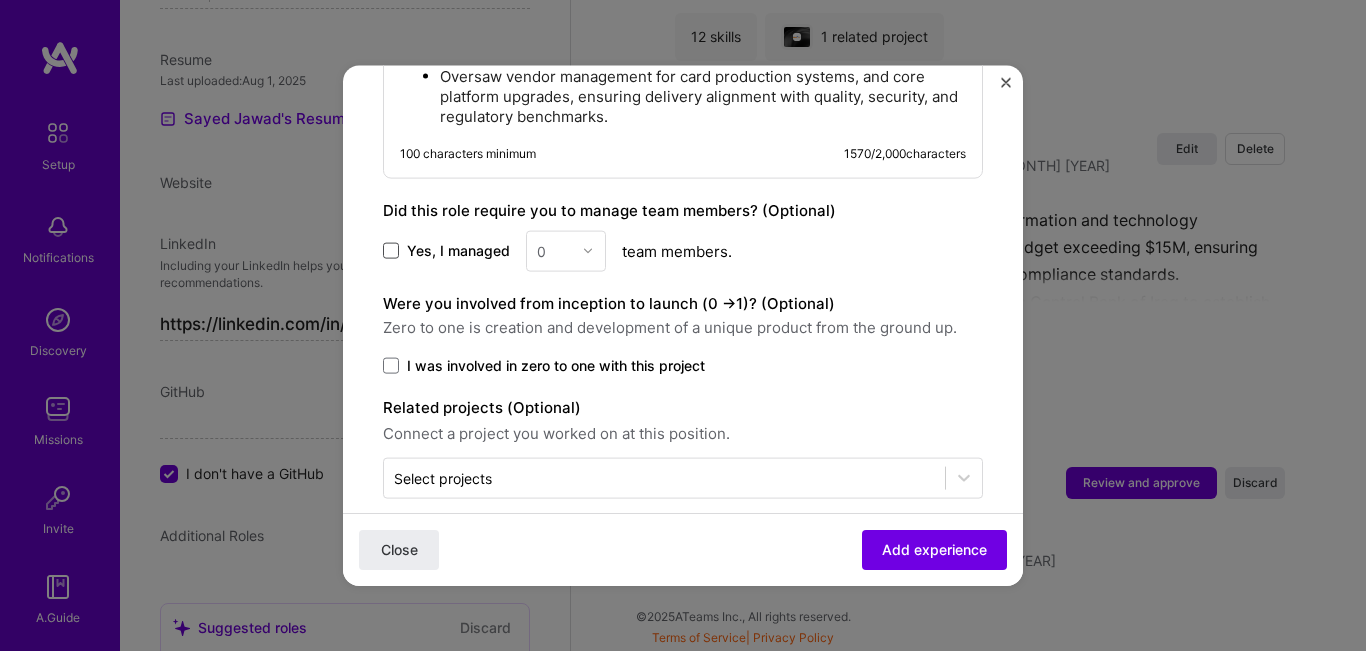 click at bounding box center [391, 251] 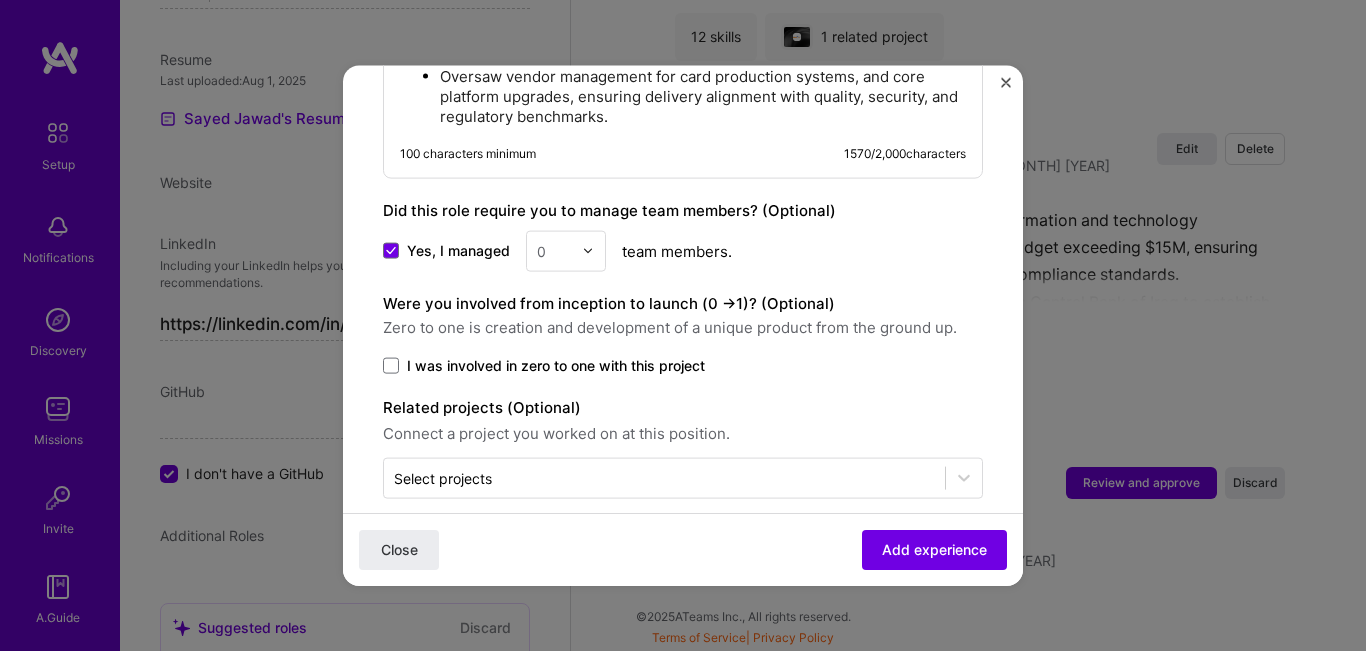 click at bounding box center (588, 251) 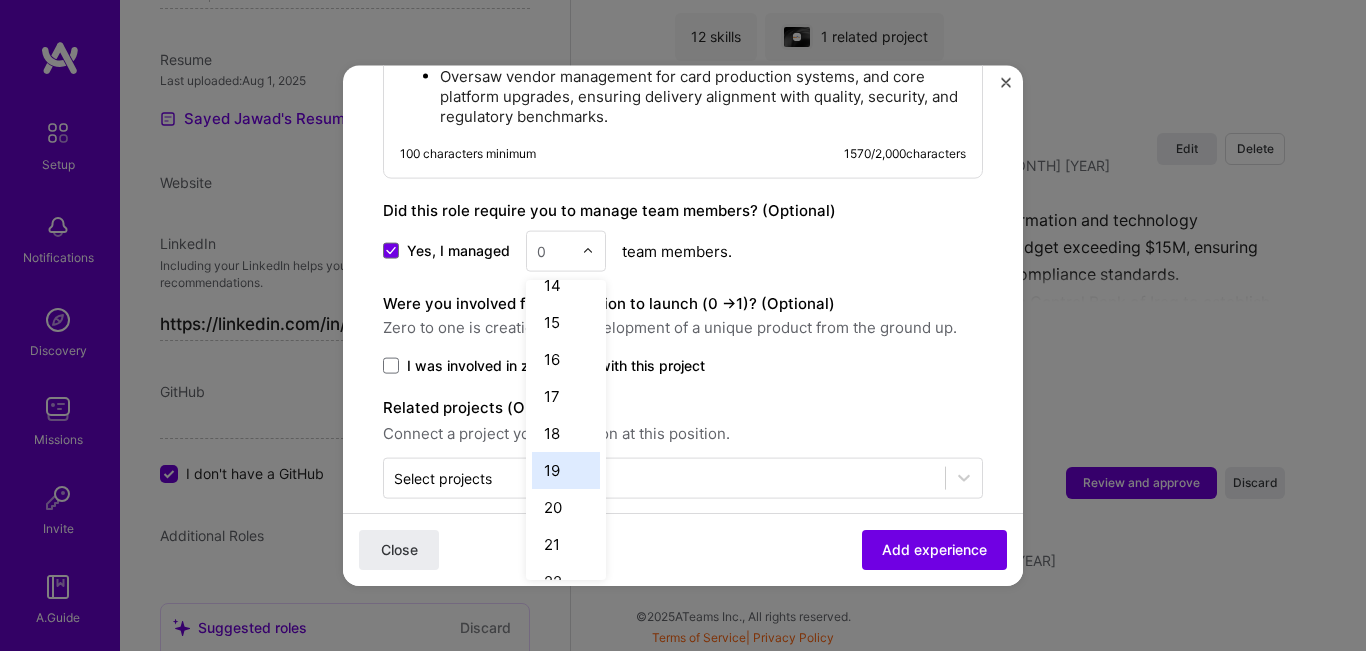 scroll, scrollTop: 600, scrollLeft: 0, axis: vertical 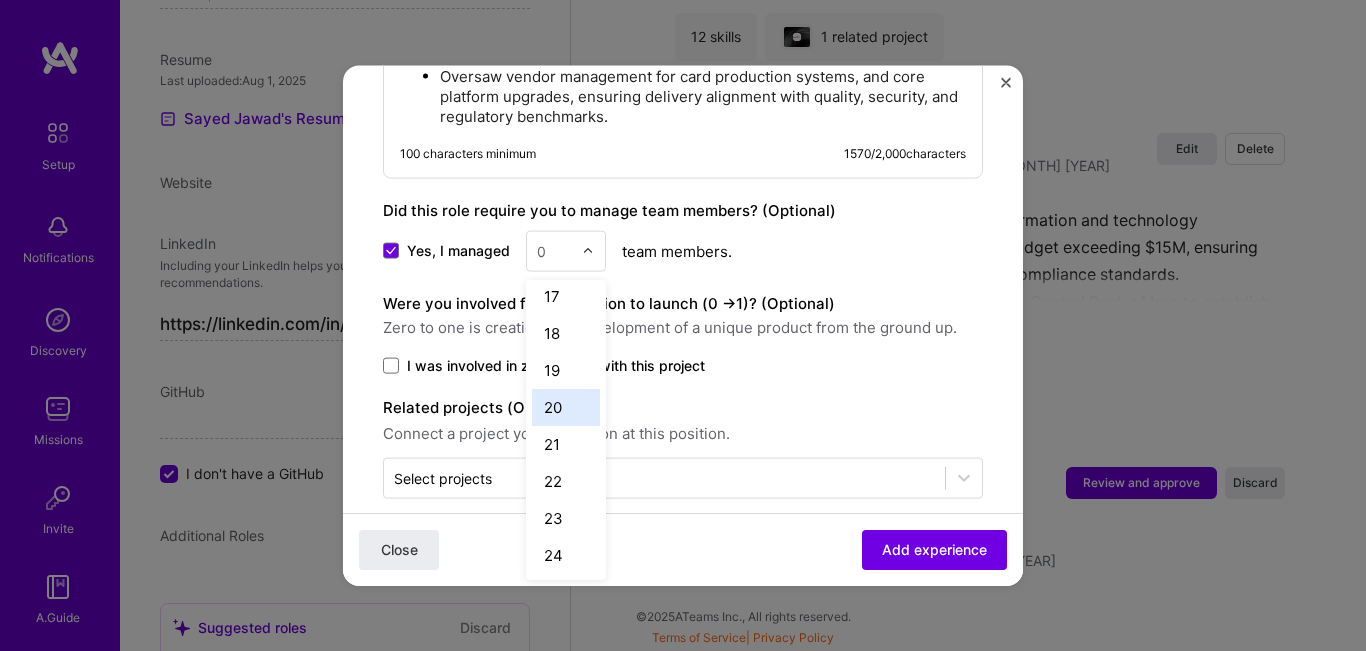 click on "20" at bounding box center [566, 406] 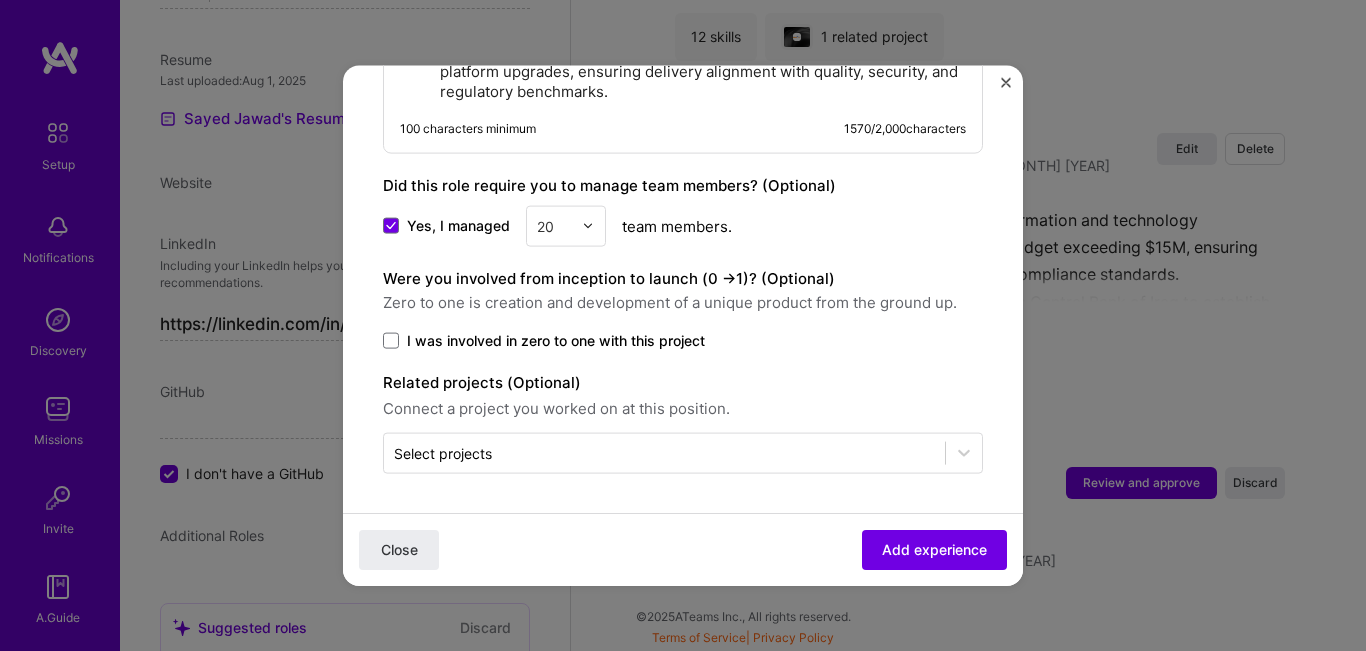 scroll, scrollTop: 1604, scrollLeft: 0, axis: vertical 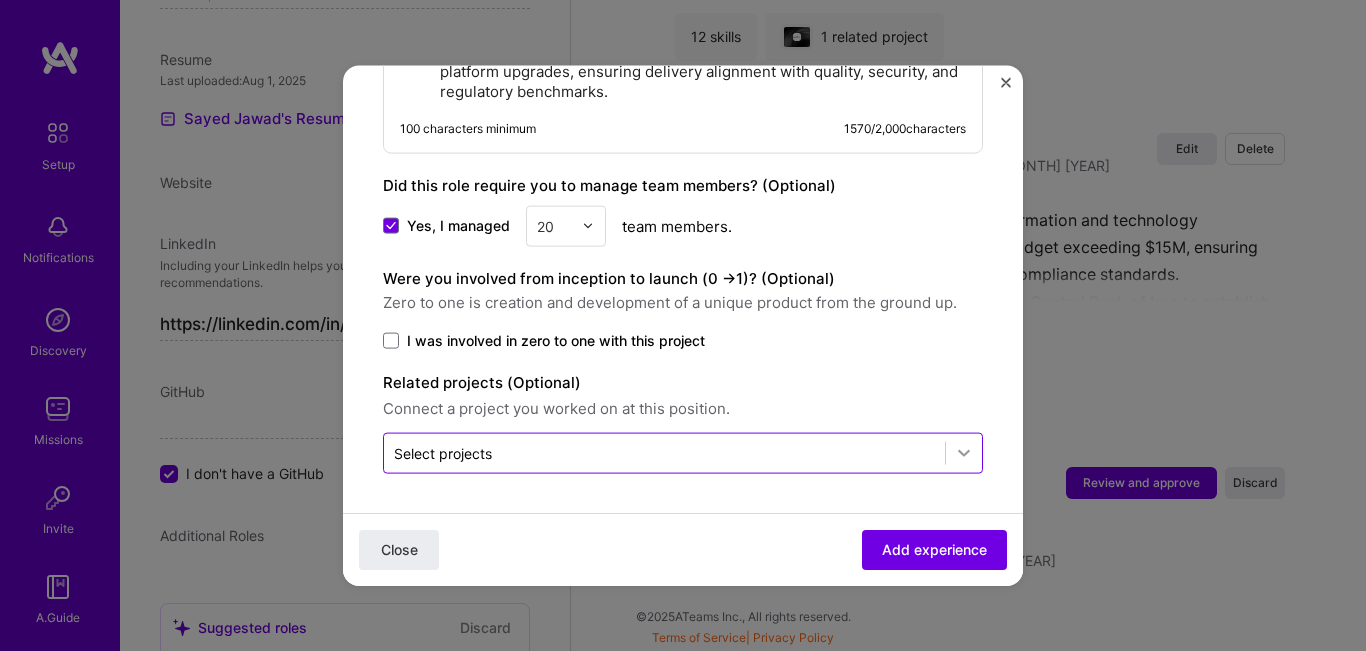 click 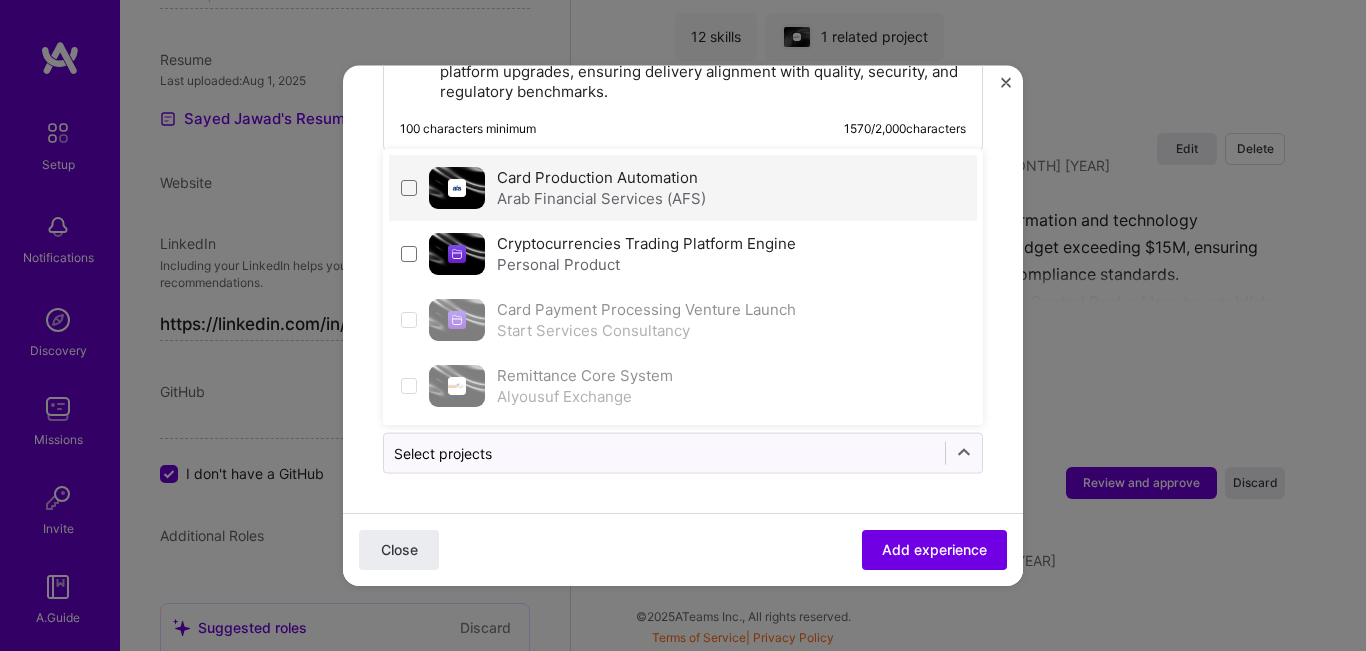 click on "Card Production Automation" at bounding box center [597, 176] 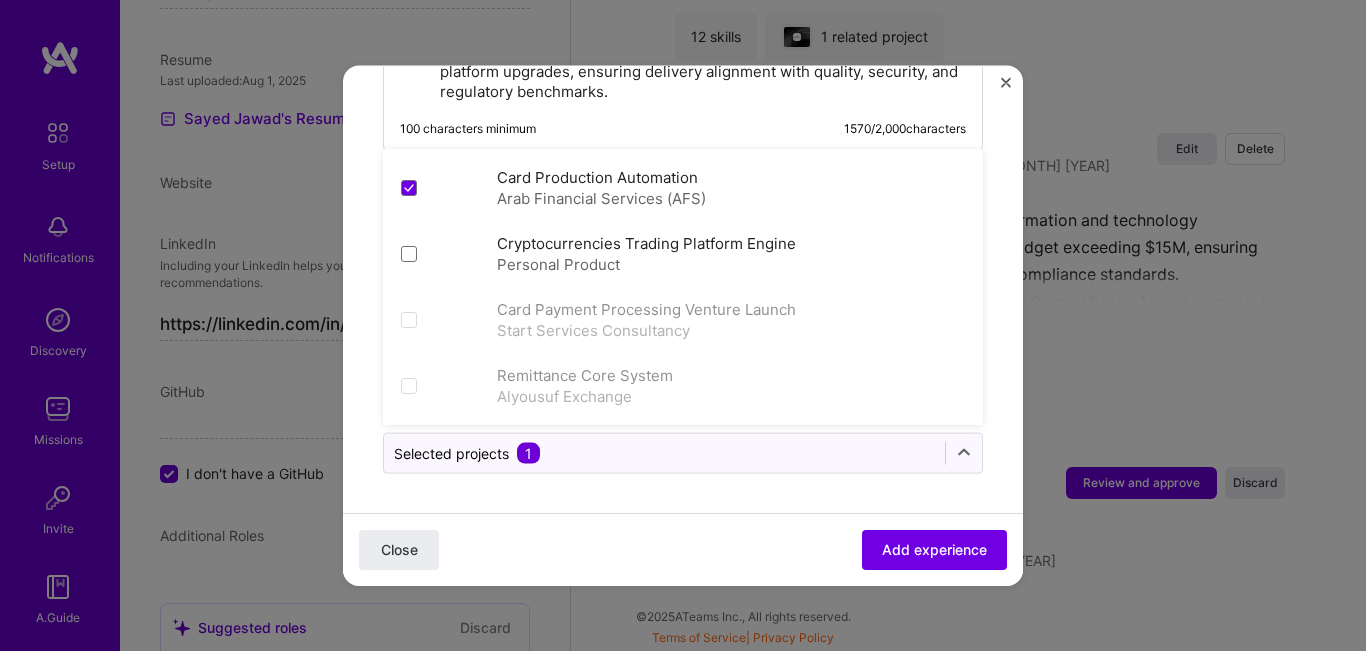 click on "Adding suggested job This job is suggested based on your LinkedIn, resume or A.Team activity. Create a job experience Jobs help companies understand your past experience. Company logo Company name Arab Financial Services
Industry Add up to 2 industries. Selected industries 2 Your title and specialization Senior Management Member Solution Architect Duration Aug, 2005
to Sep, 2013
I still work here Skills used — Add up to 12 skills Any new skills will be added to your profile. Enter skills... 1 Systems Architecture 1 2 3 4 5 Description Senior Management Member at AFS | Various Roles Contributed to the company’s evolution into a regional leader in digital payments and card processing through progressive roles involving systems architecture, production and logistics automation, and operational restructuring.  100 characters minimum 1570 / 2,000  characters Yes, I managed 20 team members. >   1" at bounding box center (683, -437) 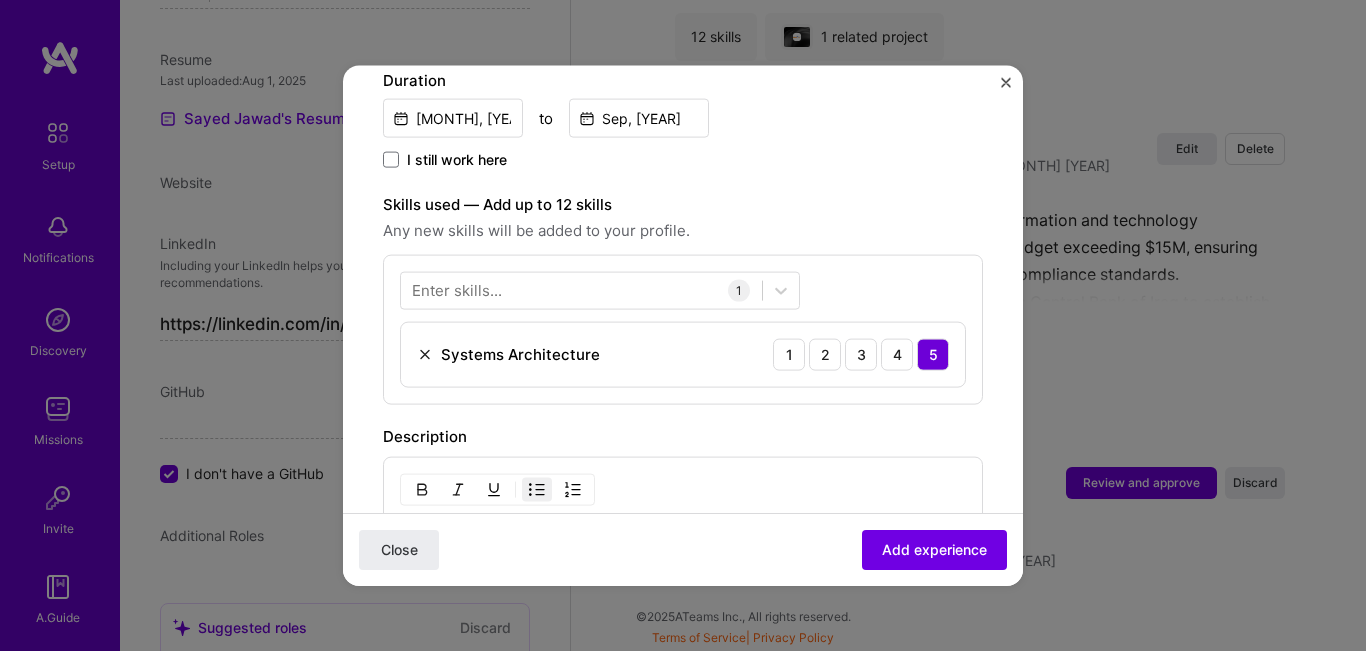 scroll, scrollTop: 604, scrollLeft: 0, axis: vertical 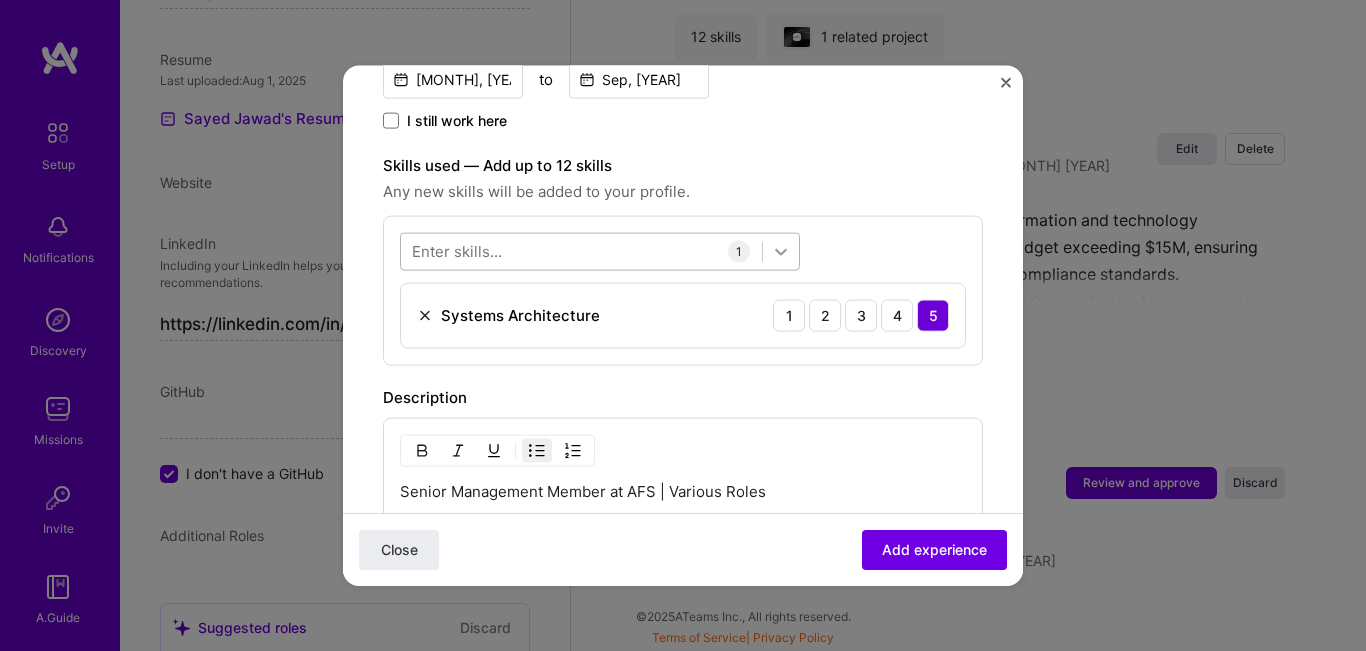 click 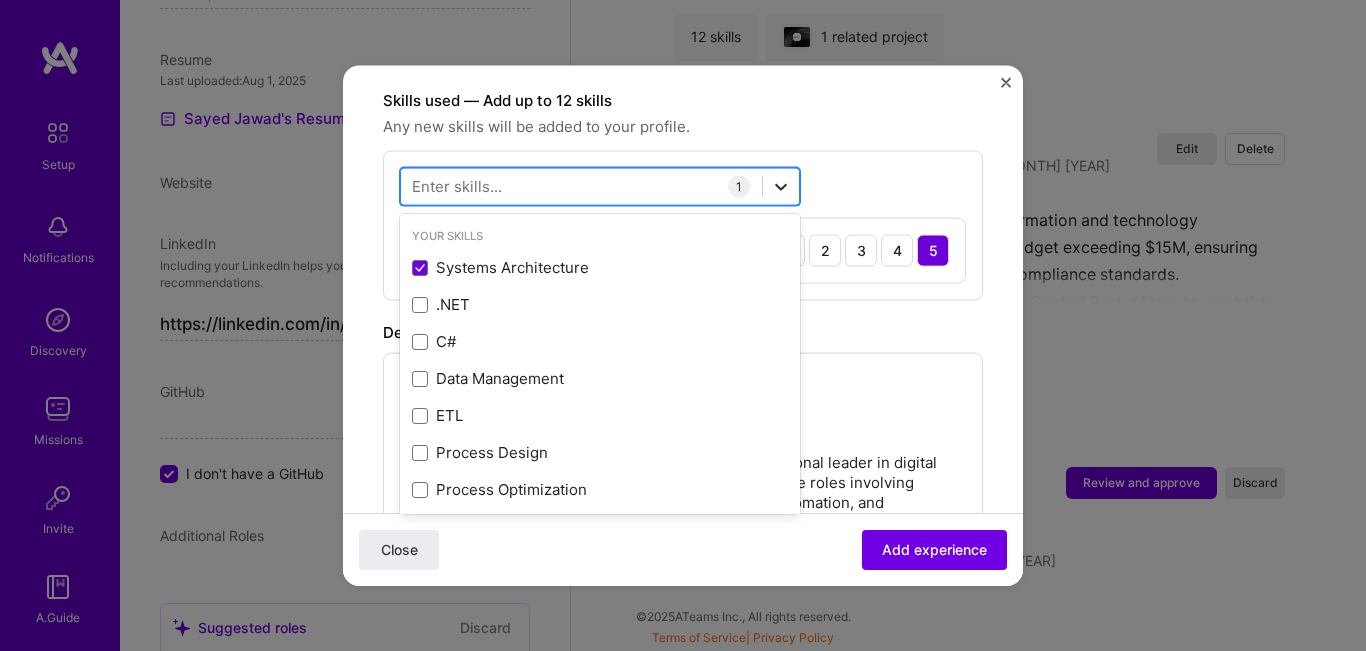 scroll, scrollTop: 704, scrollLeft: 0, axis: vertical 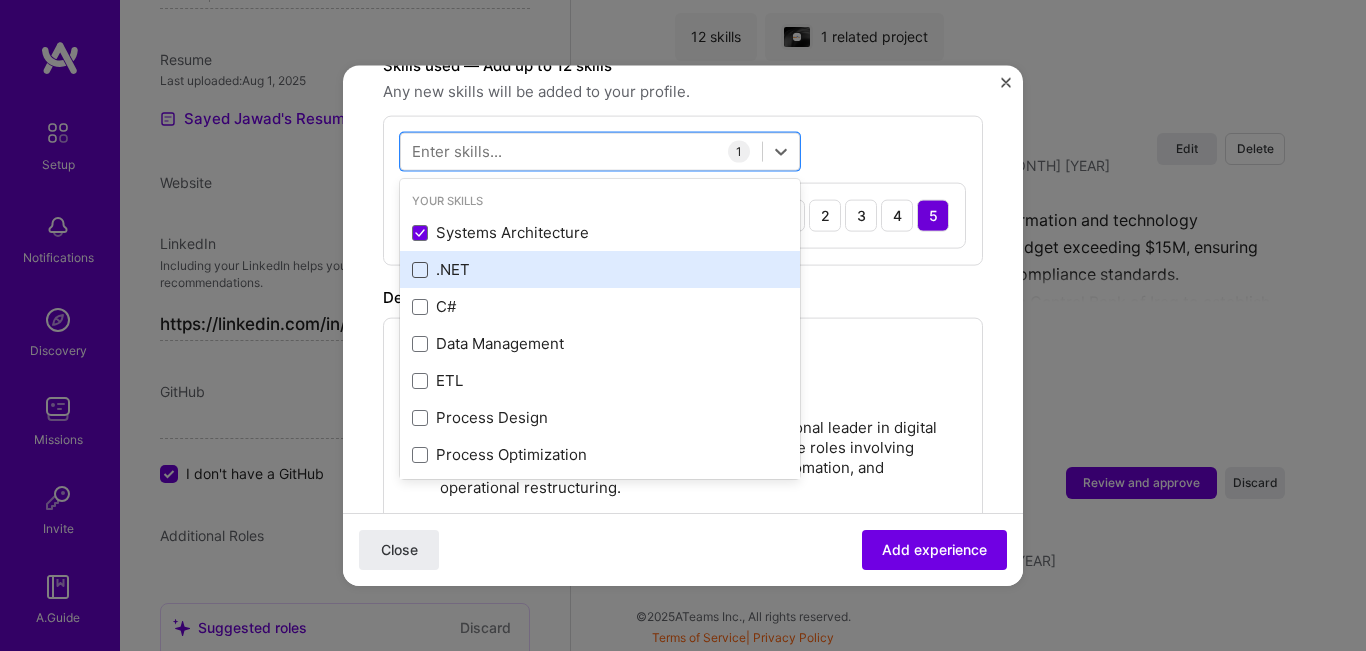 click at bounding box center [420, 269] 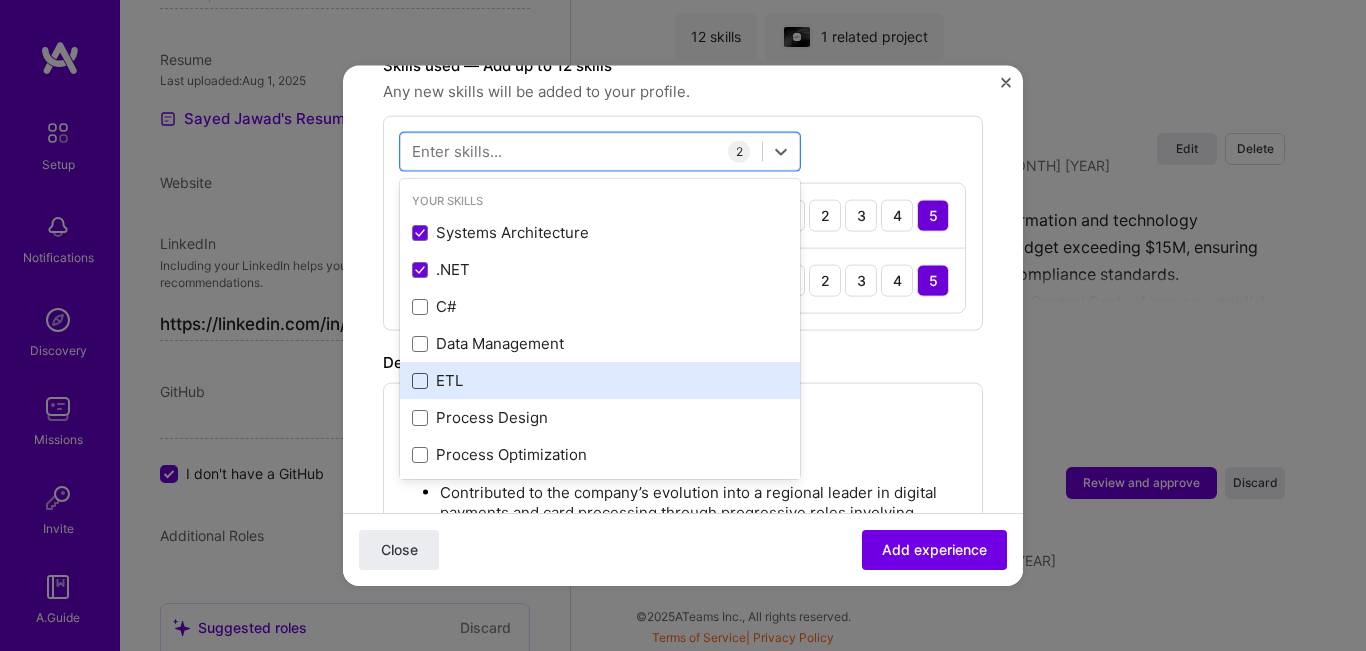 click at bounding box center (420, 380) 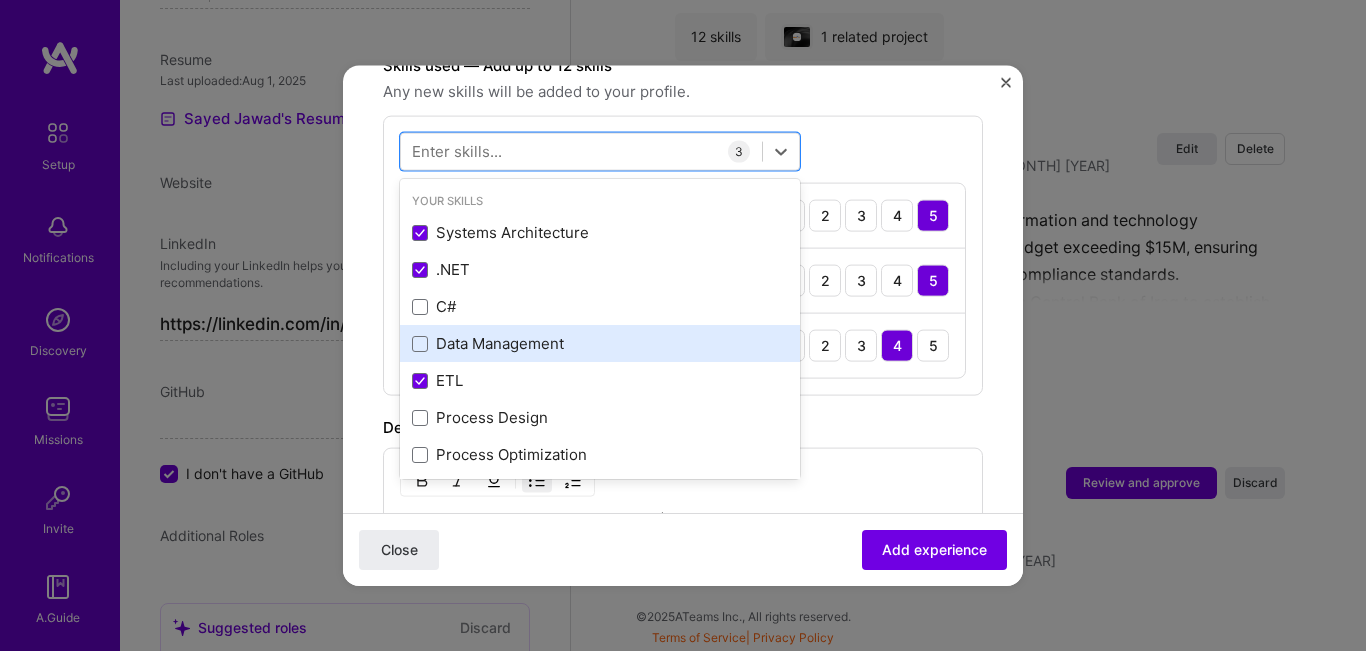 scroll, scrollTop: 100, scrollLeft: 0, axis: vertical 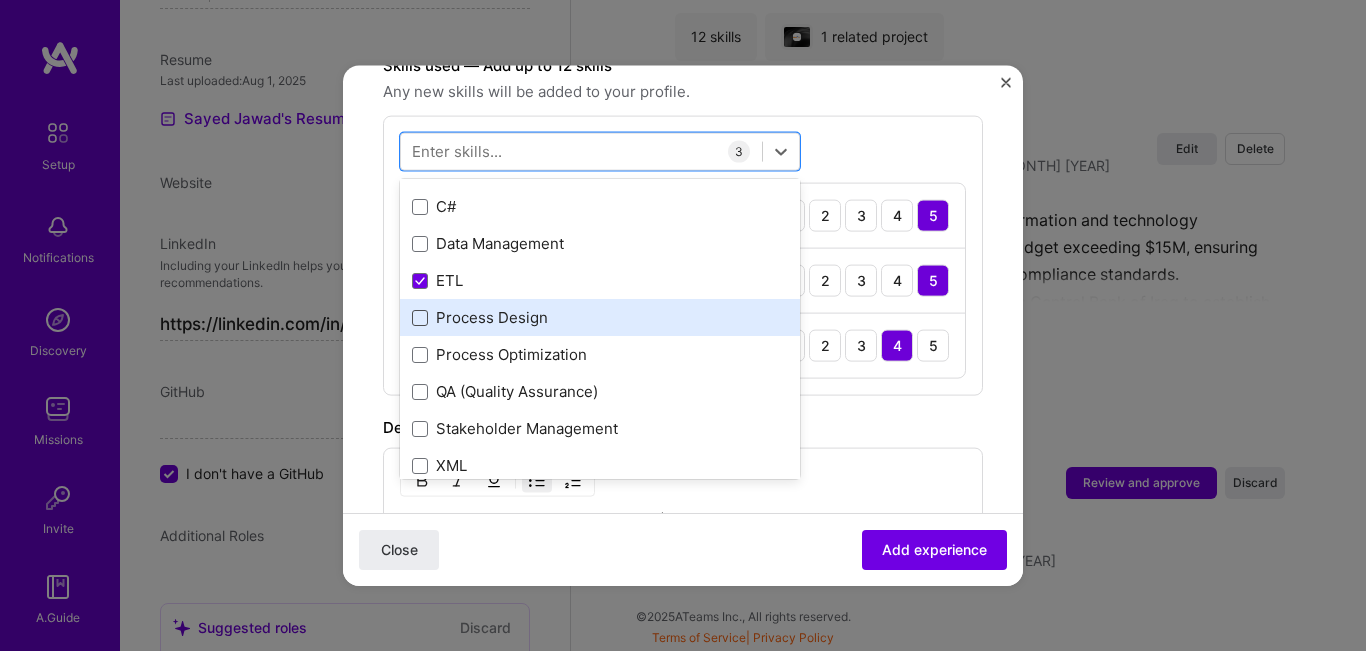 click at bounding box center (420, 317) 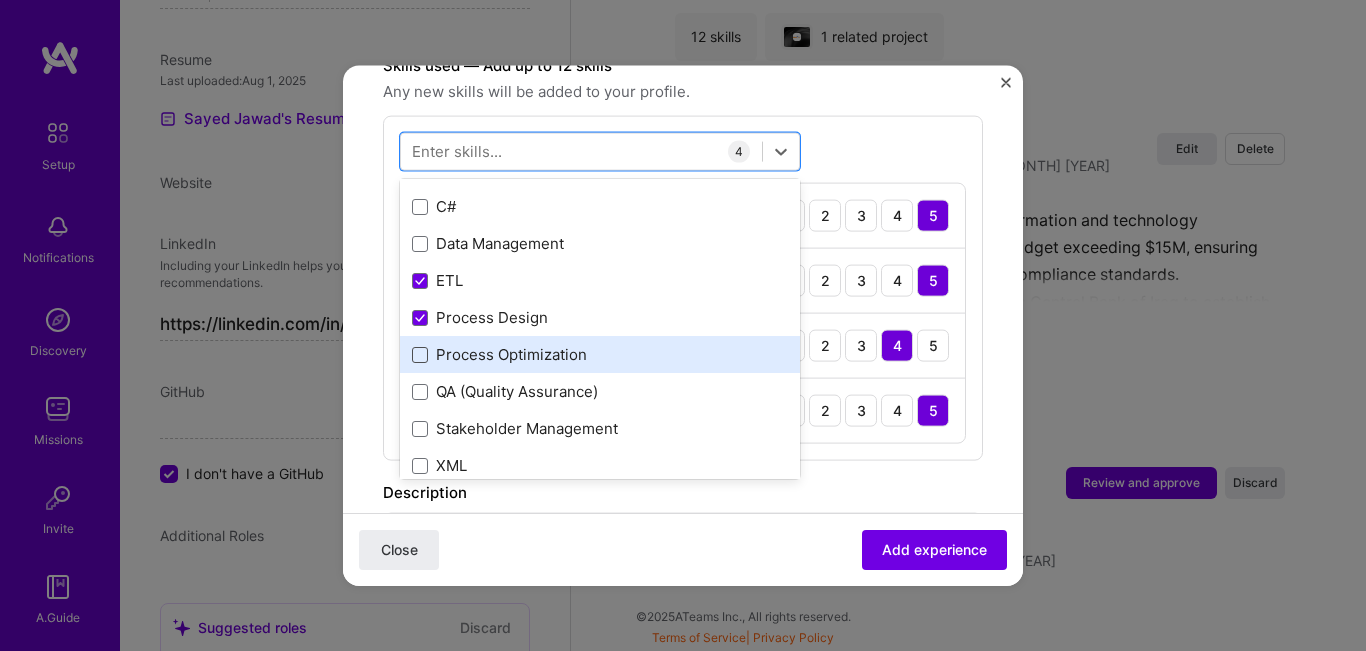 click at bounding box center (420, 354) 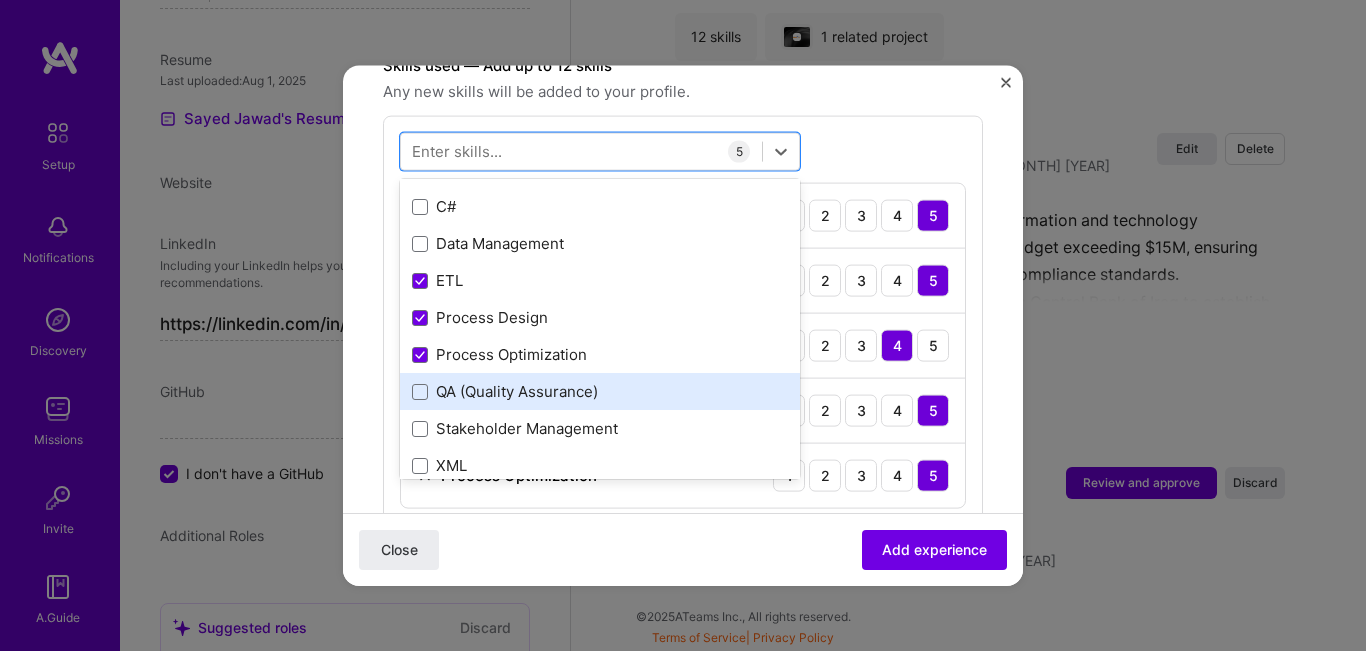 click on "QA (Quality Assurance)" at bounding box center [600, 391] 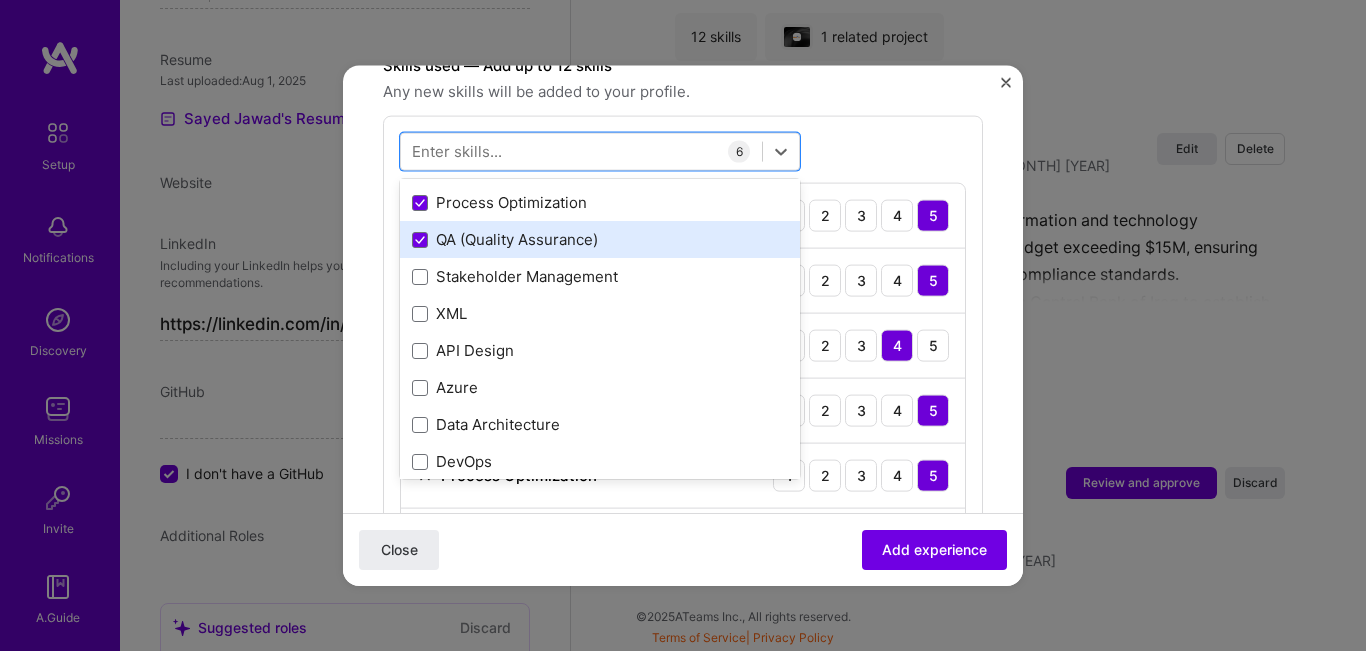 scroll, scrollTop: 300, scrollLeft: 0, axis: vertical 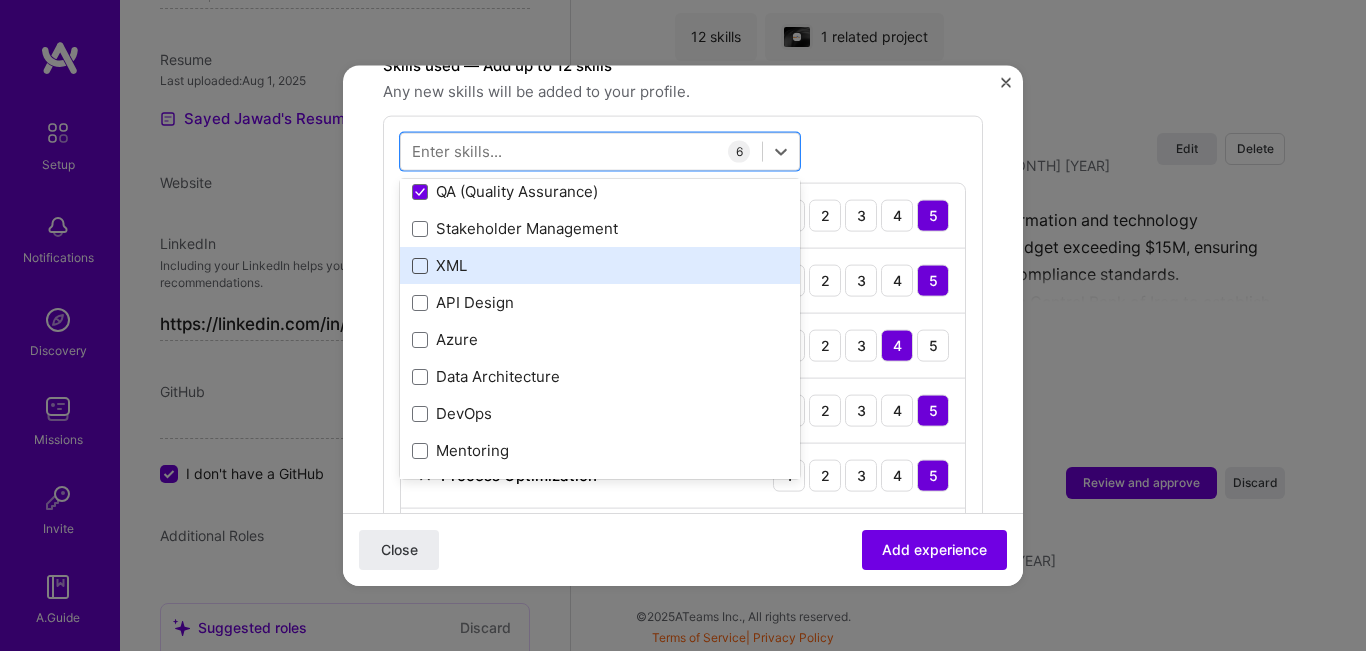 click at bounding box center (420, 265) 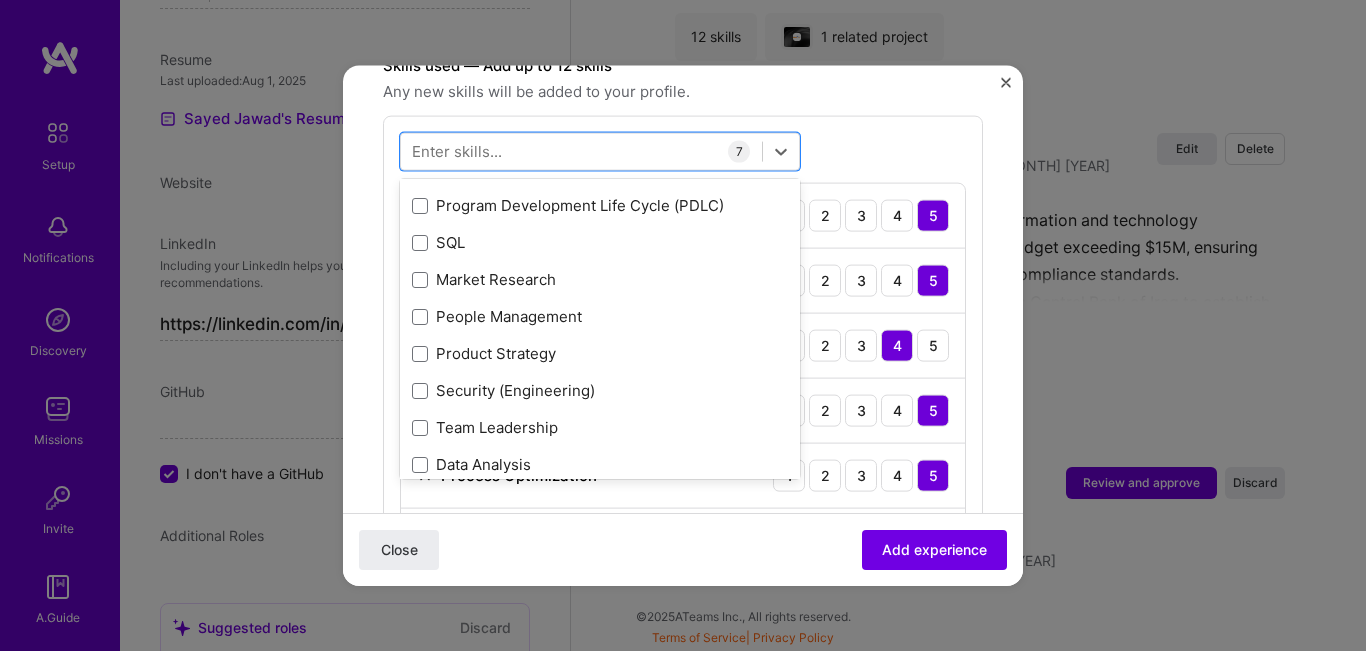 scroll, scrollTop: 700, scrollLeft: 0, axis: vertical 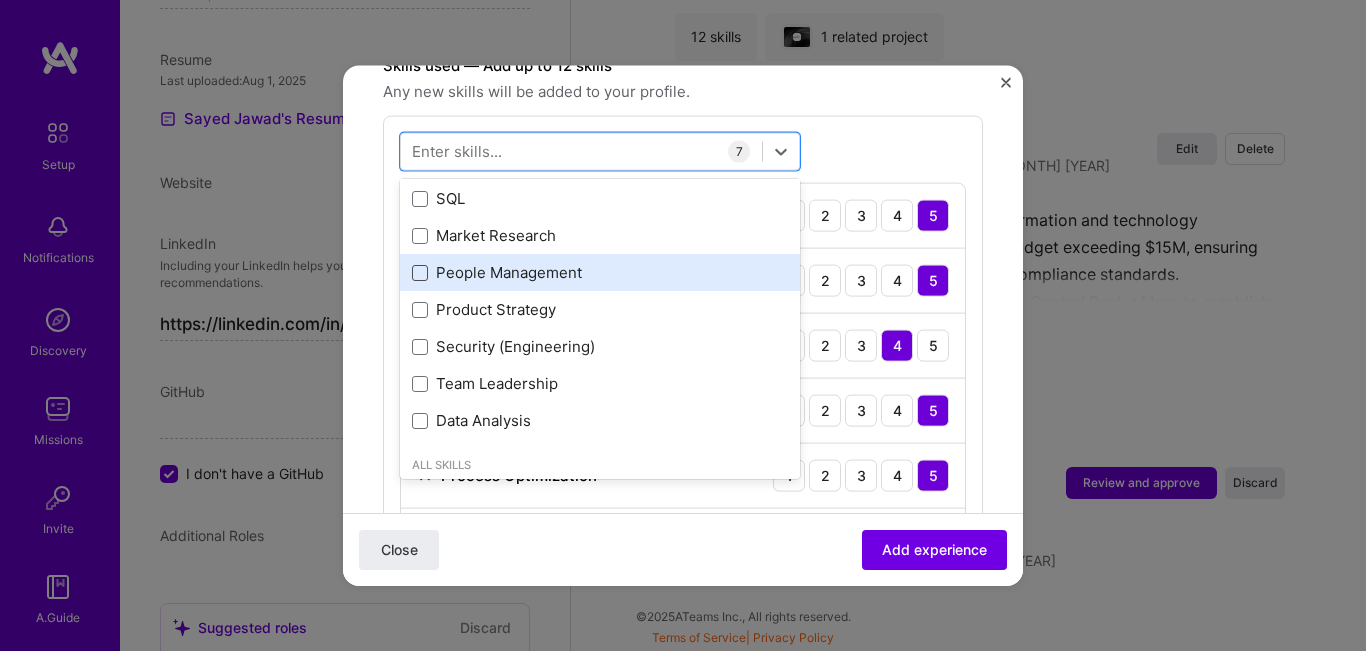 click at bounding box center [420, 272] 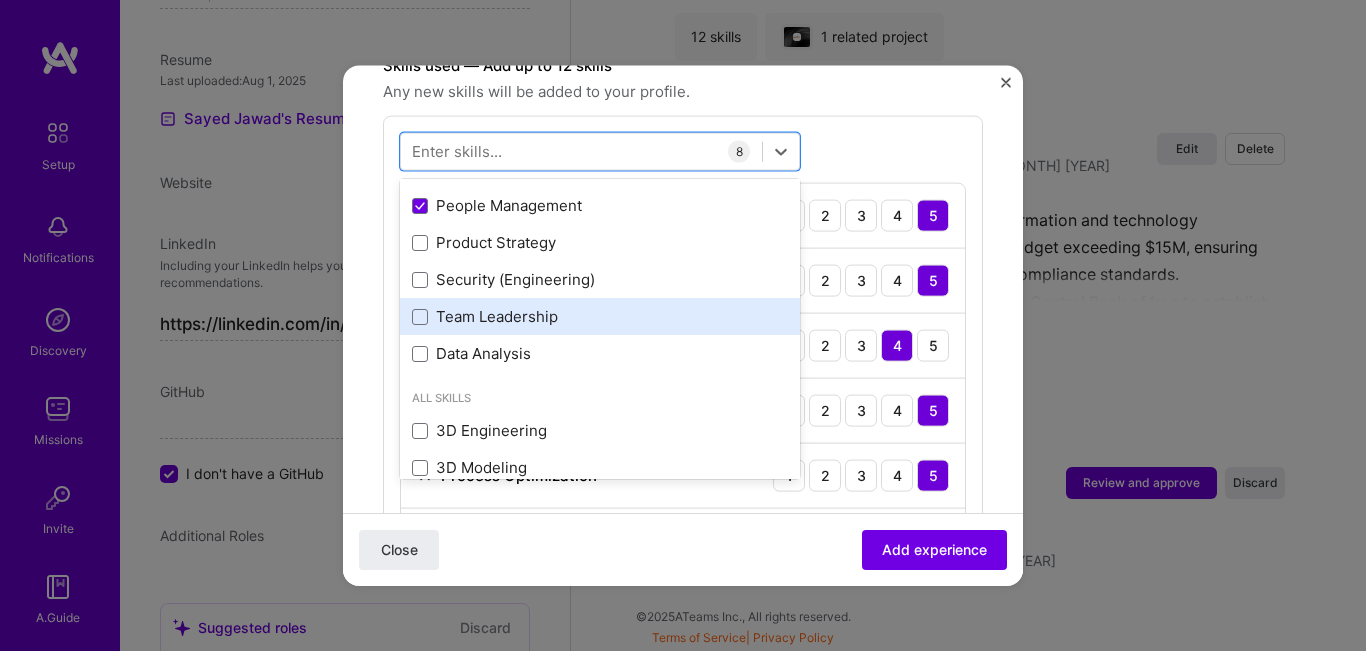 scroll, scrollTop: 800, scrollLeft: 0, axis: vertical 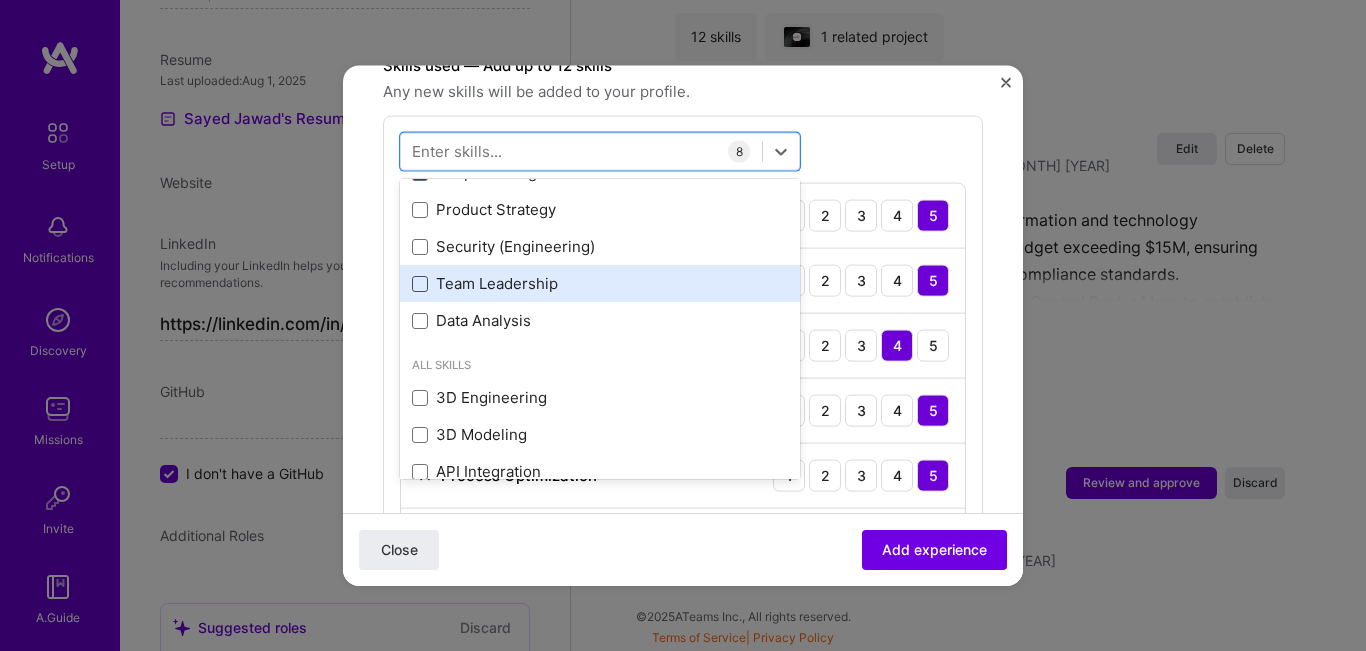 click at bounding box center (420, 283) 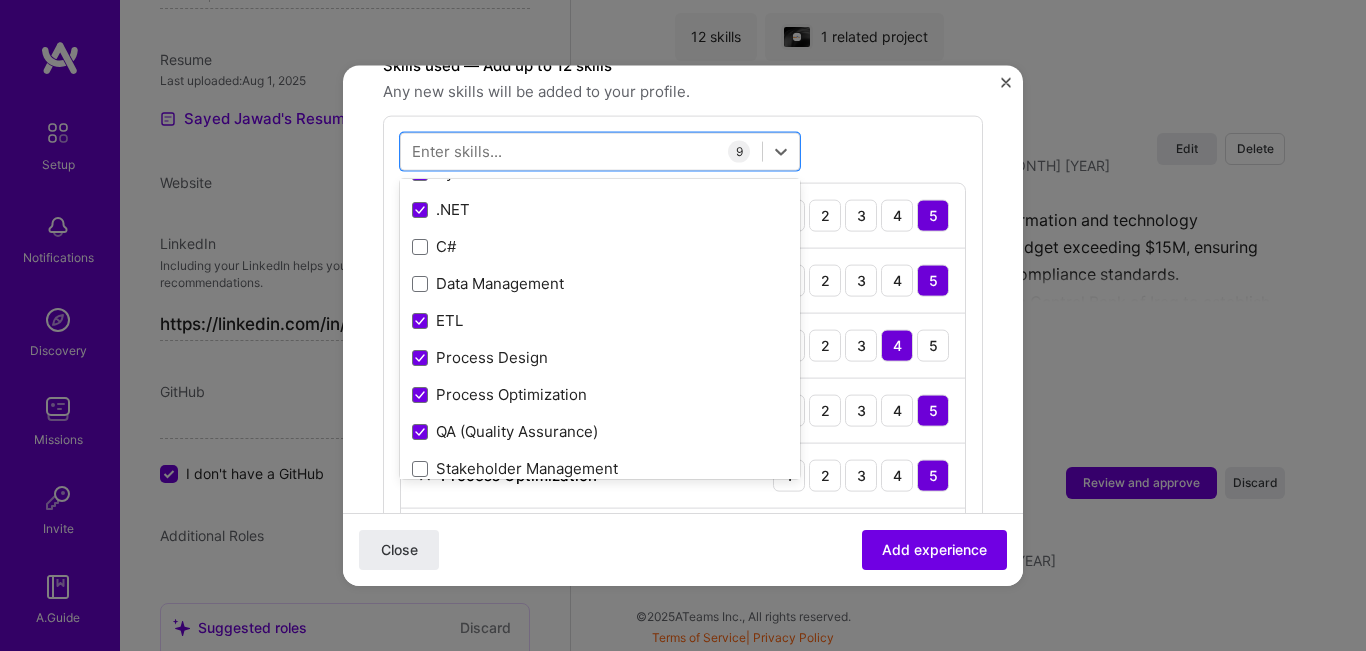 scroll, scrollTop: 0, scrollLeft: 0, axis: both 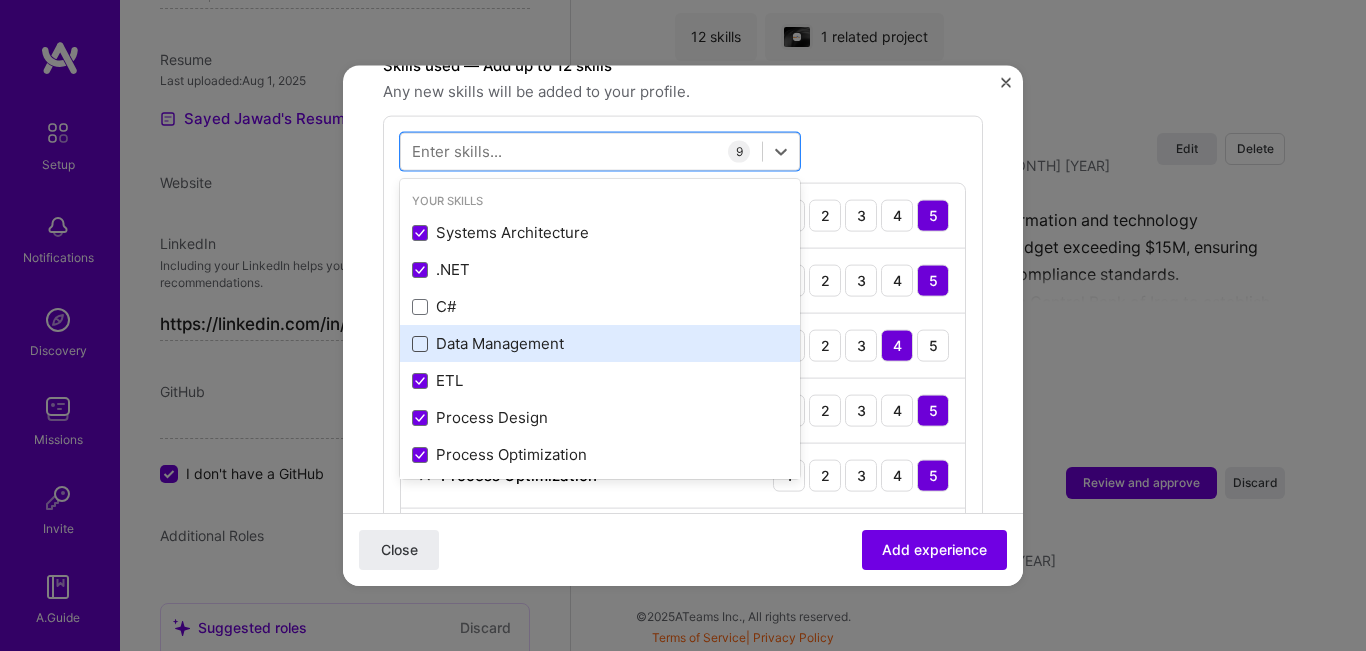 click at bounding box center [420, 343] 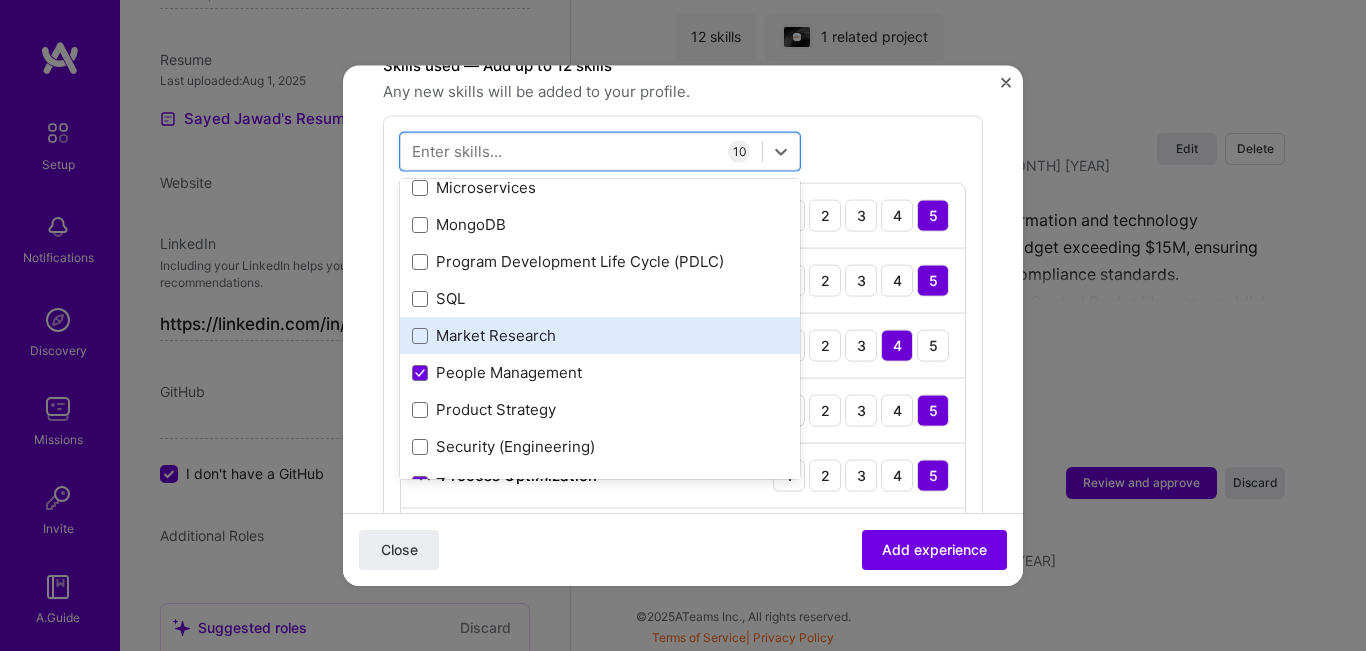 scroll, scrollTop: 700, scrollLeft: 0, axis: vertical 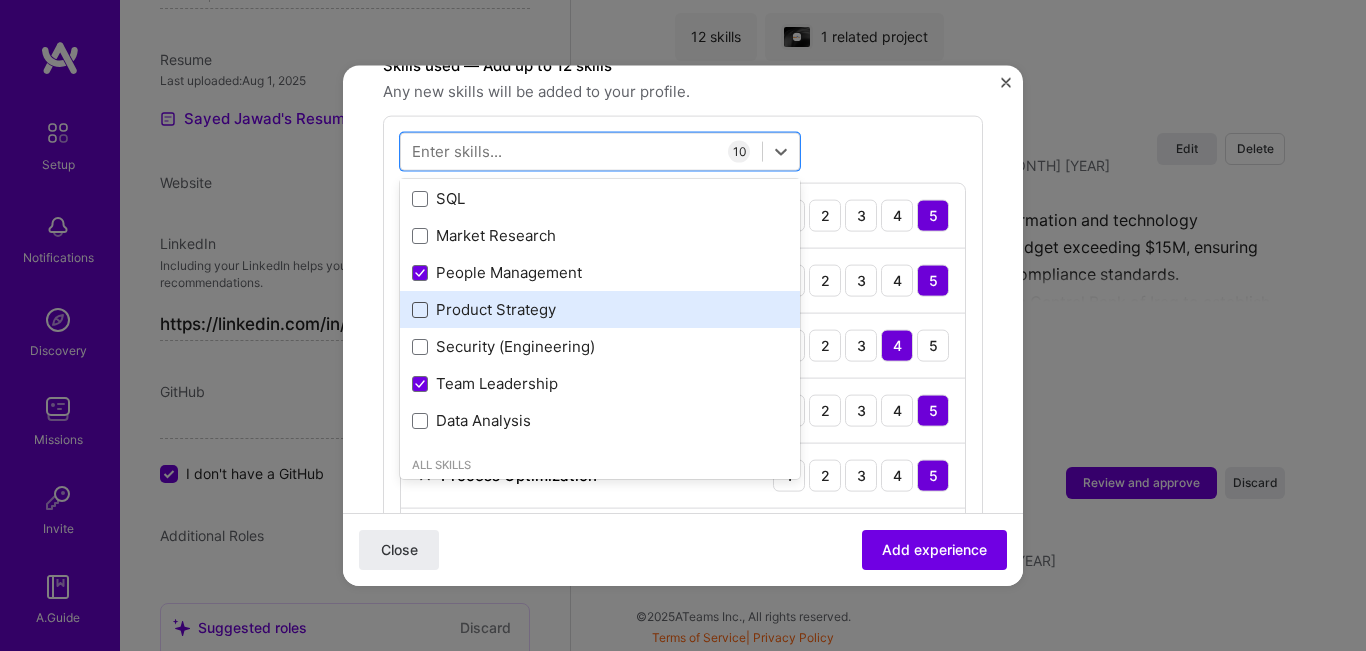 click at bounding box center (420, 309) 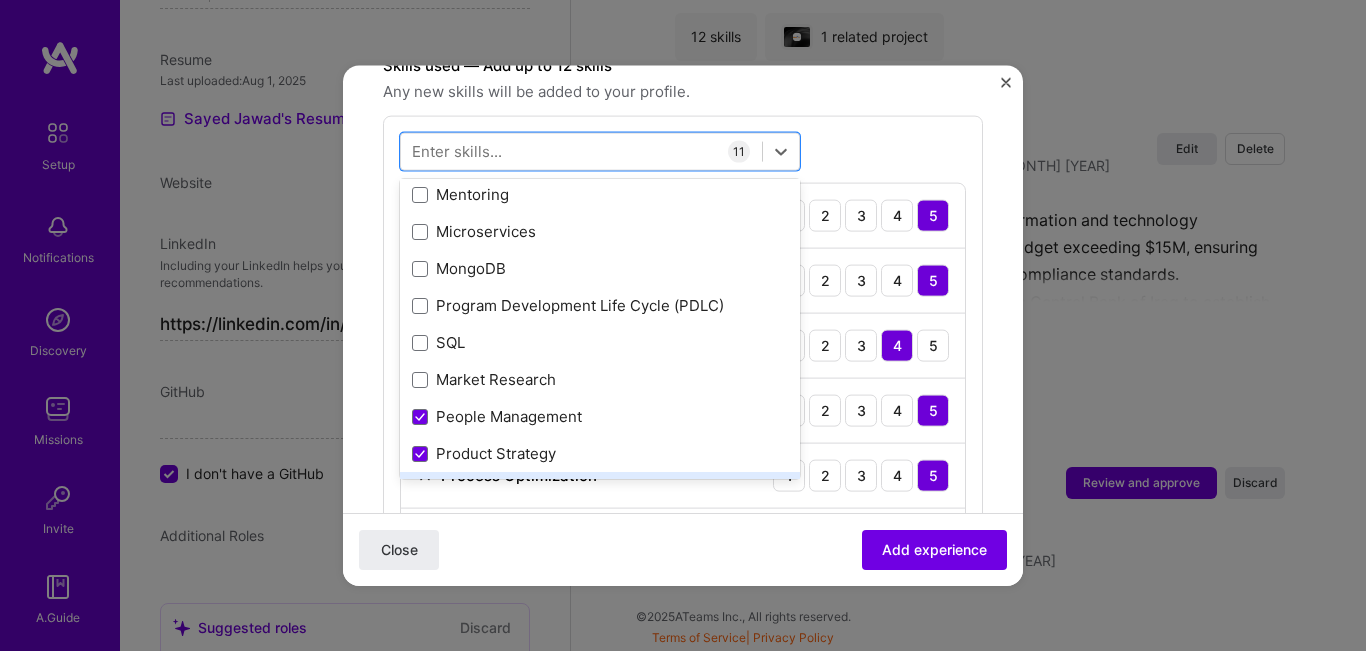 scroll, scrollTop: 400, scrollLeft: 0, axis: vertical 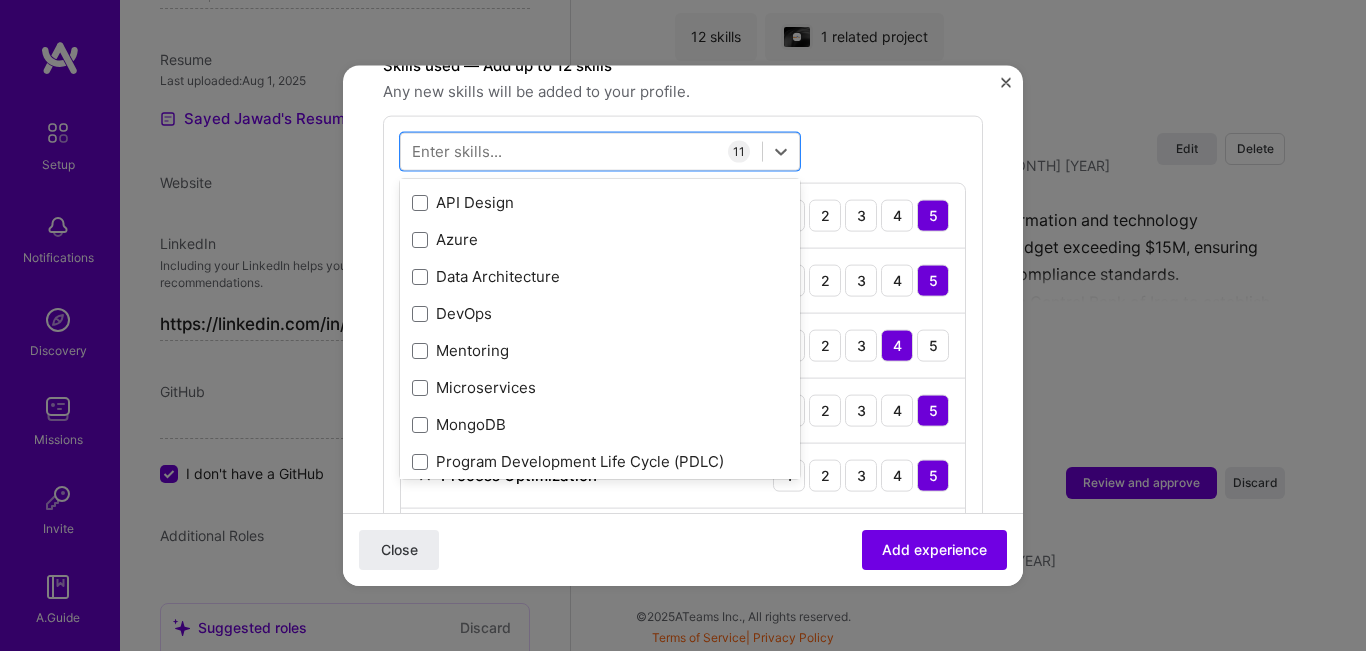 click on "option Product Strategy, selected. option Azure focused, 0 of 2. 378 results available. Use Up and Down to choose options, press Enter to select the currently focused option, press Escape to exit the menu, press Tab to select the option and exit the menu. Your Skills Systems Architecture .NET C# Data Management ETL Process Design Process Optimization QA (Quality Assurance) Stakeholder Management XML API Design Azure Data Architecture DevOps Mentoring Microservices MongoDB Program Development Life Cycle (PDLC) SQL Market Research People Management Product Strategy Security (Engineering) Team Leadership Data Analysis All Skills 3D Engineering 3D Modeling API Integration APNS ARM ASP.NET AWS AWS Aurora AWS BETA AWS CDK AWS CloudFormation AWS Lambda AWS Neptune AWS RDS Ada Adobe Creative Cloud Adobe Experience Manager Affiliate Marketing Agile Agora Airflow Airtable Algorithm Design Amazon Athena Amplitude Analytics Android Angular Angular.js Ansible Apache Kafka Apex (Salesforce) Apollo App Clip (iOS) ArangoDB C" at bounding box center [683, 515] 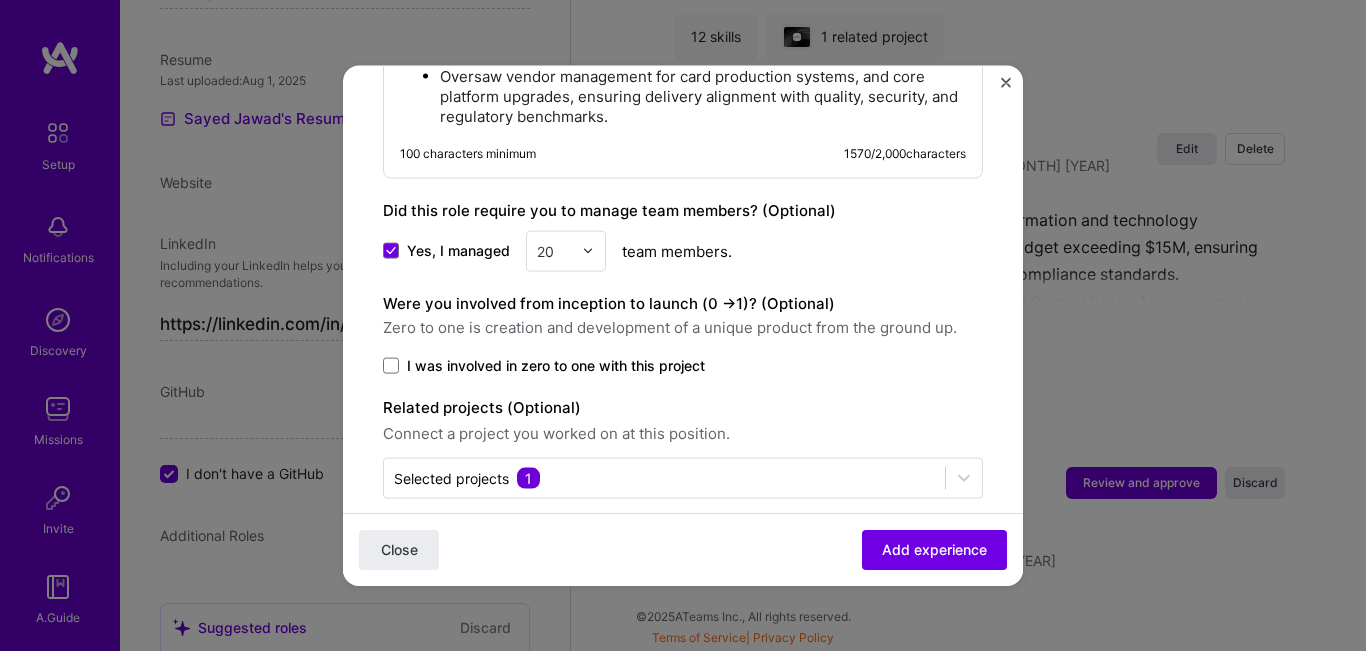 scroll, scrollTop: 2254, scrollLeft: 0, axis: vertical 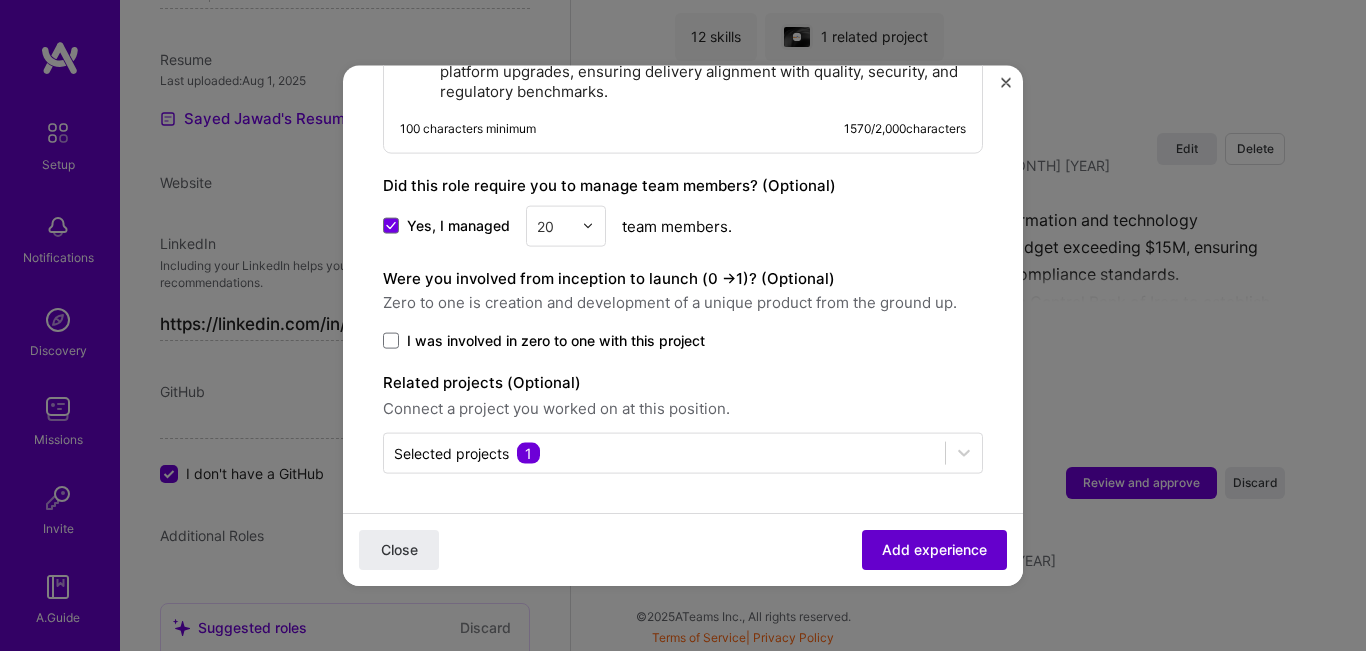 click on "Add experience" at bounding box center (934, 550) 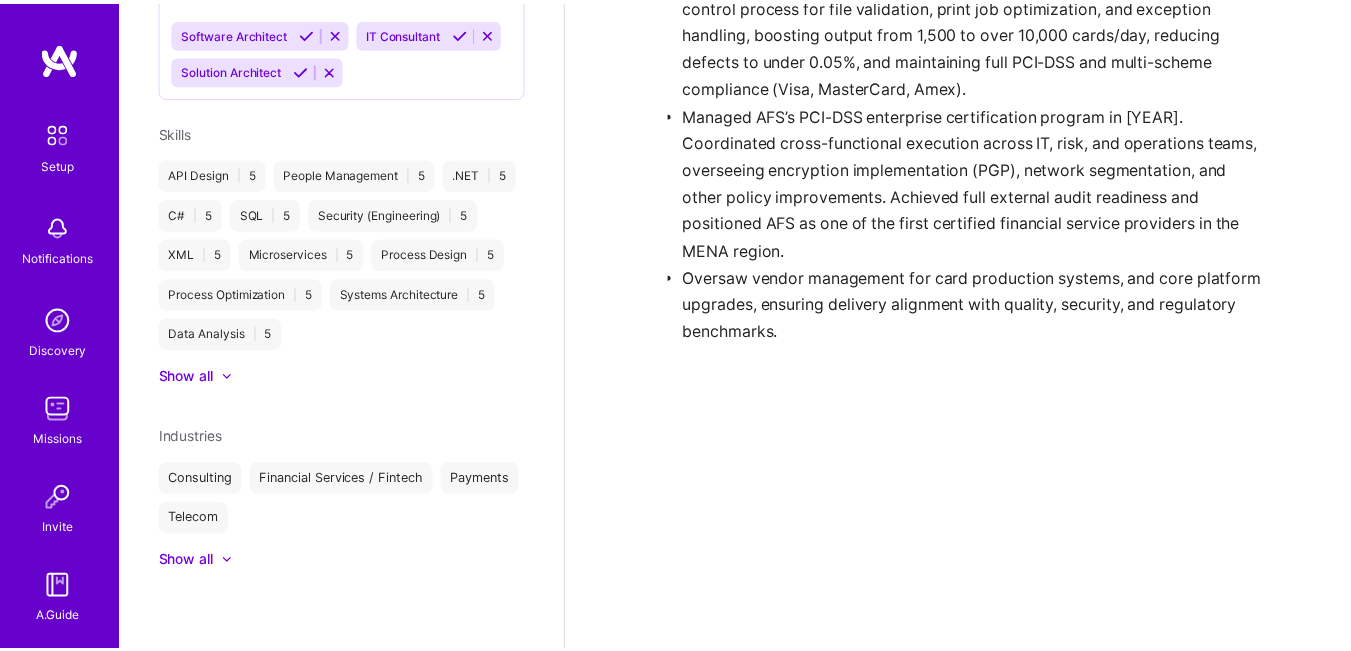 scroll, scrollTop: 2730, scrollLeft: 0, axis: vertical 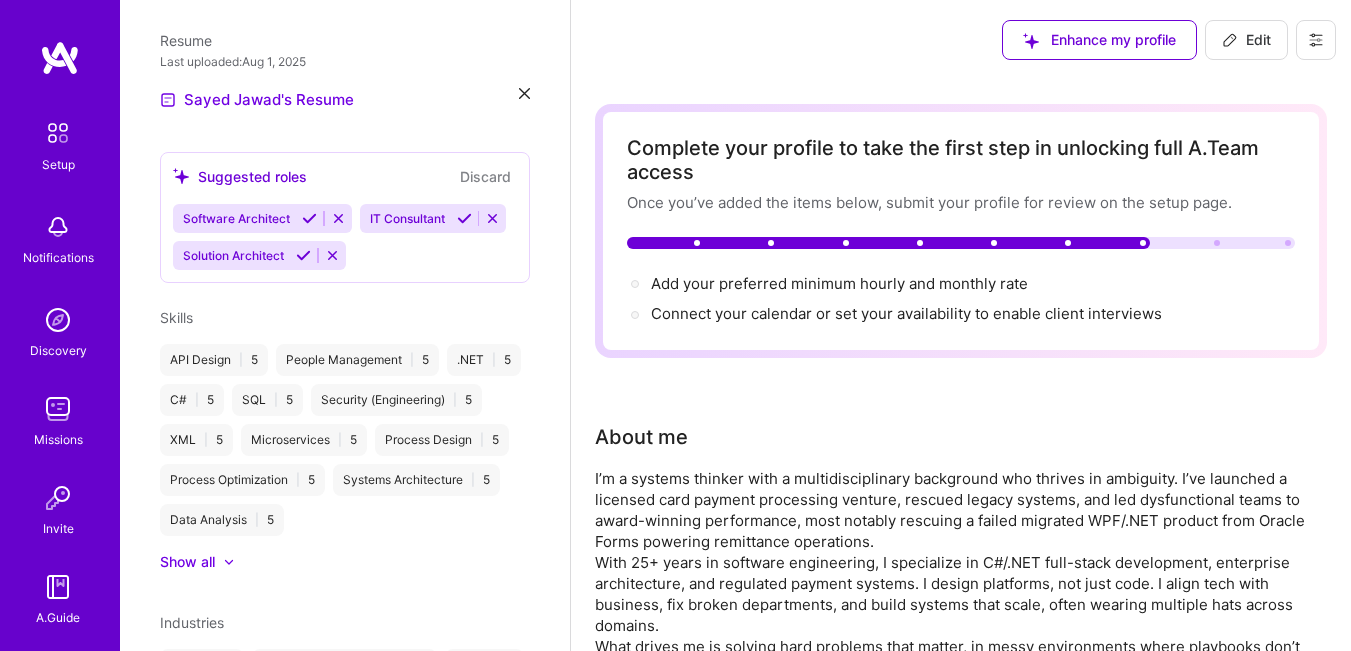 click on "Edit" at bounding box center (1246, 40) 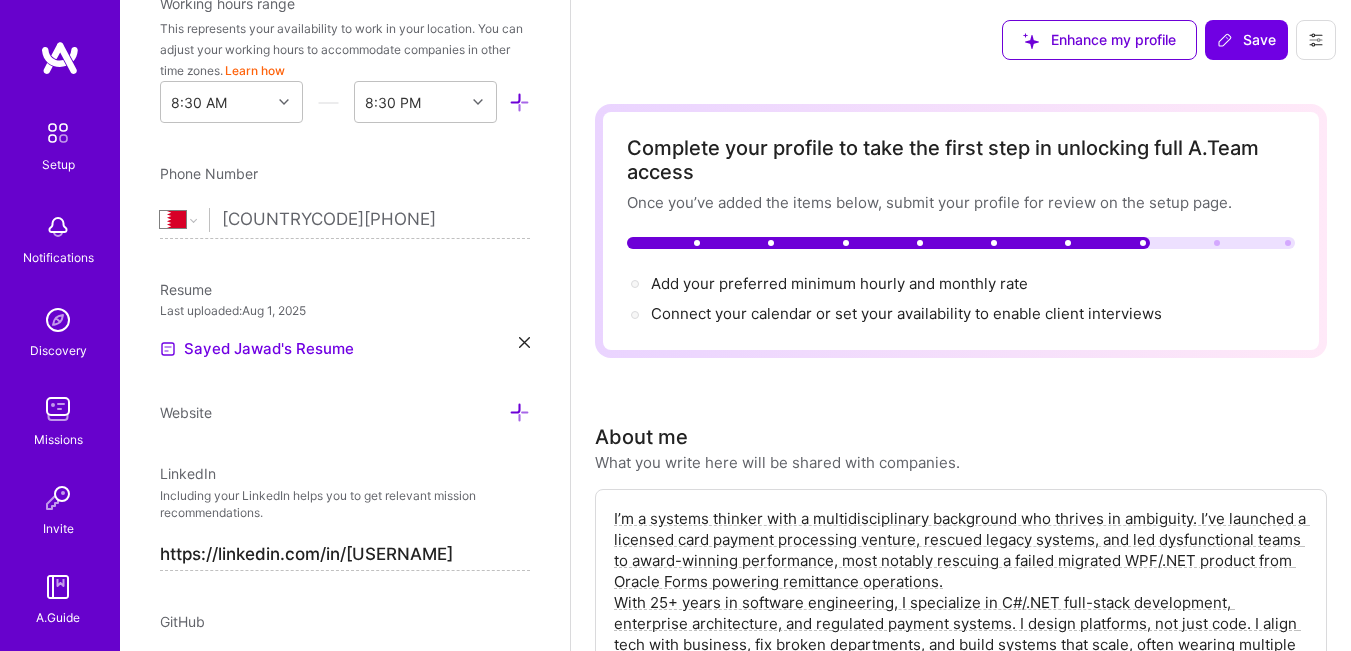 scroll, scrollTop: 846, scrollLeft: 0, axis: vertical 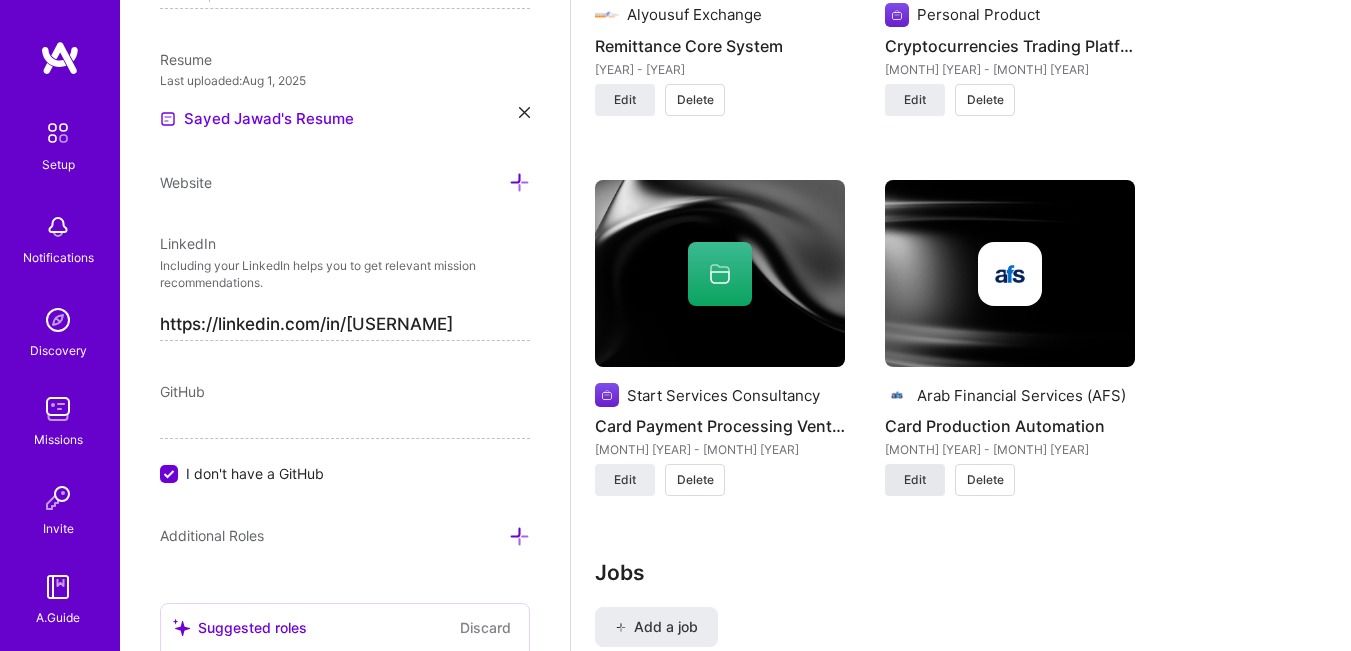 click on "Edit" at bounding box center (915, 480) 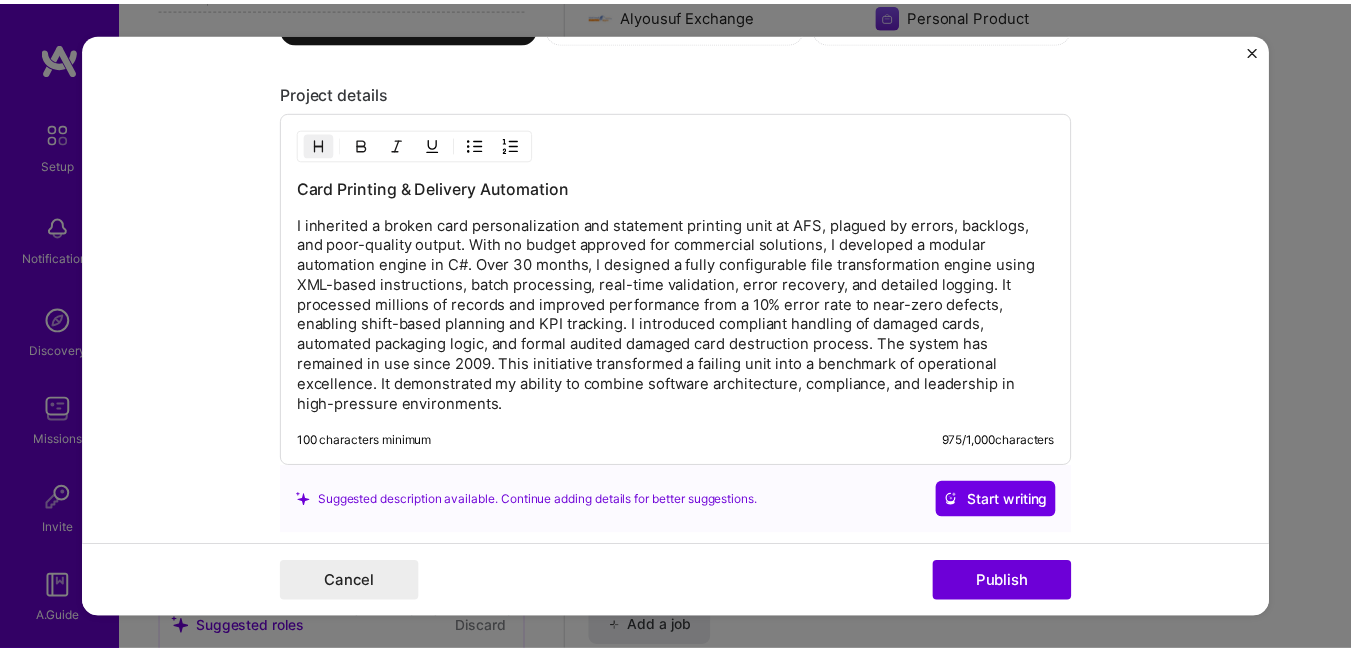 scroll, scrollTop: 1900, scrollLeft: 0, axis: vertical 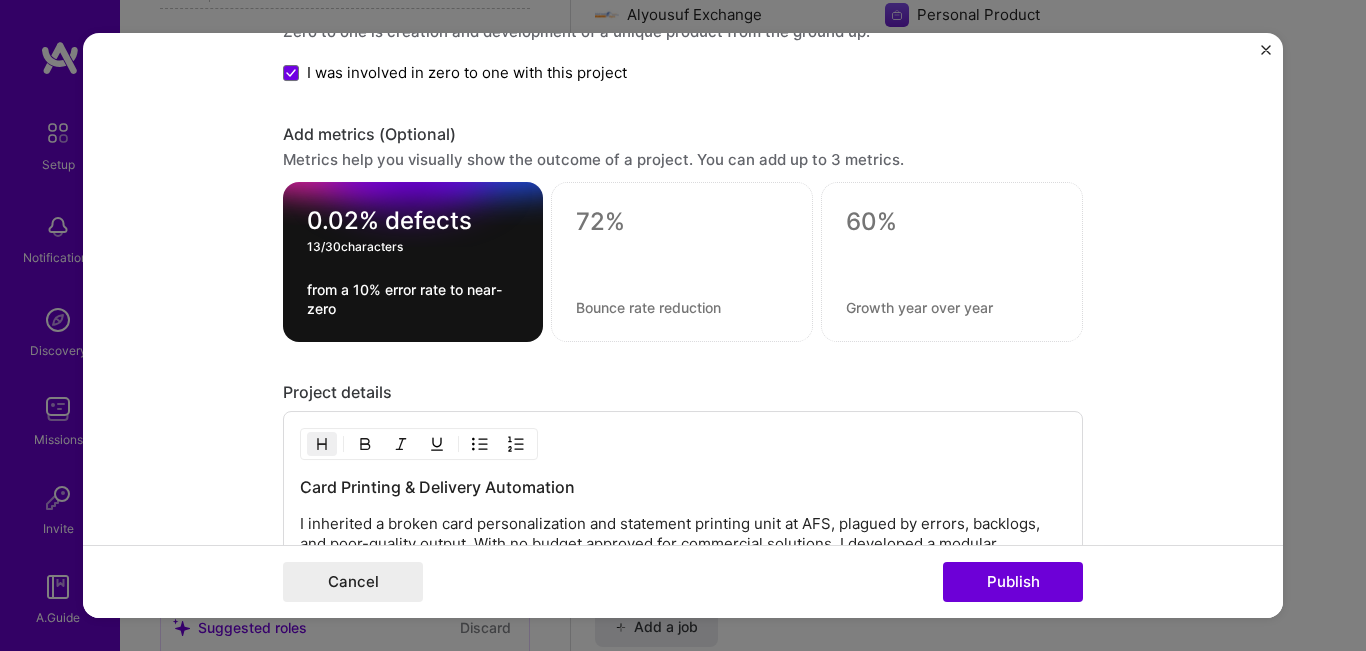 click on "0.02% defects" at bounding box center (413, 221) 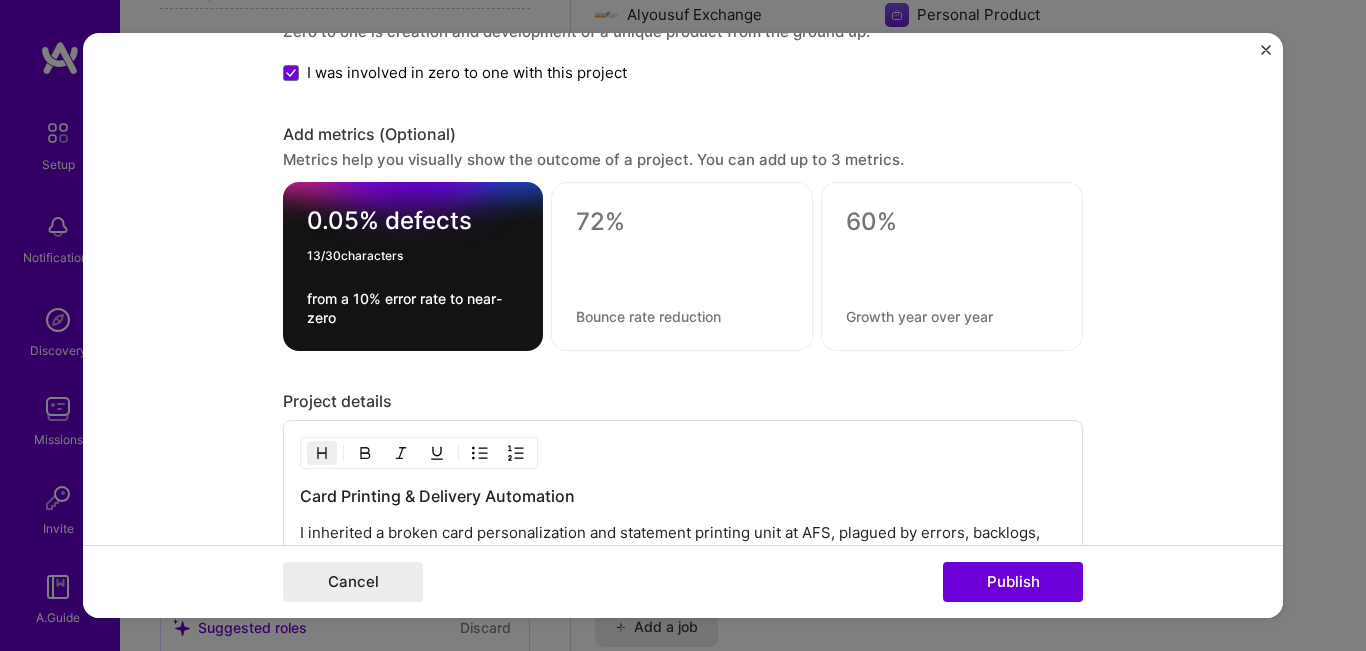 type on "0.05% defects" 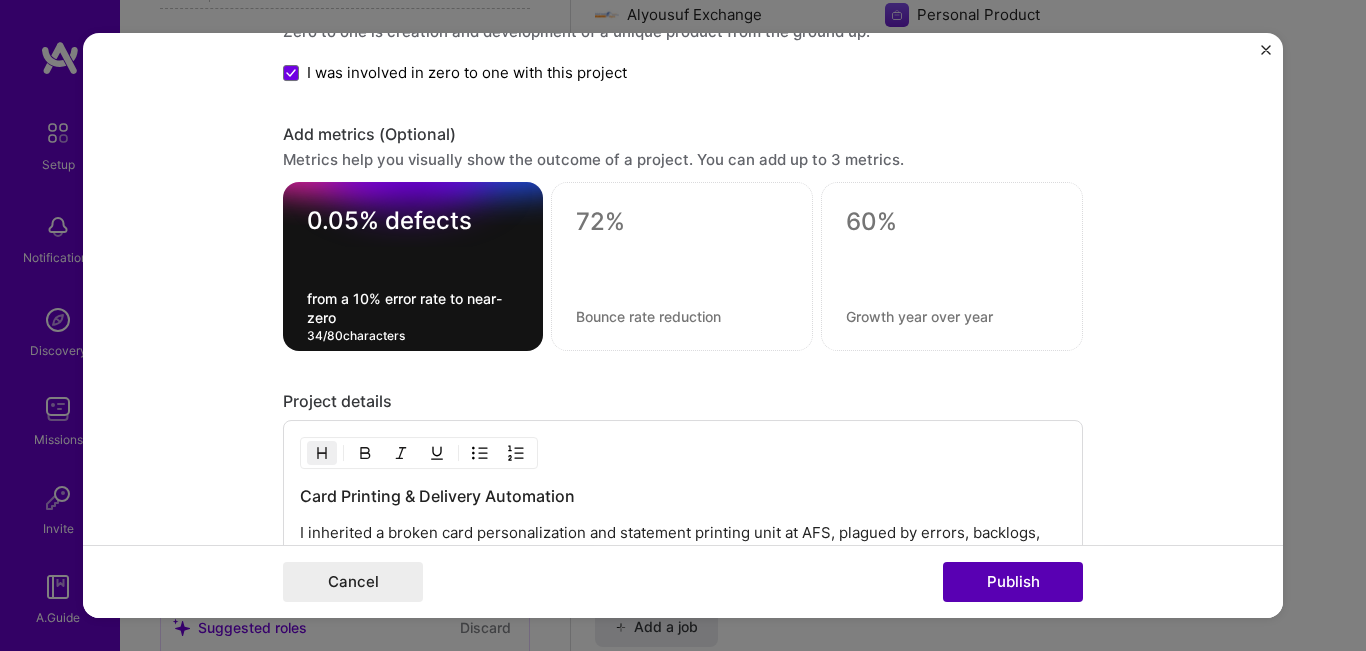 click on "Publish" at bounding box center (1013, 582) 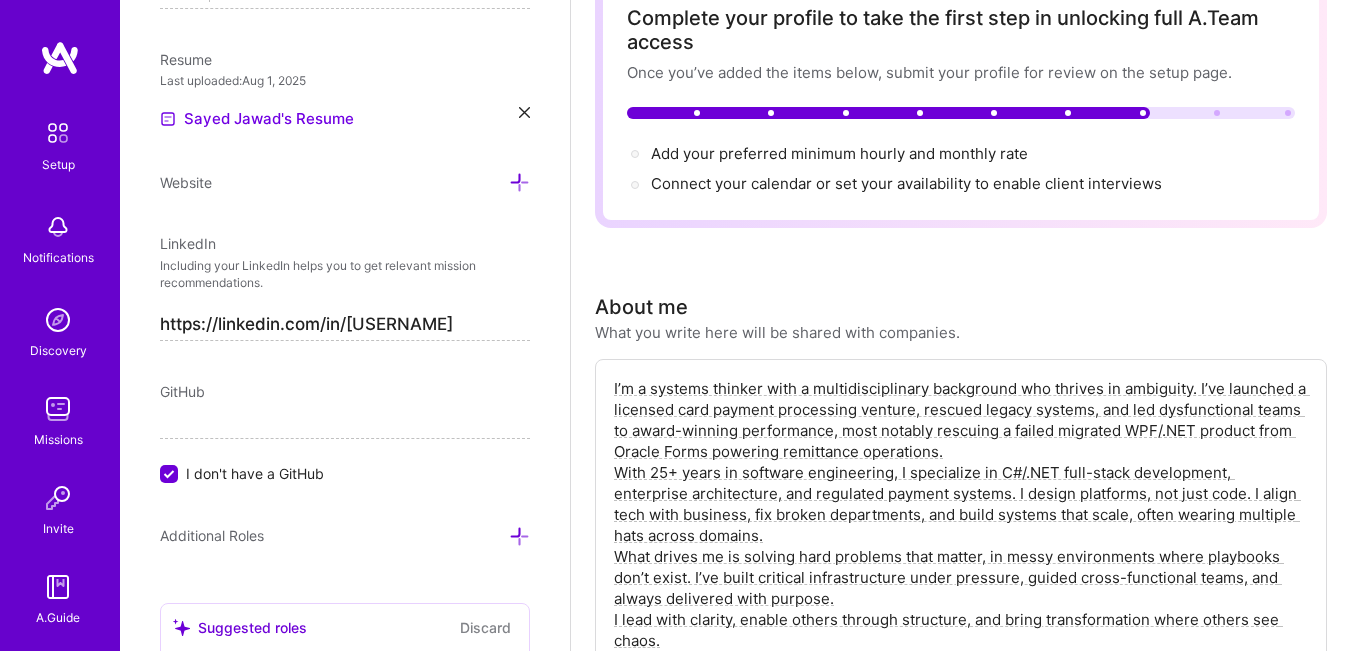 scroll, scrollTop: 0, scrollLeft: 0, axis: both 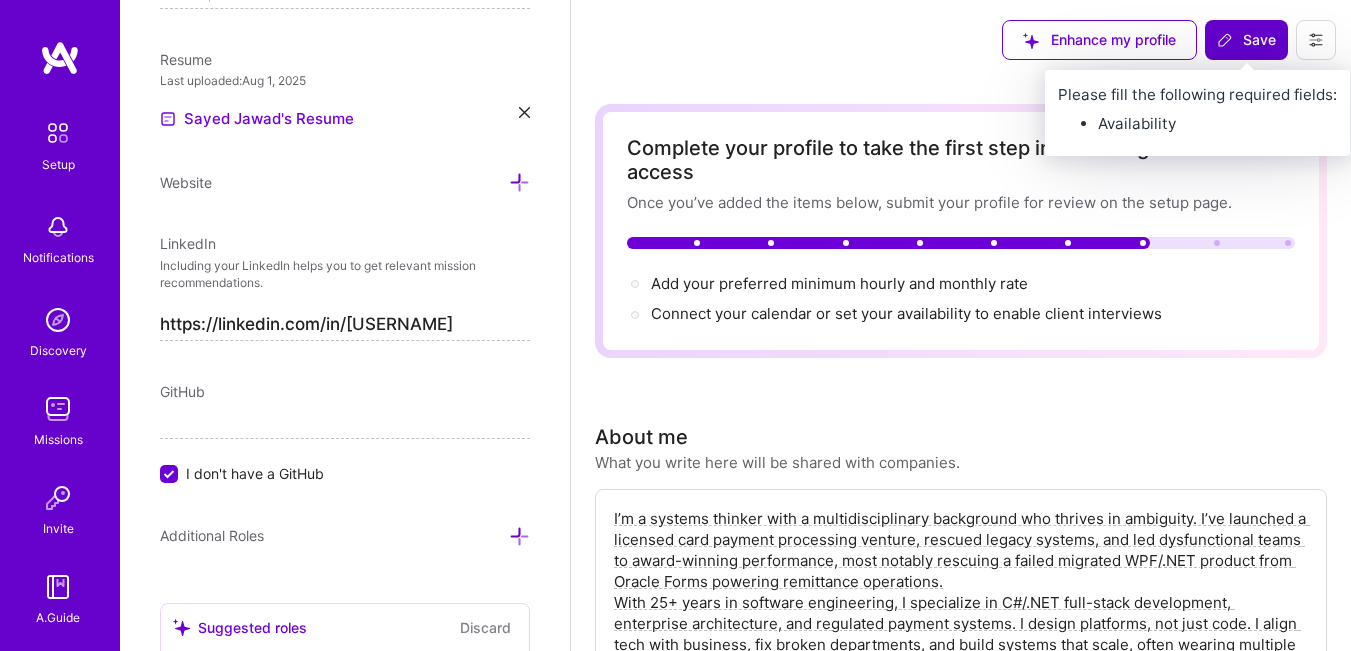 click on "Save" at bounding box center (1246, 40) 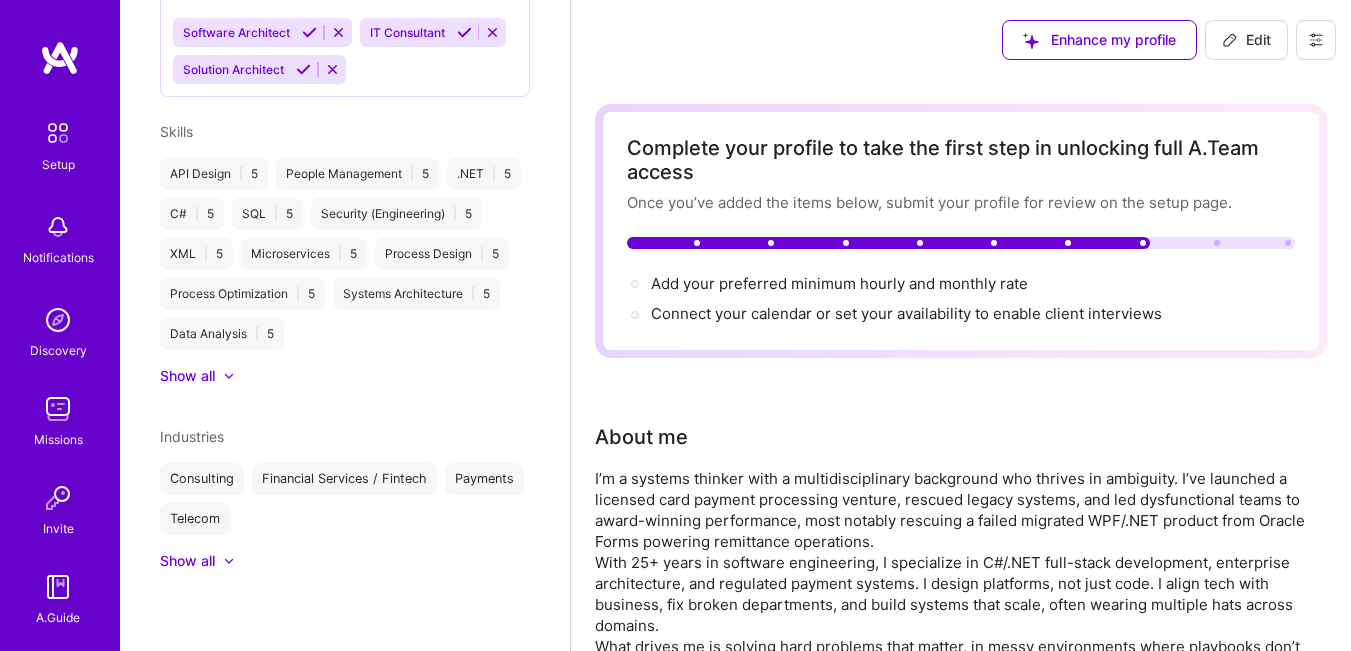scroll, scrollTop: 616, scrollLeft: 0, axis: vertical 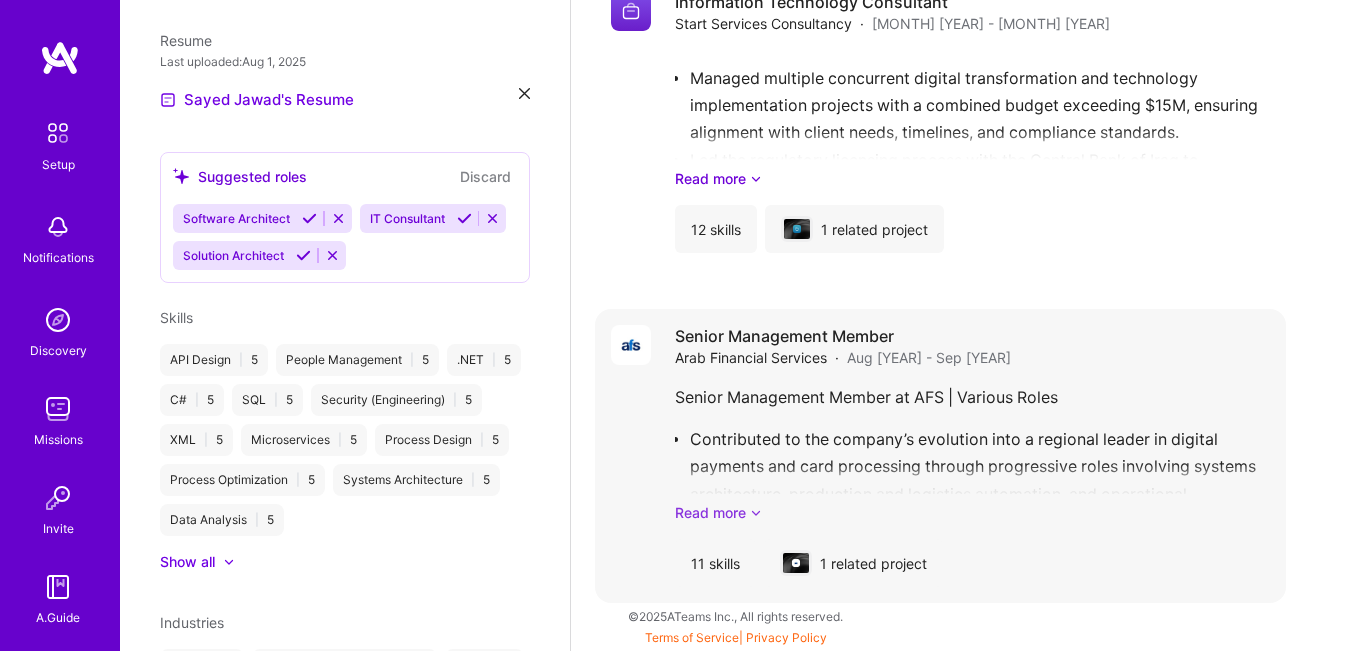click on "Read more" at bounding box center (972, 512) 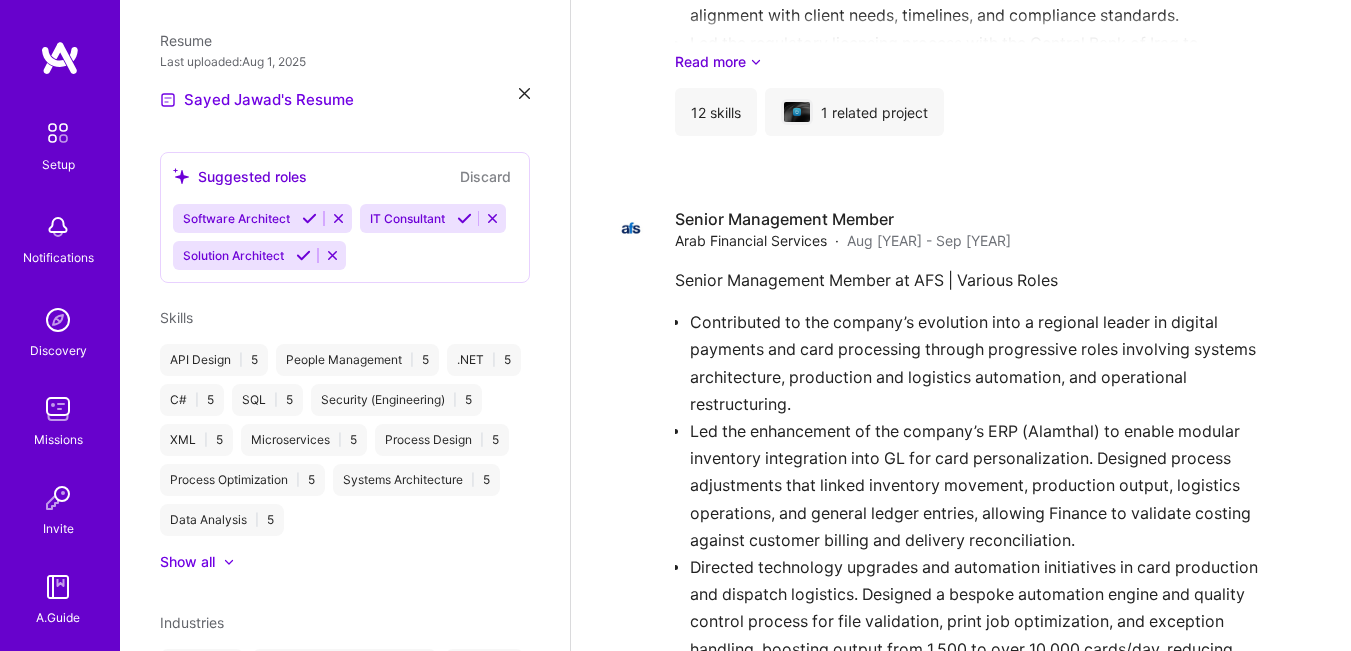 scroll, scrollTop: 2094, scrollLeft: 0, axis: vertical 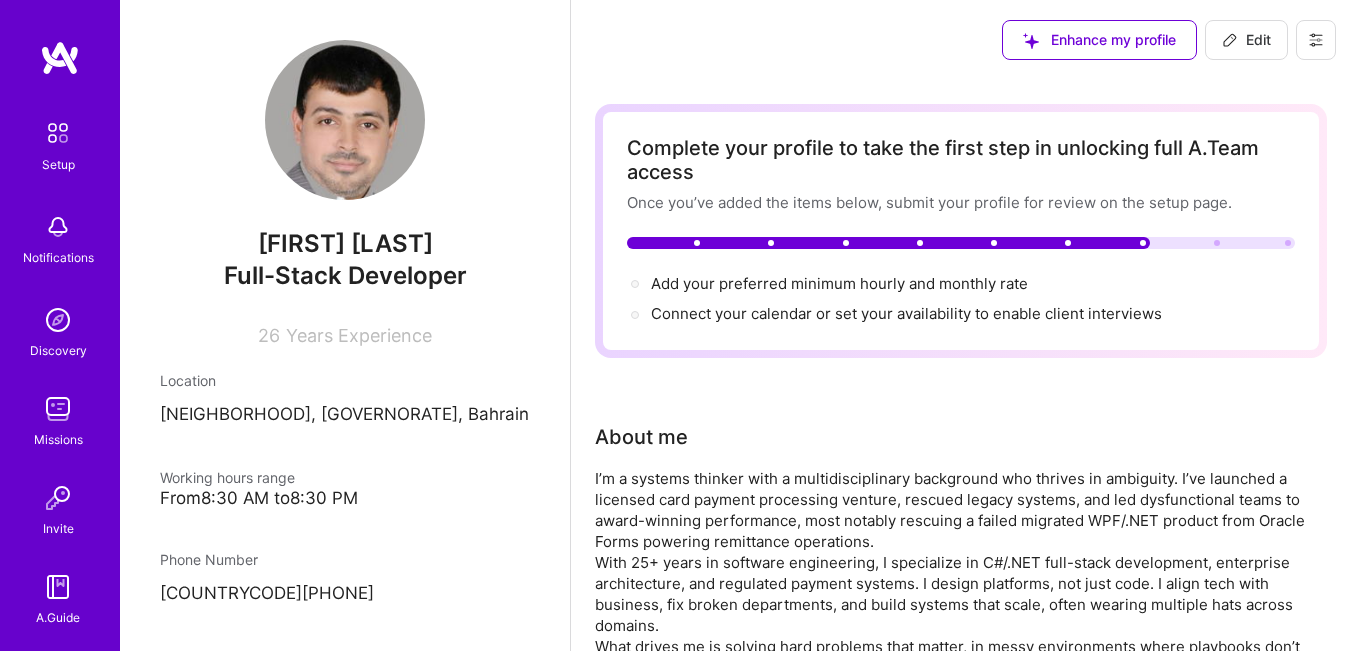 click on "Edit" at bounding box center [1246, 40] 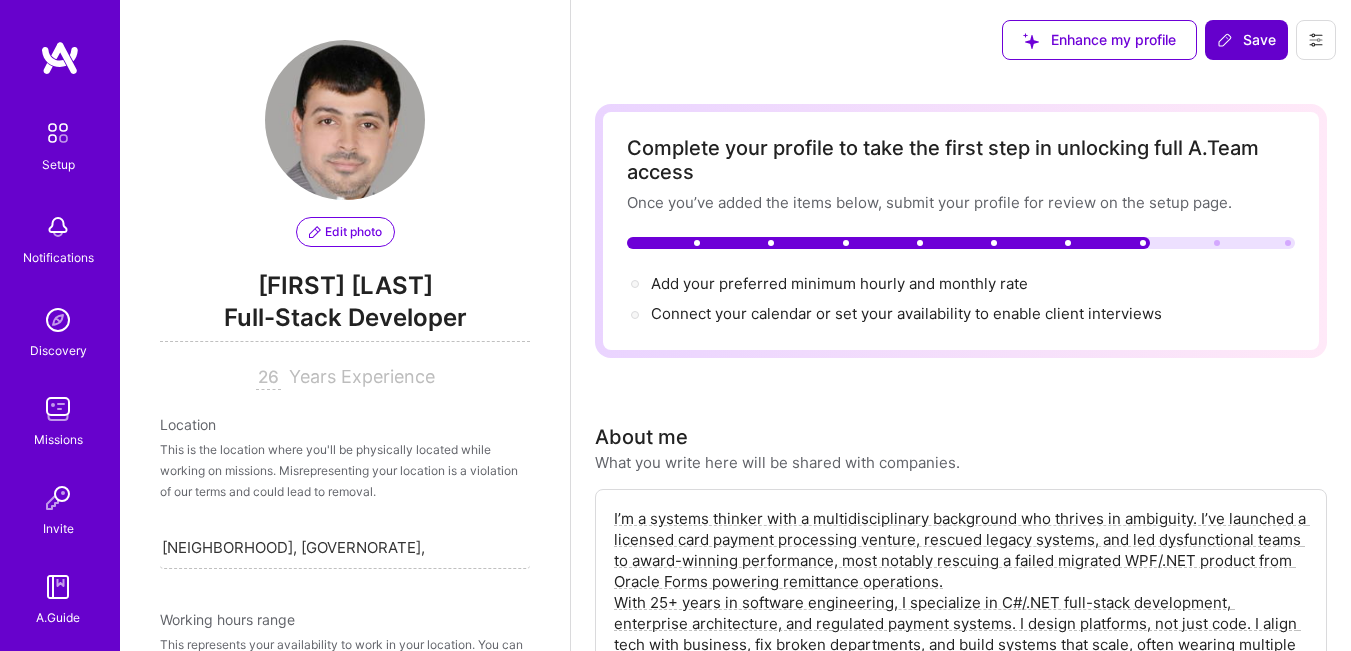 scroll, scrollTop: 846, scrollLeft: 0, axis: vertical 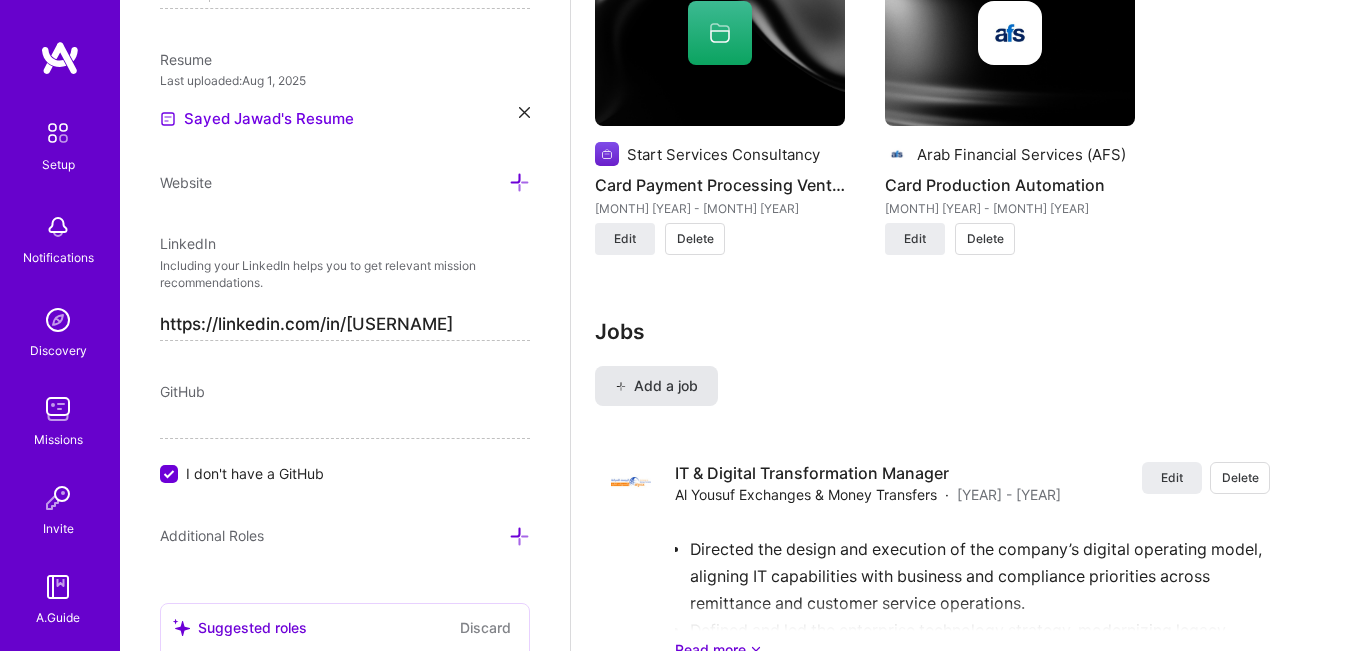 click on "Add a job" at bounding box center [656, 386] 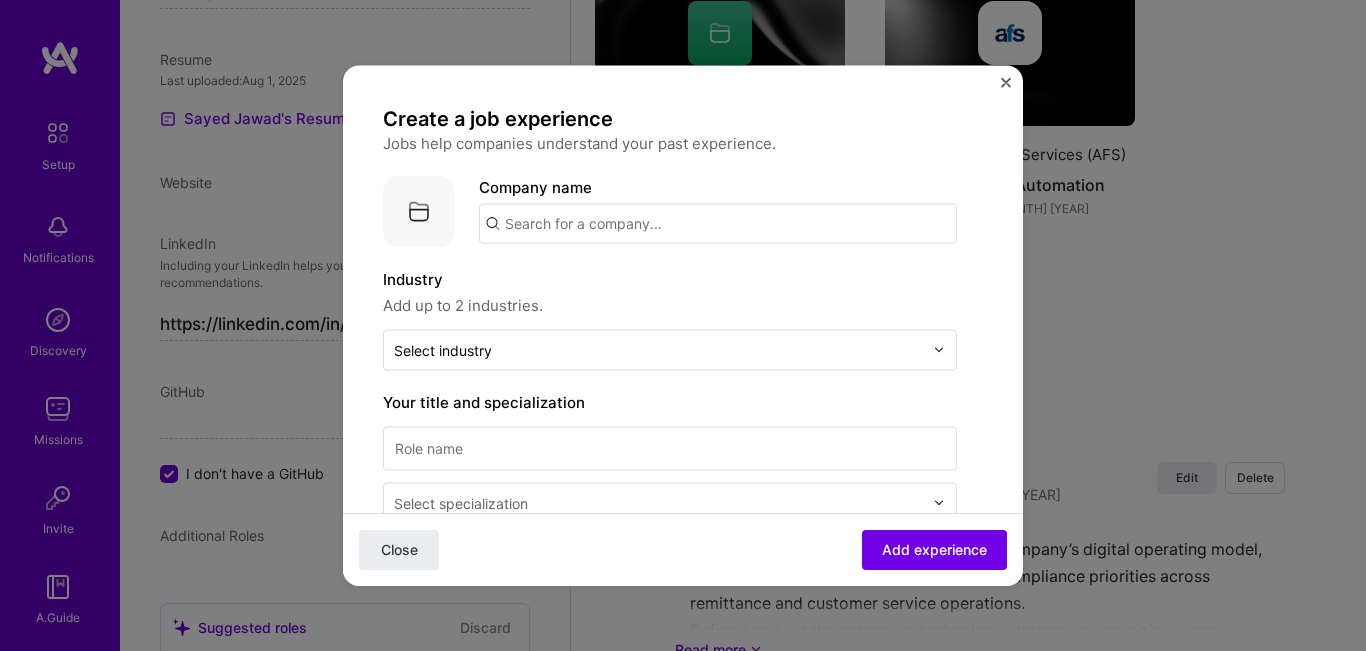 click at bounding box center [718, 223] 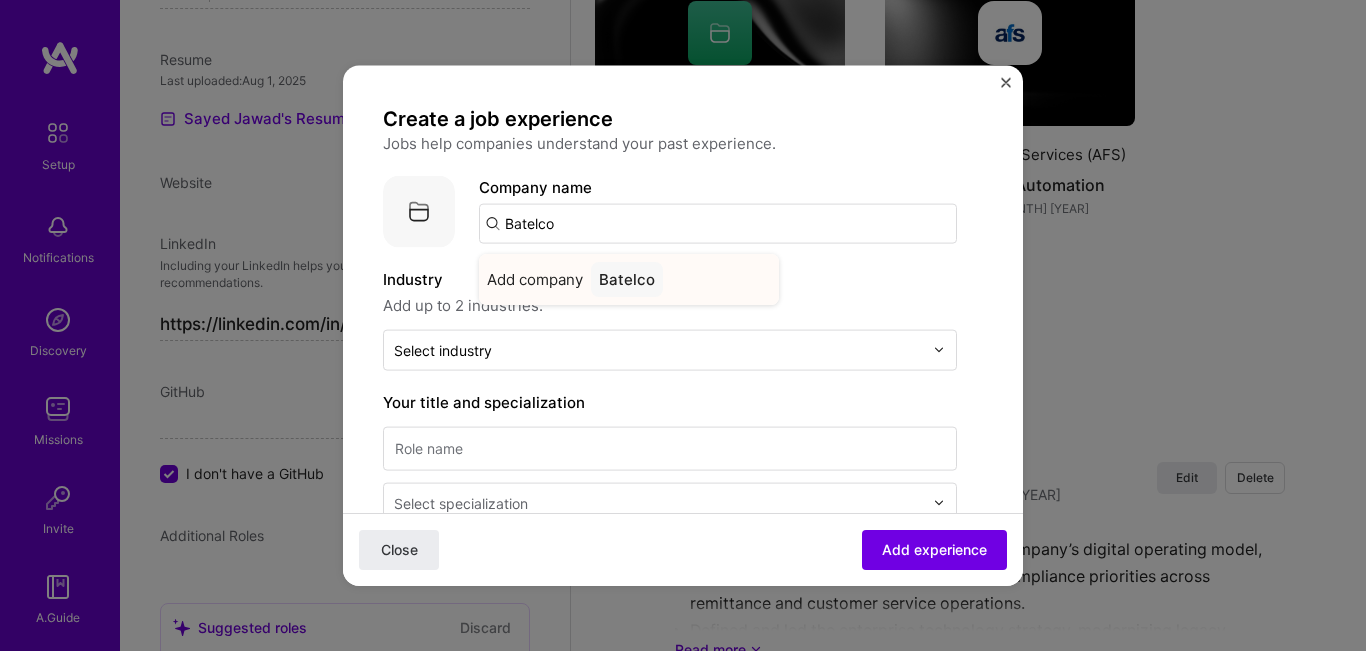 type on "Batelco" 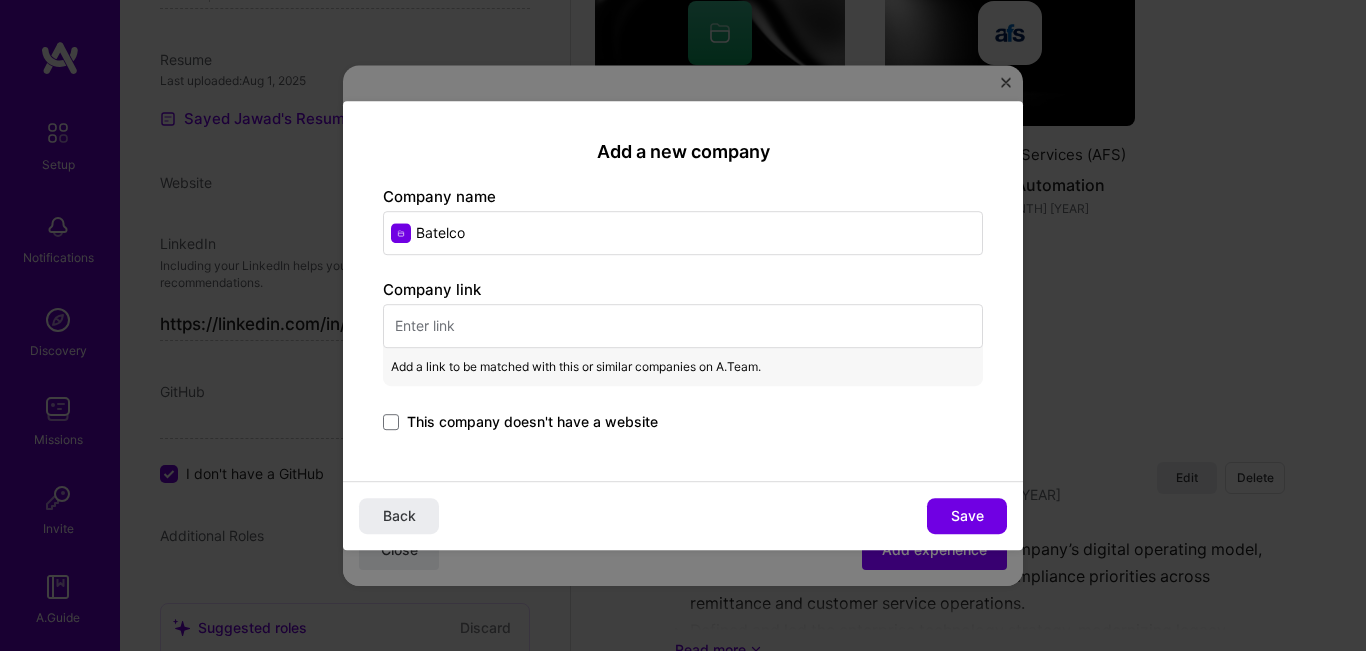 click at bounding box center [683, 326] 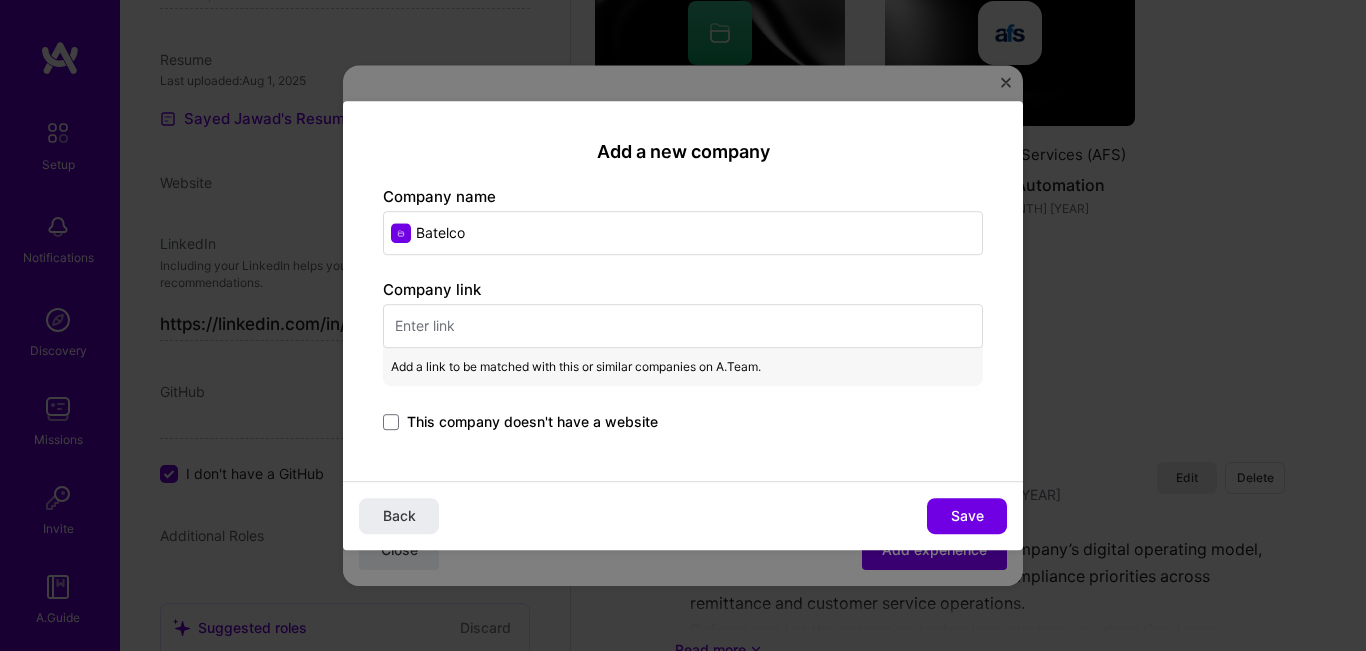 paste on "https://batelco.com/" 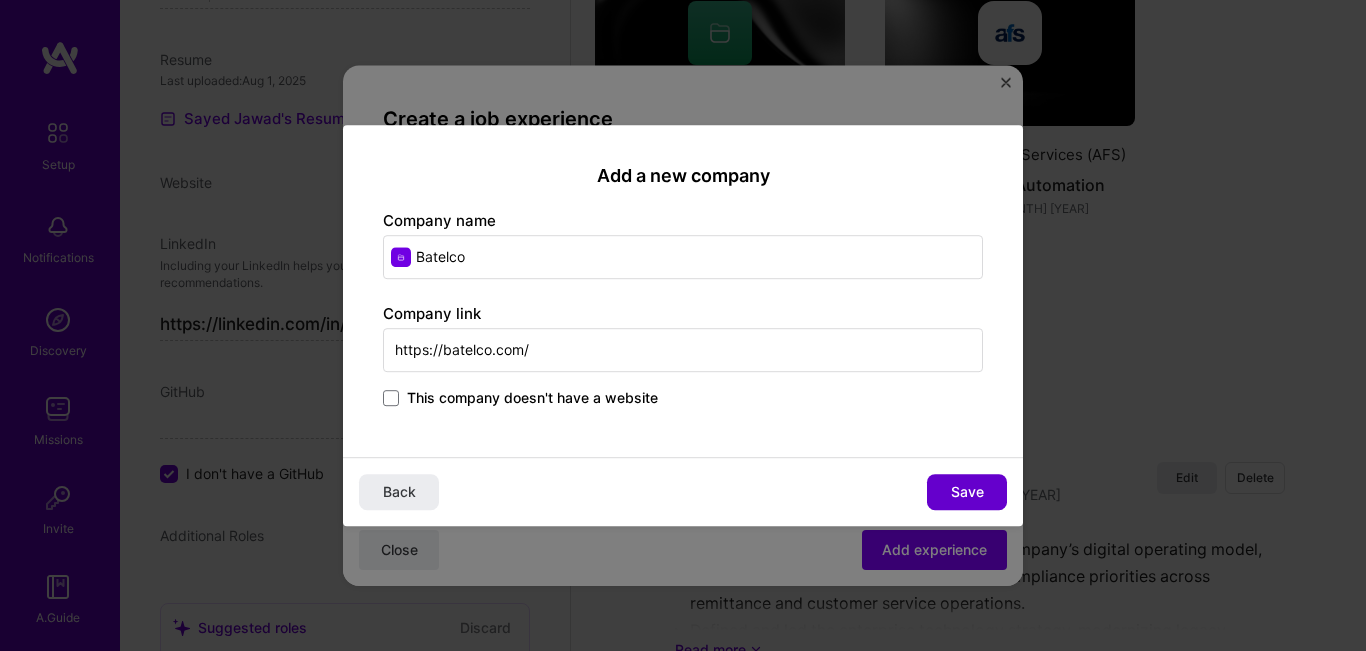 type on "https://batelco.com/" 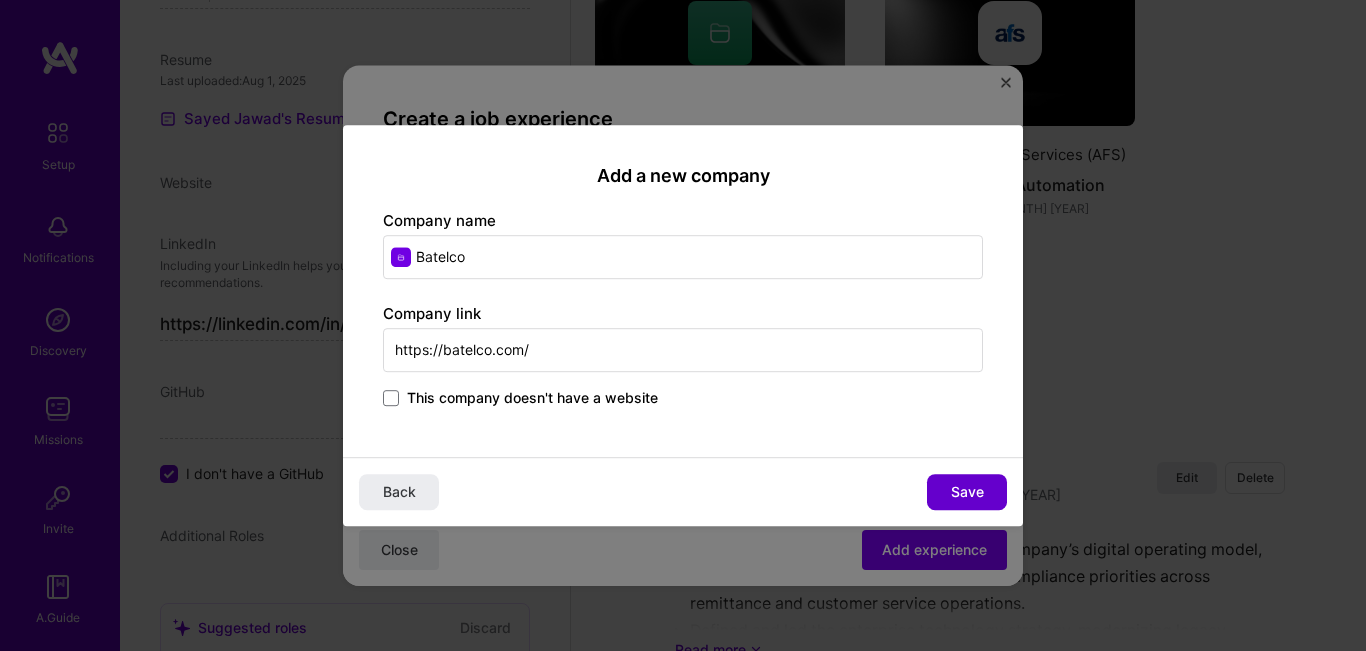 click on "Save" at bounding box center (967, 492) 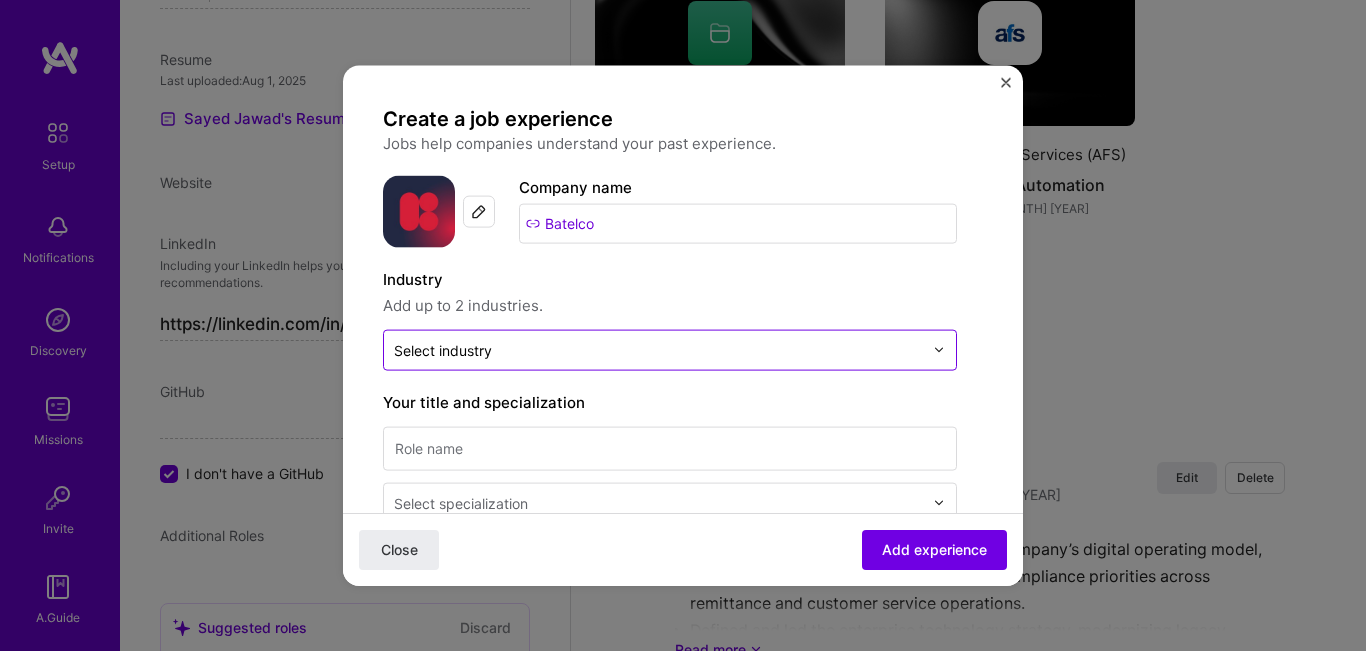 click at bounding box center (939, 350) 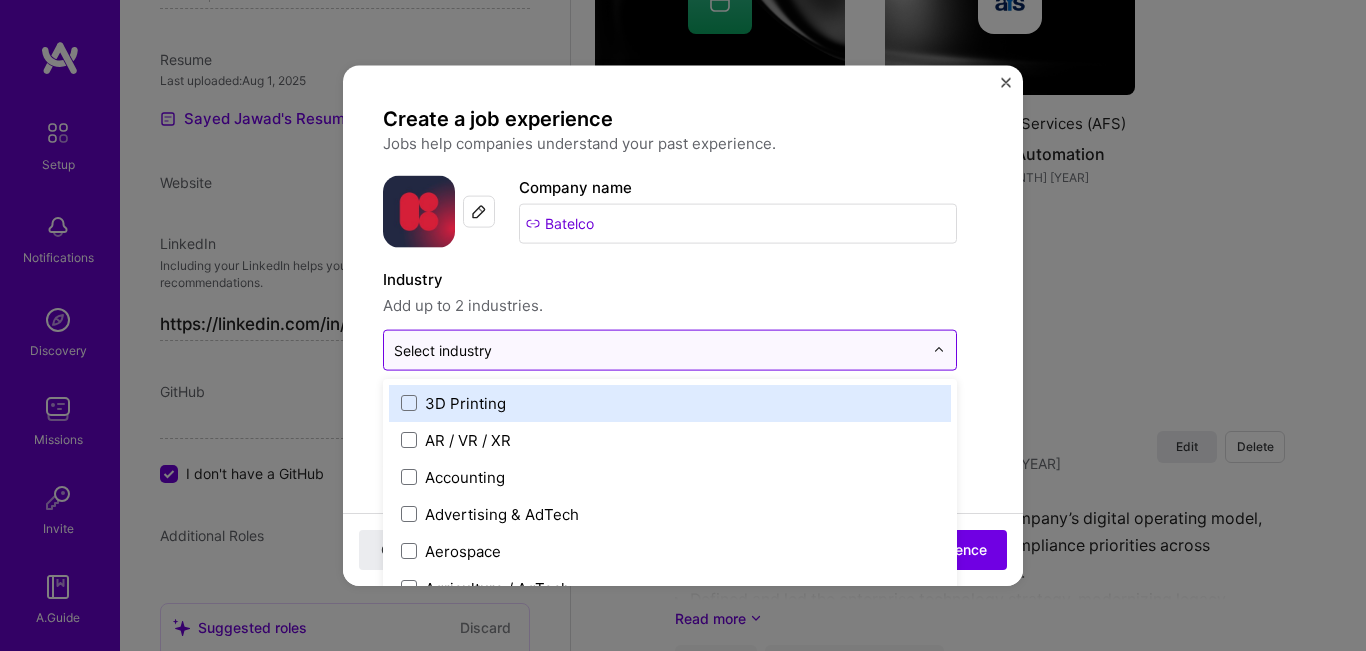scroll, scrollTop: 2276, scrollLeft: 0, axis: vertical 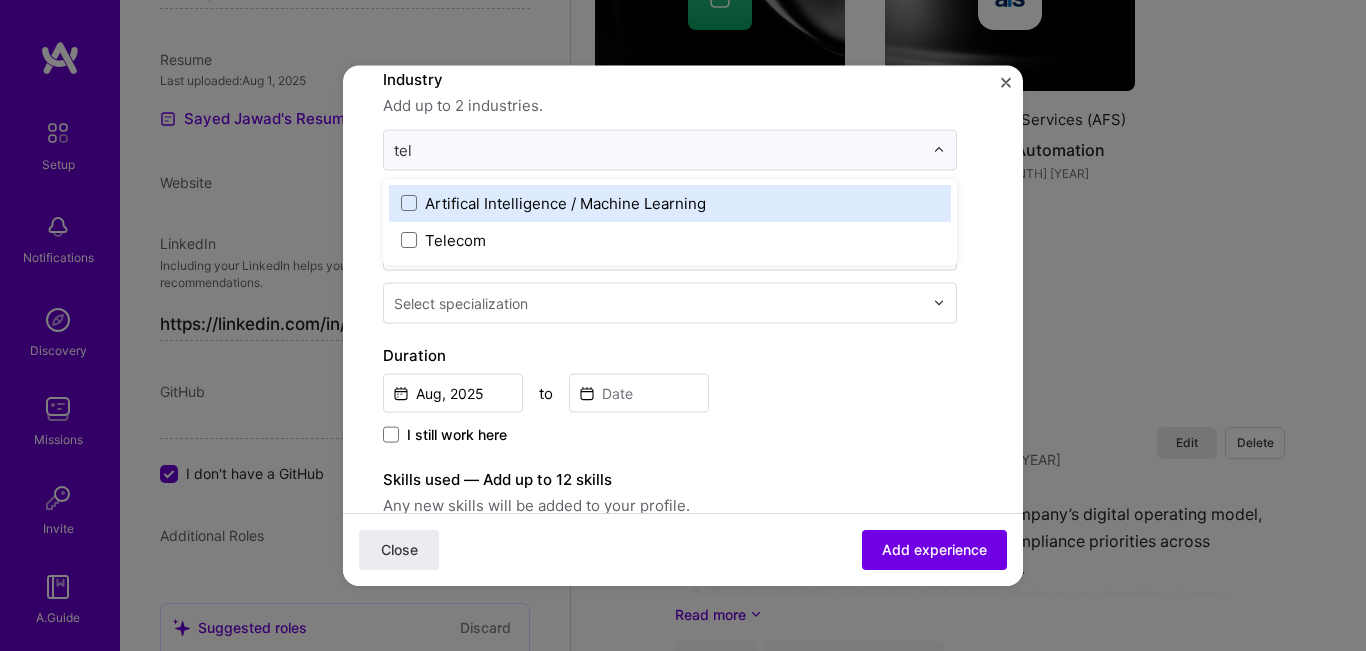 type on "tele" 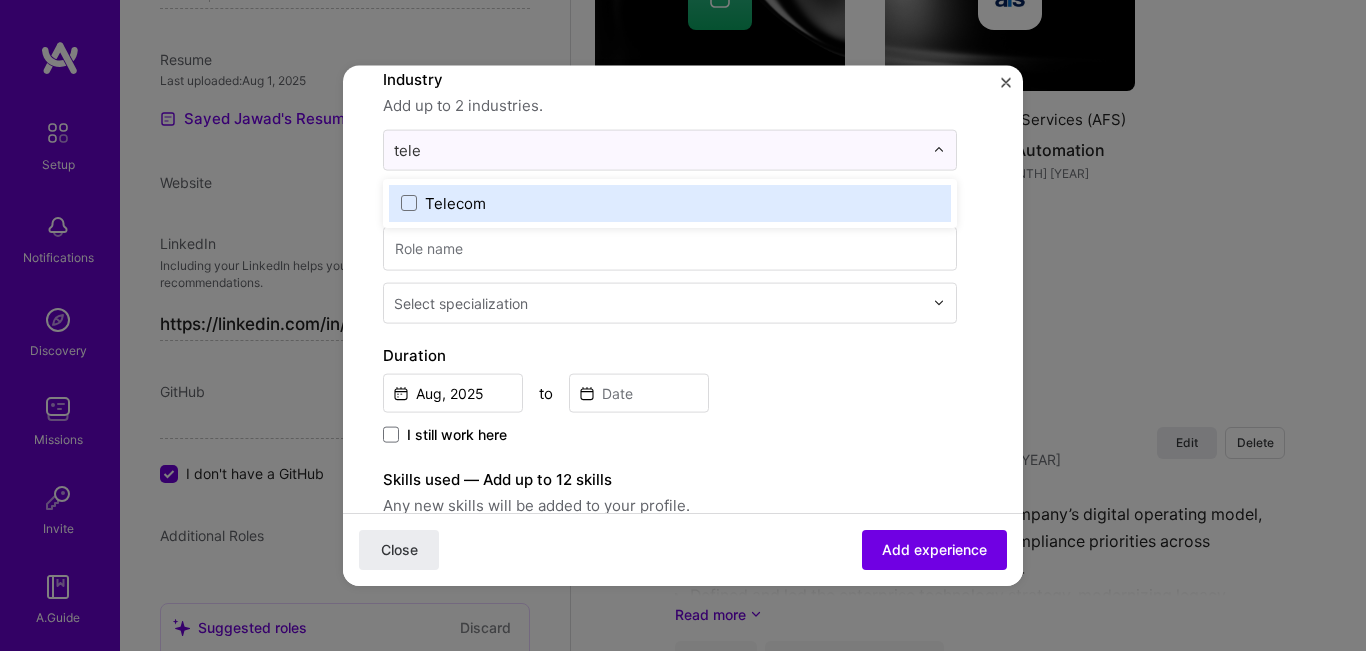 click on "Telecom" at bounding box center (455, 202) 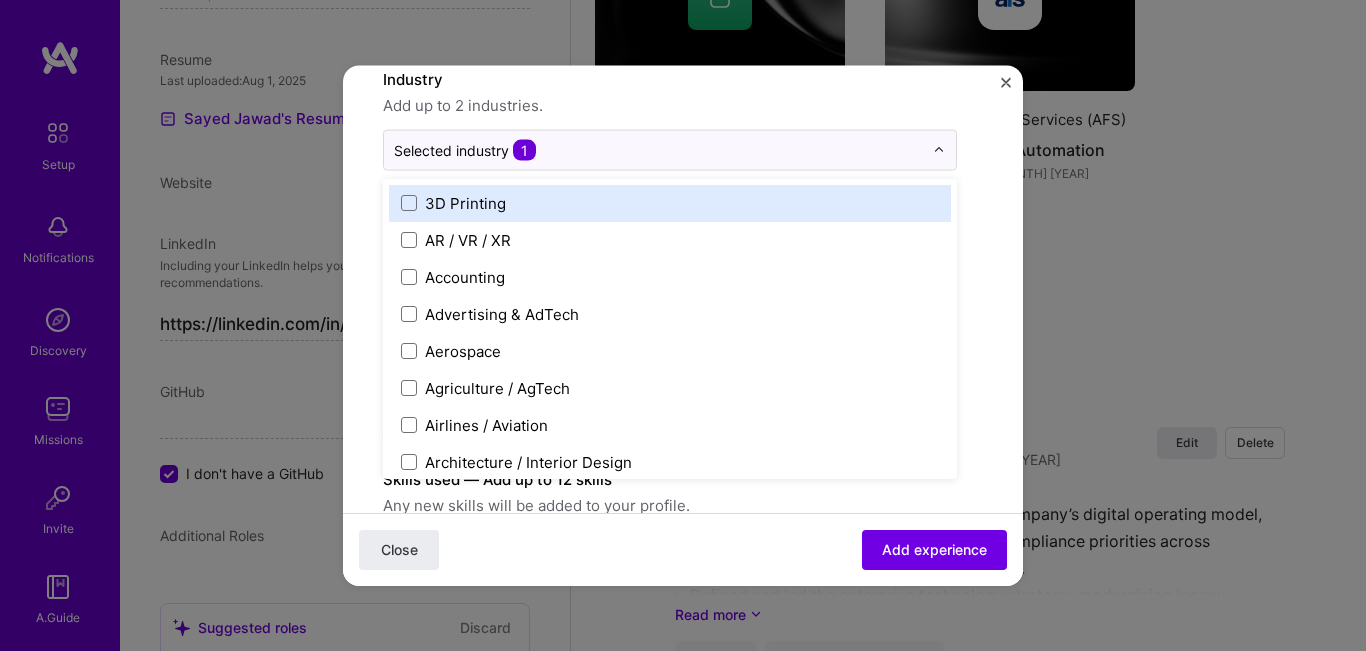 click on "Create a job experience Jobs help companies understand your past experience. Company logo Company name Batelco
Industry Add up to 2 industries. option Telecom, selected. option 3D Printing focused, 1 of 120. 120 results available. Use Up and Down to choose options, press Enter to select the currently focused option, press Escape to exit the menu, press Tab to select the option and exit the menu. Selected industry 1 3D Printing AR / VR / XR Accounting Advertising & AdTech Aerospace Agriculture / AgTech Airlines / Aviation Architecture / Interior Design Art & Museums Artifical Intelligence / Machine Learning Arts / Culture Augmented & Virtual Reality (AR/VR) Automotive Automotive & Self Driving Cars Aviation B2B B2B2C B2C BPA / RPA Banking Beauty Big Data BioTech Blockchain CMS CPG CRM Cannabis Charity & Nonprofit Circular Economy CivTech Climate Tech Cloud Services Coaching Community Tech Construction Consulting Consumer Electronics Crowdfunding Crypto Customer Success Cybersecurity DTC Databases" at bounding box center [683, 563] 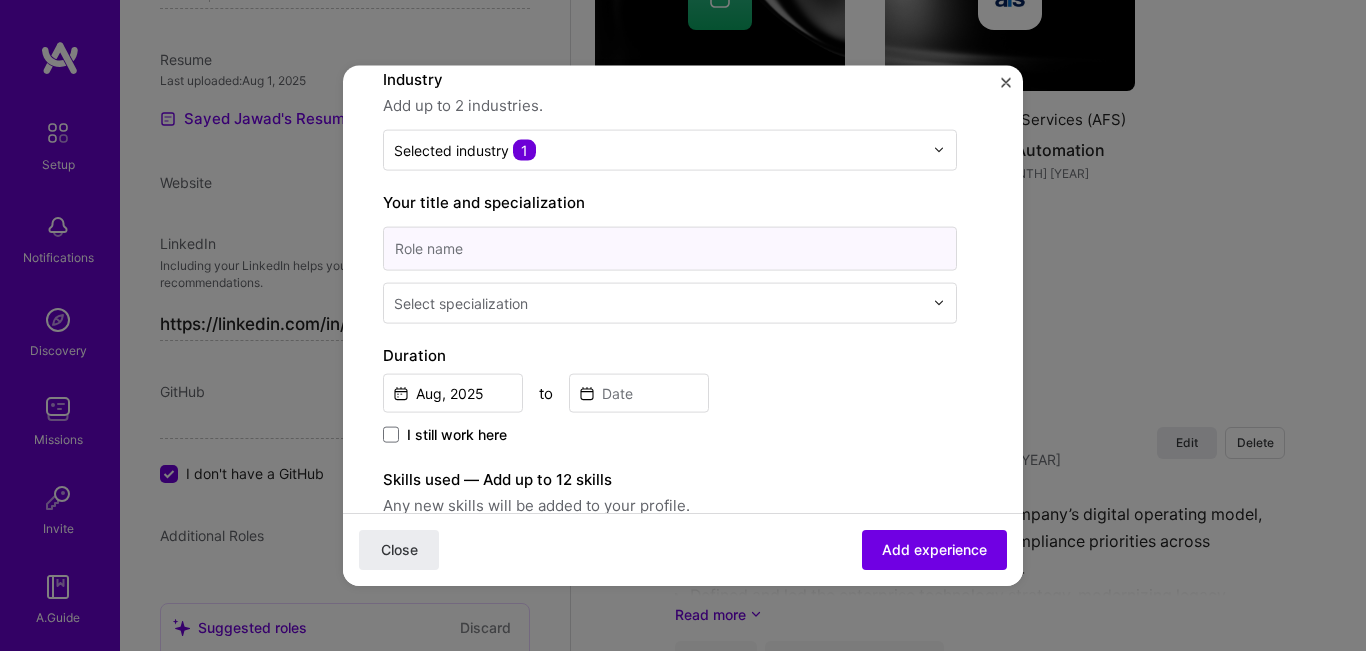 click at bounding box center [670, 248] 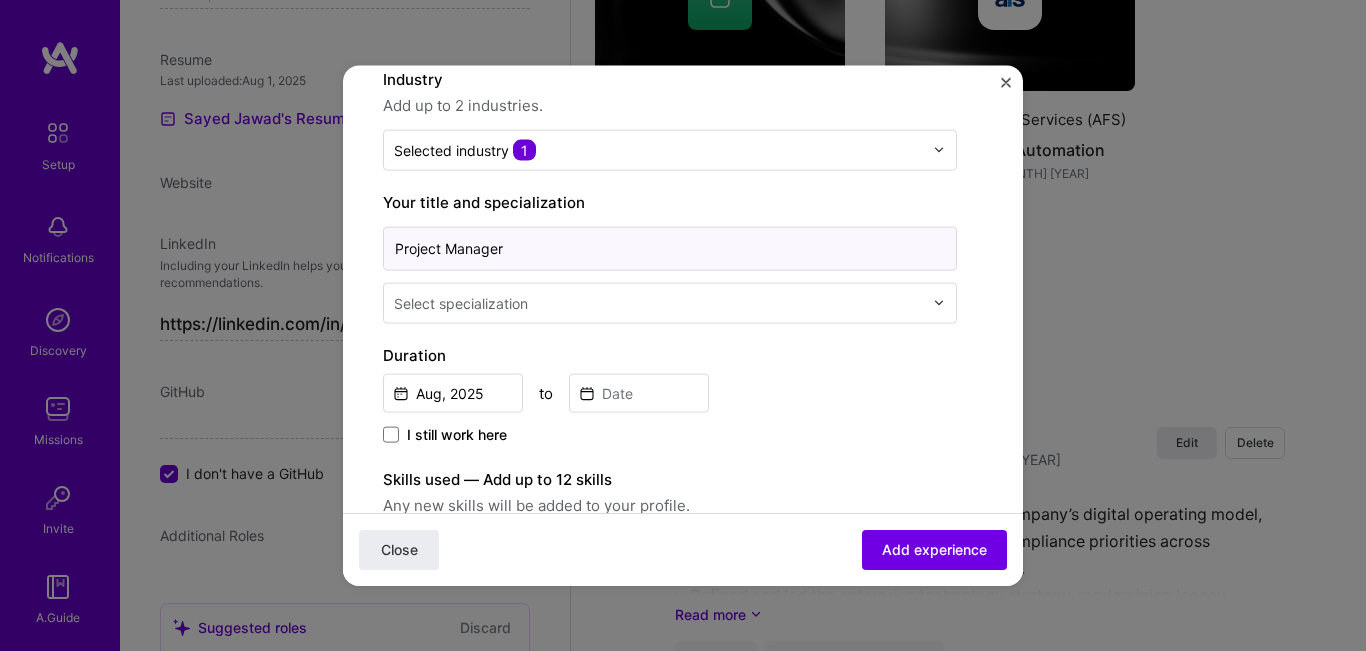 type on "Project Manager" 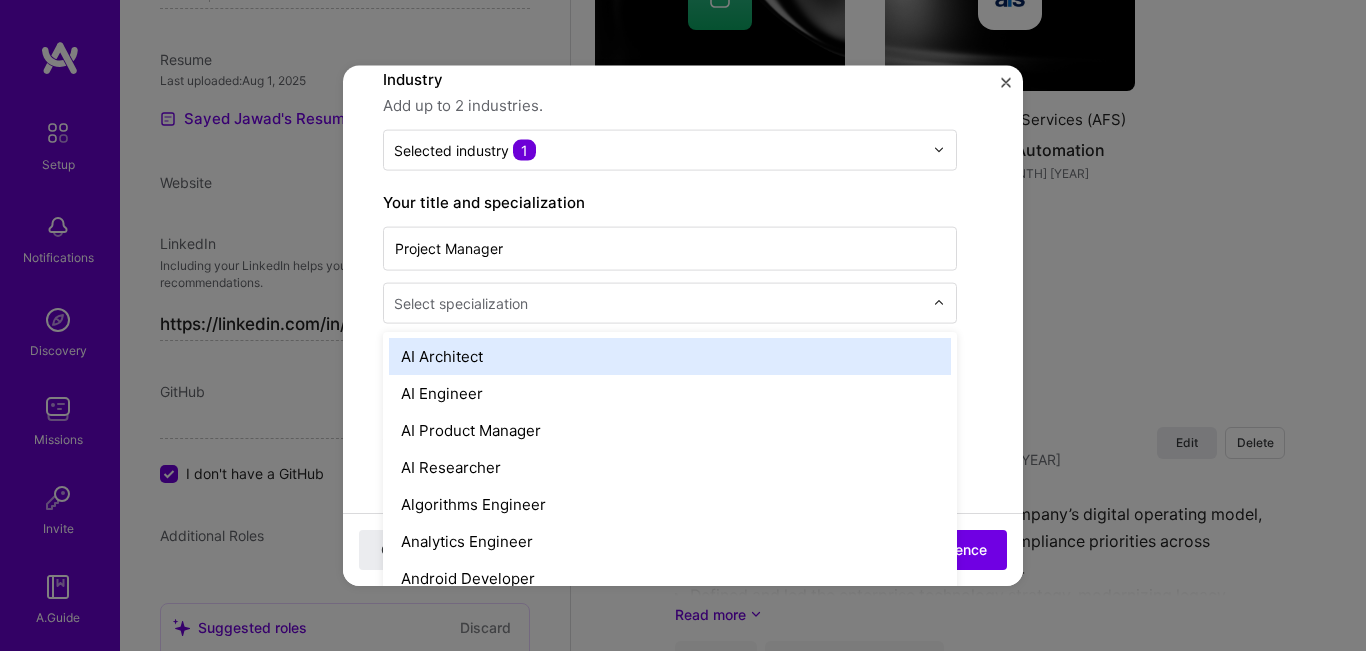 click at bounding box center (660, 302) 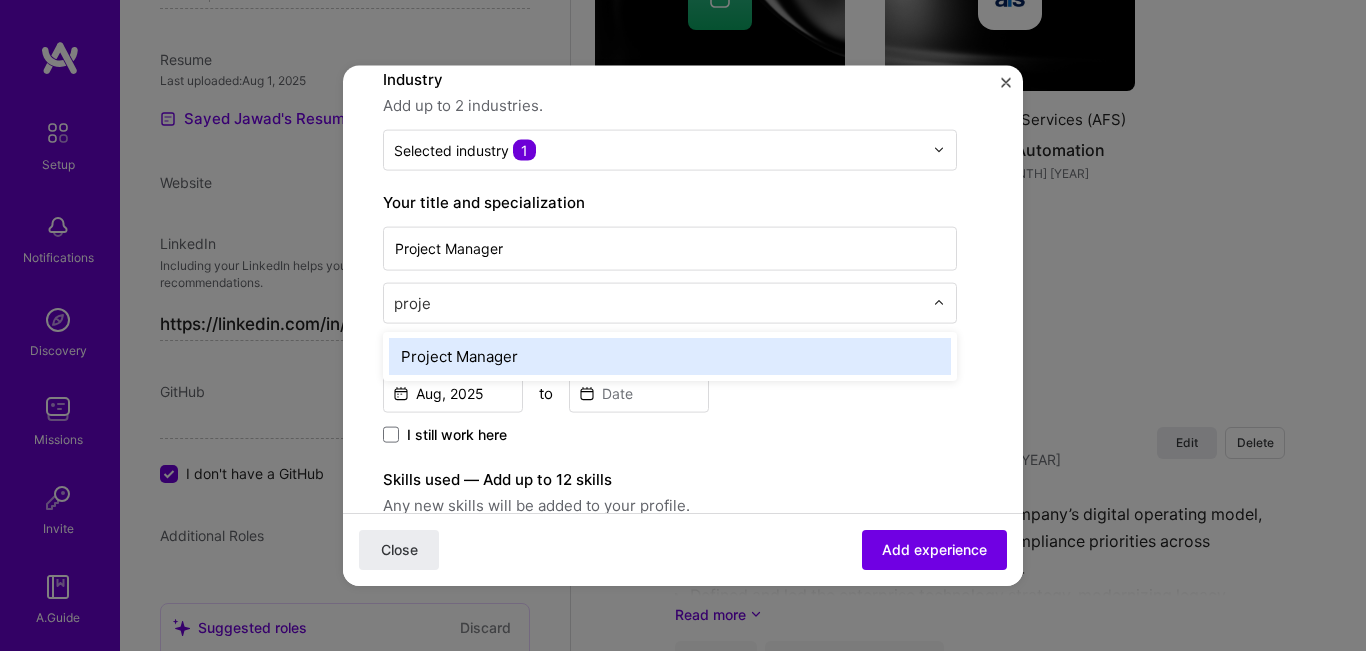type on "projec" 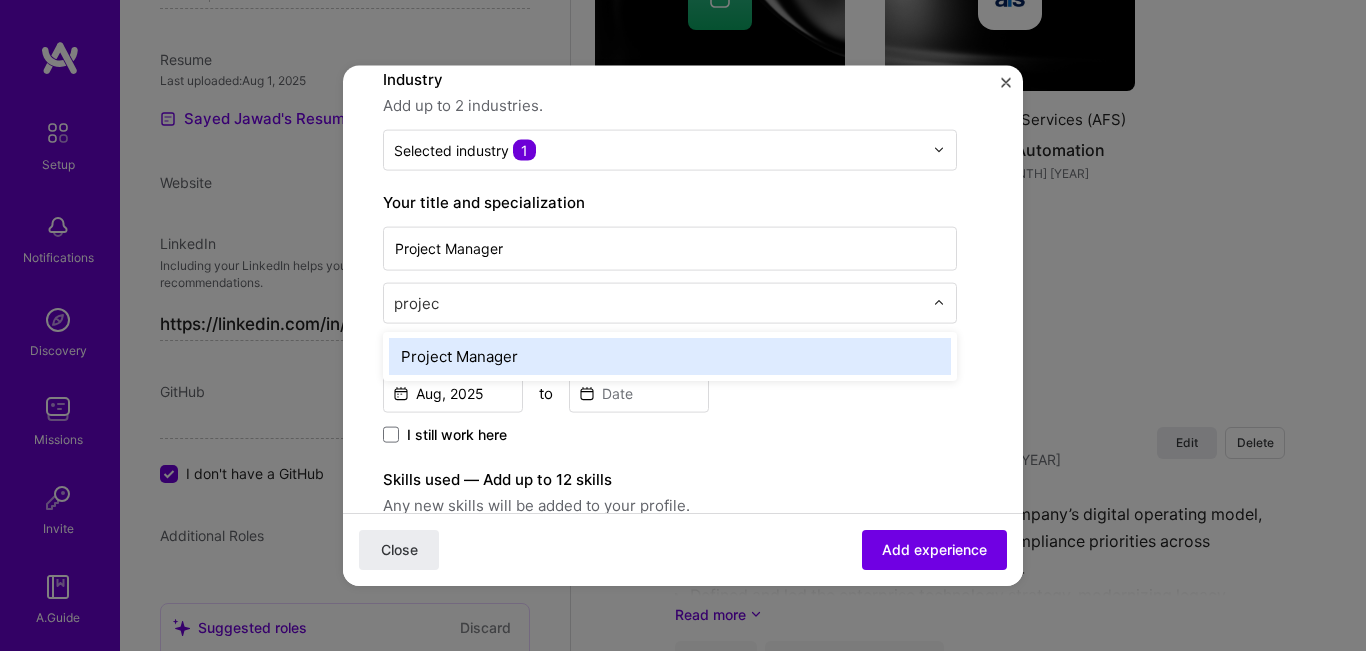 click on "Project Manager" at bounding box center (670, 355) 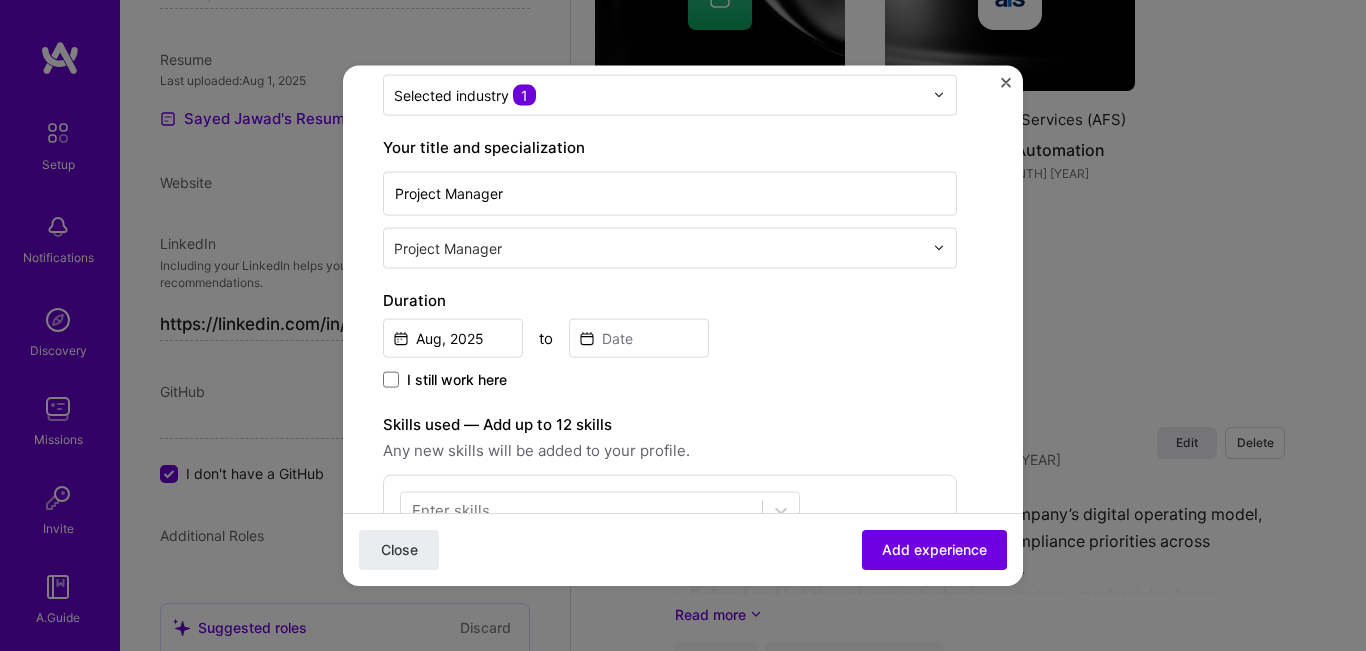 scroll, scrollTop: 300, scrollLeft: 0, axis: vertical 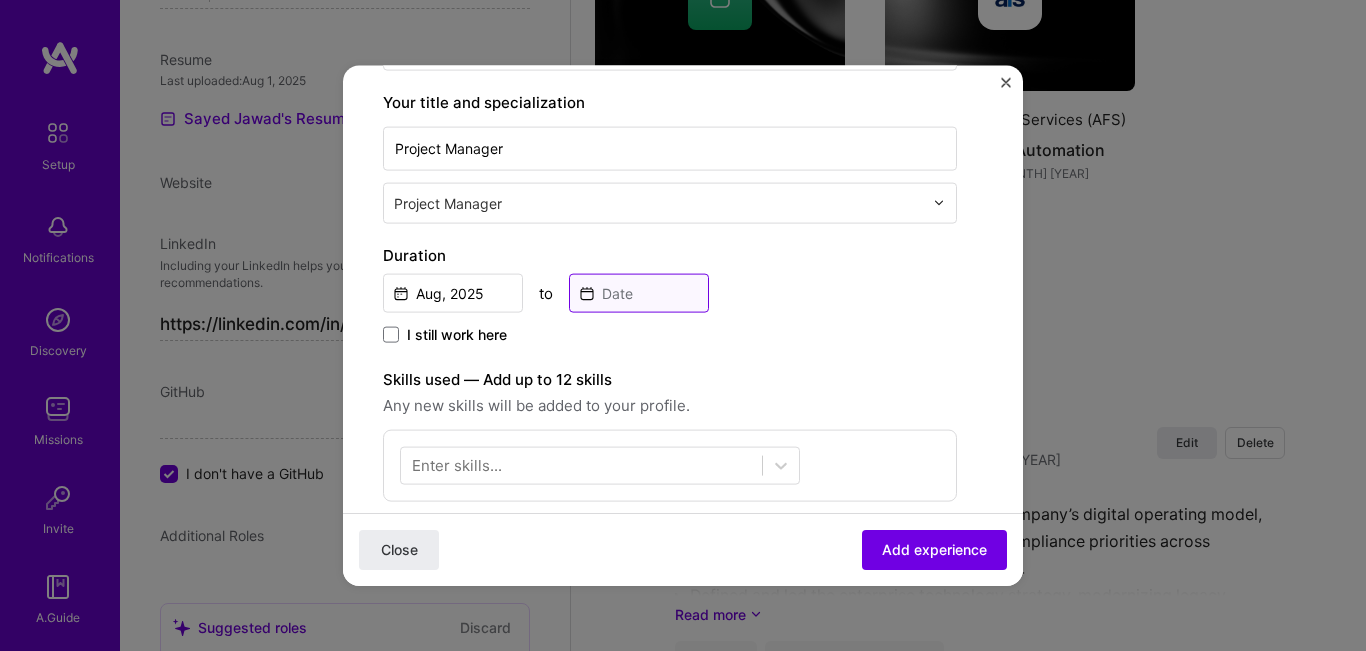 click at bounding box center (639, 292) 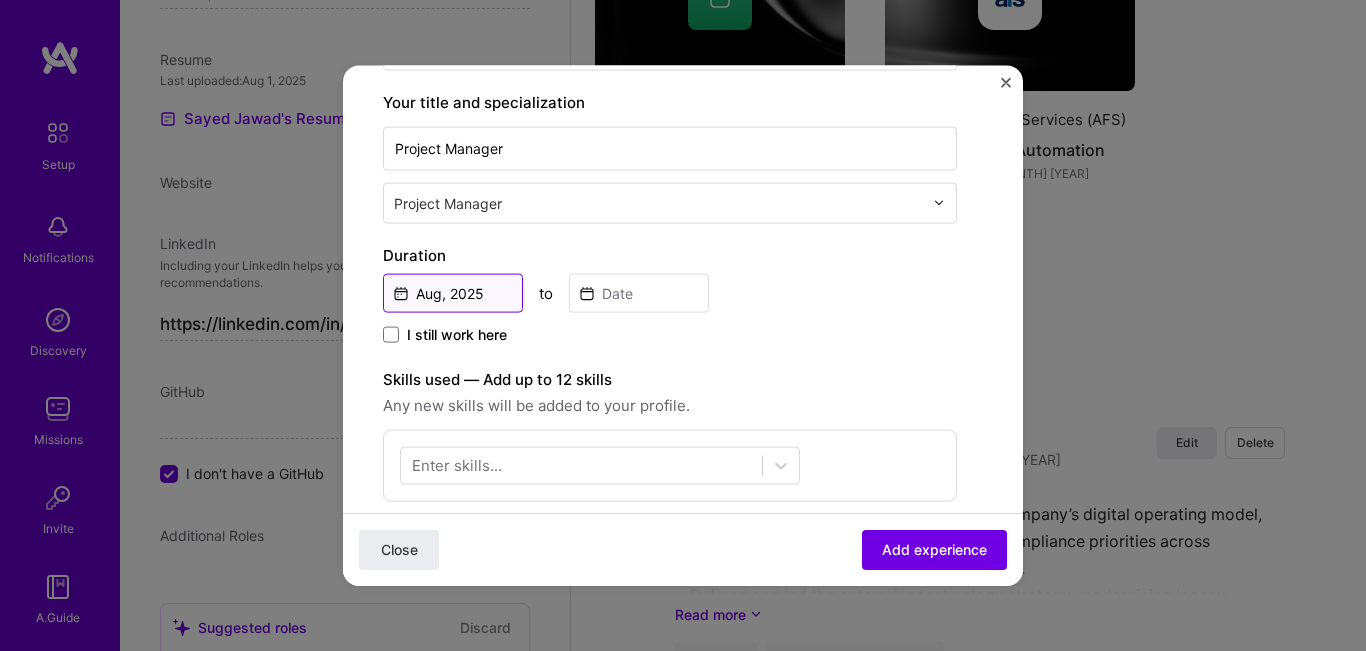 click on "Aug, 2025" at bounding box center [453, 292] 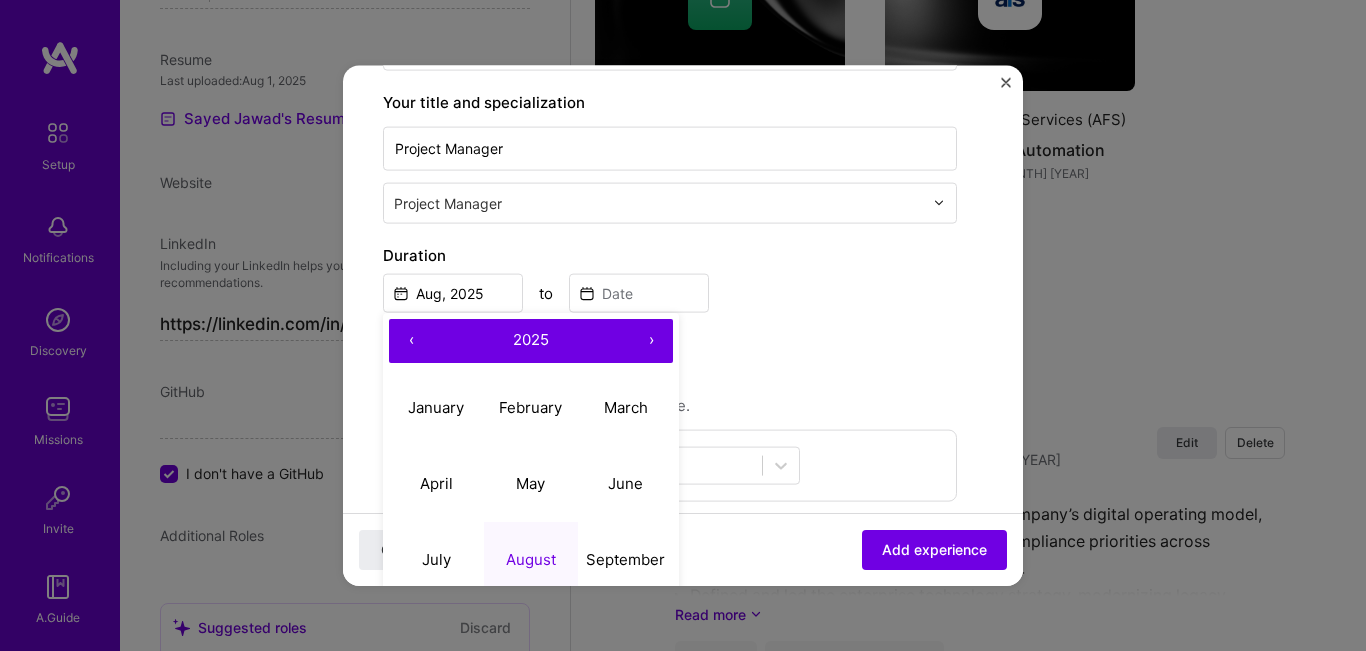 click on "‹" at bounding box center [411, 340] 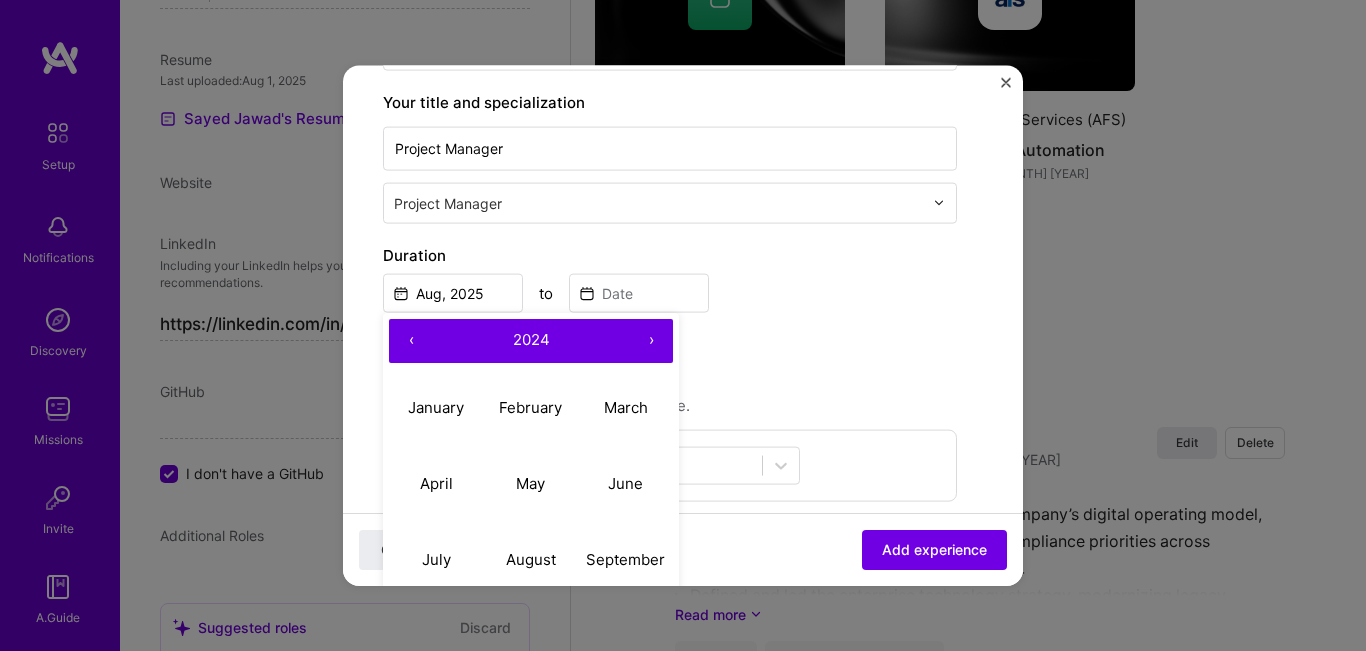 click on "‹" at bounding box center (411, 340) 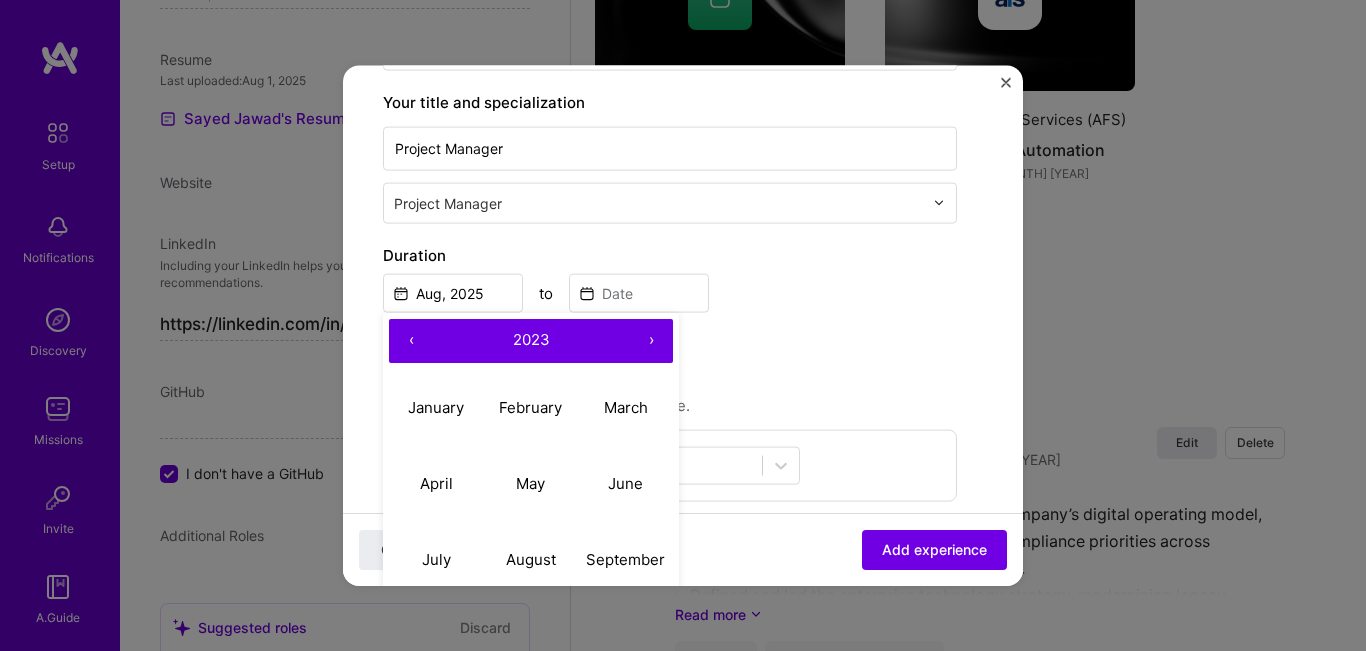 click on "‹" at bounding box center (411, 340) 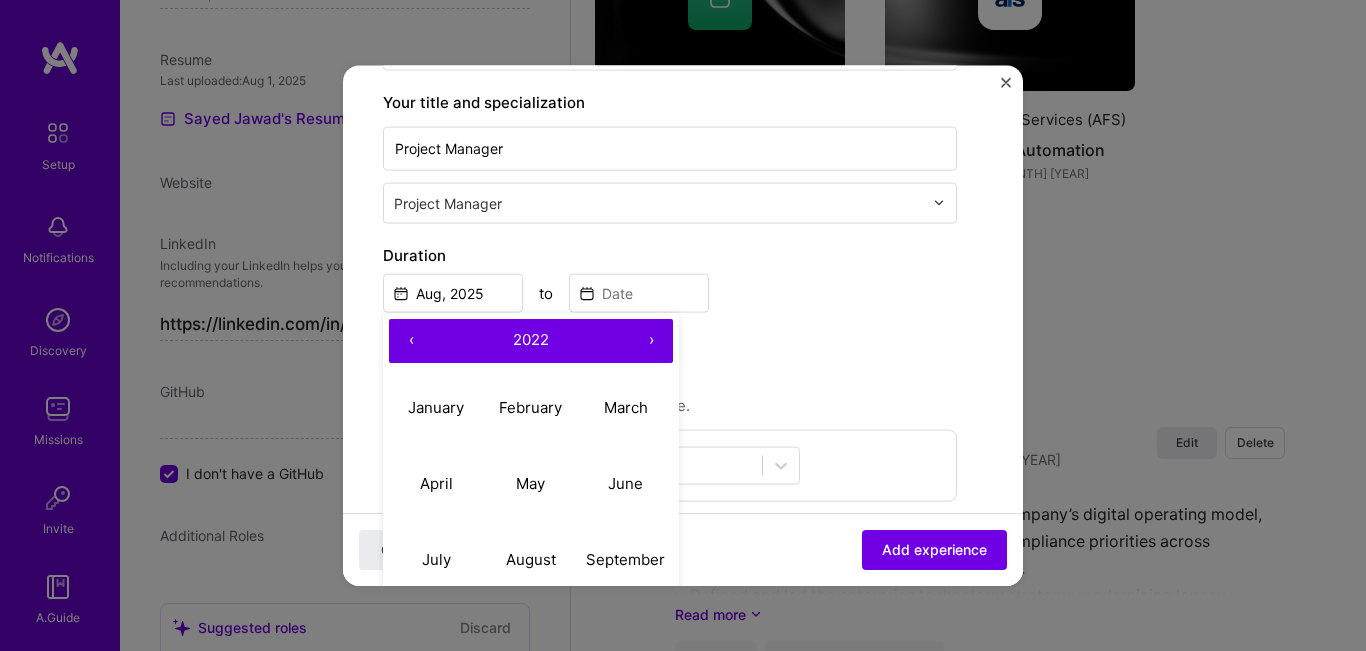 click on "‹" at bounding box center [411, 340] 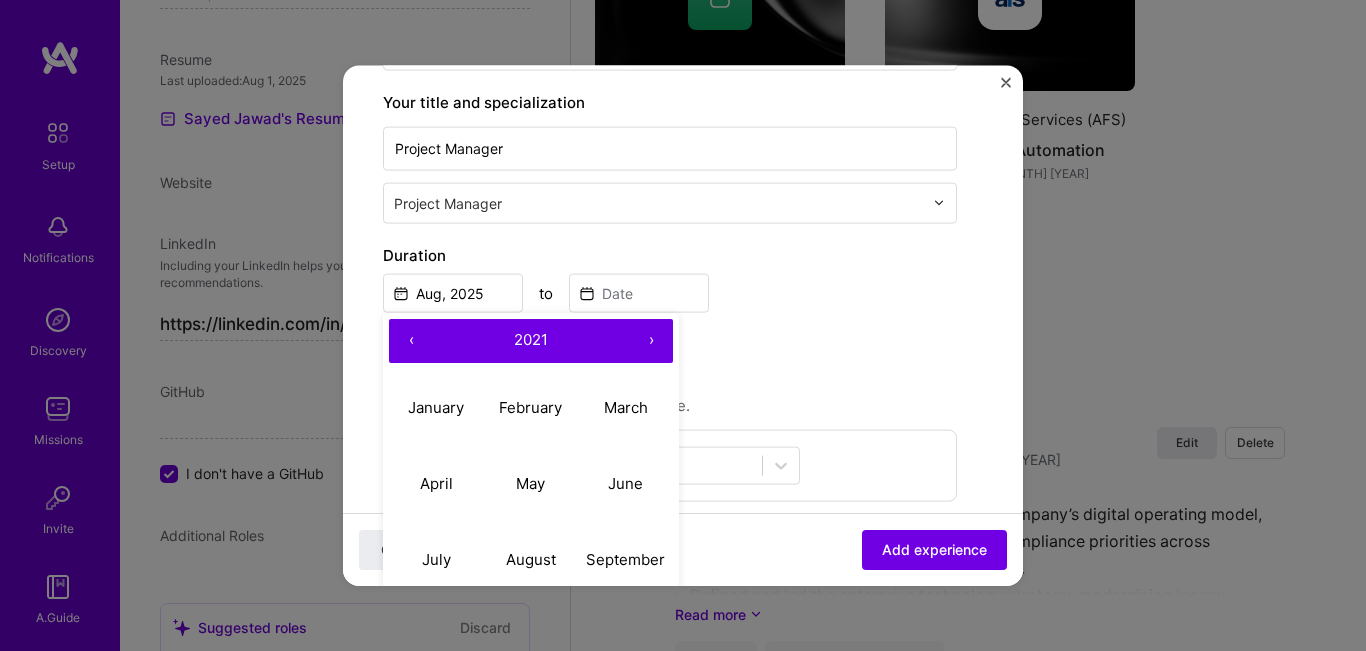 click on "‹" at bounding box center [411, 340] 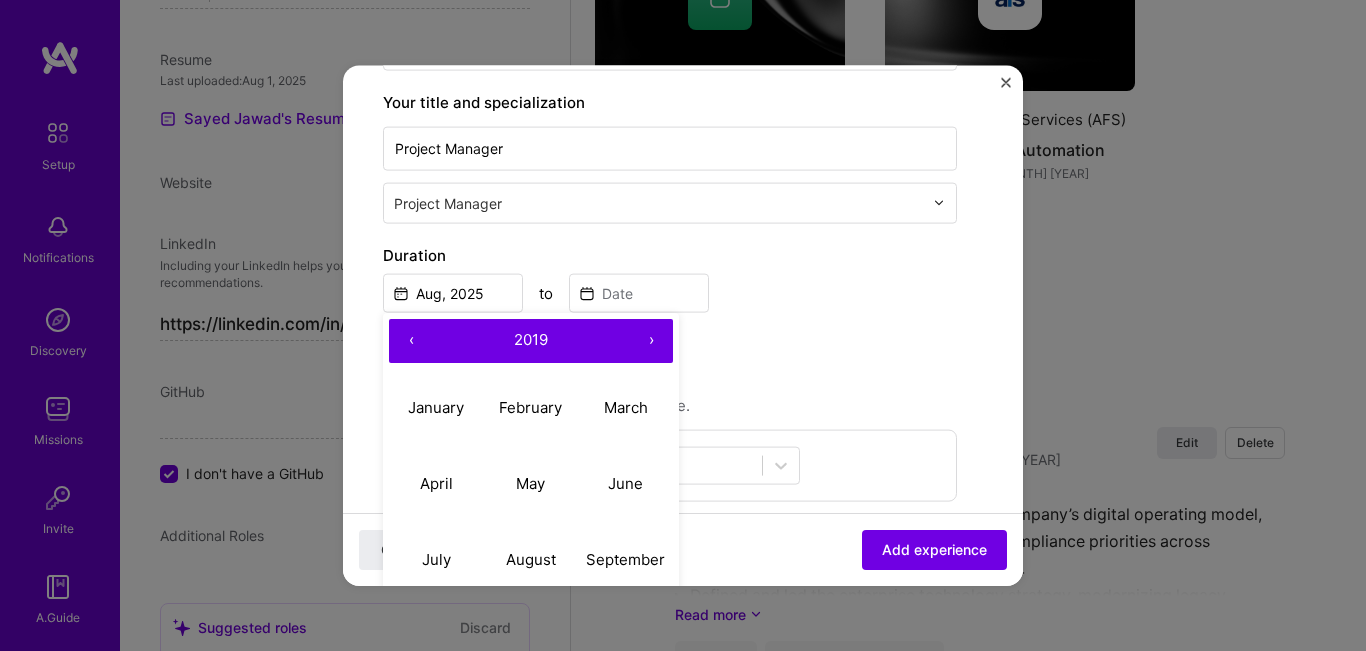click on "‹" at bounding box center (411, 340) 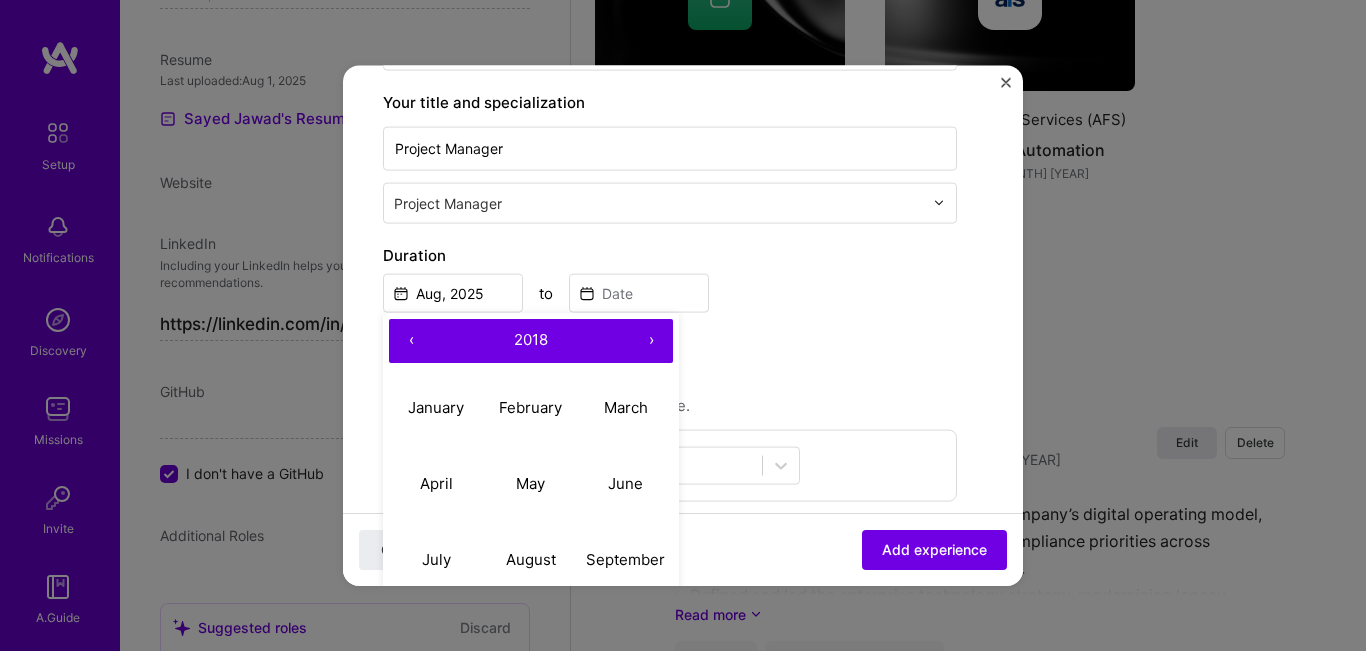 click on "‹" at bounding box center (411, 340) 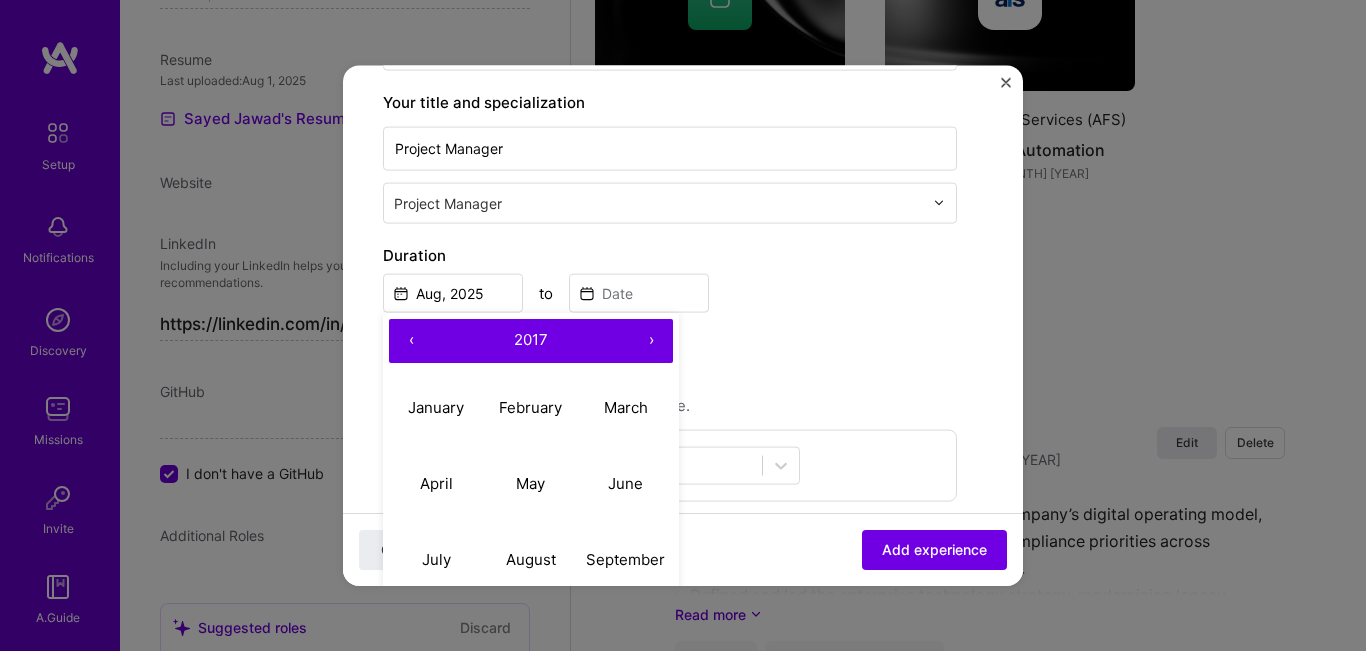 click on "‹" at bounding box center (411, 340) 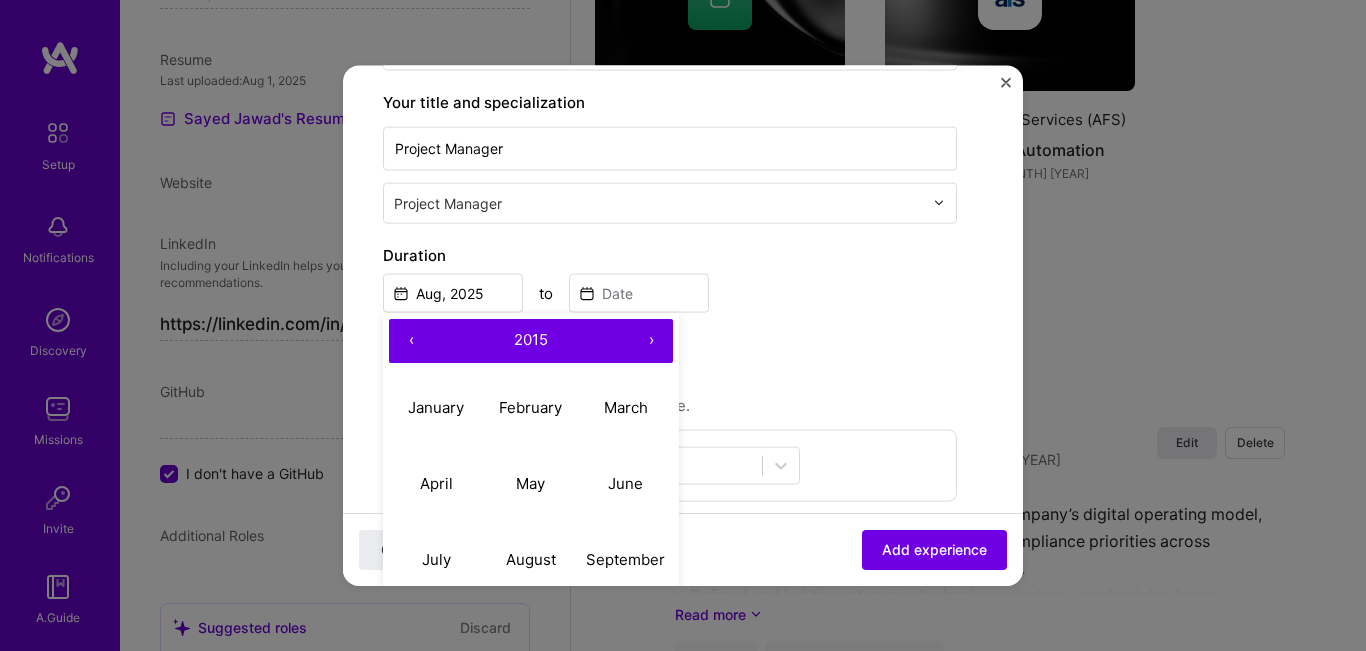 click on "‹" at bounding box center (411, 340) 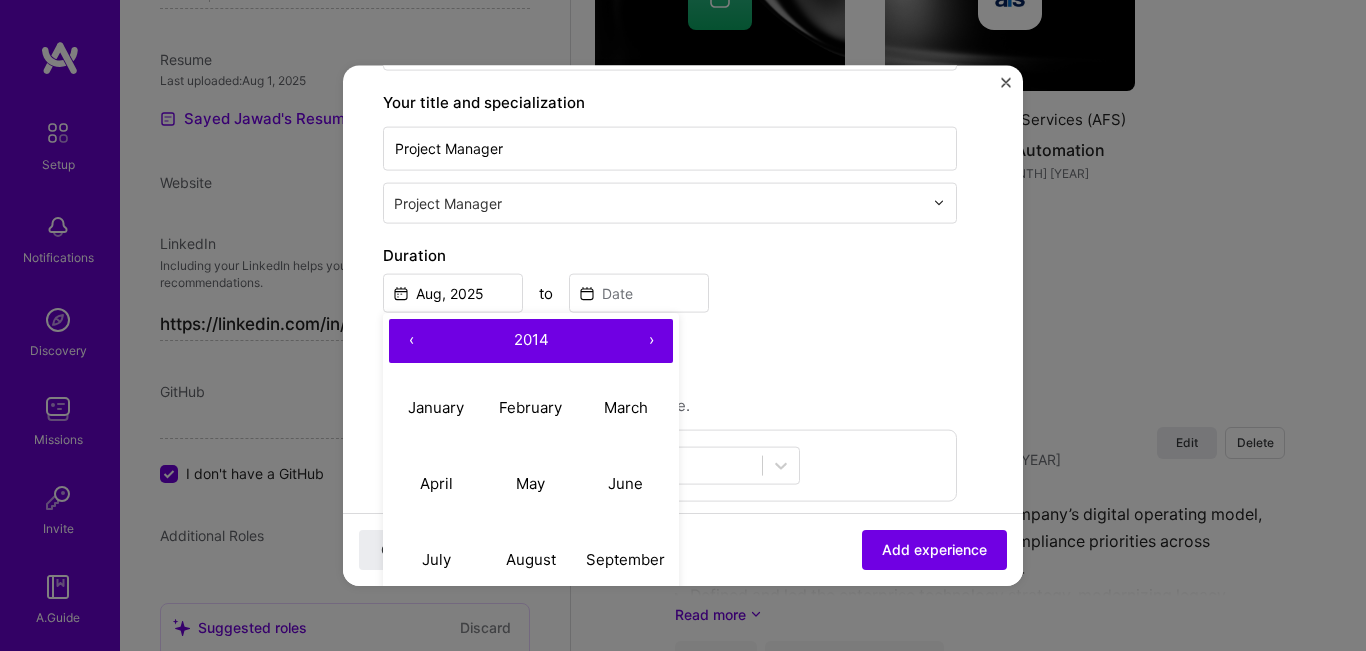 click on "‹" at bounding box center [411, 340] 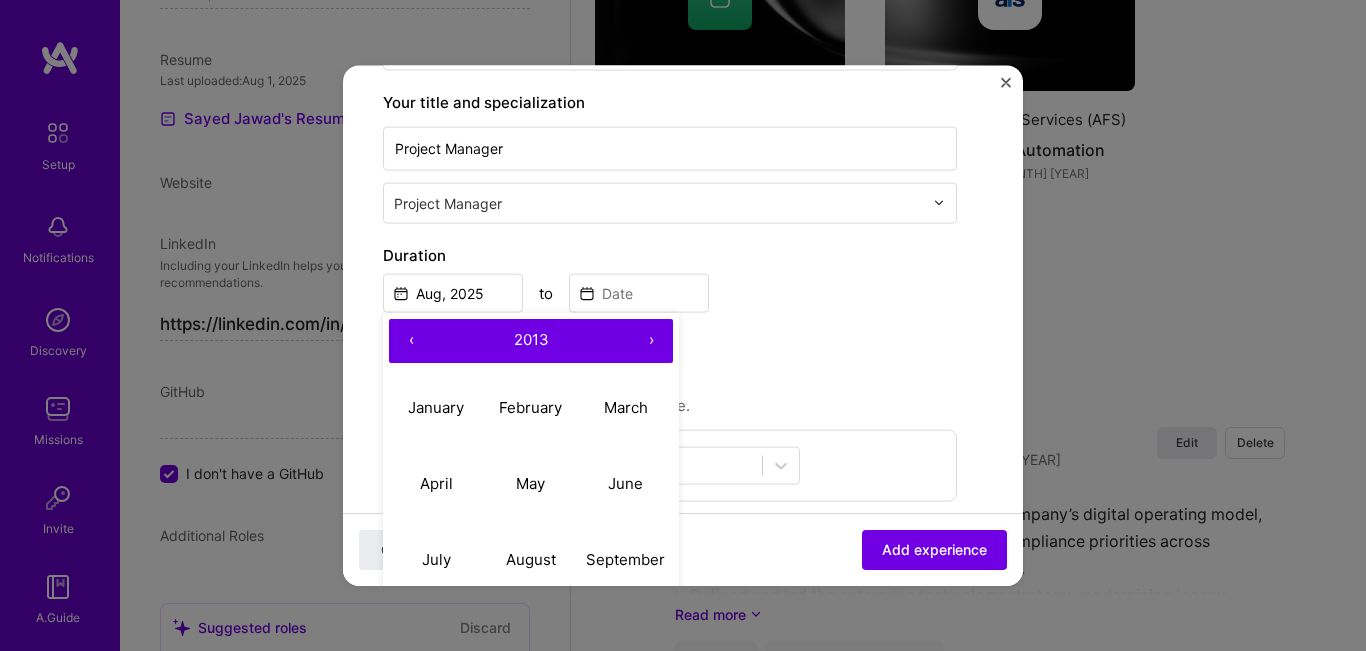 click on "‹" at bounding box center (411, 340) 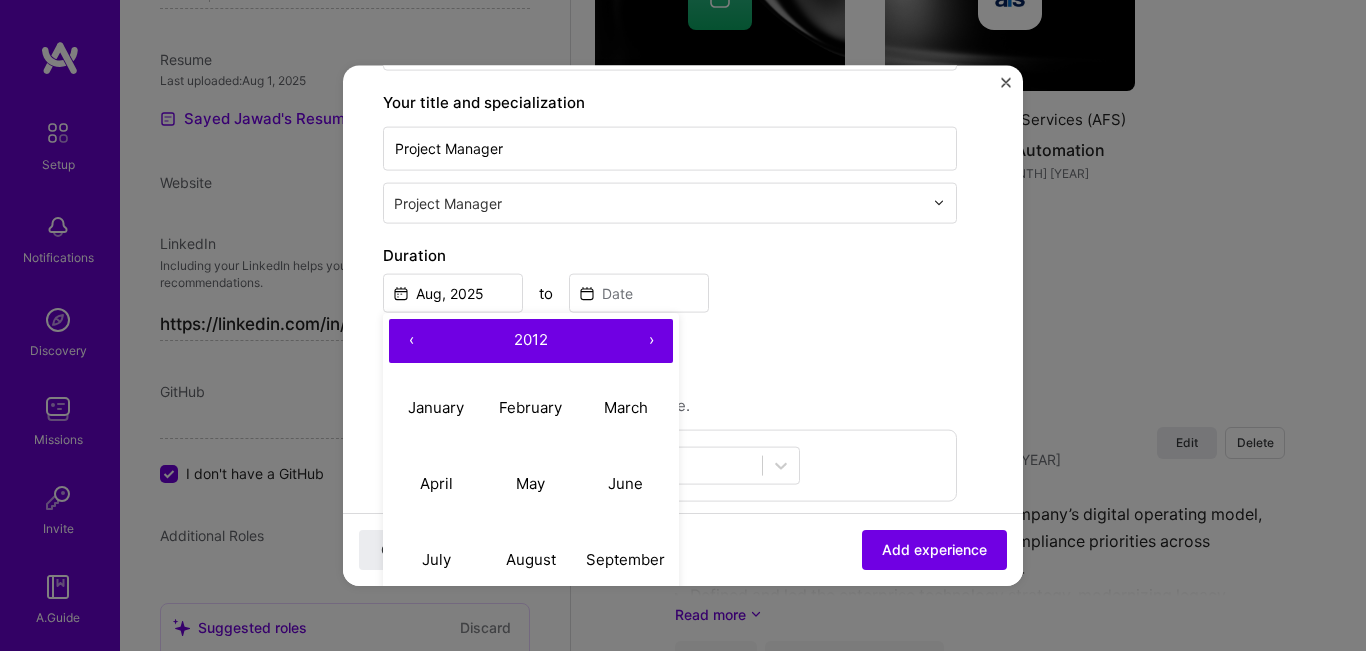 click on "‹" at bounding box center [411, 340] 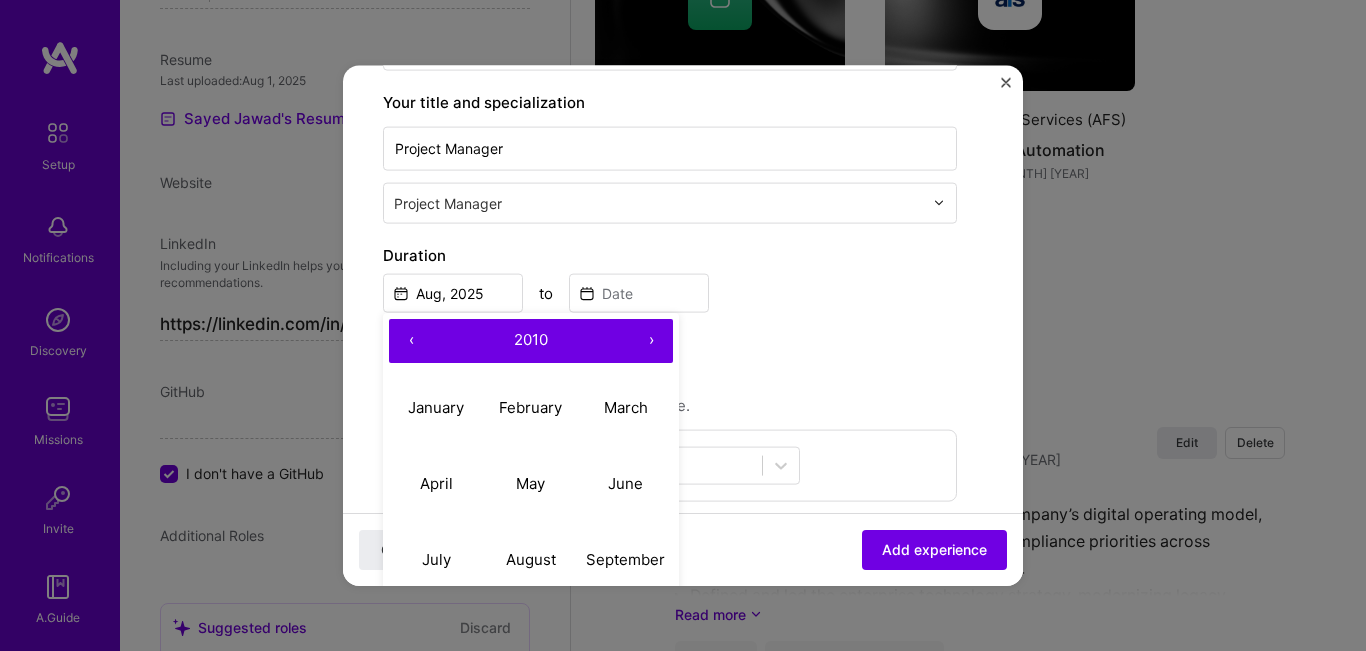 click on "‹" at bounding box center [411, 340] 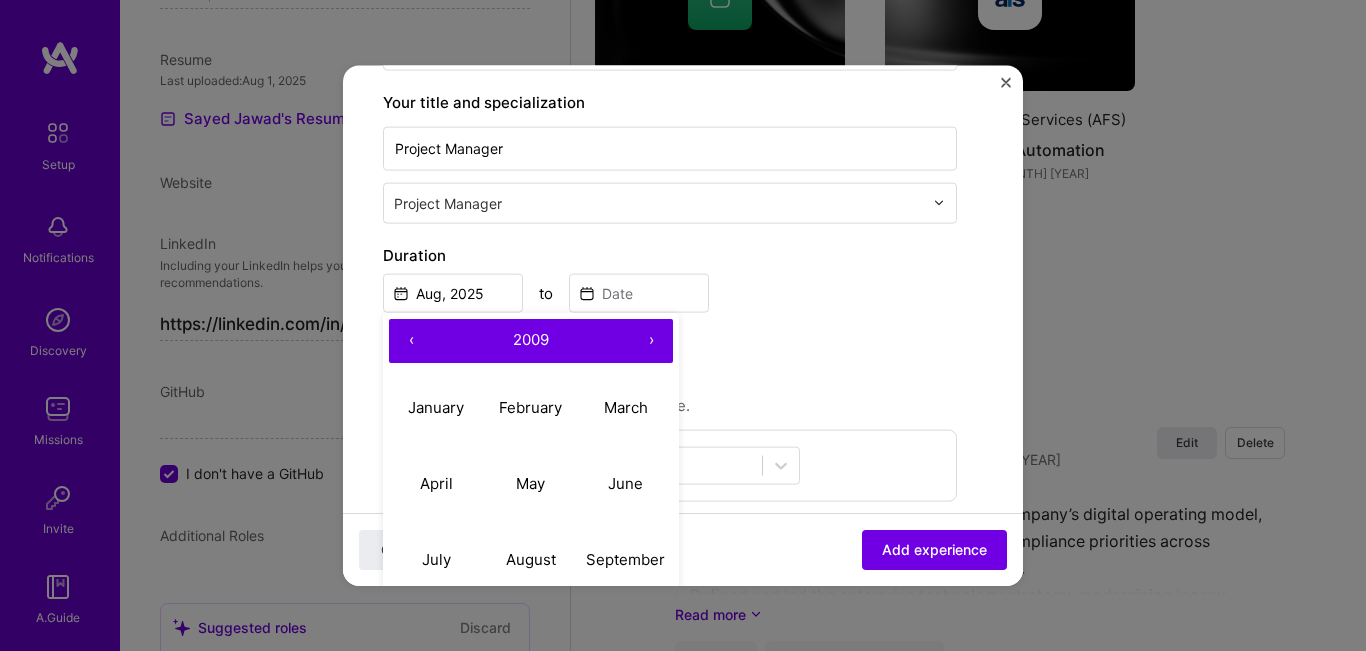 click on "‹" at bounding box center [411, 340] 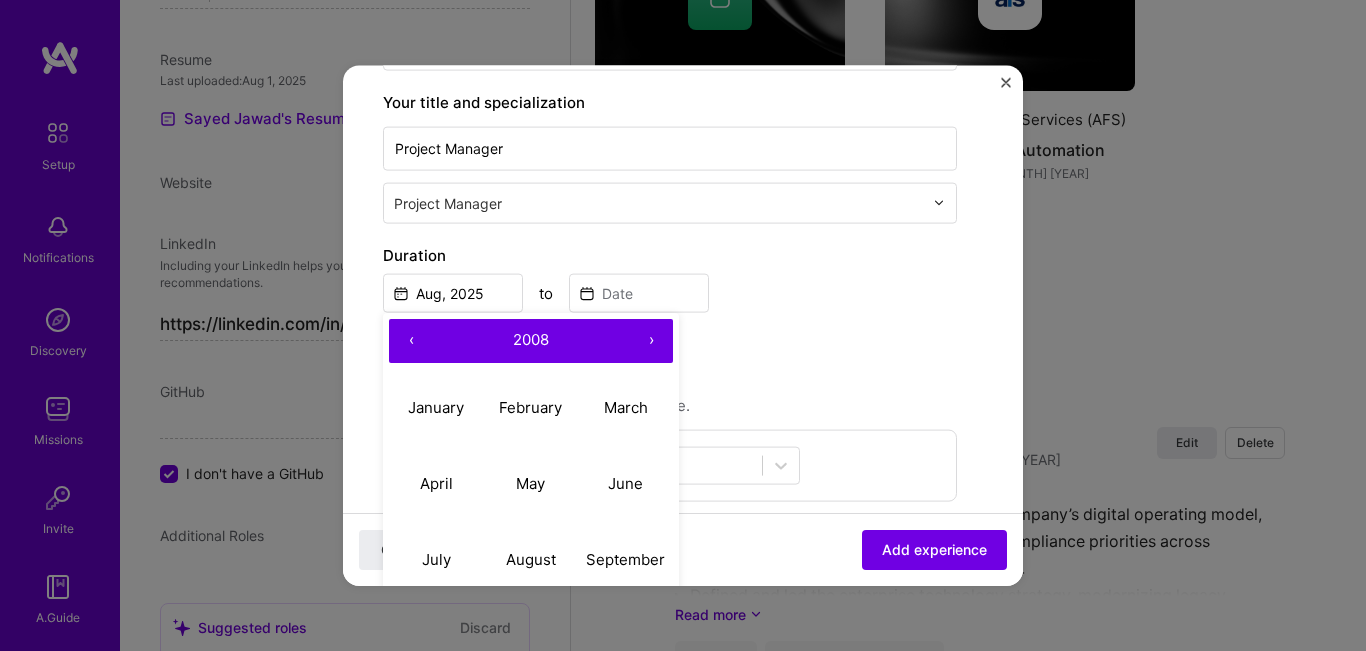 click on "‹" at bounding box center [411, 340] 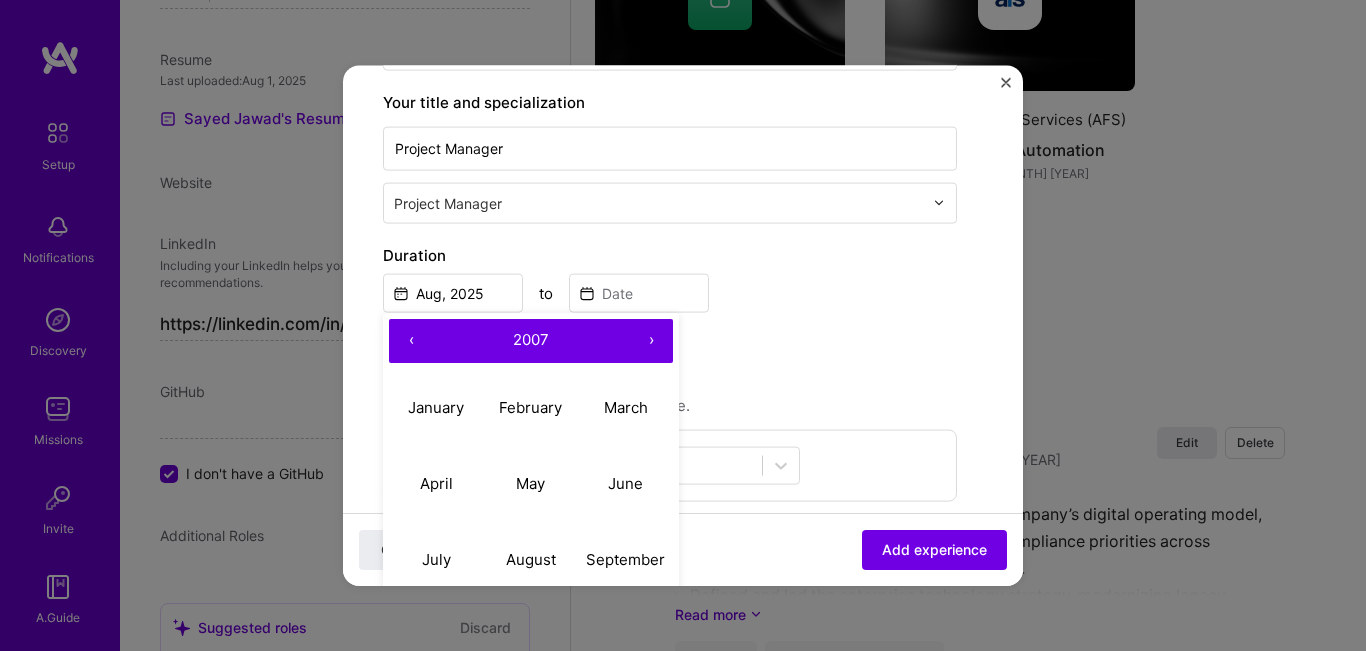 click on "‹" at bounding box center (411, 340) 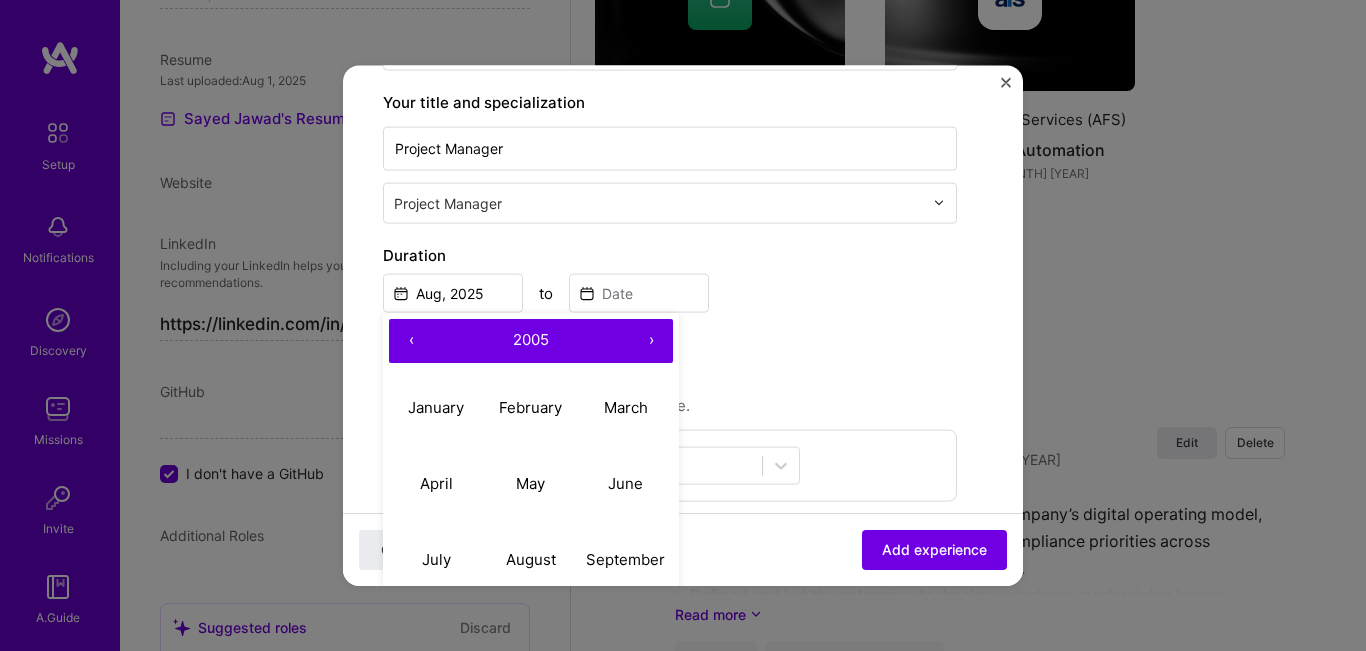 click on "‹" at bounding box center [411, 340] 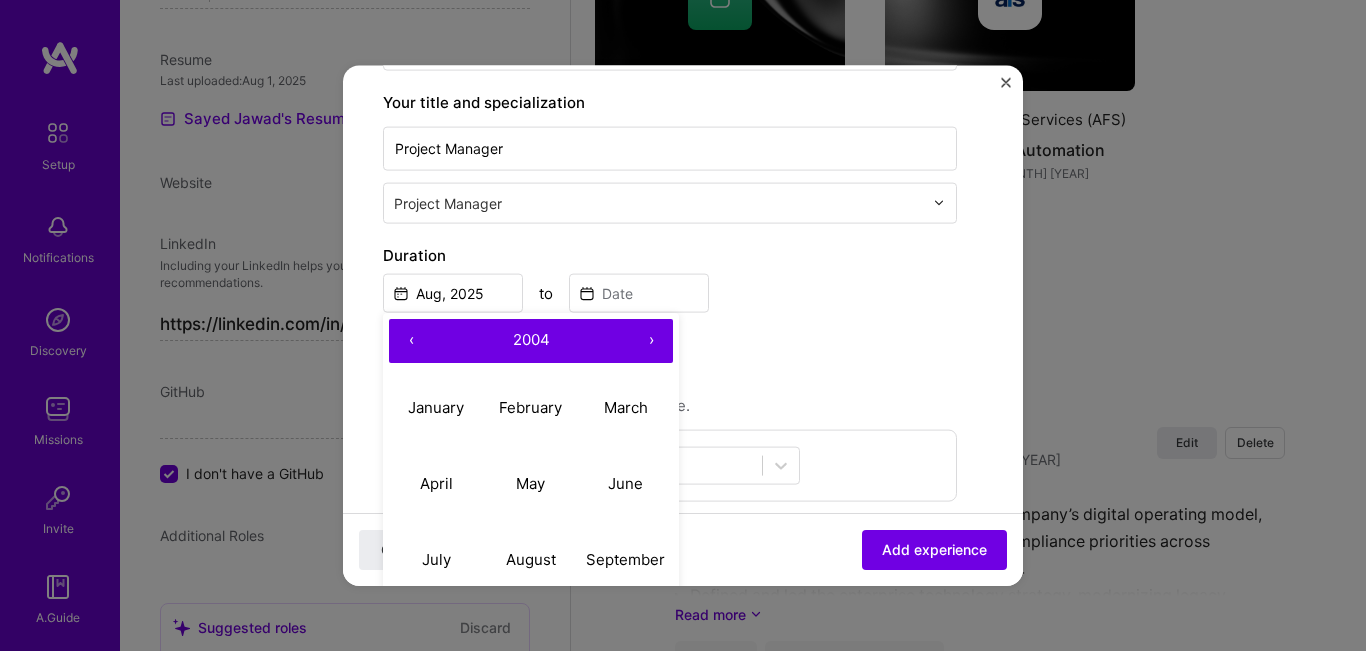 click on "‹" at bounding box center (411, 340) 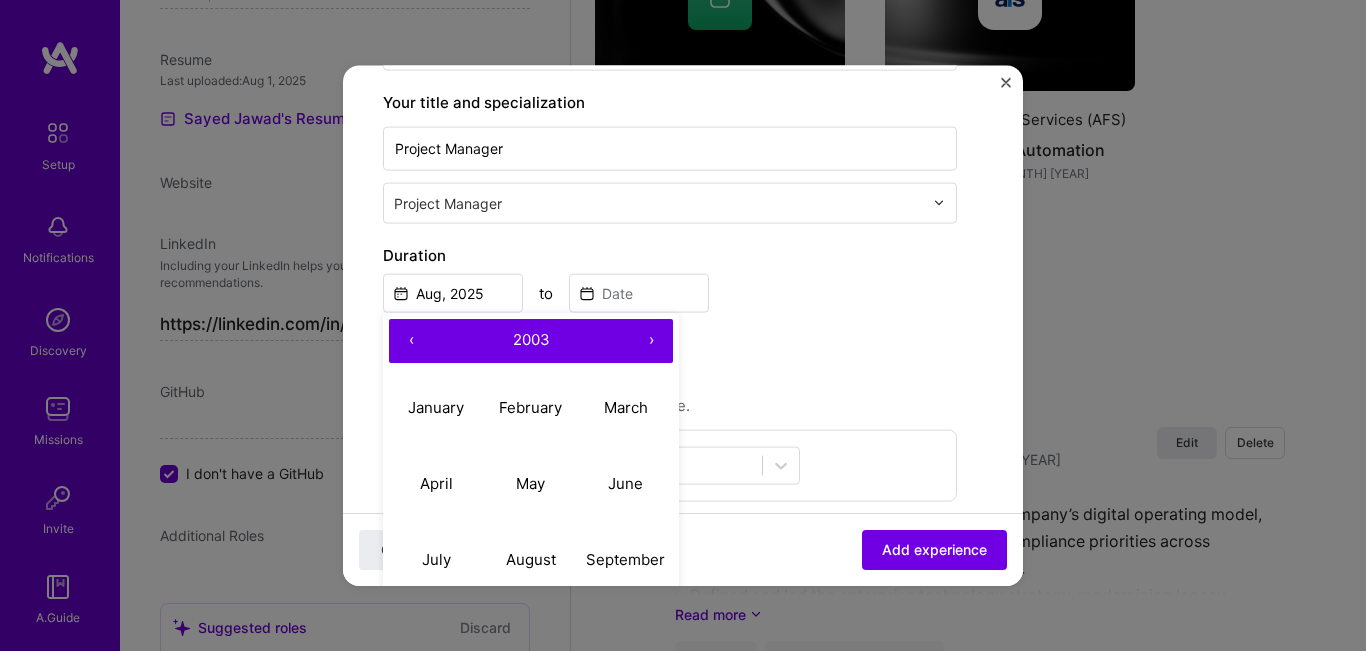 click on "‹" at bounding box center [411, 340] 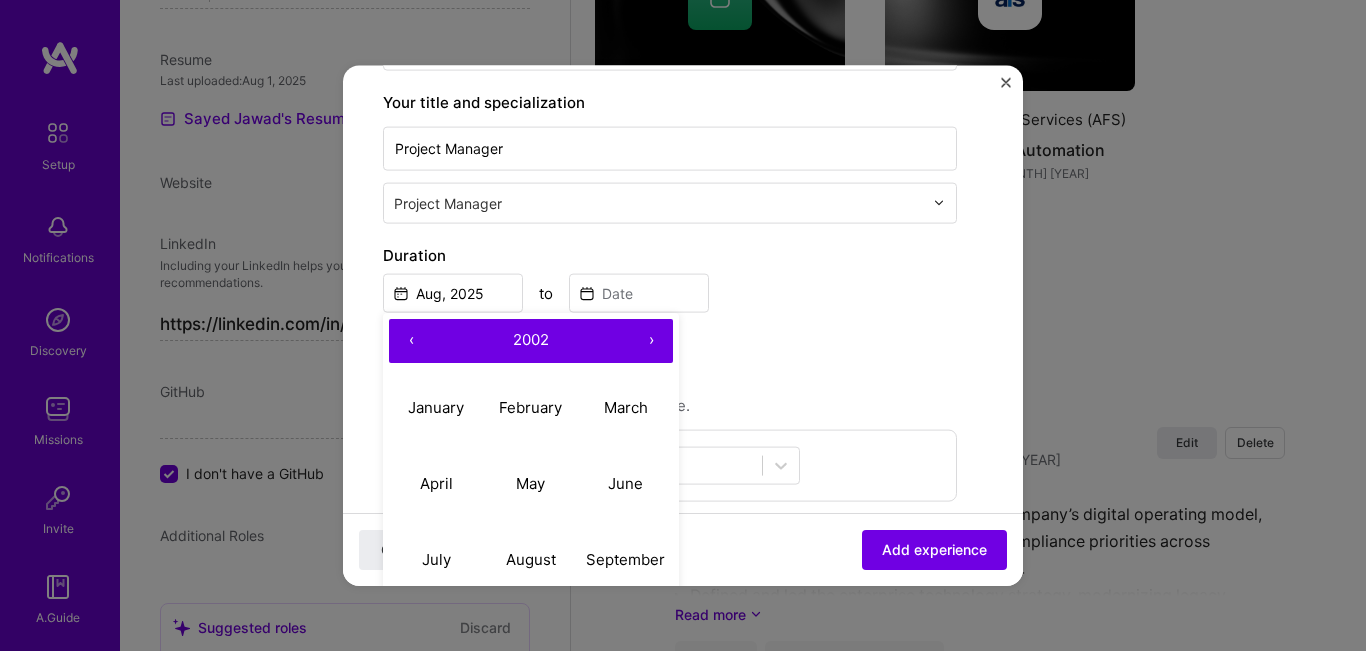 click on "‹" at bounding box center [411, 340] 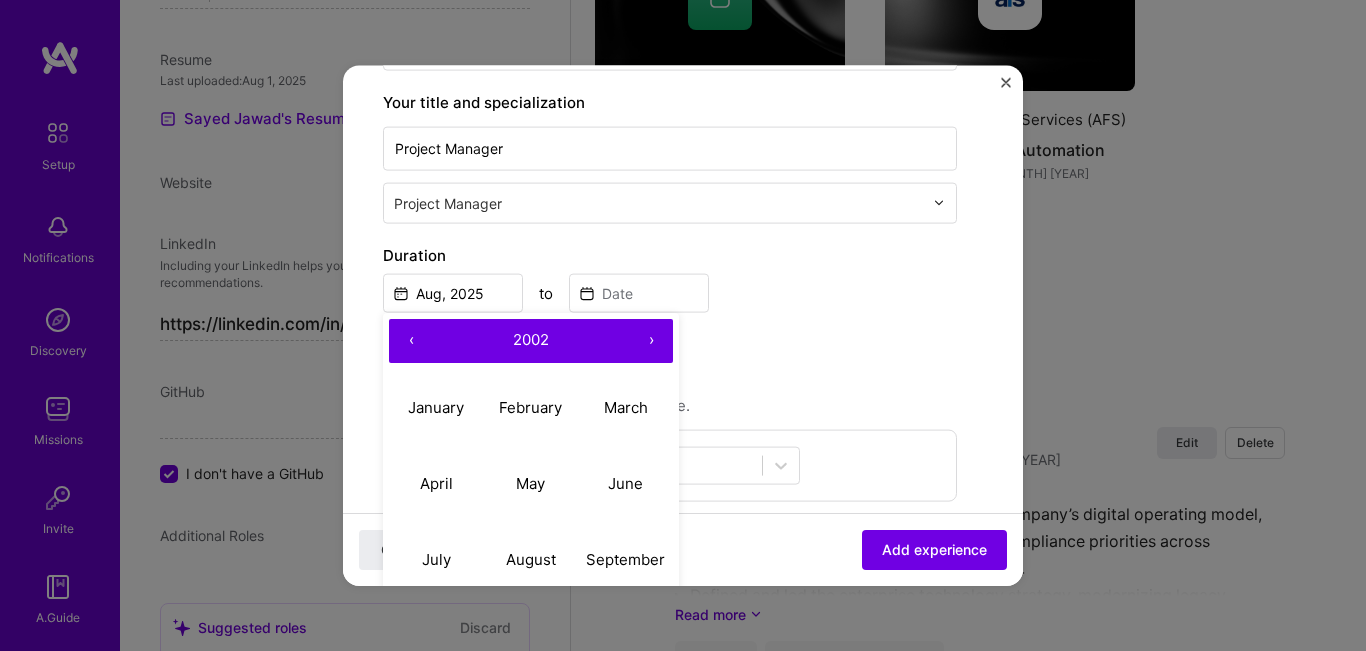 click on "‹" at bounding box center (411, 340) 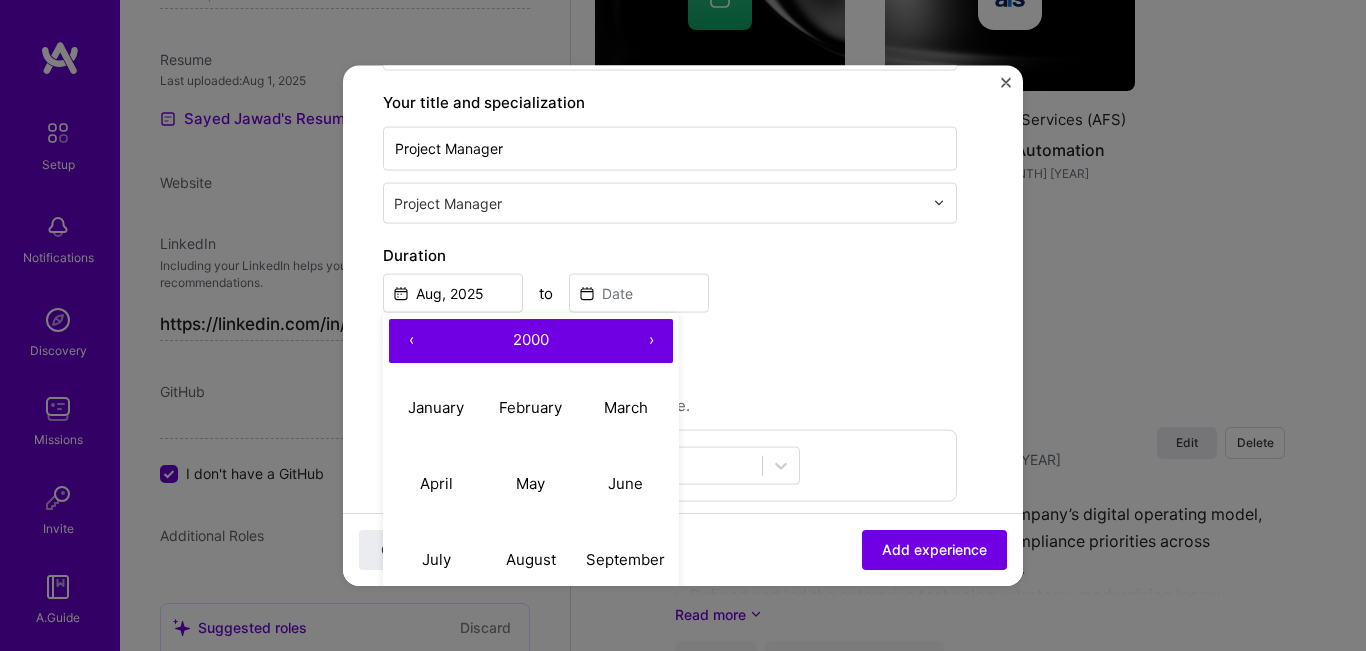 click on "‹" at bounding box center [411, 340] 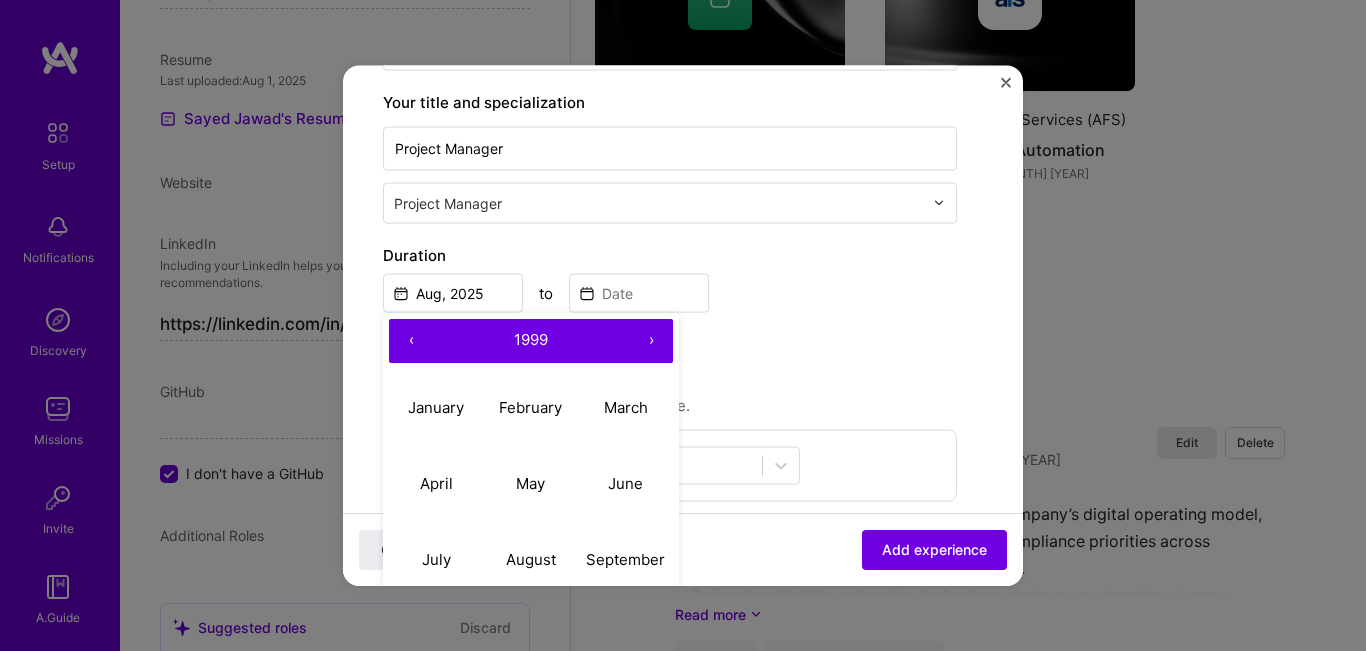 click on "‹" at bounding box center (411, 340) 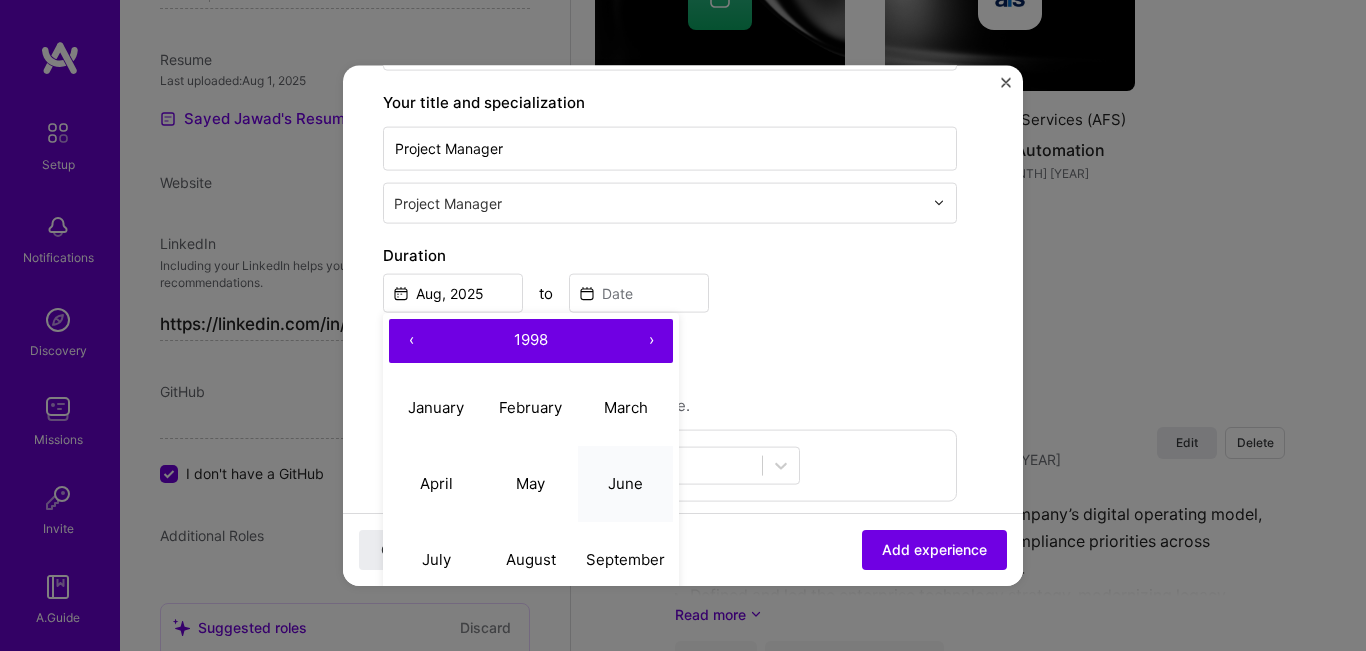 click on "June" at bounding box center [625, 483] 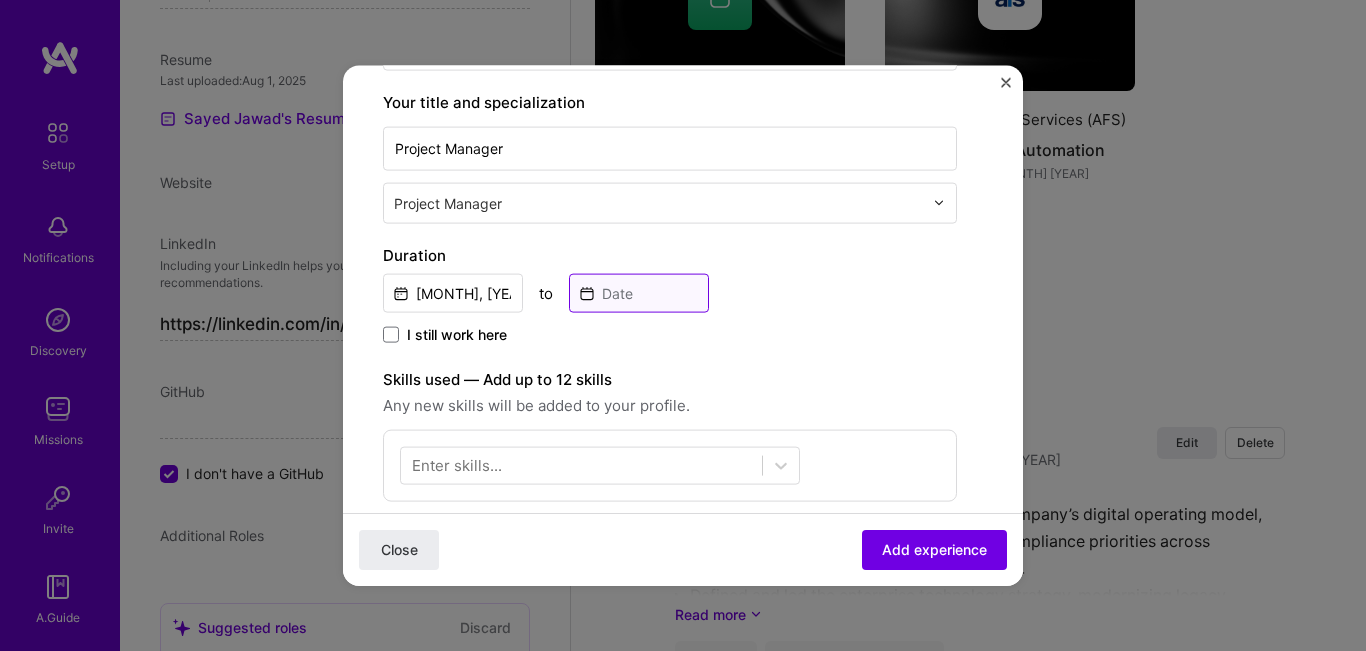 click at bounding box center [639, 292] 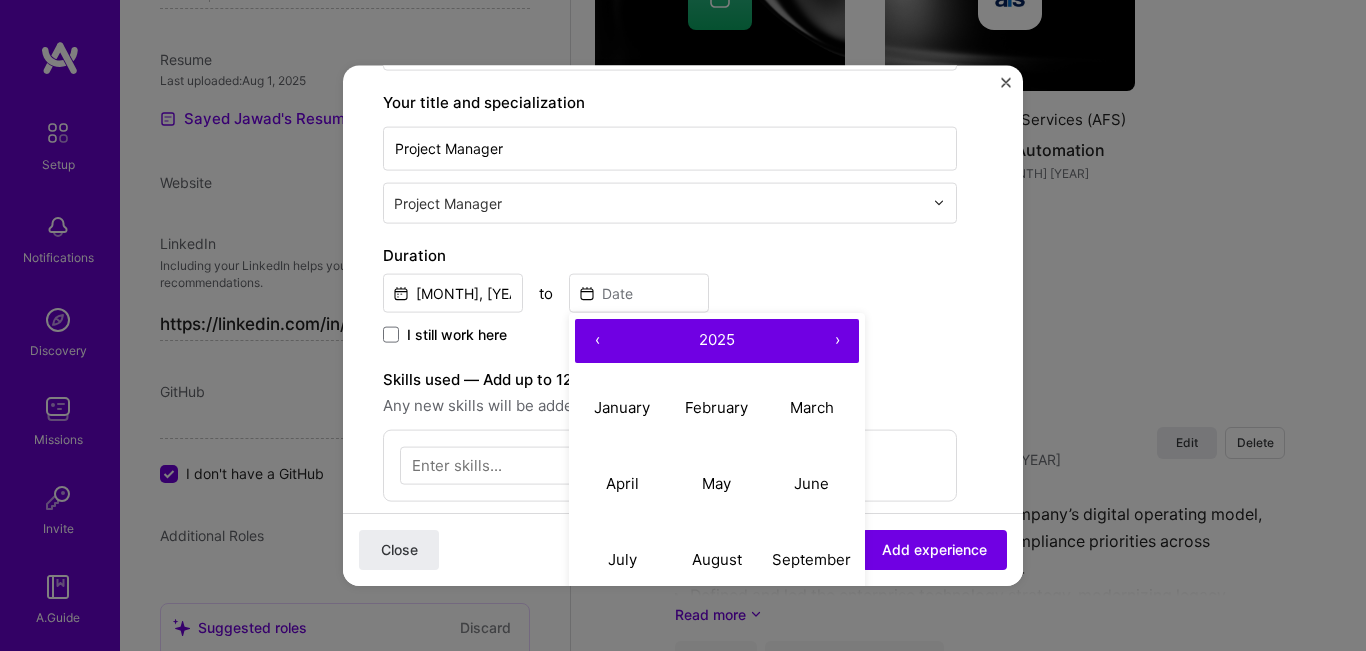 click on "‹" at bounding box center (597, 340) 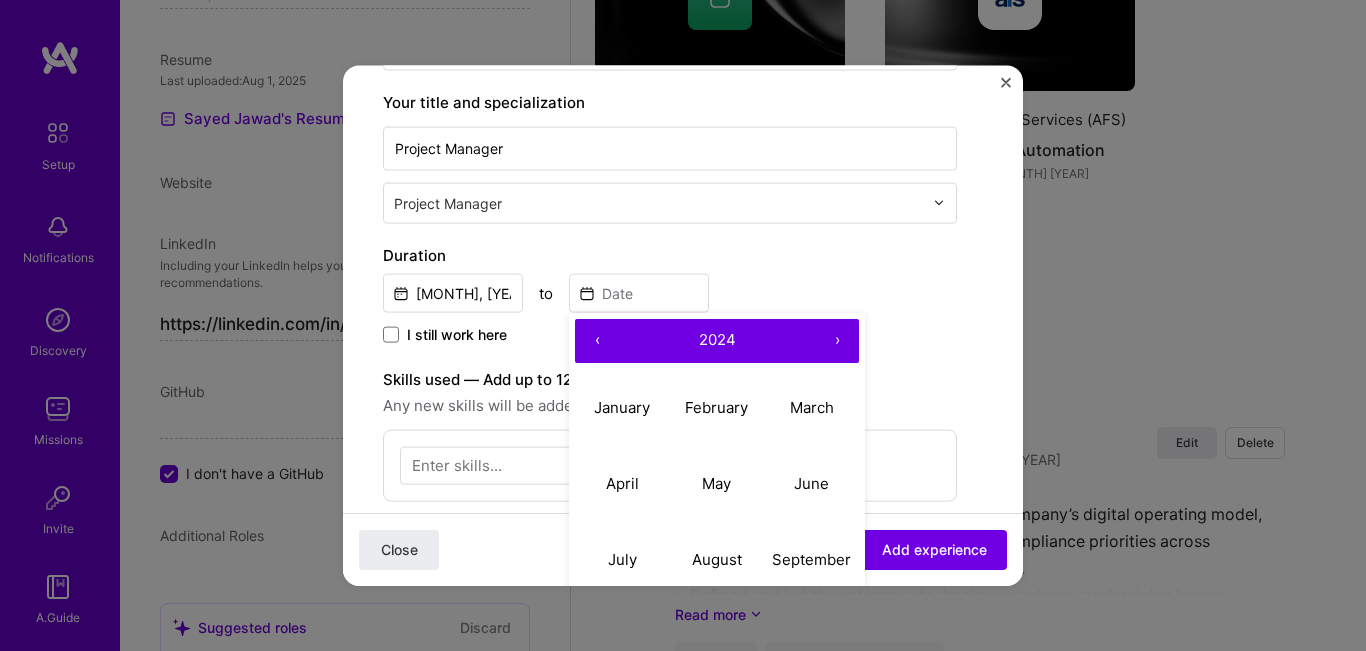 click on "‹" at bounding box center [597, 340] 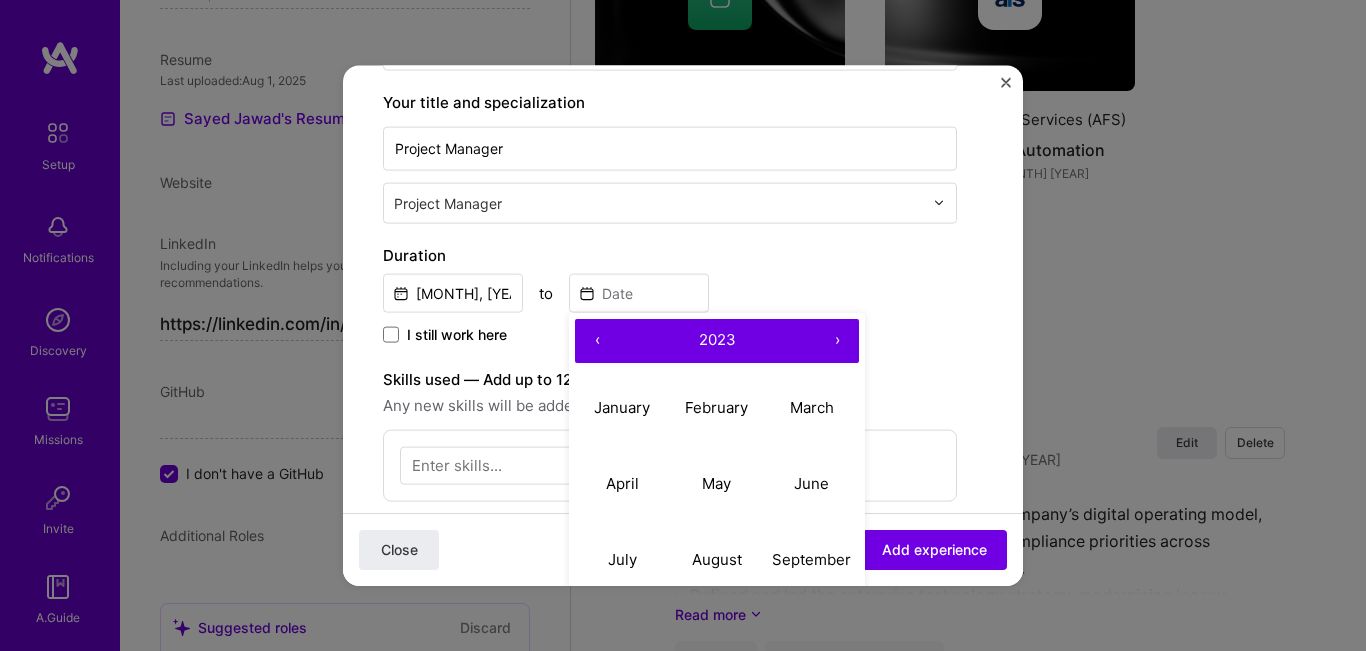 click on "‹" at bounding box center [597, 340] 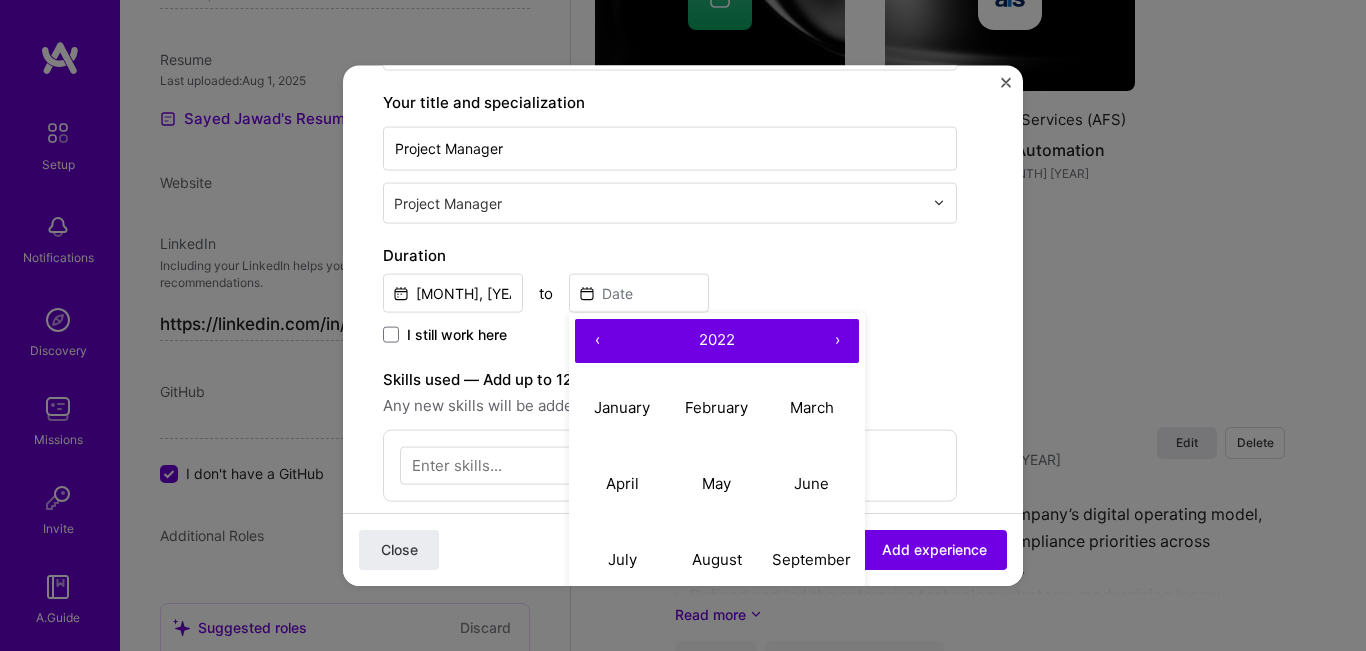 click on "‹" at bounding box center (597, 340) 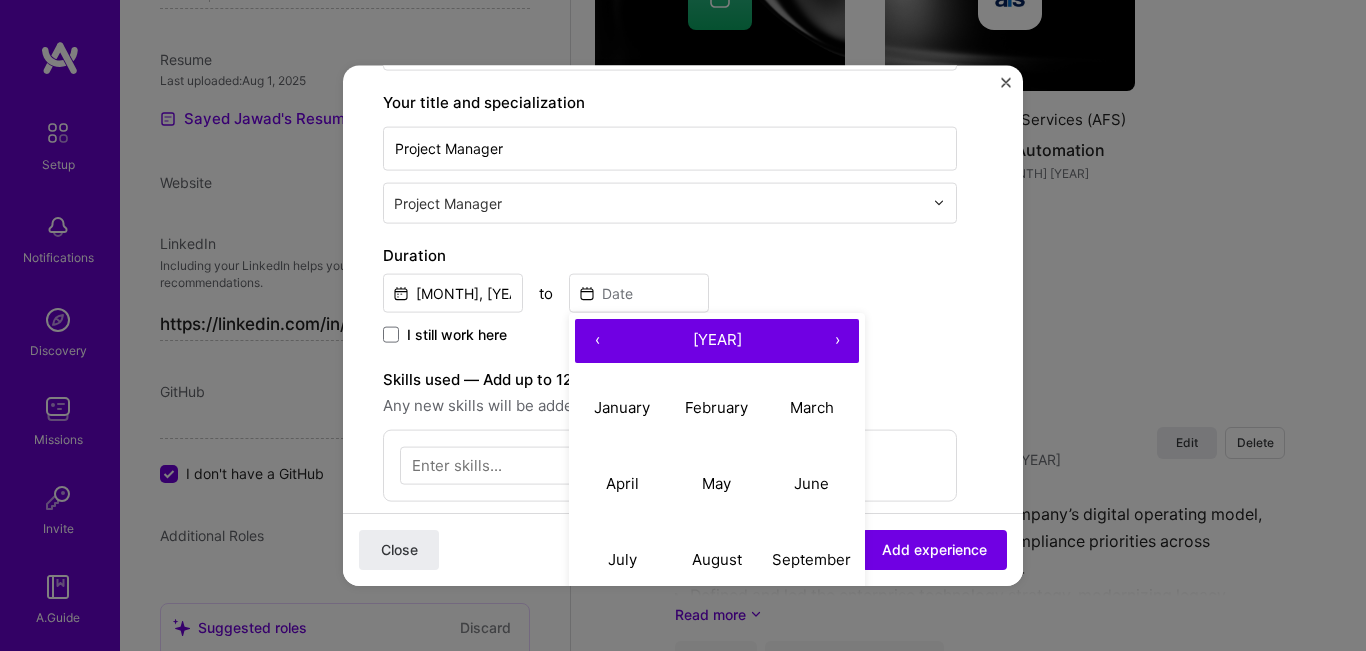 click on "‹" at bounding box center (597, 340) 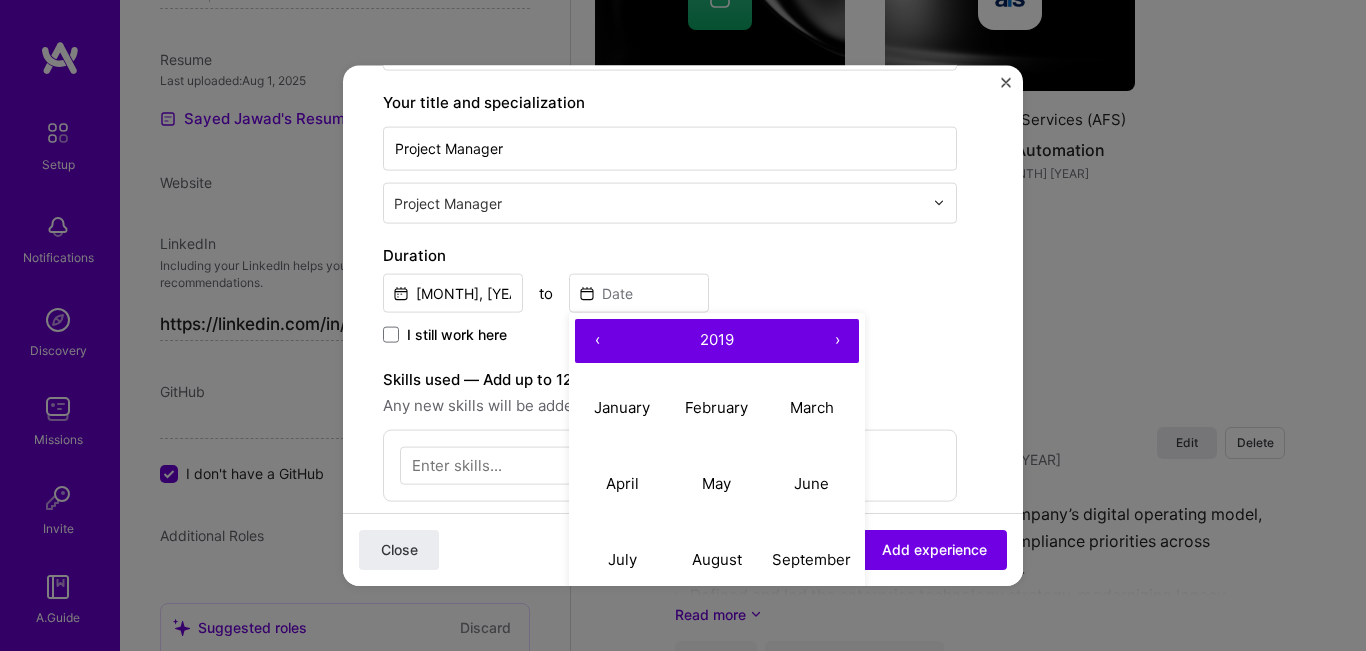 click on "‹" at bounding box center (597, 340) 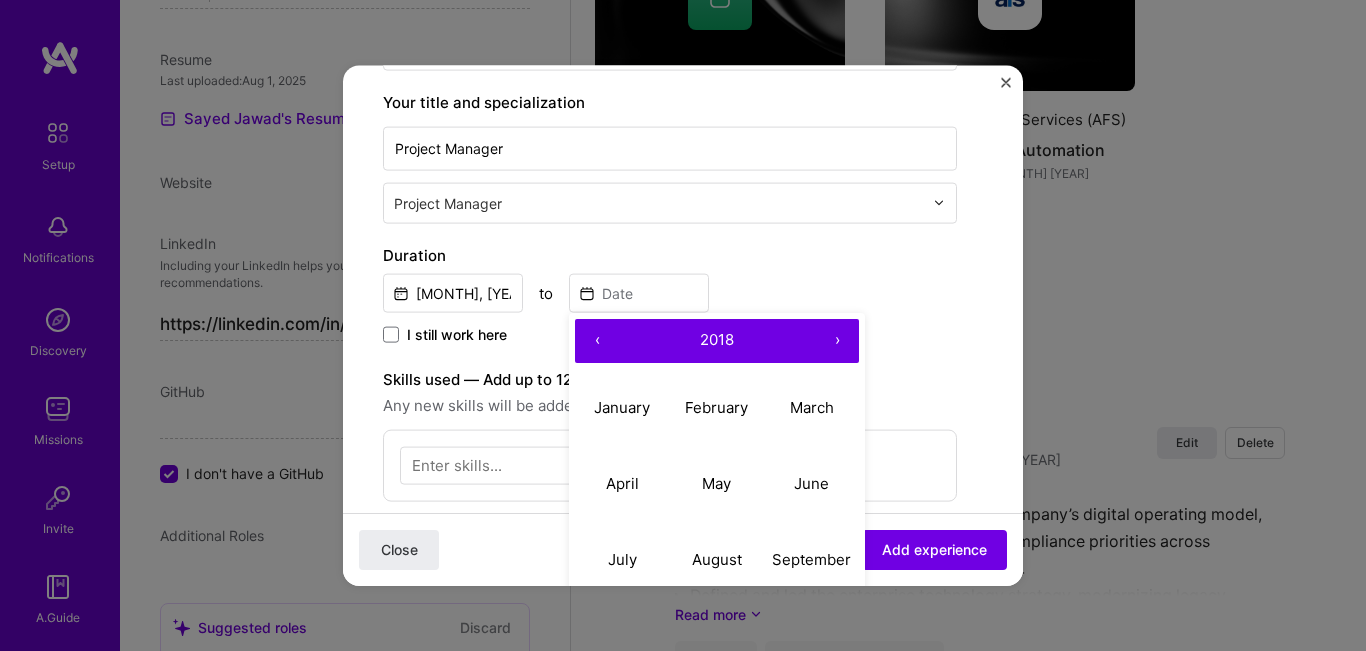 click on "‹" at bounding box center [597, 340] 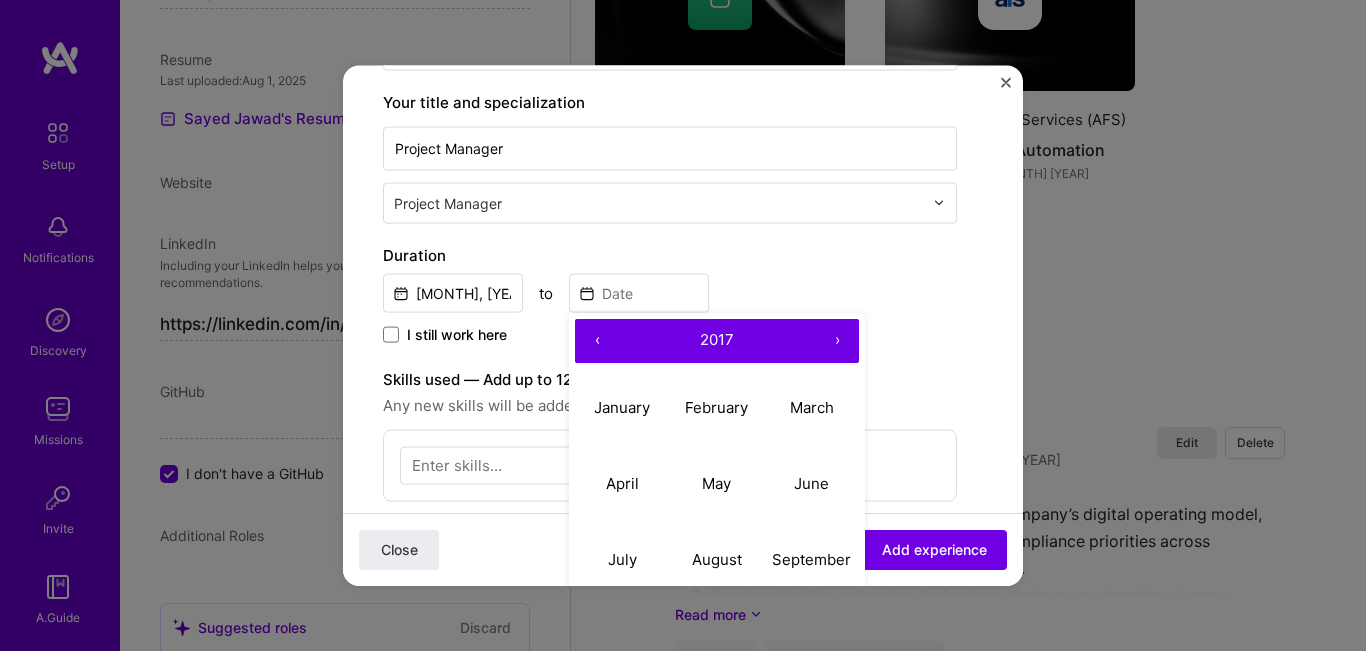 click on "‹" at bounding box center (597, 340) 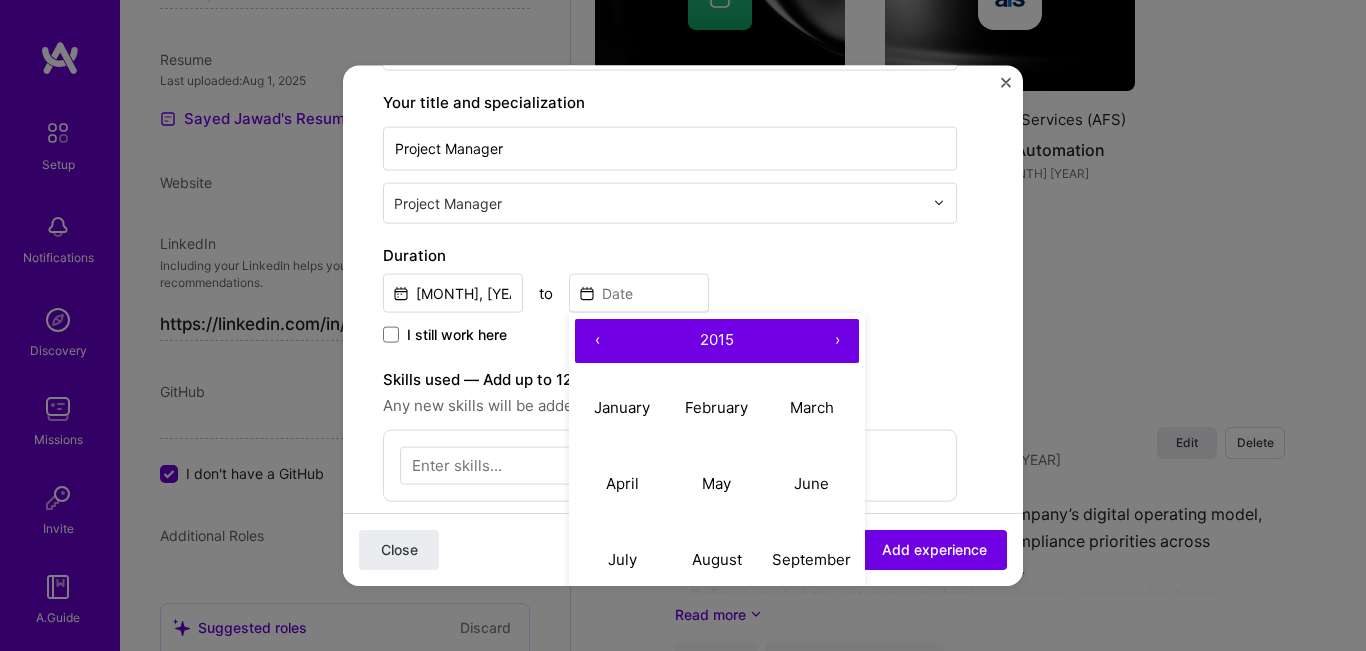 click on "‹" at bounding box center (597, 340) 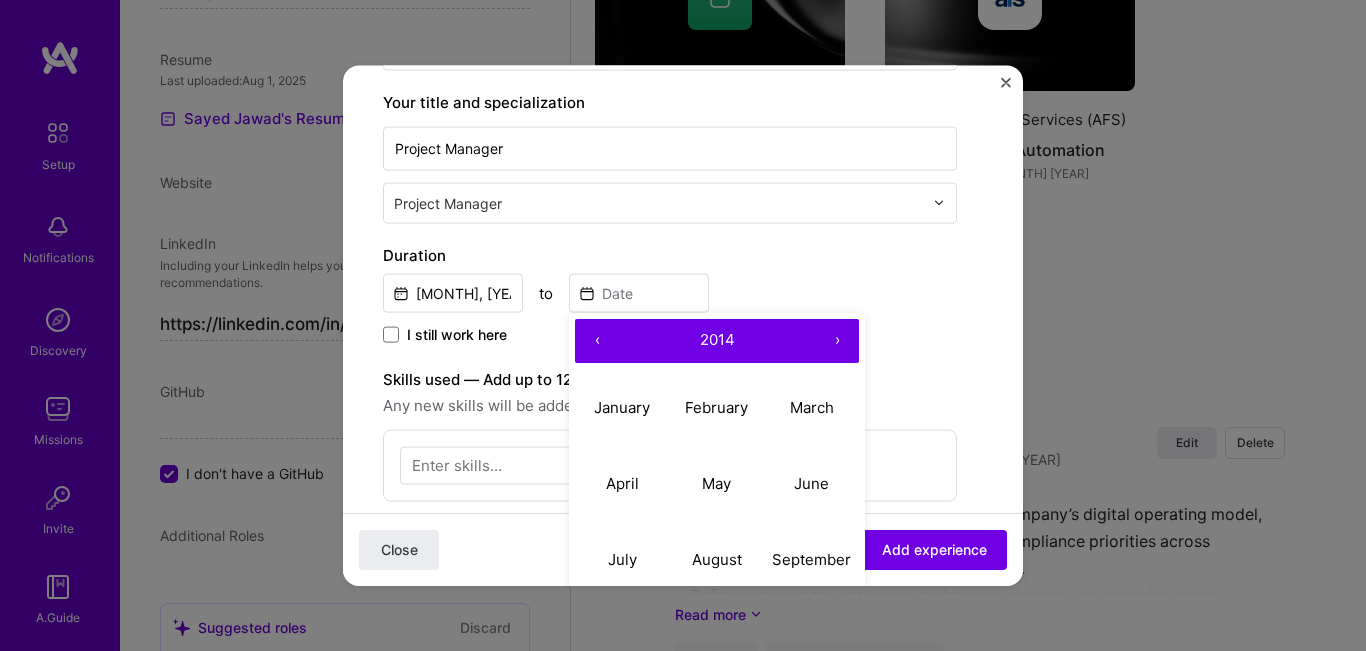 click on "‹" at bounding box center [597, 340] 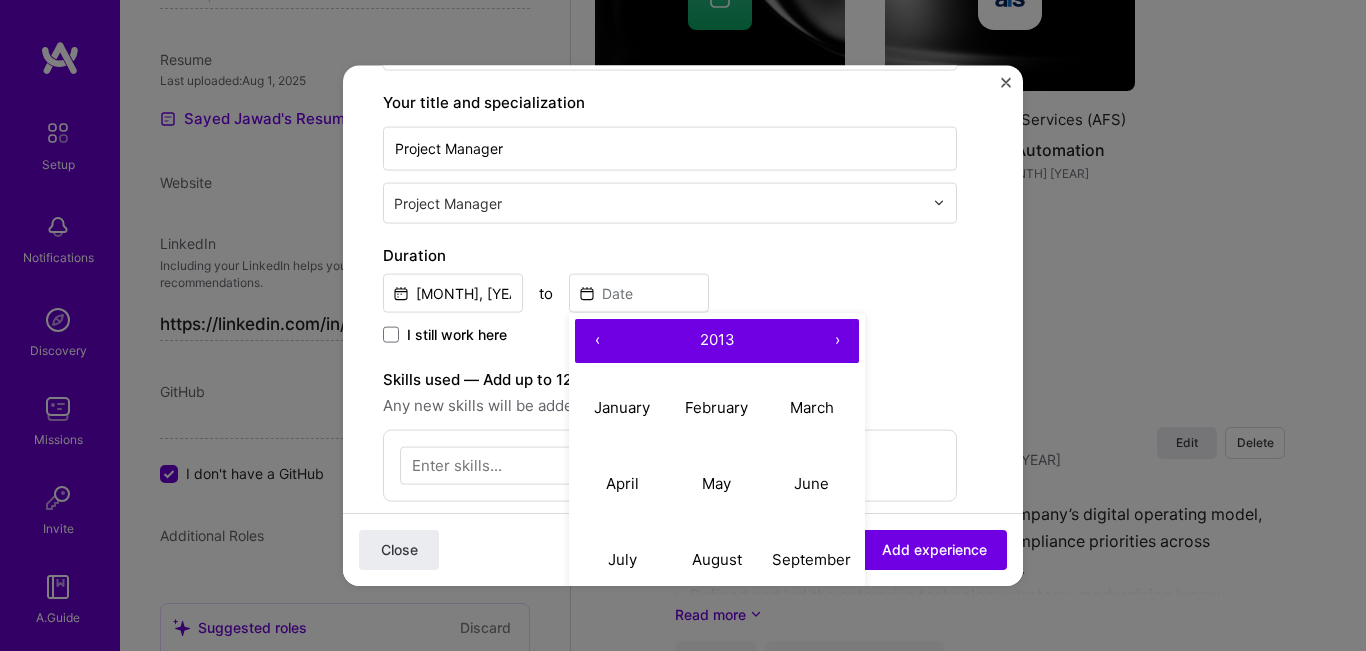 click on "‹" at bounding box center [597, 340] 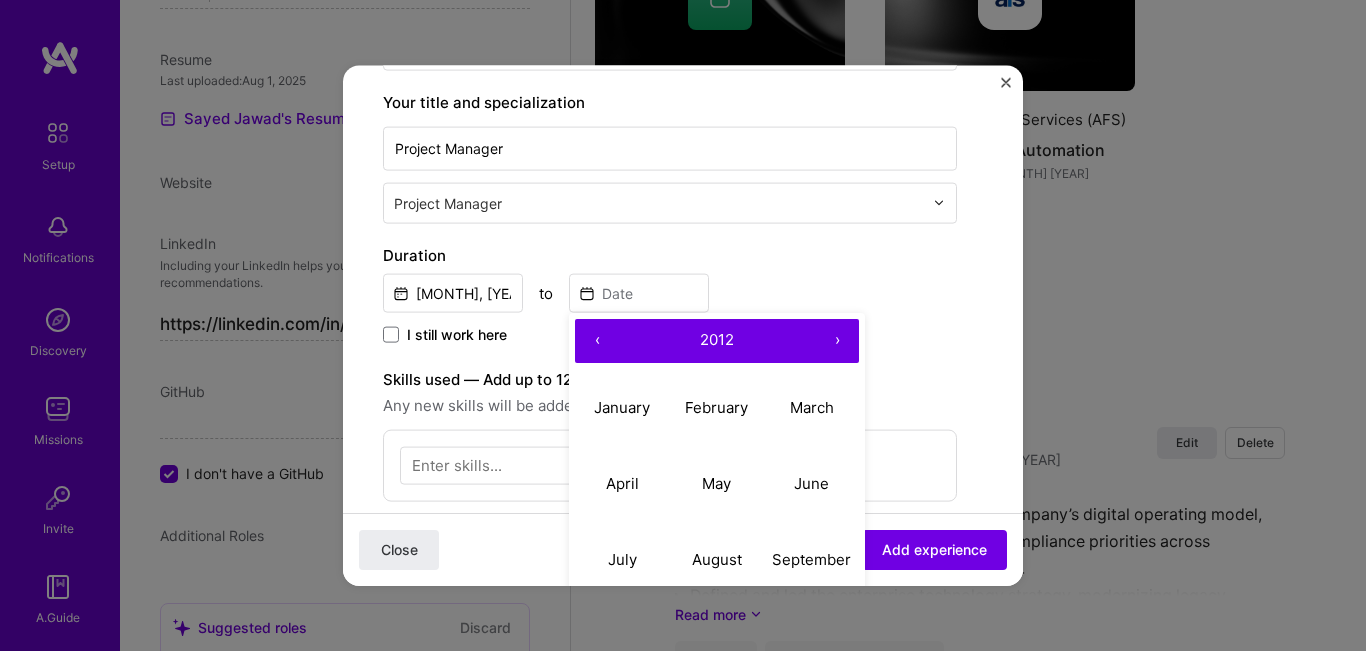 click on "‹" at bounding box center (597, 340) 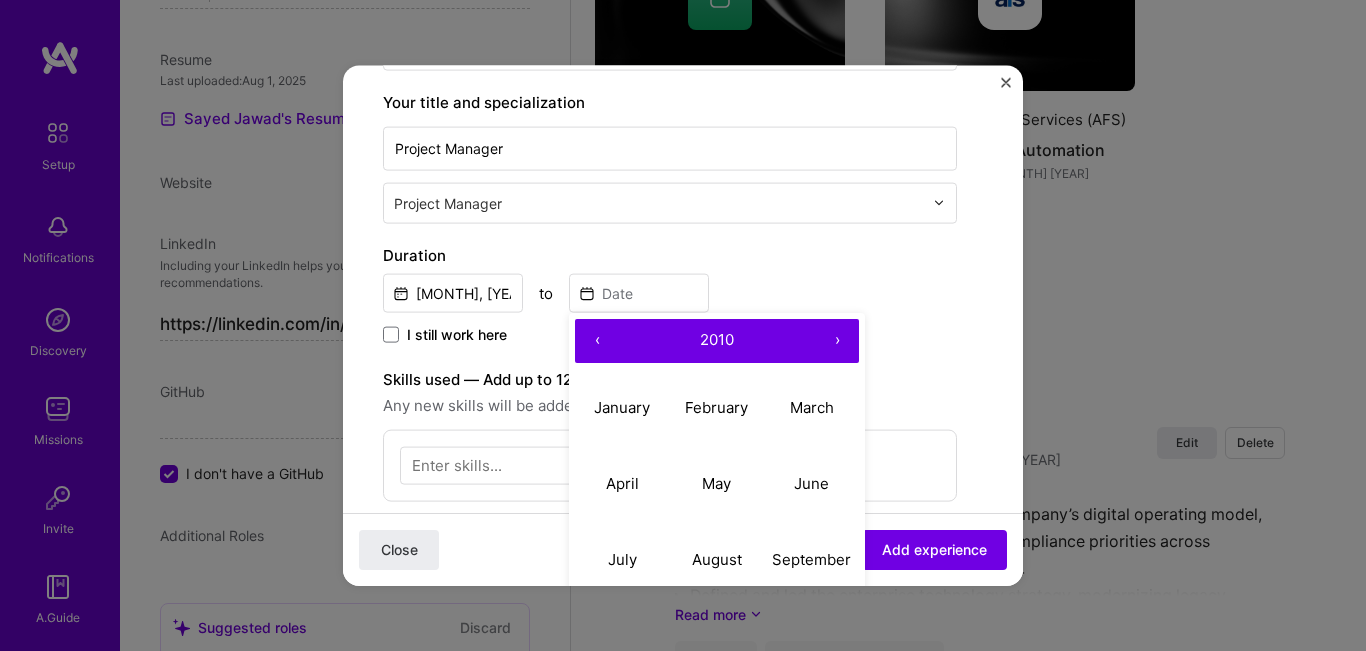 click on "‹" at bounding box center (597, 340) 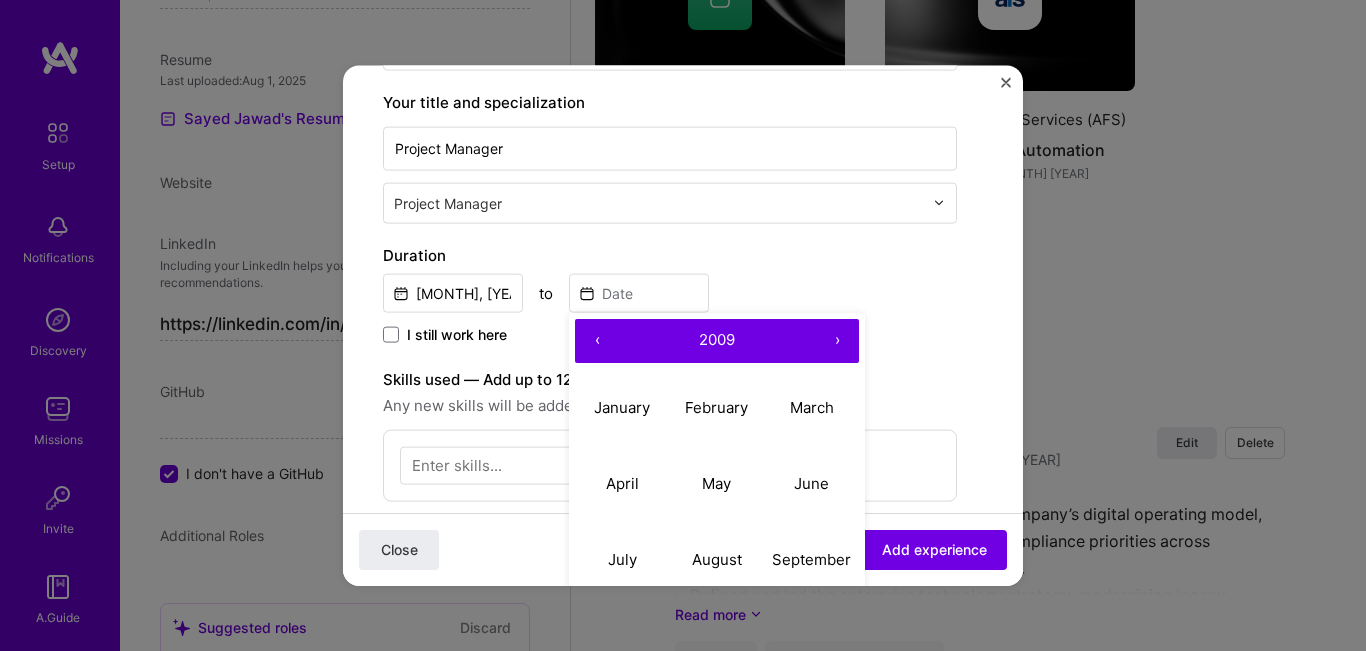 click on "‹" at bounding box center [597, 340] 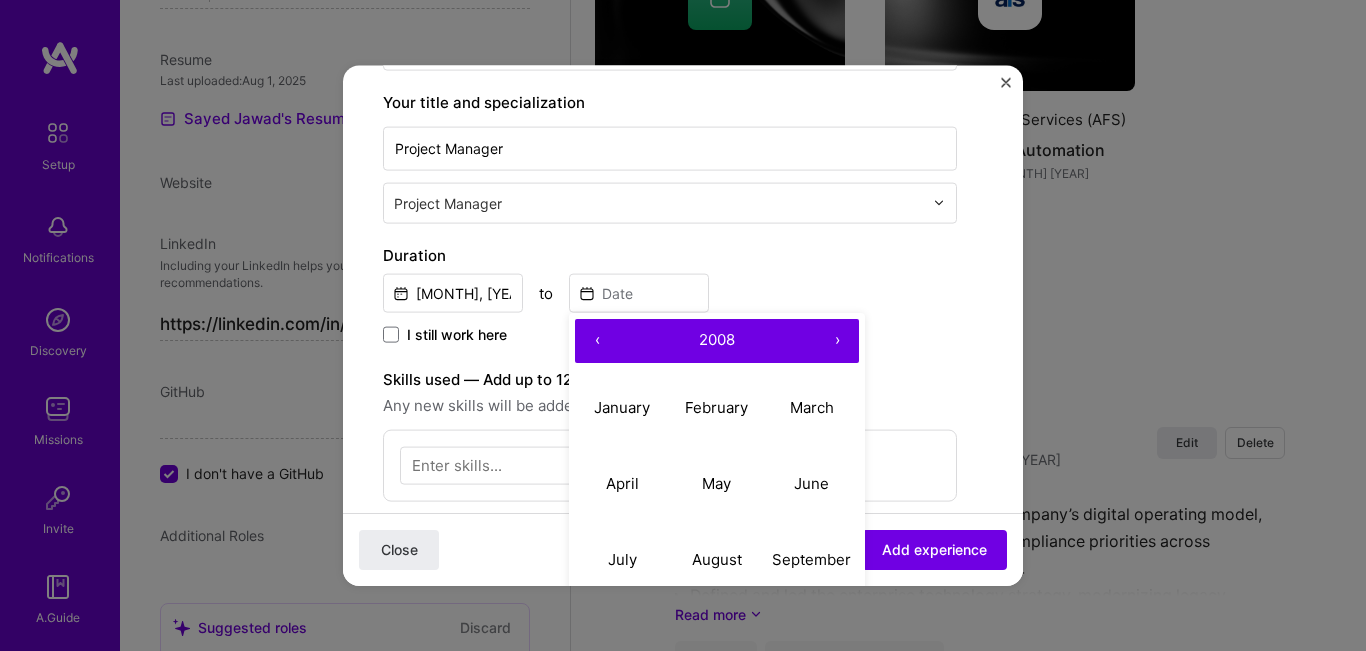 click on "‹" at bounding box center (597, 340) 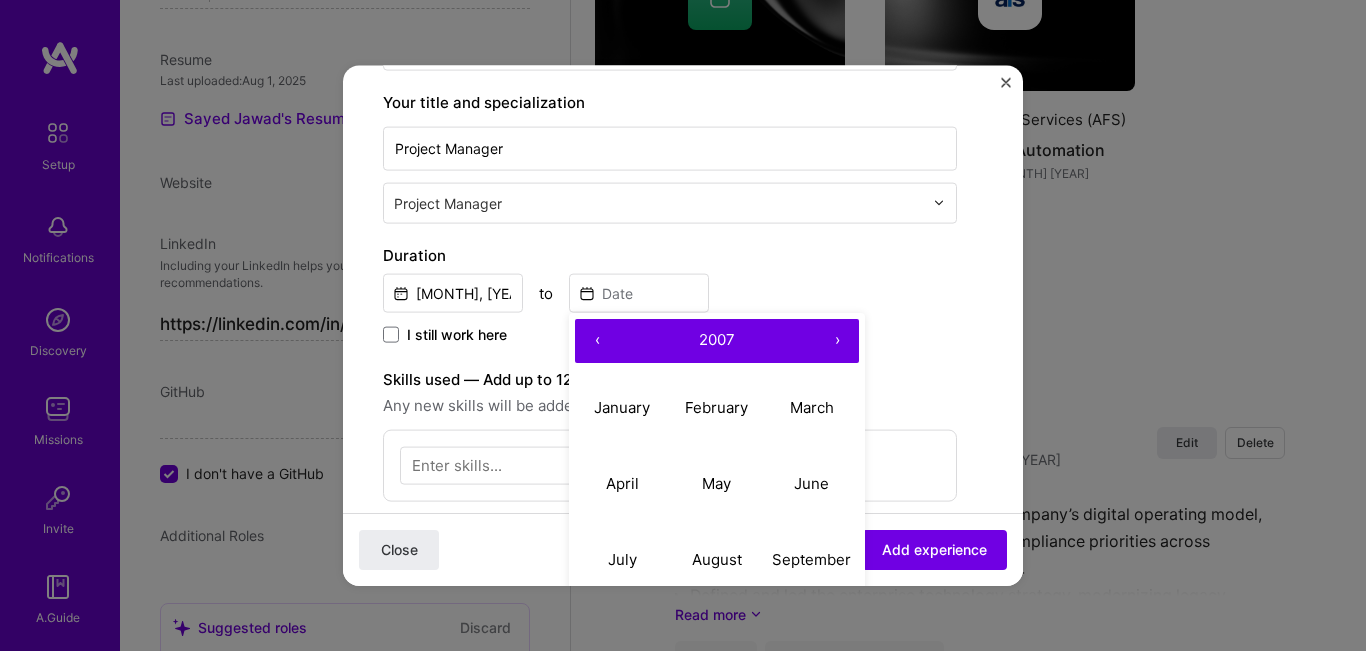 click on "‹" at bounding box center [597, 340] 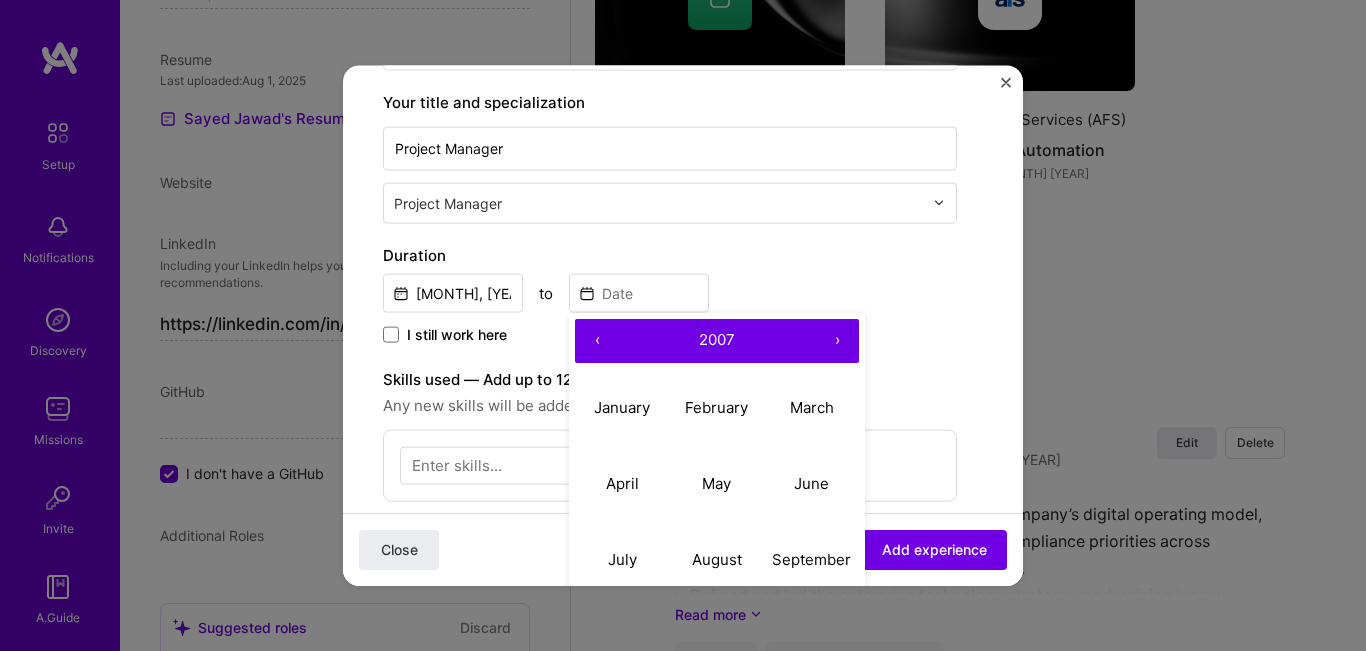 click on "‹" at bounding box center [597, 340] 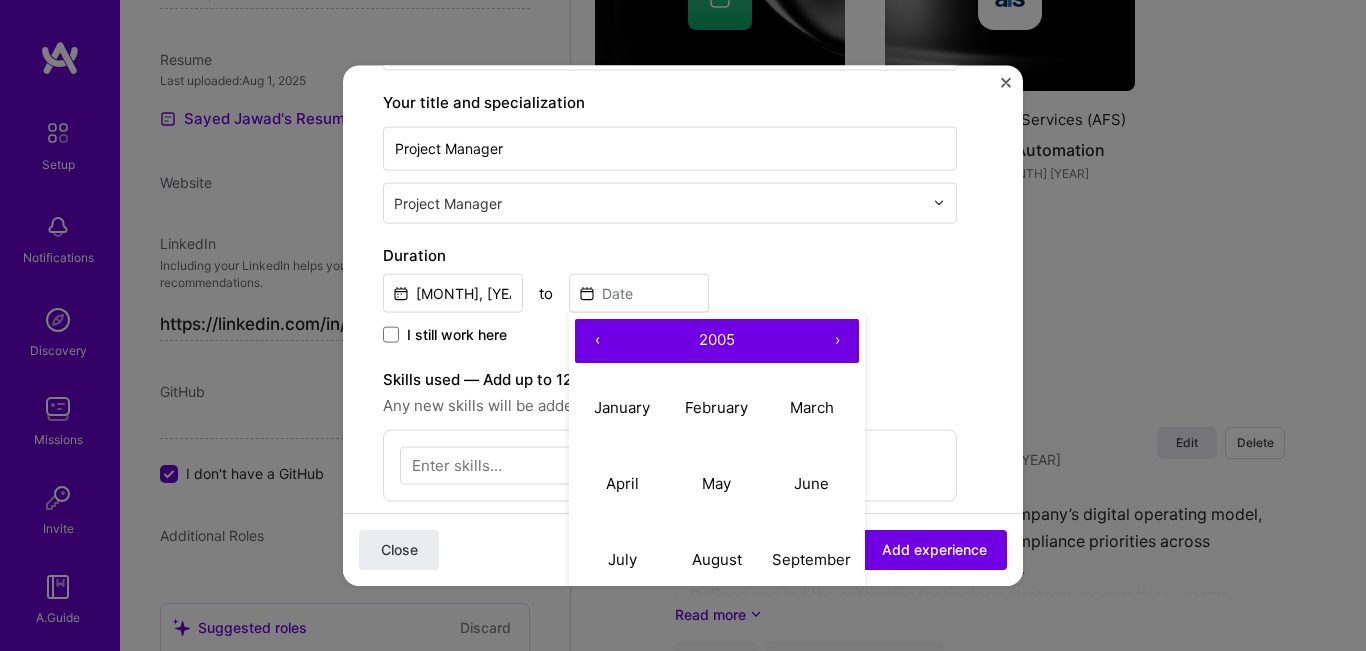 click on "‹" at bounding box center (597, 340) 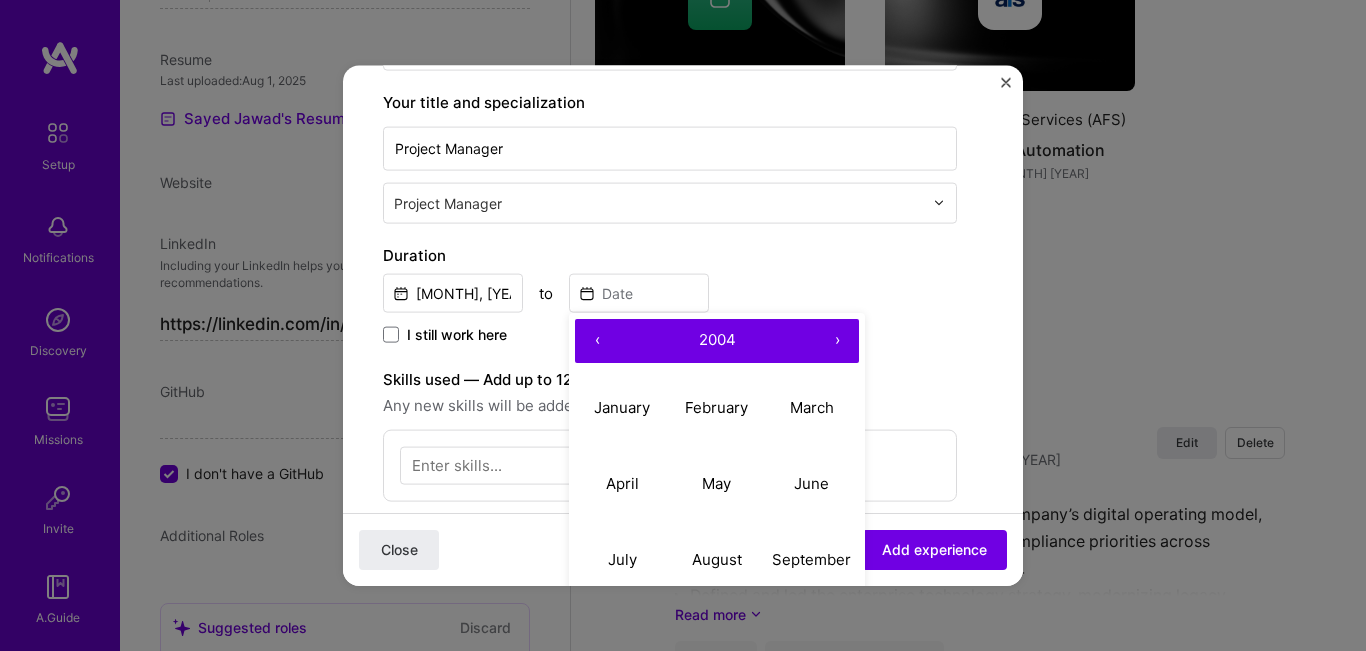 click on "›" at bounding box center (837, 340) 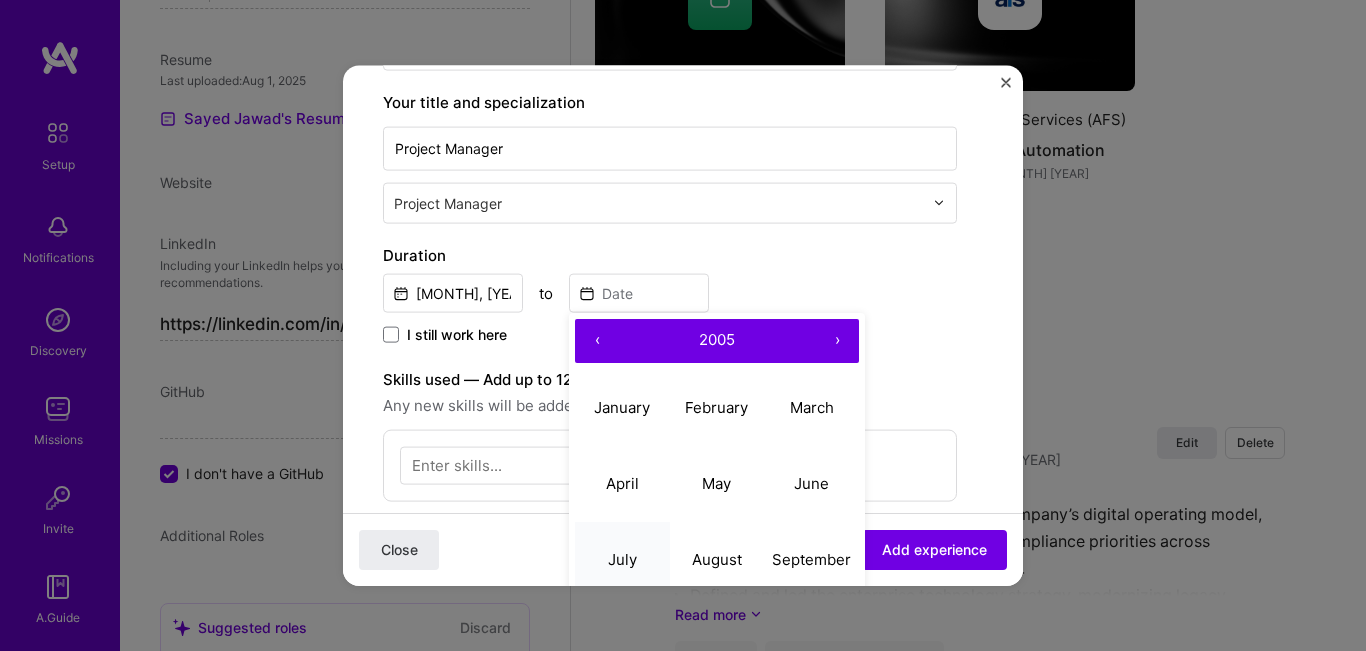 click on "July" at bounding box center (622, 559) 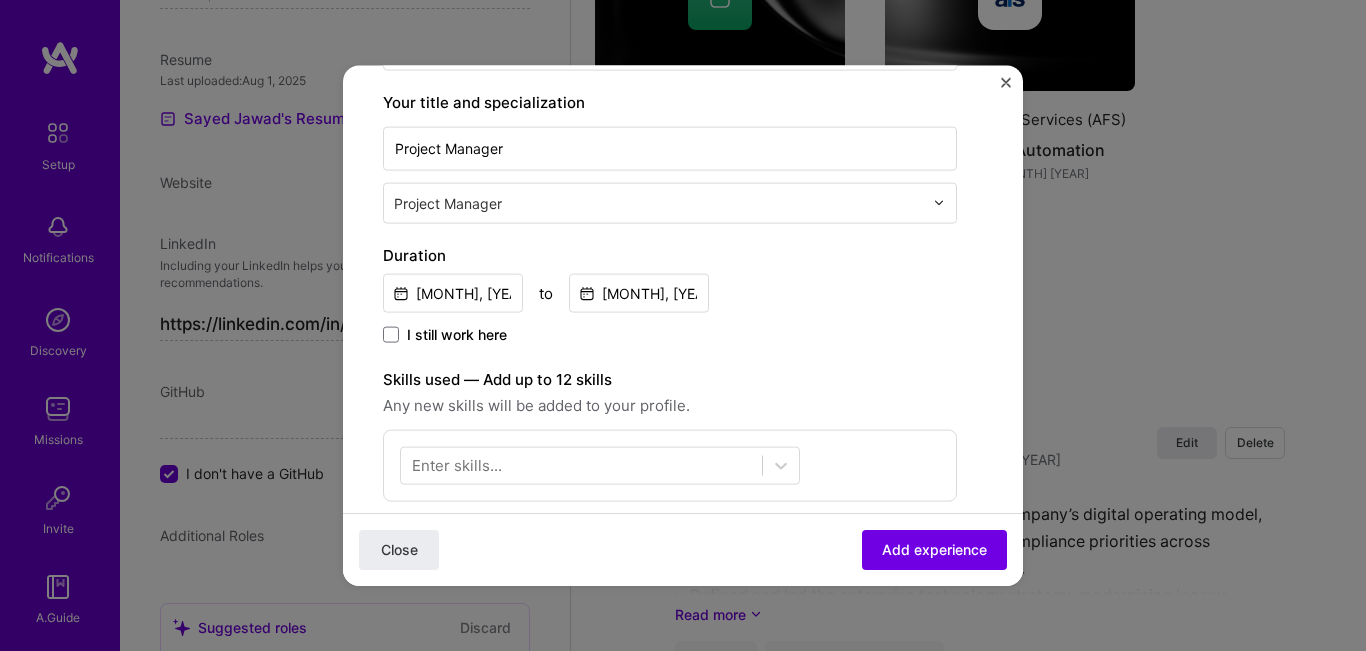 click on "Create a job experience Jobs help companies understand your past experience. Company logo Company name Batelco
Industry Add up to 2 industries. Selected industry 1 Your title and specialization Project Manager Project Manager Duration Jun, 1998
to Jul, 2005
I still work here Skills used — Add up to 12 skills Any new skills will be added to your profile. Enter skills... Description 100 characters minimum 0 / 2,000  characters Did this role require you to manage team members? (Optional) Yes, I managed 0 team members. Were you involved from inception to launch (0 - >  1)? (Optional) Zero to one is creation and development of a unique product from the ground up. I was involved in zero to one with this project Related projects (Optional) Connect a project you worked on at this position. Select projects" at bounding box center [670, 407] 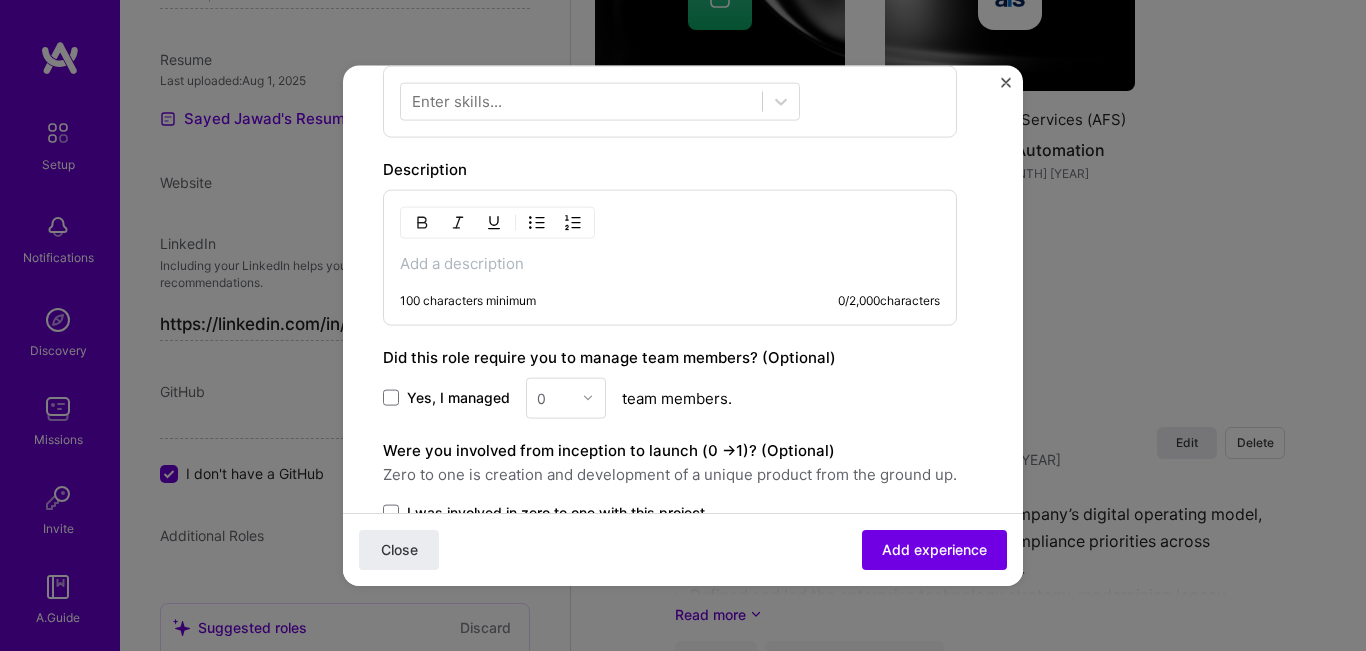 scroll, scrollTop: 700, scrollLeft: 0, axis: vertical 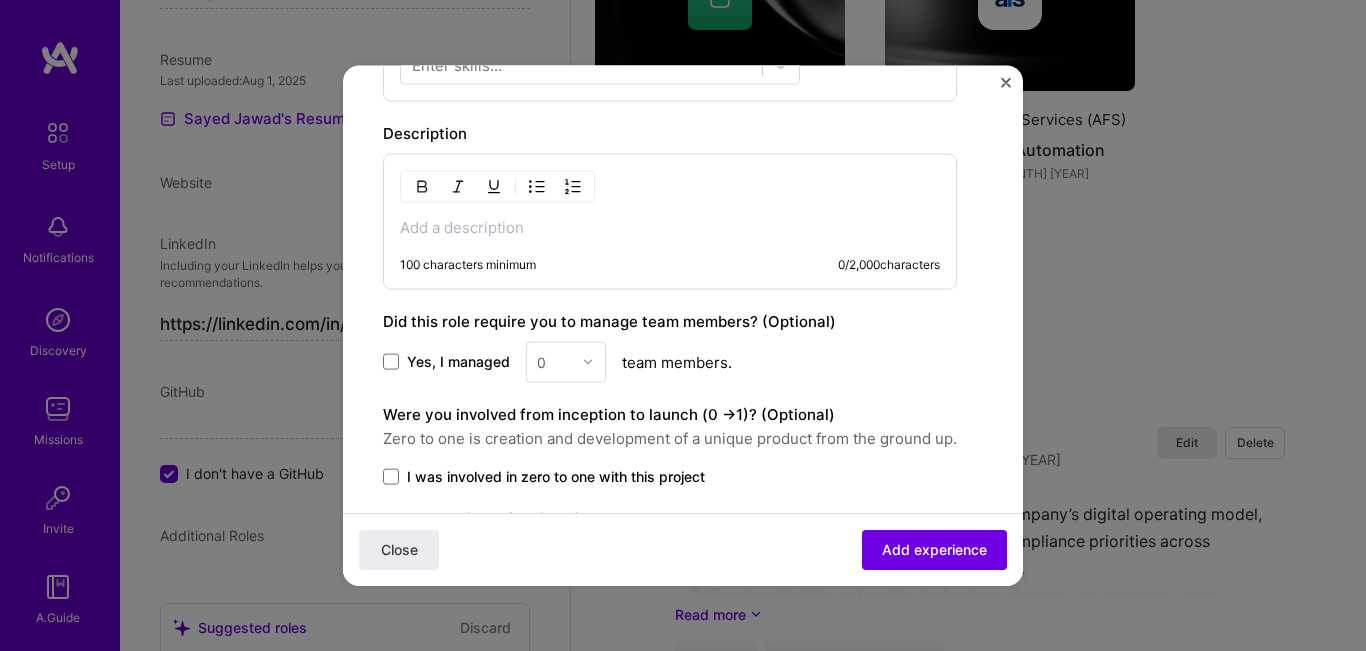 click at bounding box center [670, 227] 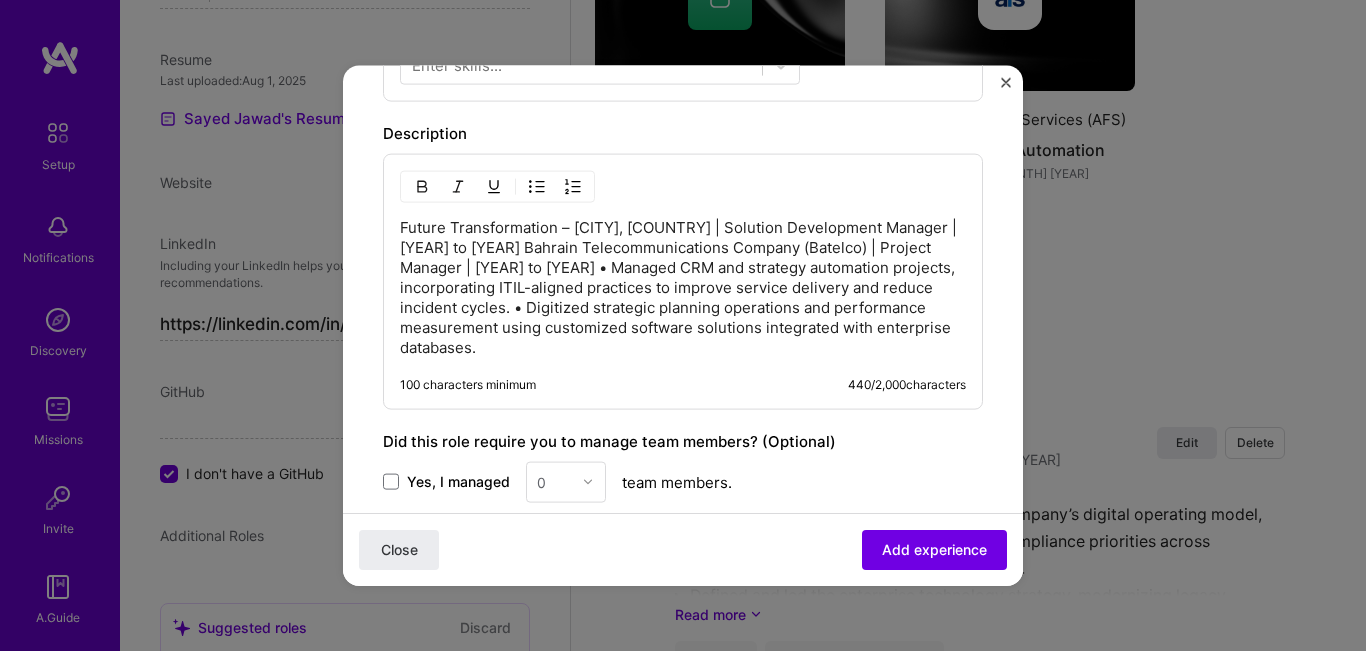 click on "Future Transformation – Bahrain | Solution Development Manager | 2004 to 2005 Bahrain Telecommunications Company (Batelco) | Project Manager | 1998 to 2004 • Managed CRM and strategy automation projects, incorporating ITIL-aligned practices to improve service delivery and reduce incident cycles. • Digitized strategic planning operations and performance measurement using customized software solutions integrated with enterprise databases." at bounding box center (683, 287) 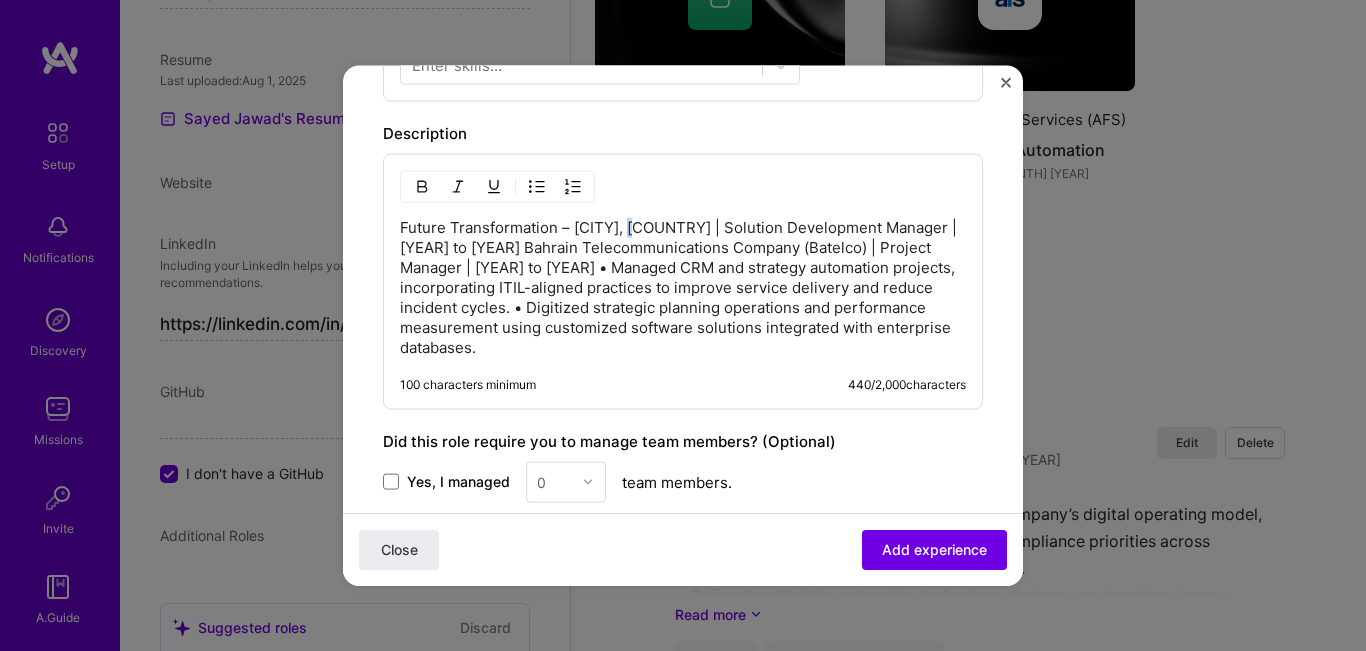 type 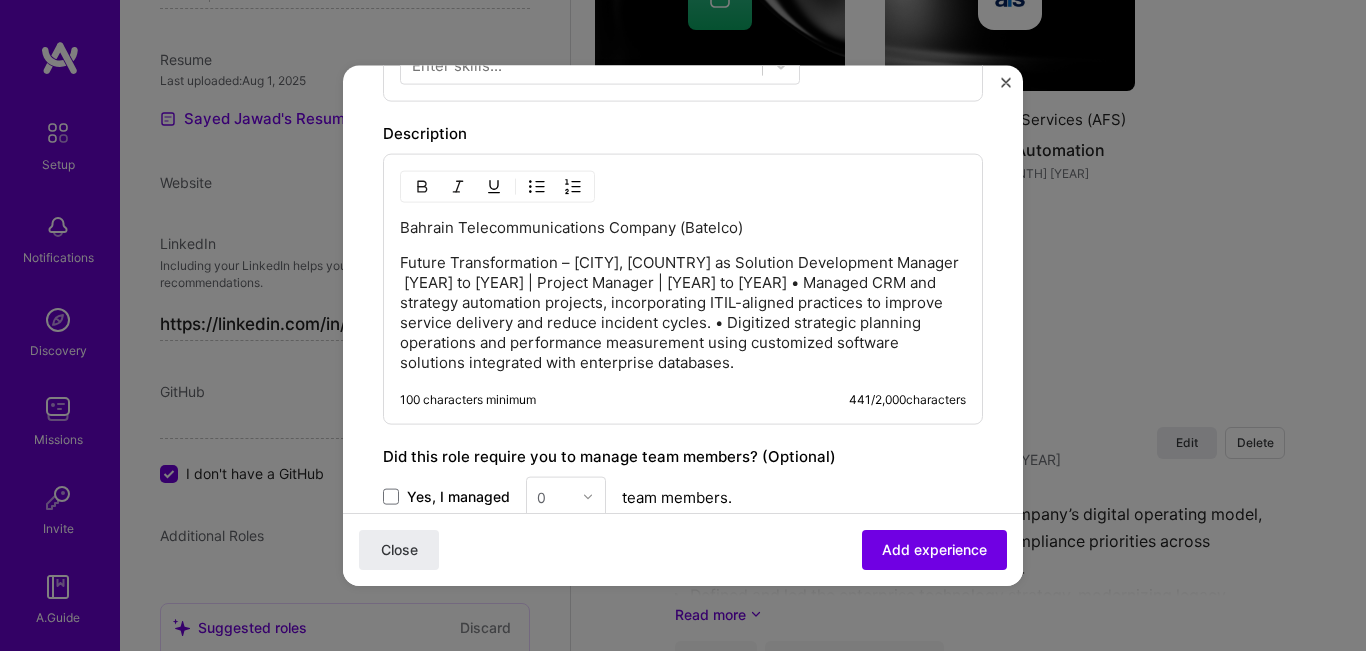 click on "Future Transformation – Bahrain as Solution Development Manager  2004 to 2005 | Project Manager | 1998 to 2004 • Managed CRM and strategy automation projects, incorporating ITIL-aligned practices to improve service delivery and reduce incident cycles. • Digitized strategic planning operations and performance measurement using customized software solutions integrated with enterprise databases." at bounding box center [683, 312] 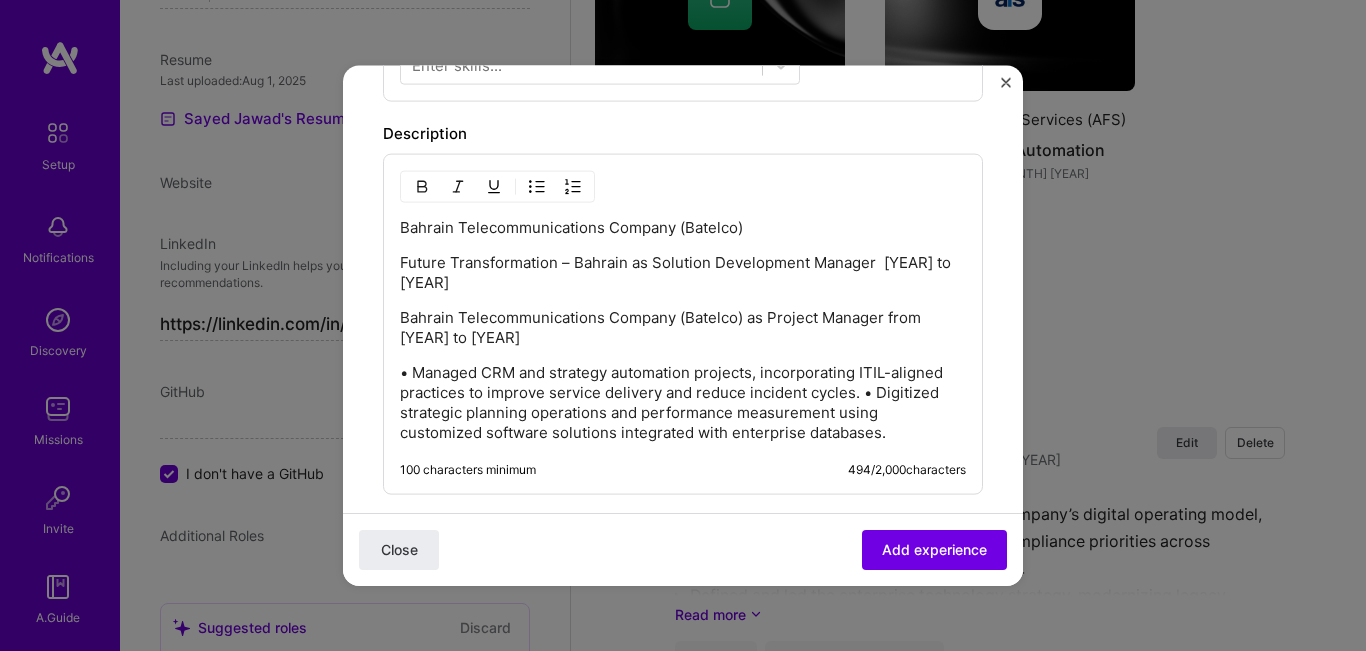 click at bounding box center (537, 186) 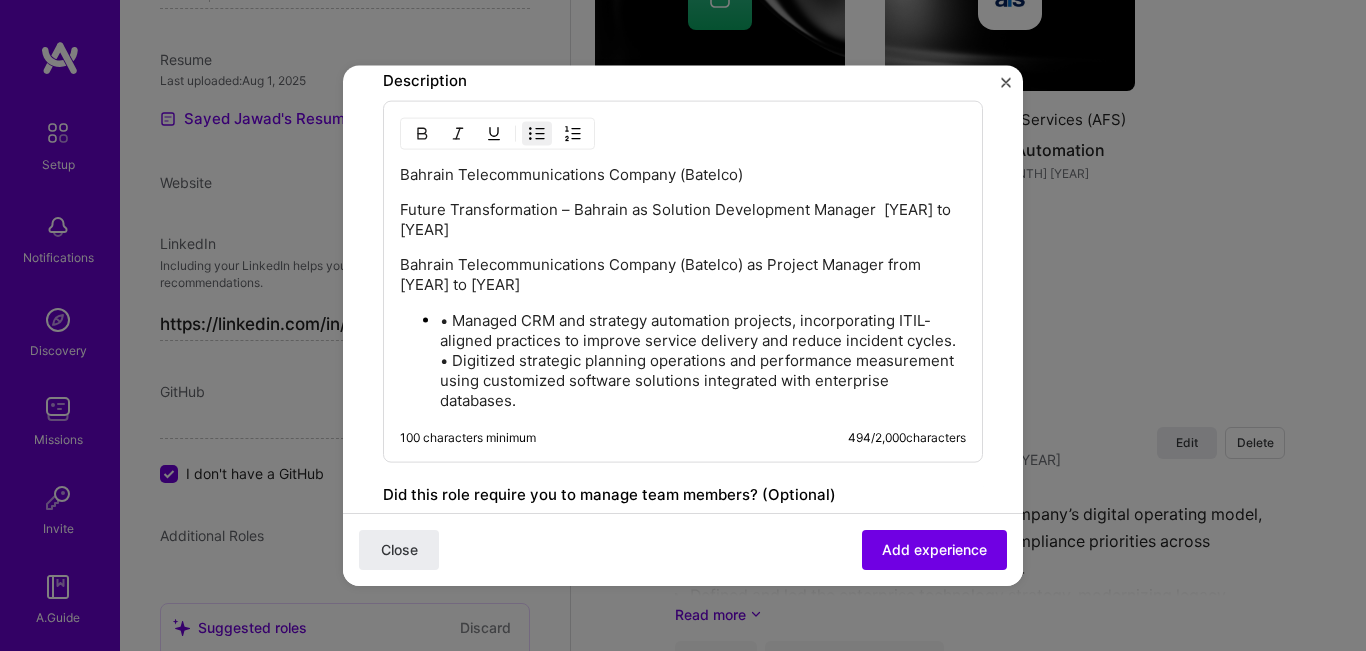 scroll, scrollTop: 800, scrollLeft: 0, axis: vertical 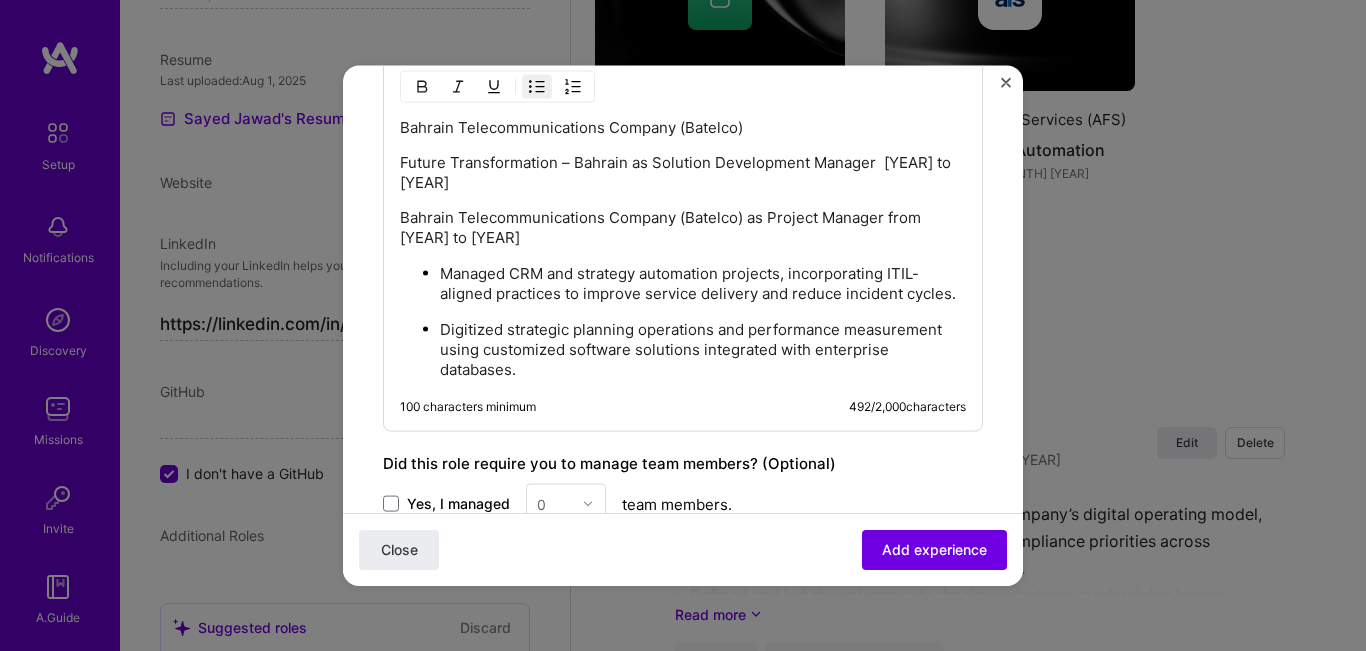 click on "Digitized strategic planning operations and performance measurement using customized software solutions integrated with enterprise databases." at bounding box center (703, 349) 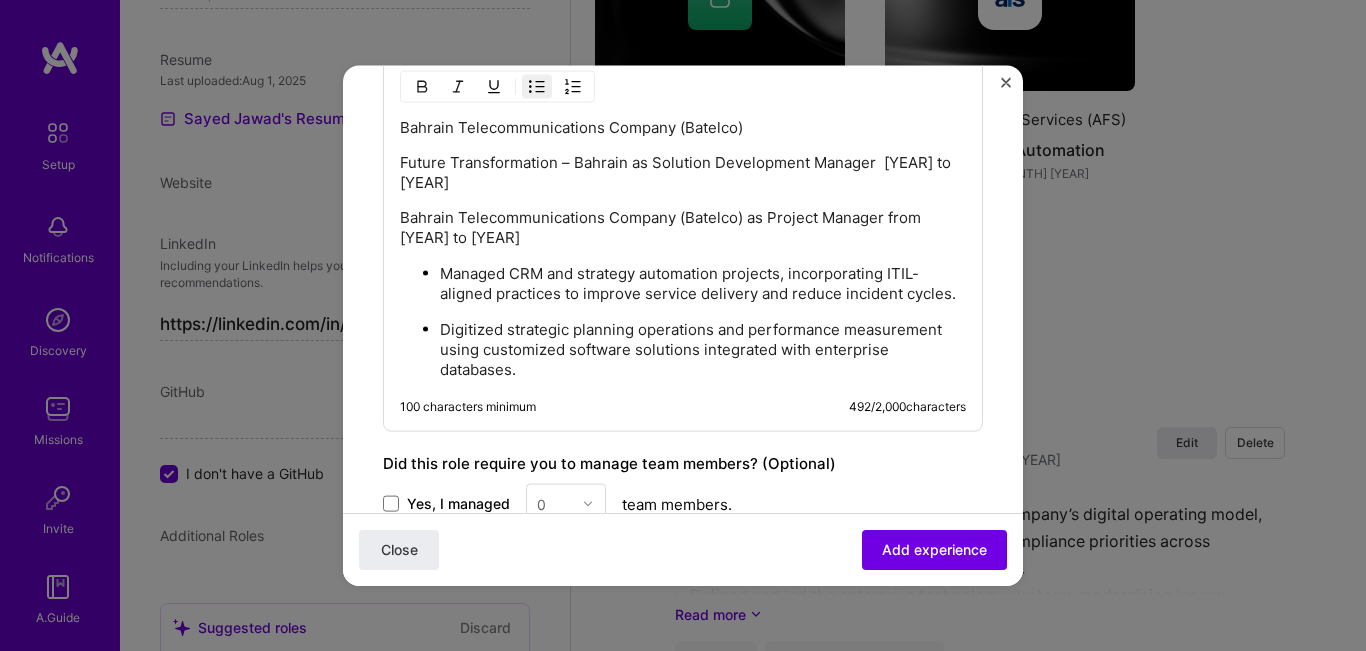 drag, startPoint x: 789, startPoint y: 277, endPoint x: 783, endPoint y: 315, distance: 38.470768 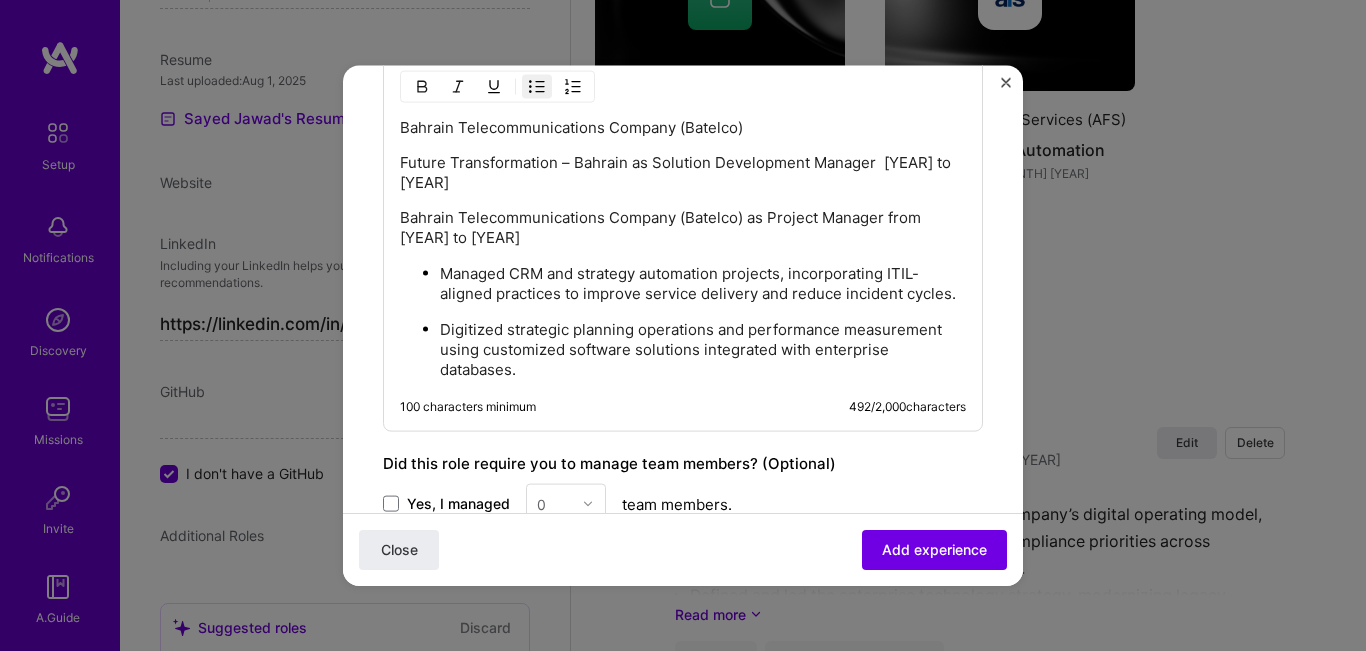 click on "Managed CRM and strategy automation projects, incorporating ITIL-aligned practices to improve service delivery and reduce incident cycles." at bounding box center [703, 283] 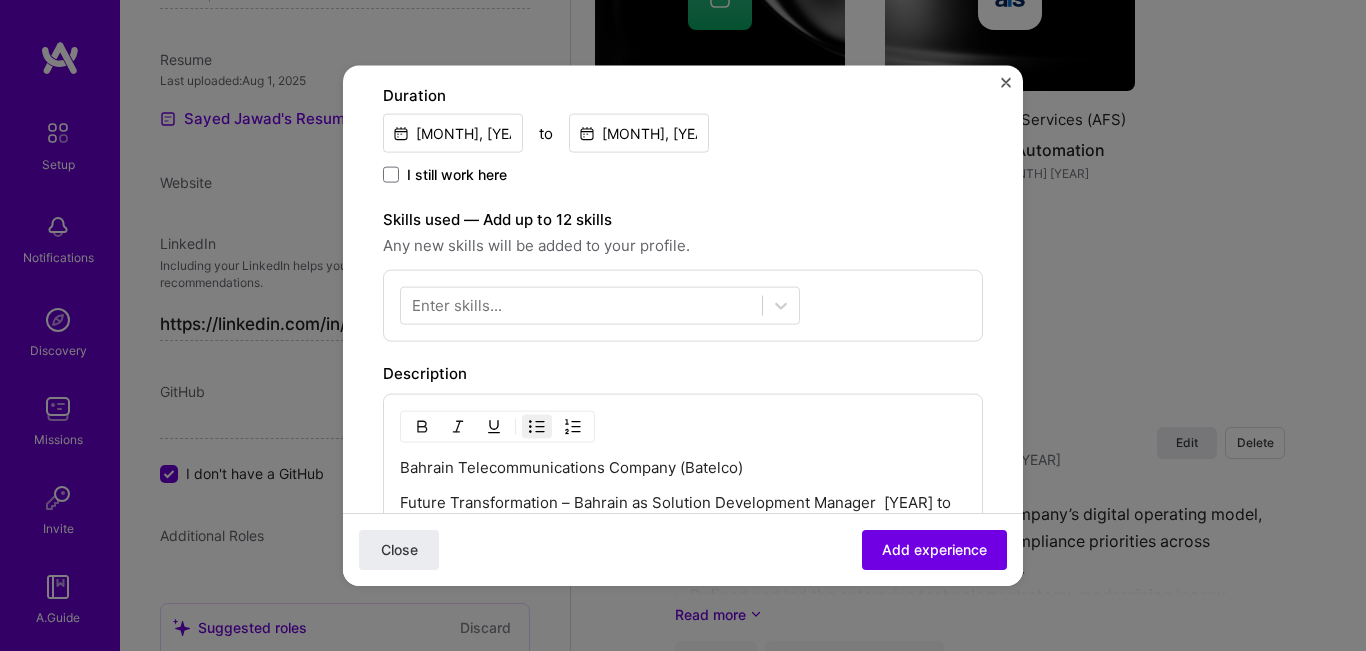 scroll, scrollTop: 459, scrollLeft: 0, axis: vertical 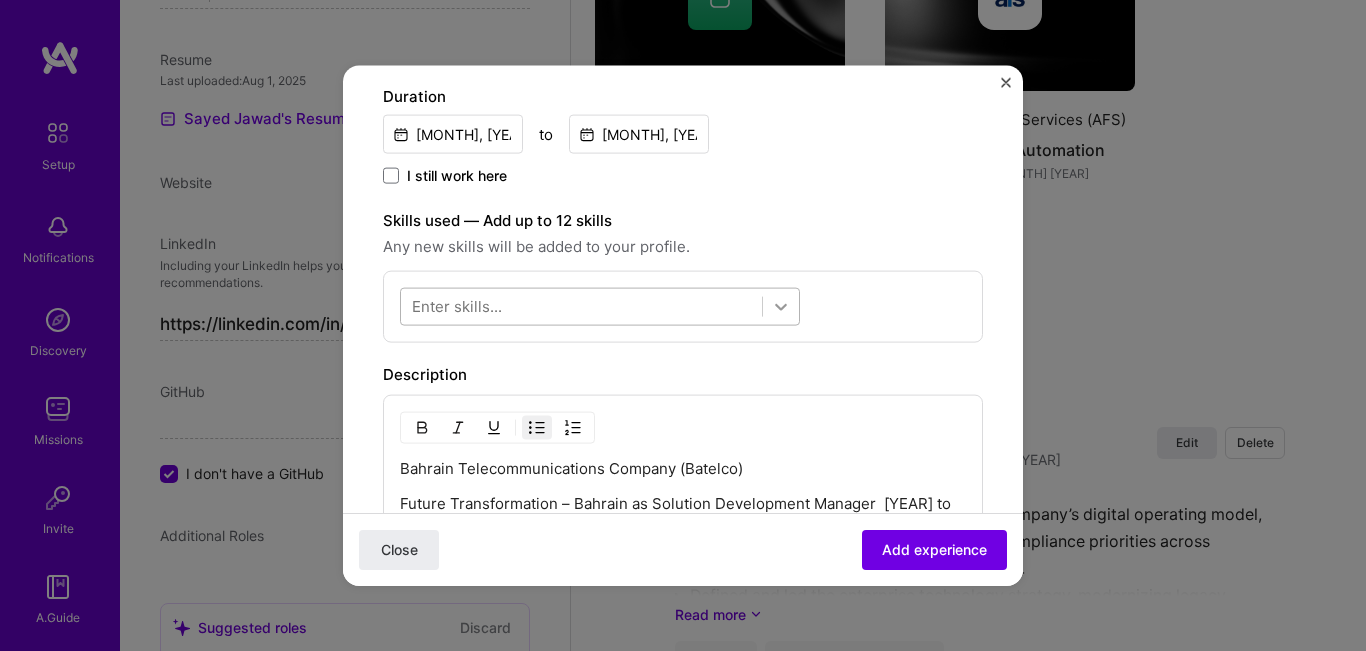 click 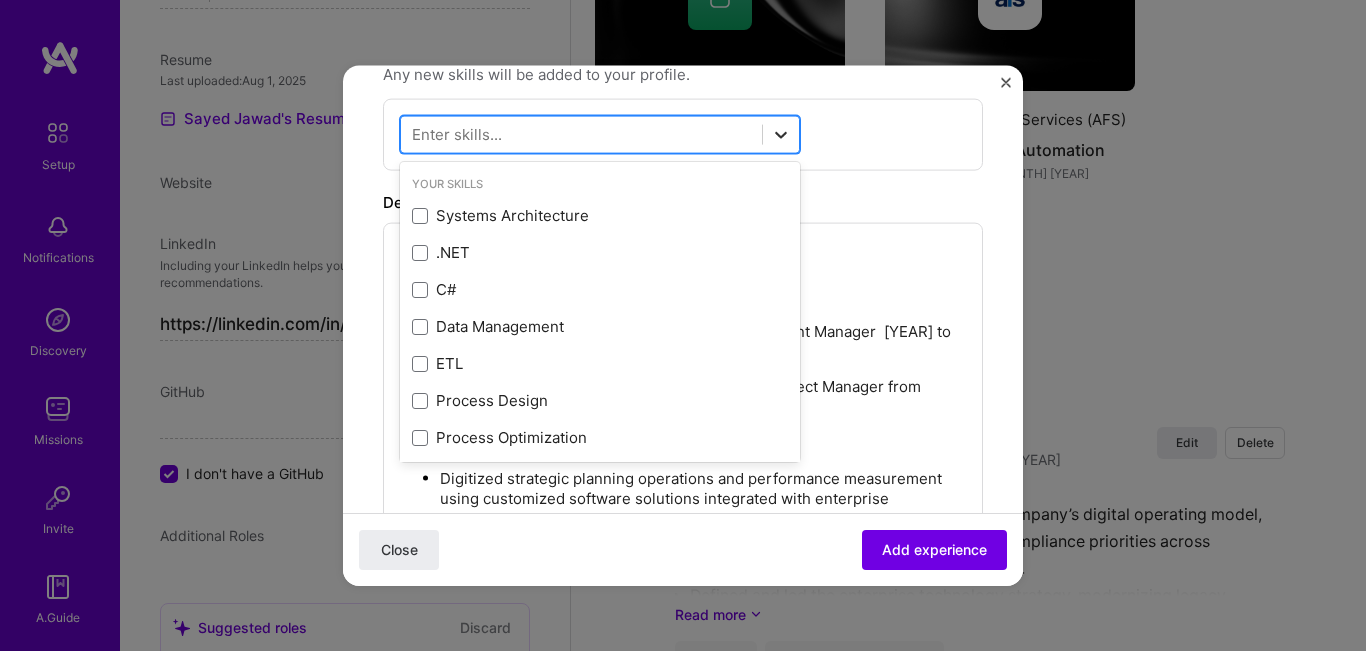 scroll, scrollTop: 659, scrollLeft: 0, axis: vertical 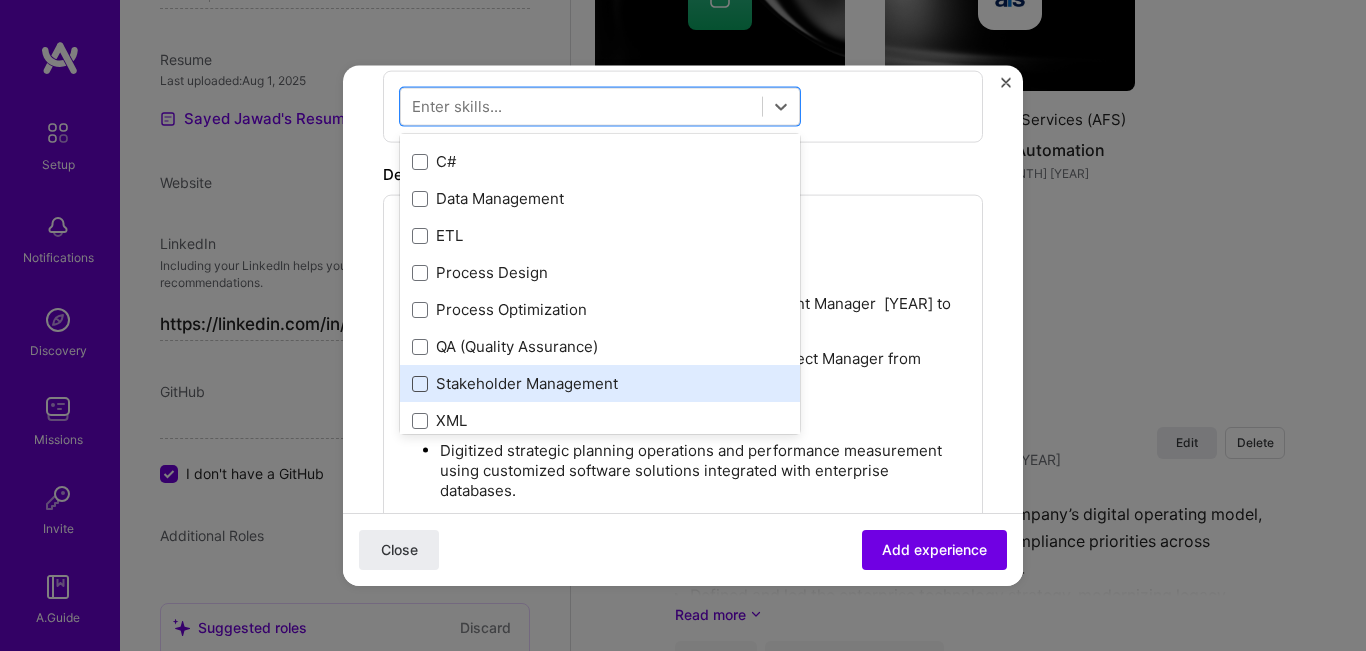 click at bounding box center (420, 383) 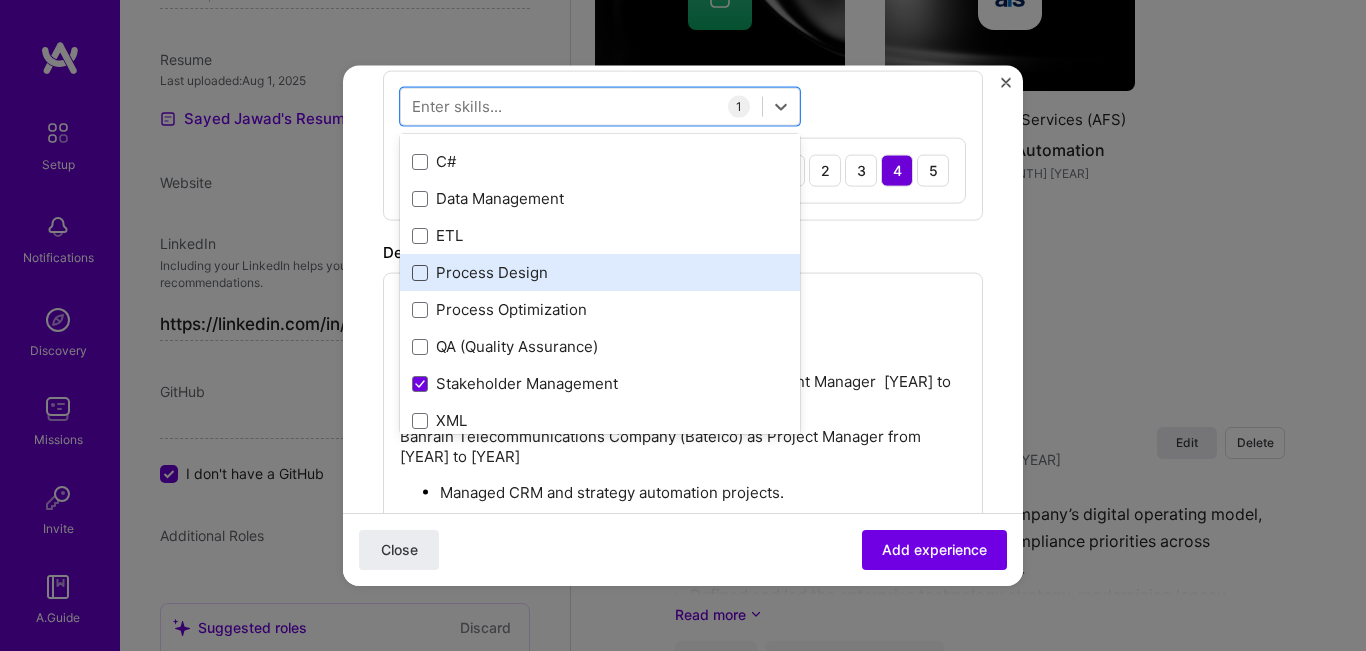 click at bounding box center (420, 272) 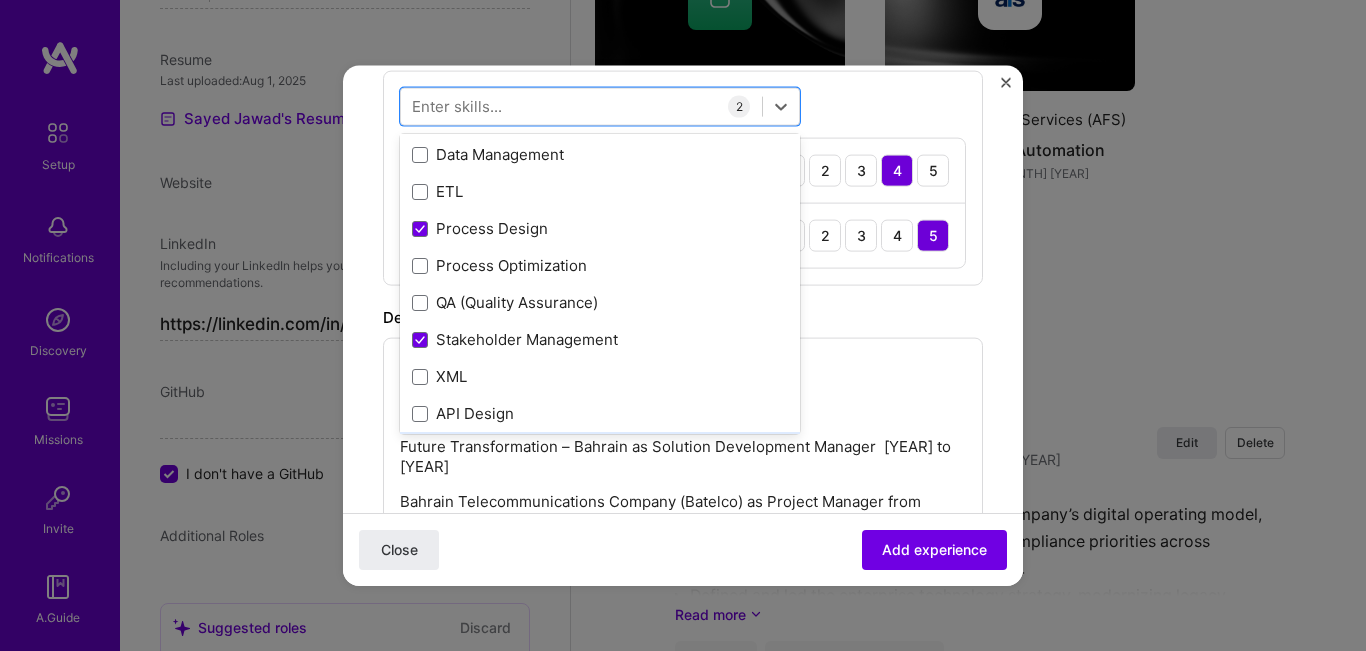 scroll, scrollTop: 100, scrollLeft: 0, axis: vertical 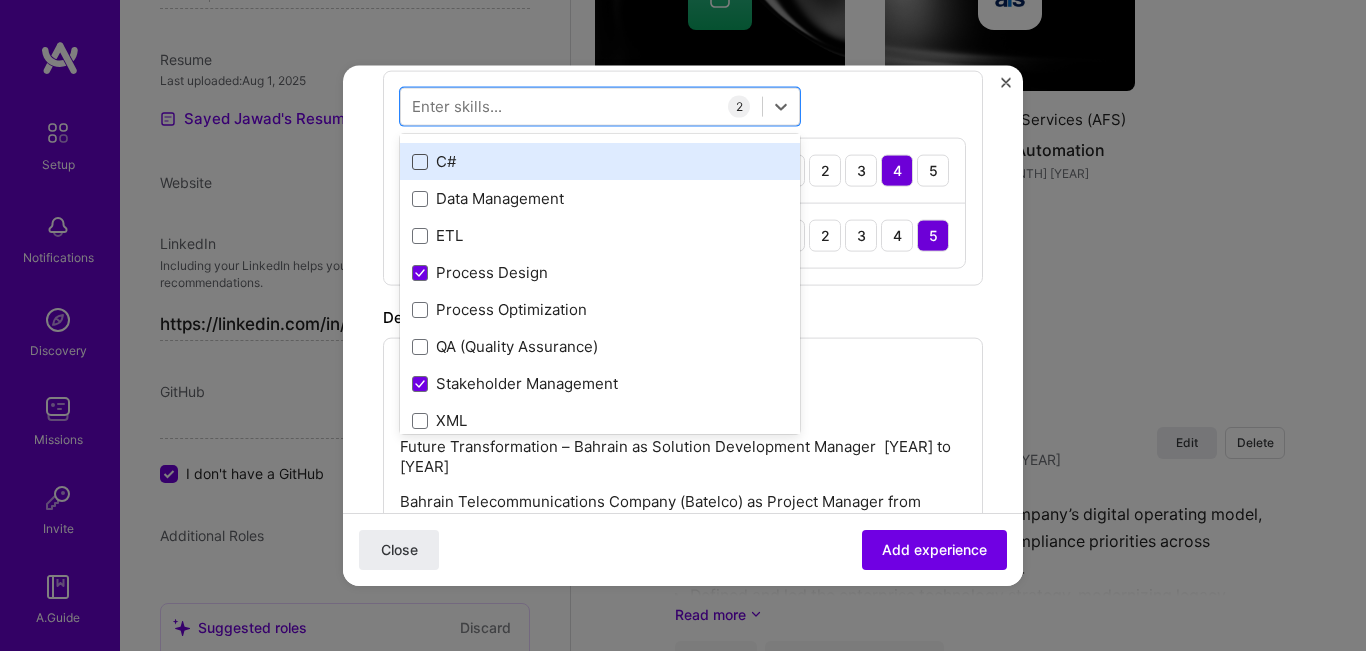 click at bounding box center [420, 161] 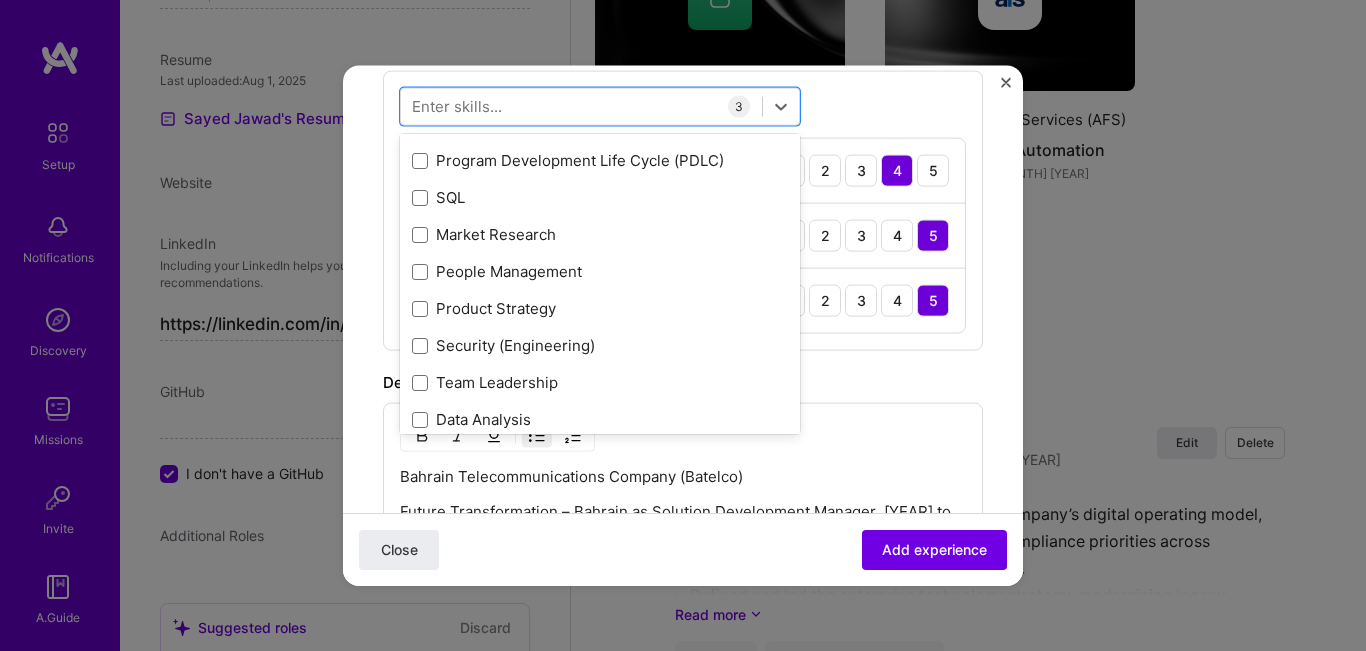 scroll, scrollTop: 700, scrollLeft: 0, axis: vertical 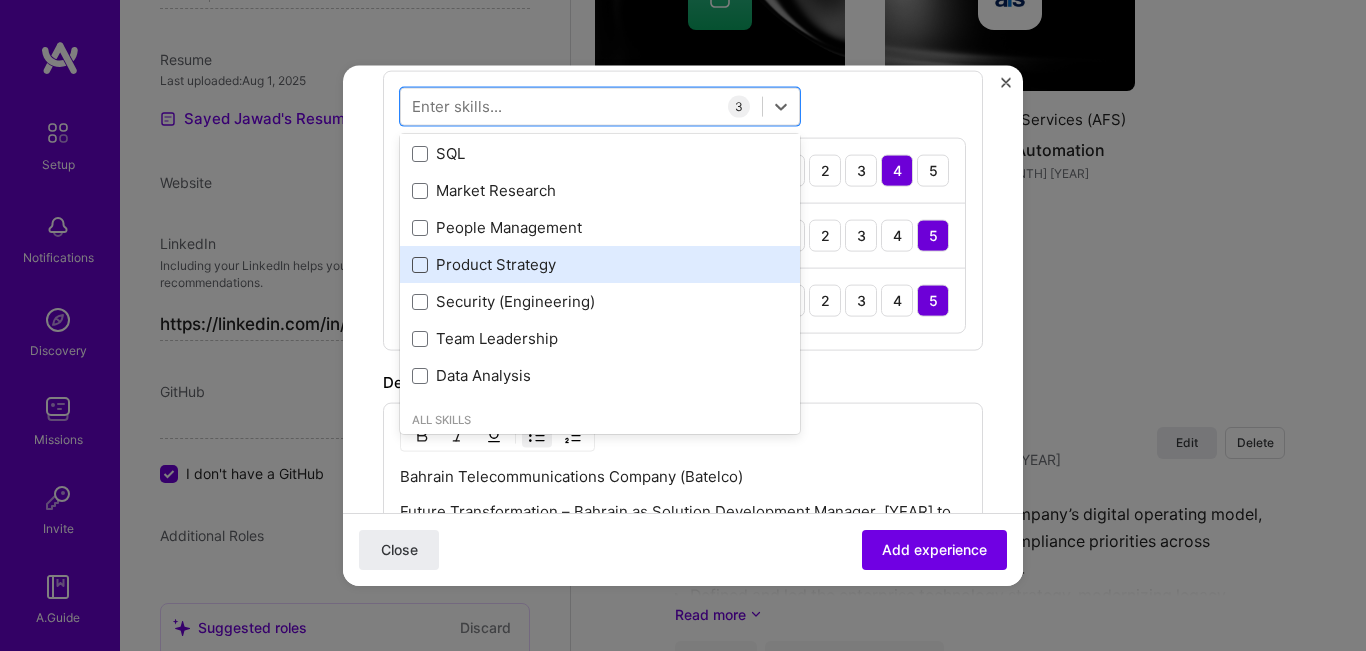 click at bounding box center [420, 264] 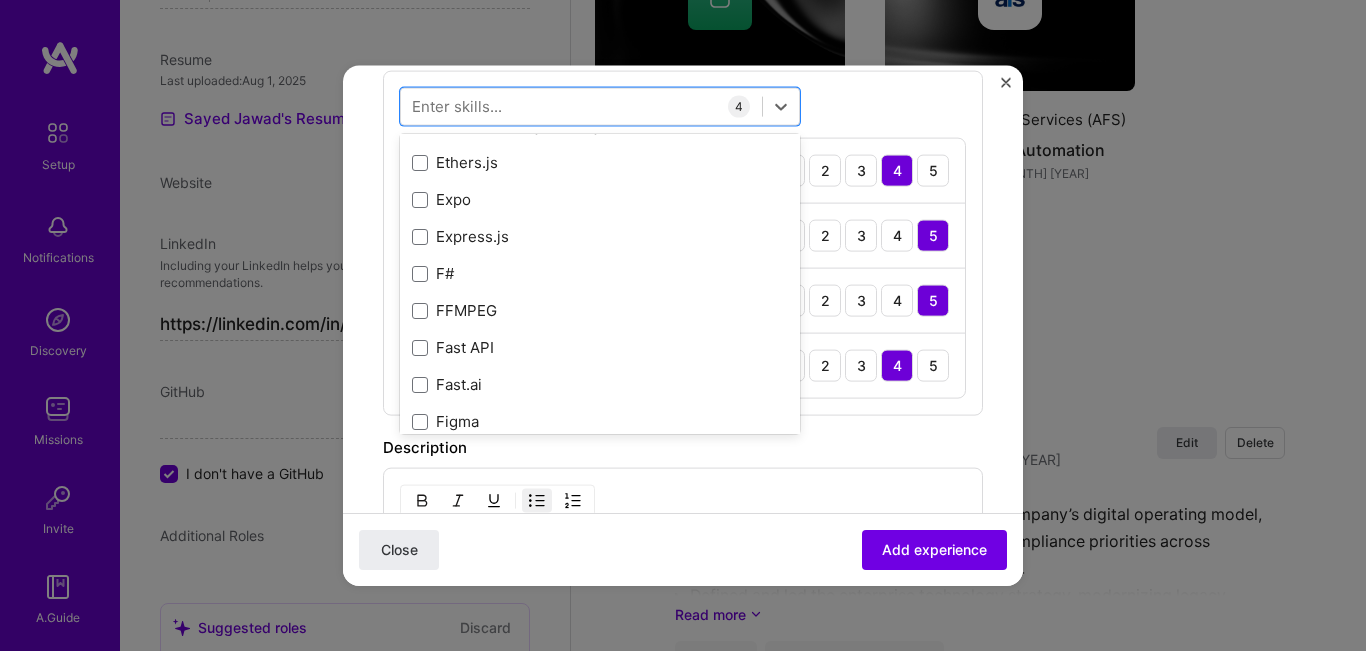 scroll, scrollTop: 5300, scrollLeft: 0, axis: vertical 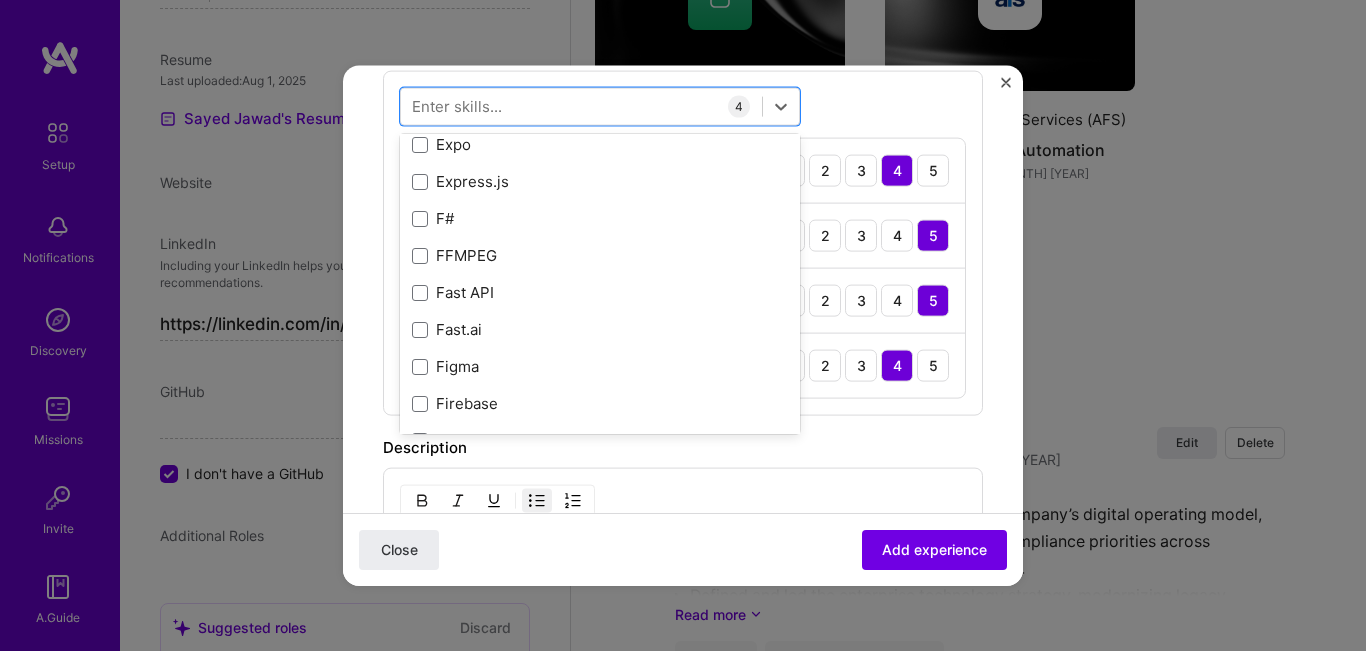 click on "Create a job experience Jobs help companies understand your past experience. Company logo Company name Batelco
Industry Add up to 2 industries. Selected industry 1 Your title and specialization Project Manager Project Manager Duration Jun, 1998
to Jul, 2005
I still work here Skills used — Add up to 12 skills Any new skills will be added to your profile. option Product Strategy, selected. option Fast.ai focused, 0 of 2. 378 results available. Use Up and Down to choose options, press Enter to select the currently focused option, press Escape to exit the menu, press Tab to select the option and exit the menu. Your Skills Systems Architecture .NET C# Data Management ETL Process Design Process Optimization QA (Quality Assurance) Stakeholder Management XML API Design Azure Data Architecture DevOps Mentoring Microservices MongoDB Program Development Life Cycle (PDLC) SQL Market Research Team Leadership" at bounding box center (683, 352) 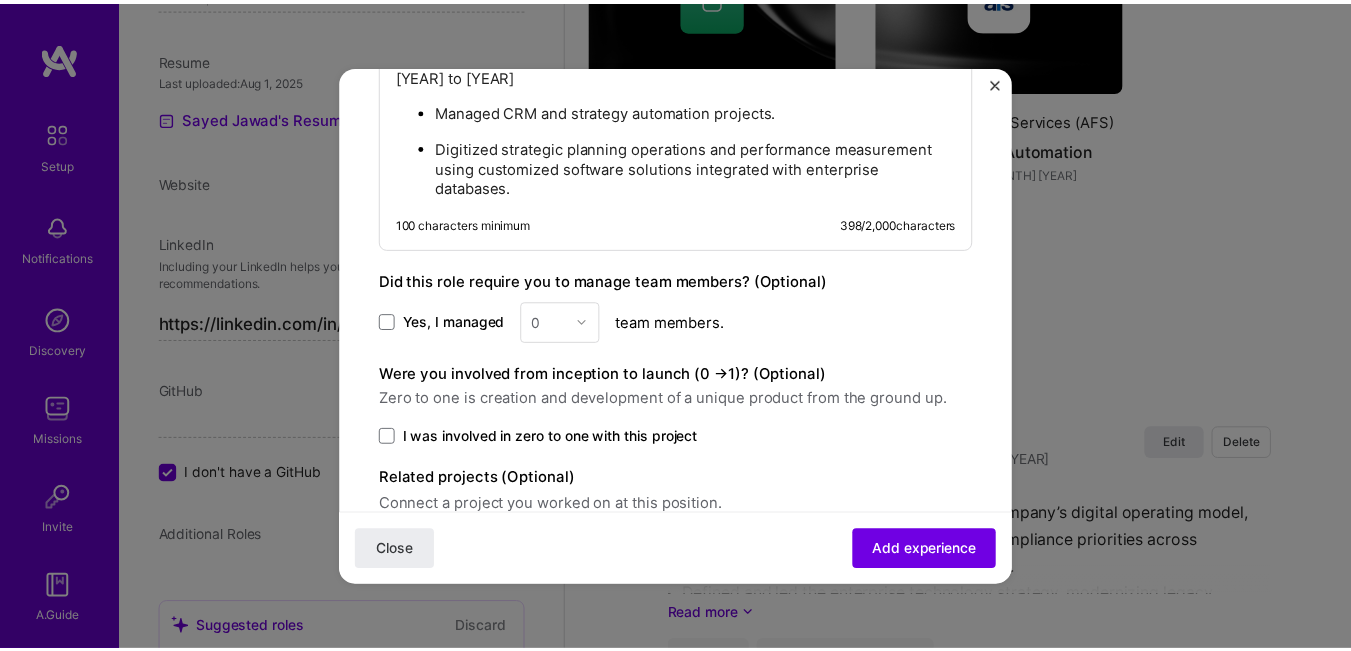 scroll, scrollTop: 1259, scrollLeft: 0, axis: vertical 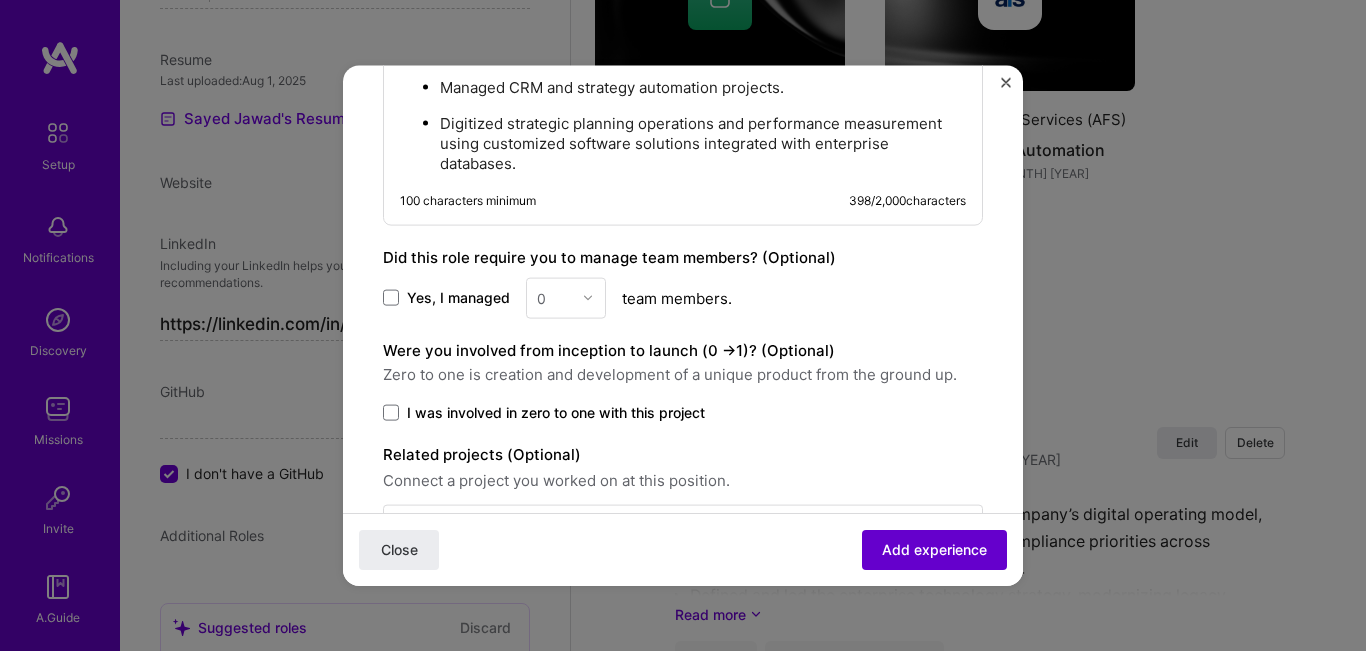 click on "Add experience" at bounding box center (934, 550) 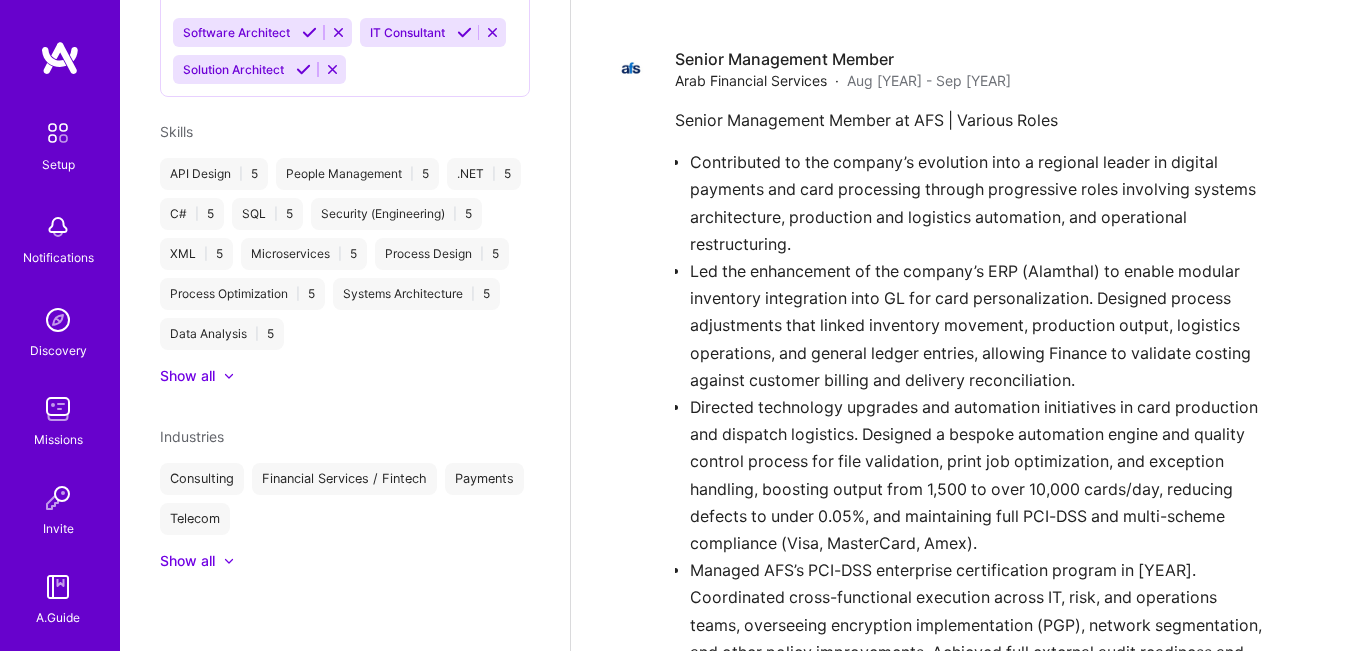 scroll, scrollTop: 616, scrollLeft: 0, axis: vertical 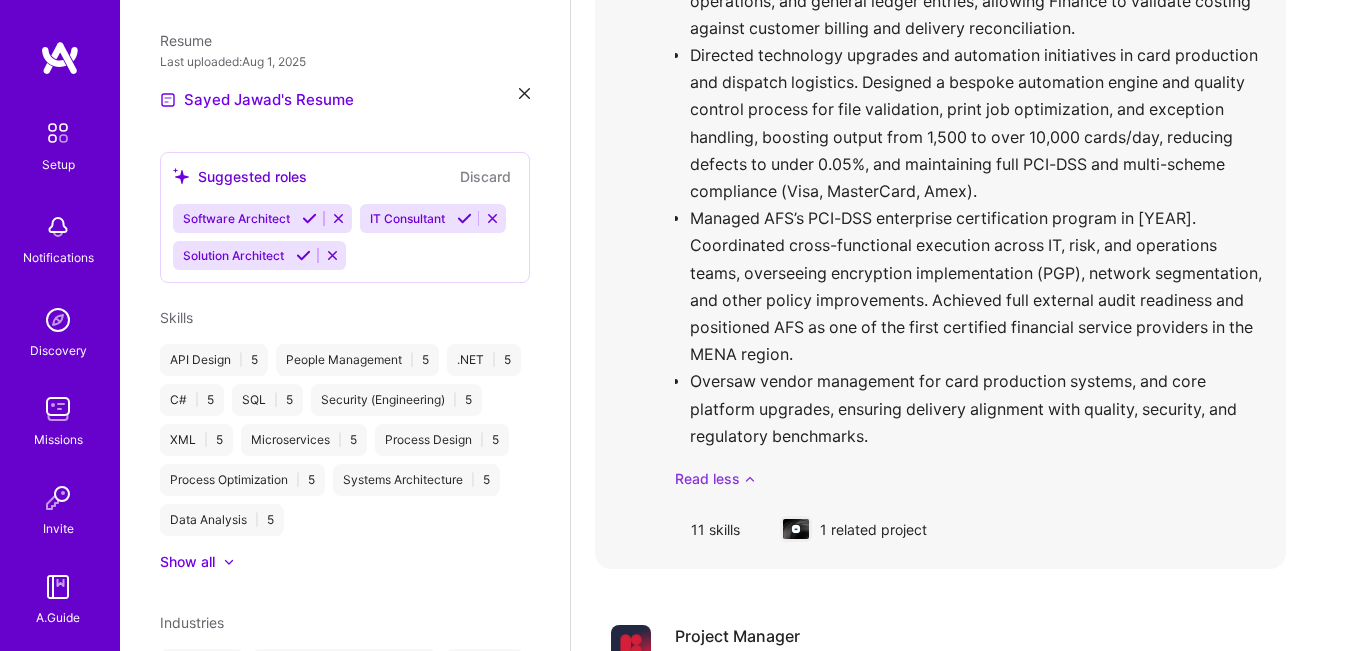 click on "Read less" at bounding box center [972, 478] 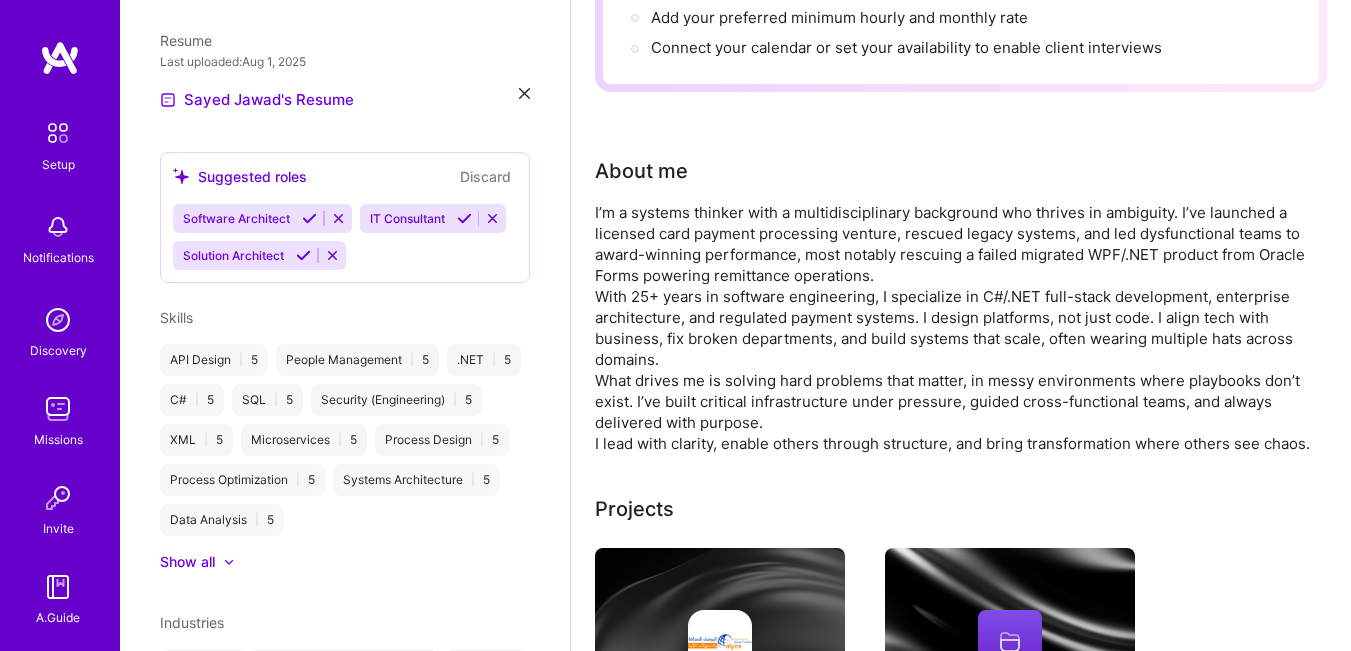 scroll, scrollTop: 0, scrollLeft: 0, axis: both 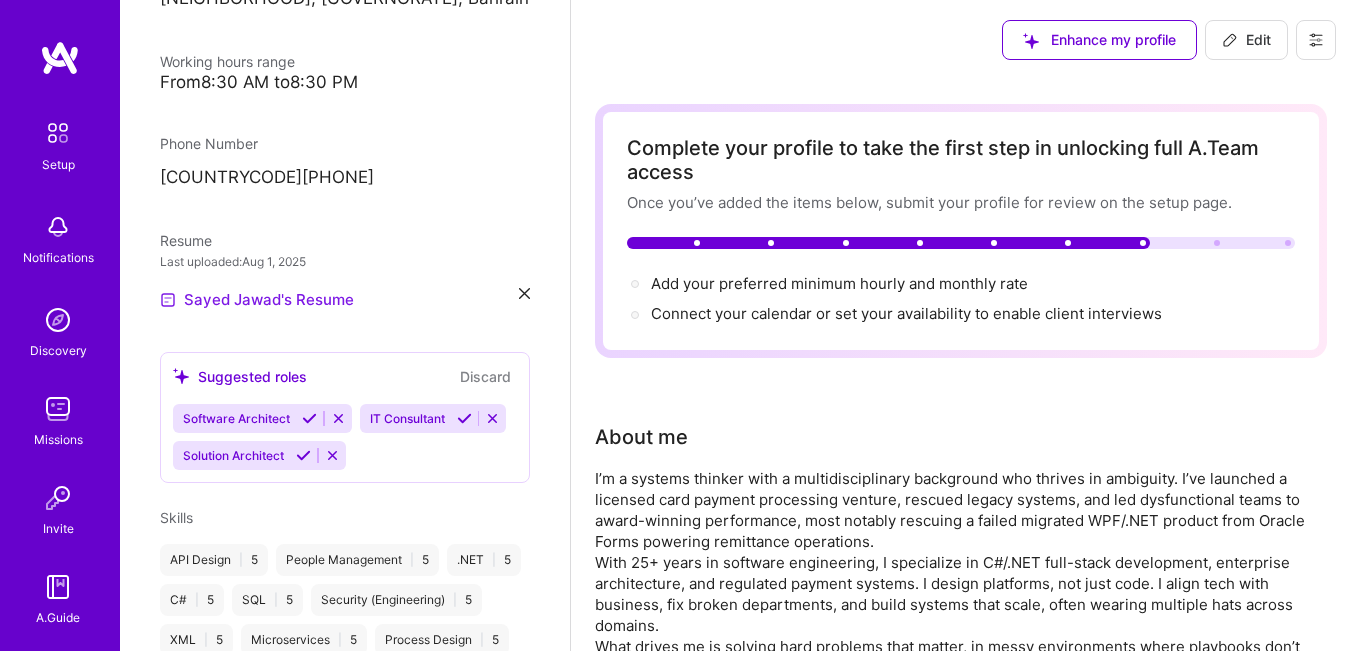 click on "Sayed Jawad's Resume" at bounding box center (257, 300) 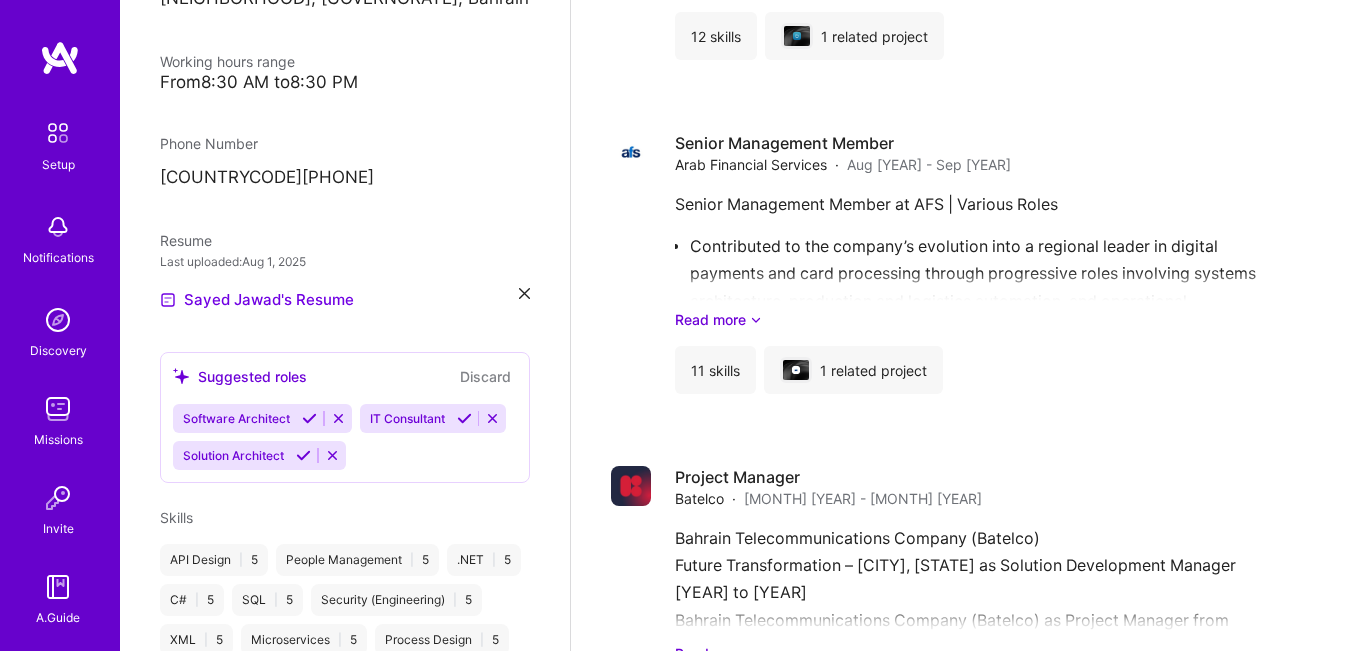 scroll, scrollTop: 2200, scrollLeft: 0, axis: vertical 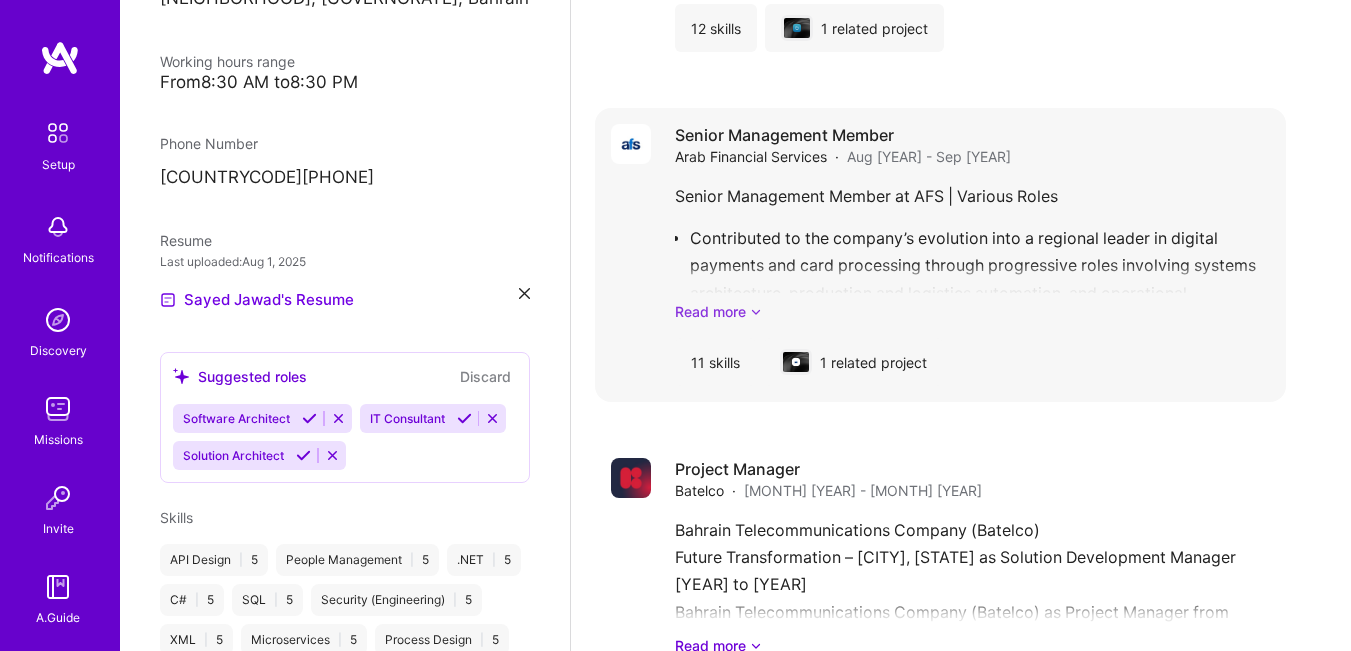 click on "Read more" at bounding box center (972, 311) 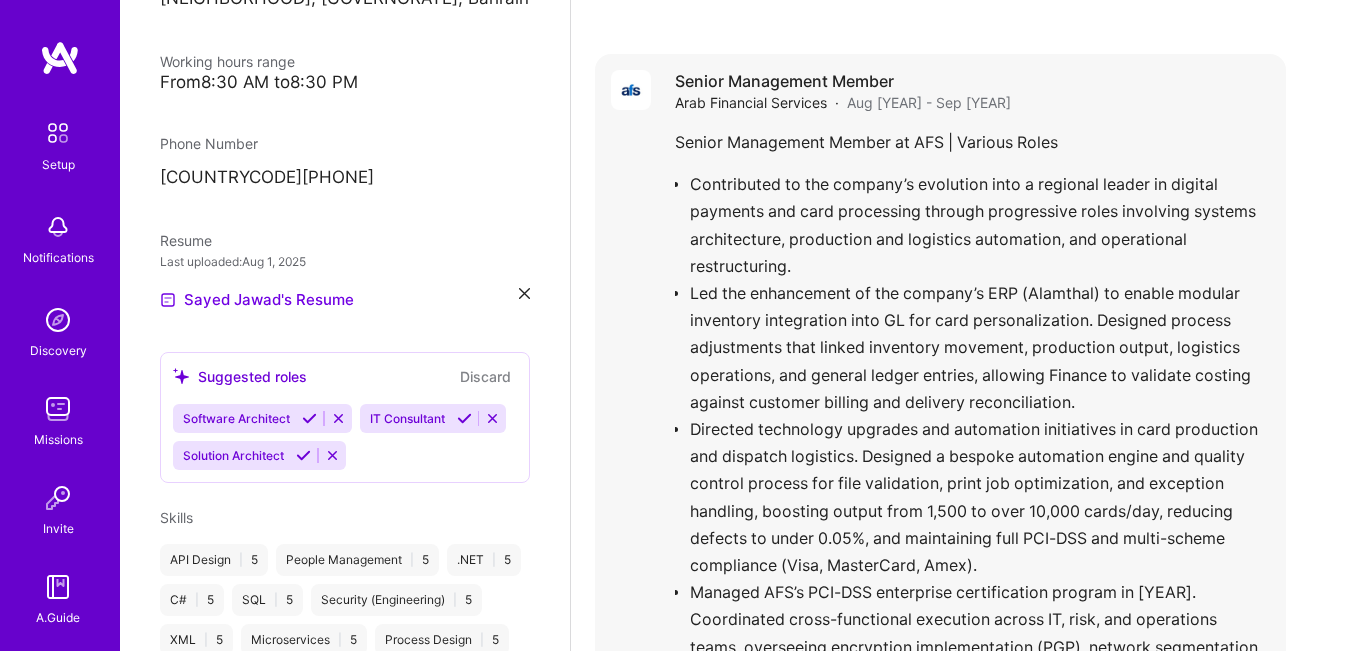 scroll, scrollTop: 2300, scrollLeft: 0, axis: vertical 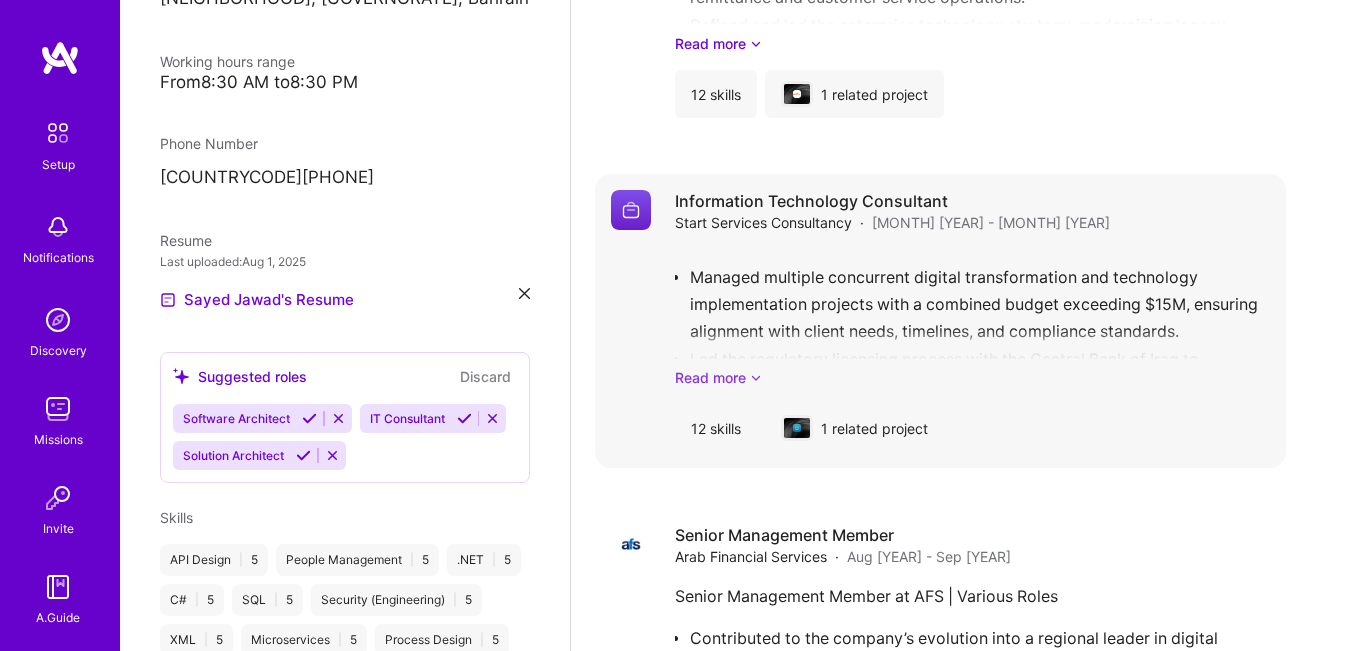 click on "Read more" at bounding box center [972, 377] 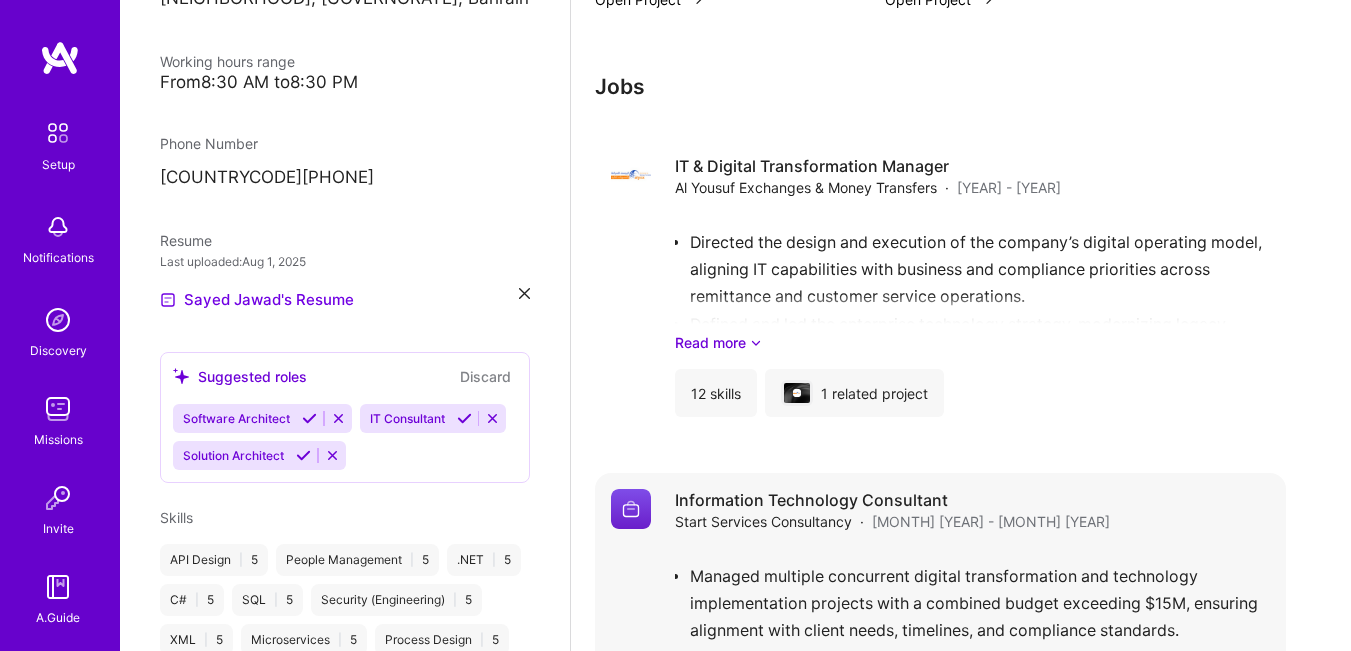 scroll, scrollTop: 1500, scrollLeft: 0, axis: vertical 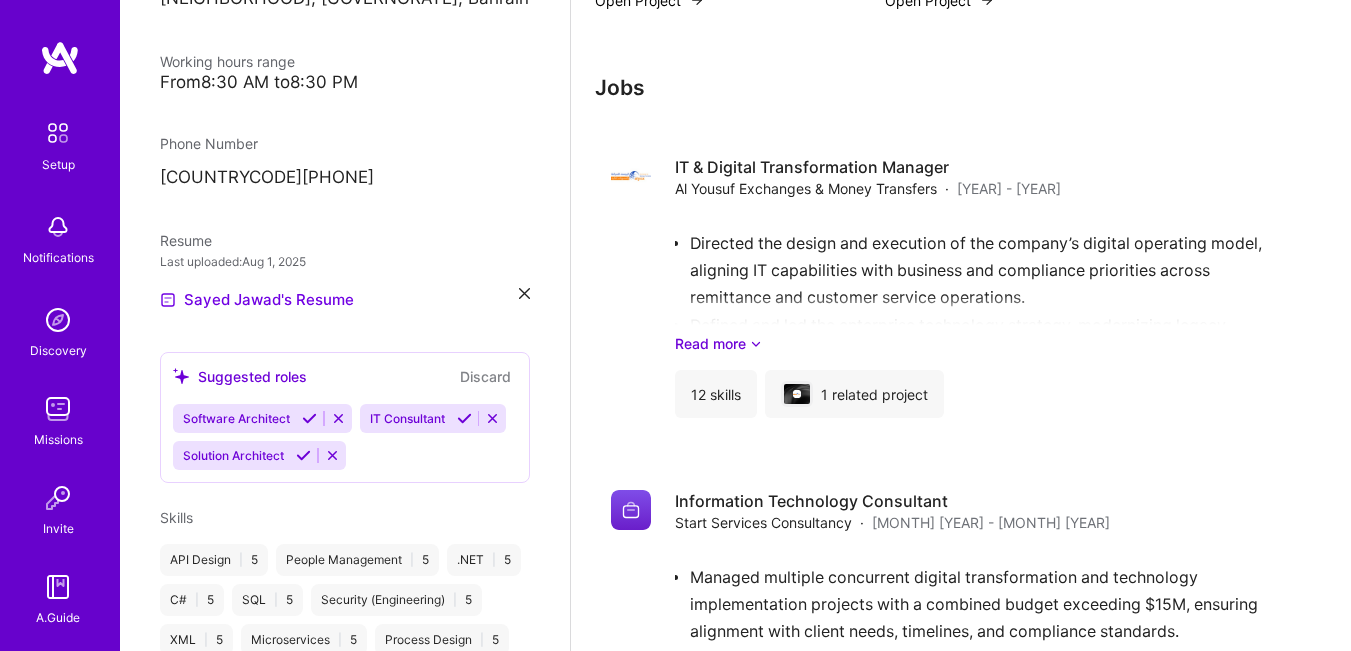 click at bounding box center (524, 293) 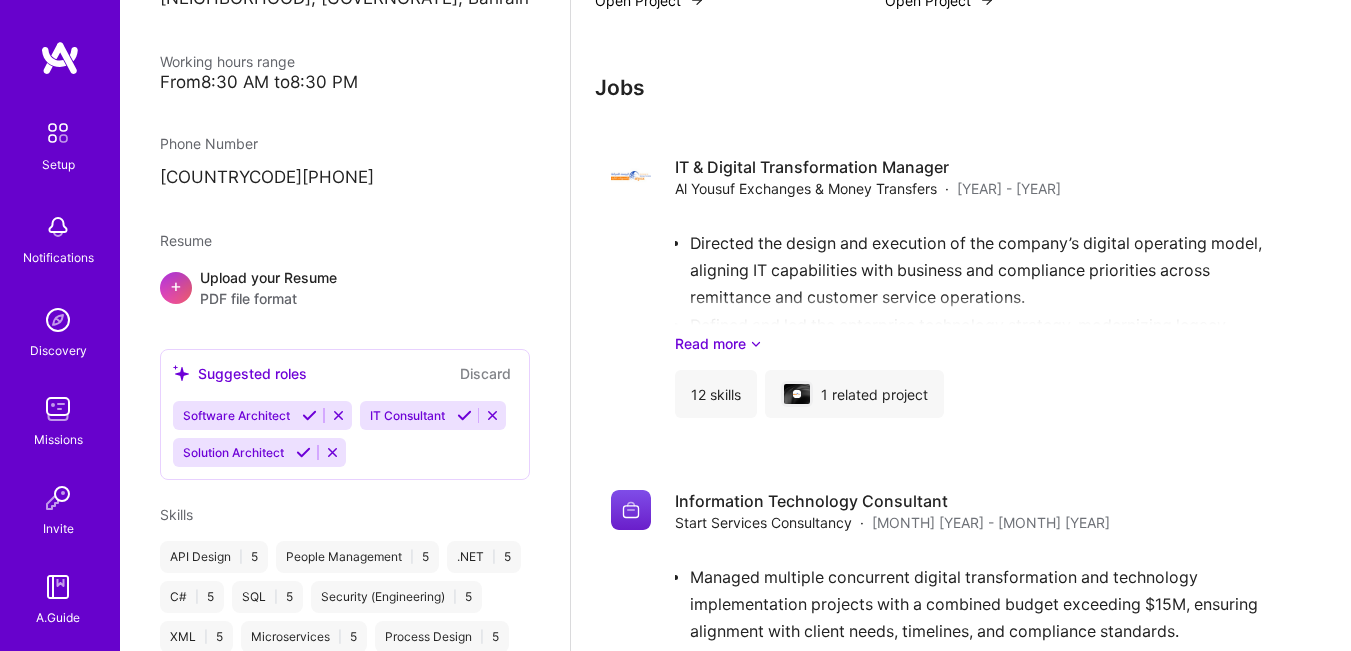 click on "PDF file format" at bounding box center [268, 298] 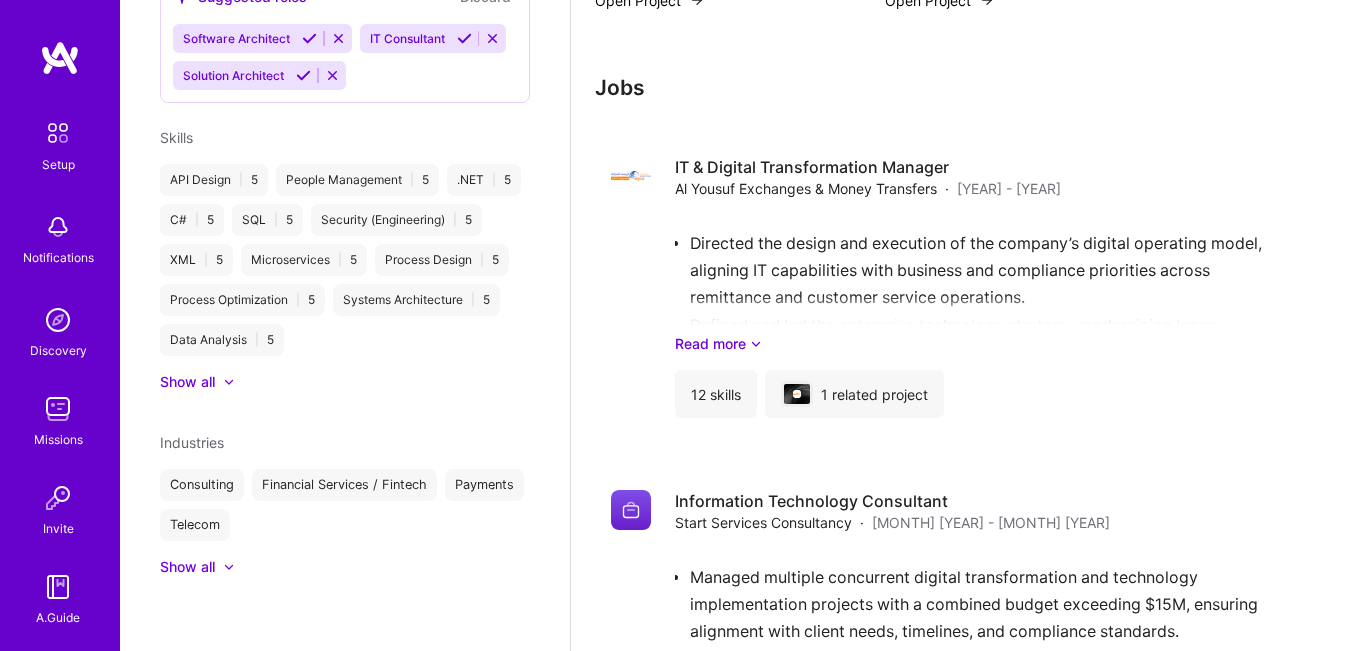 scroll, scrollTop: 816, scrollLeft: 0, axis: vertical 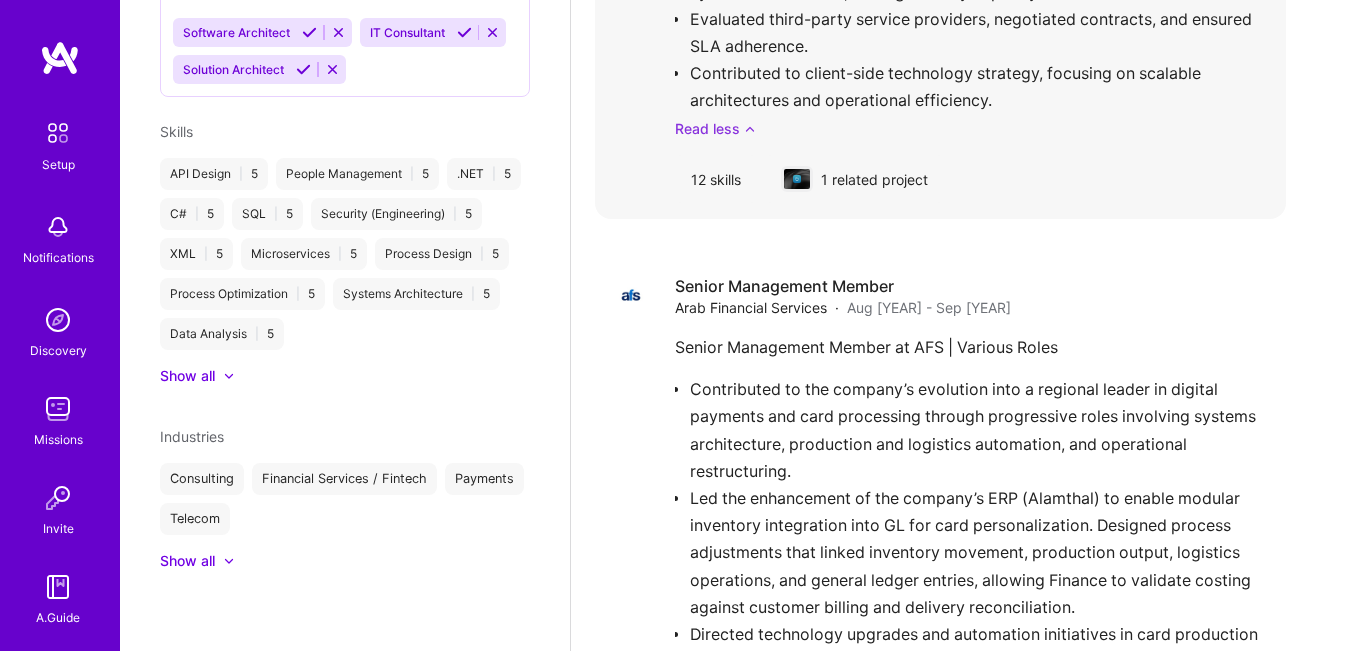 click on "Read less" at bounding box center [972, 128] 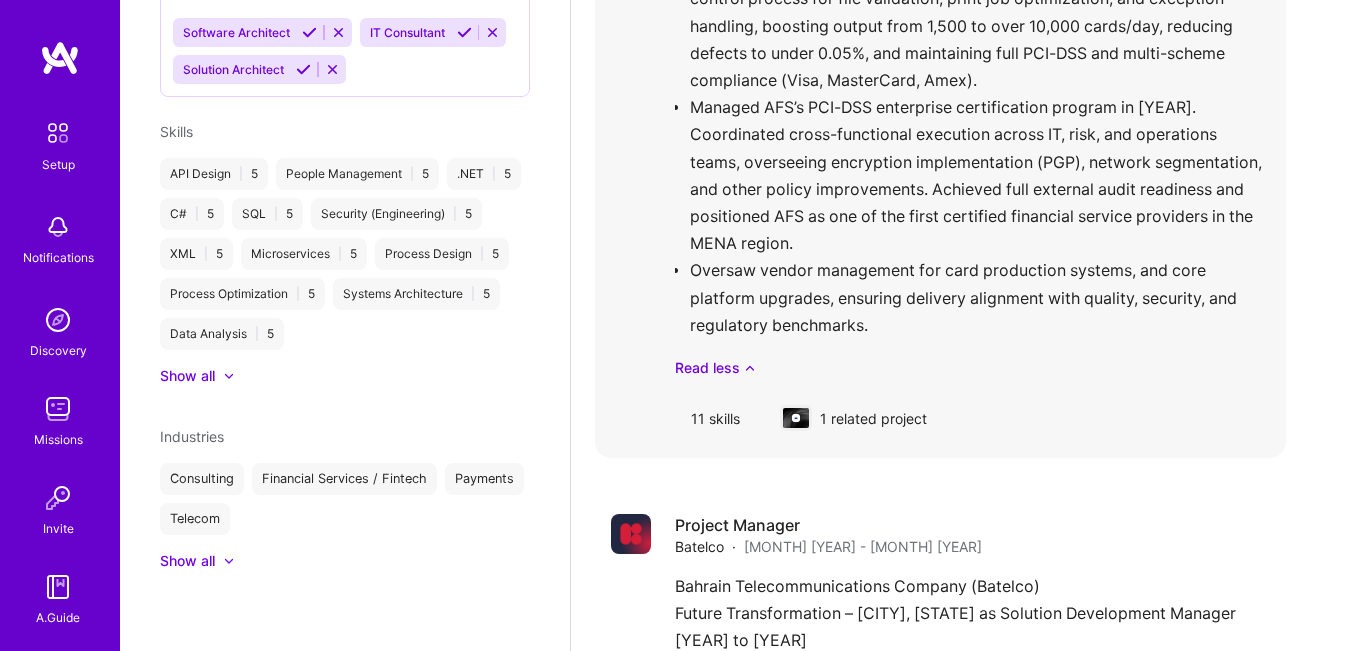 scroll, scrollTop: 3300, scrollLeft: 0, axis: vertical 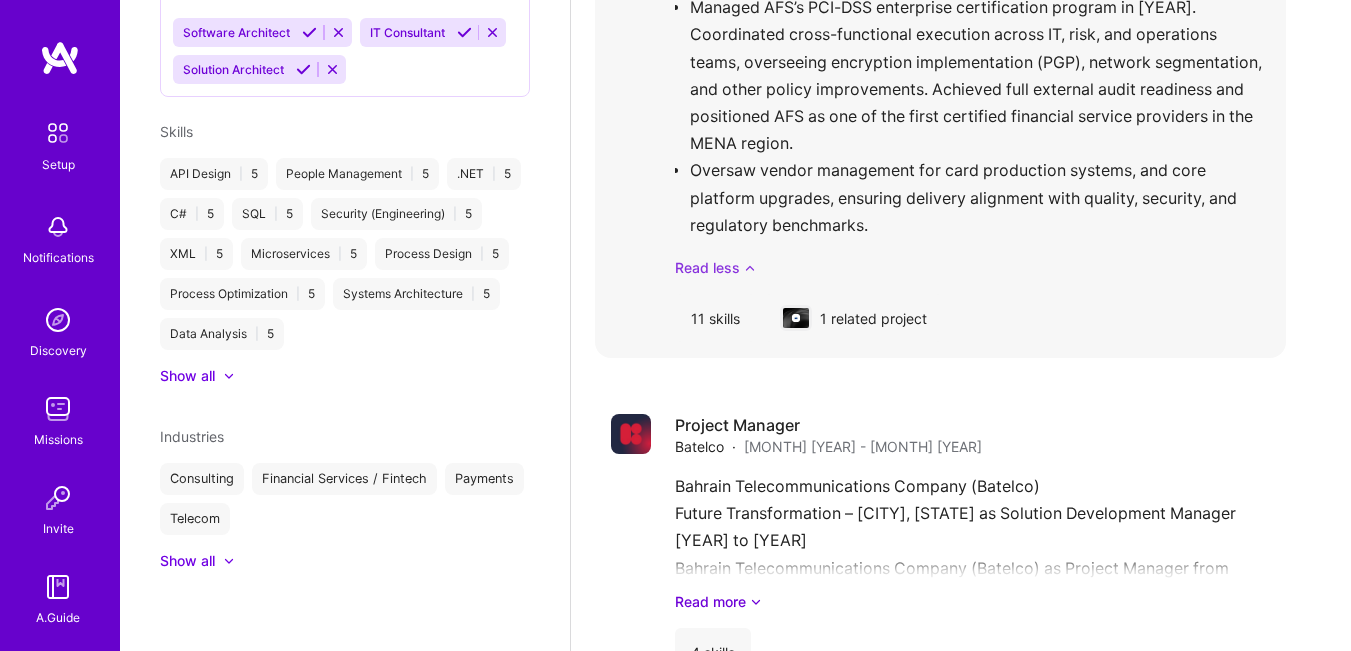 click on "Read less" at bounding box center (972, 267) 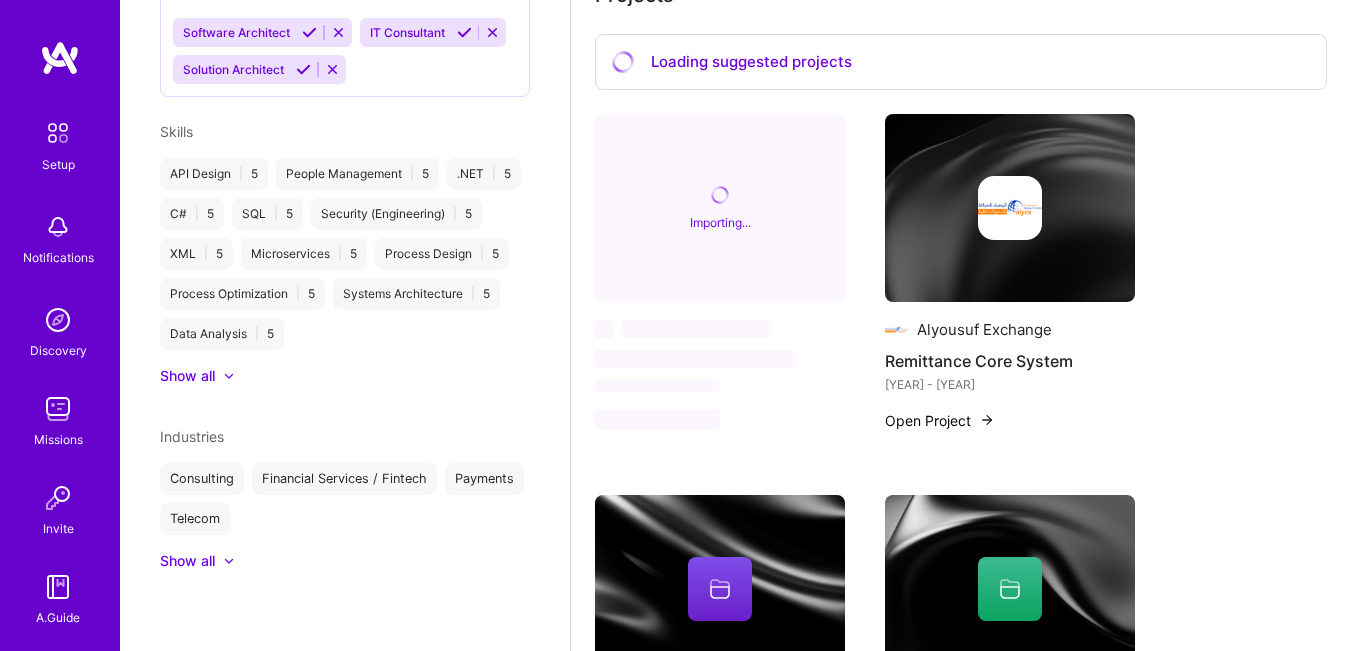 scroll, scrollTop: 794, scrollLeft: 0, axis: vertical 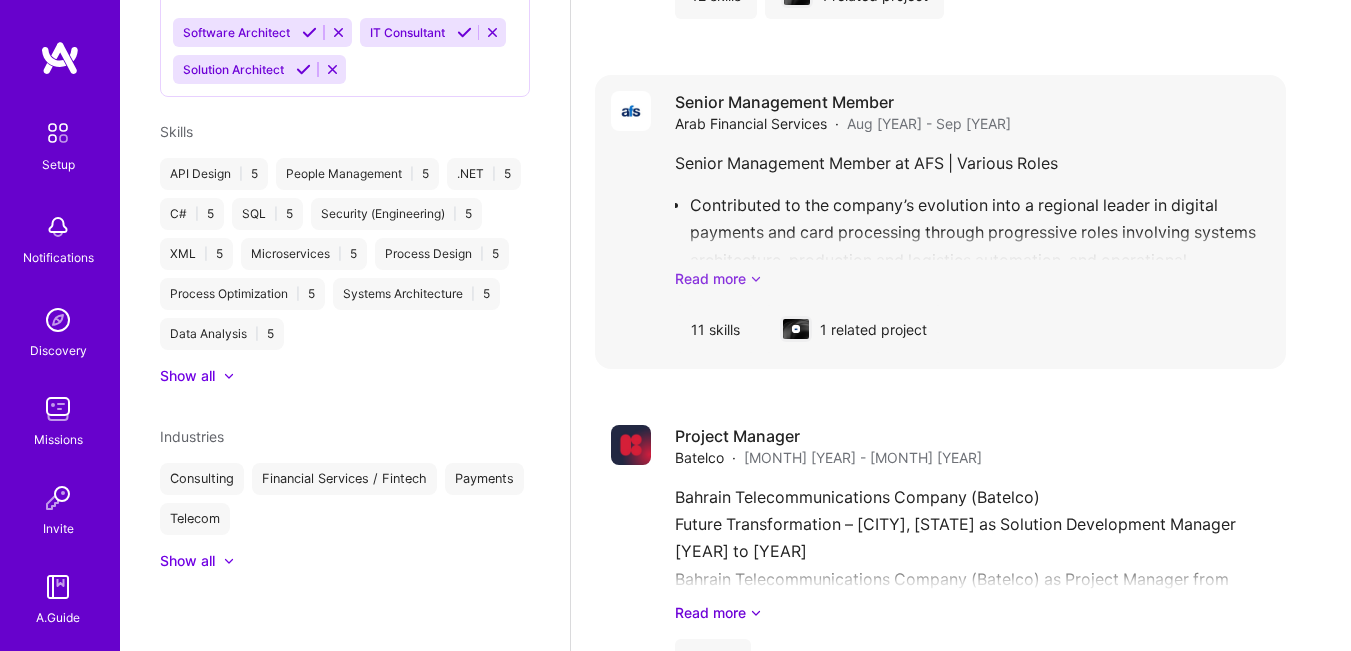 click on "Read more" at bounding box center [972, 278] 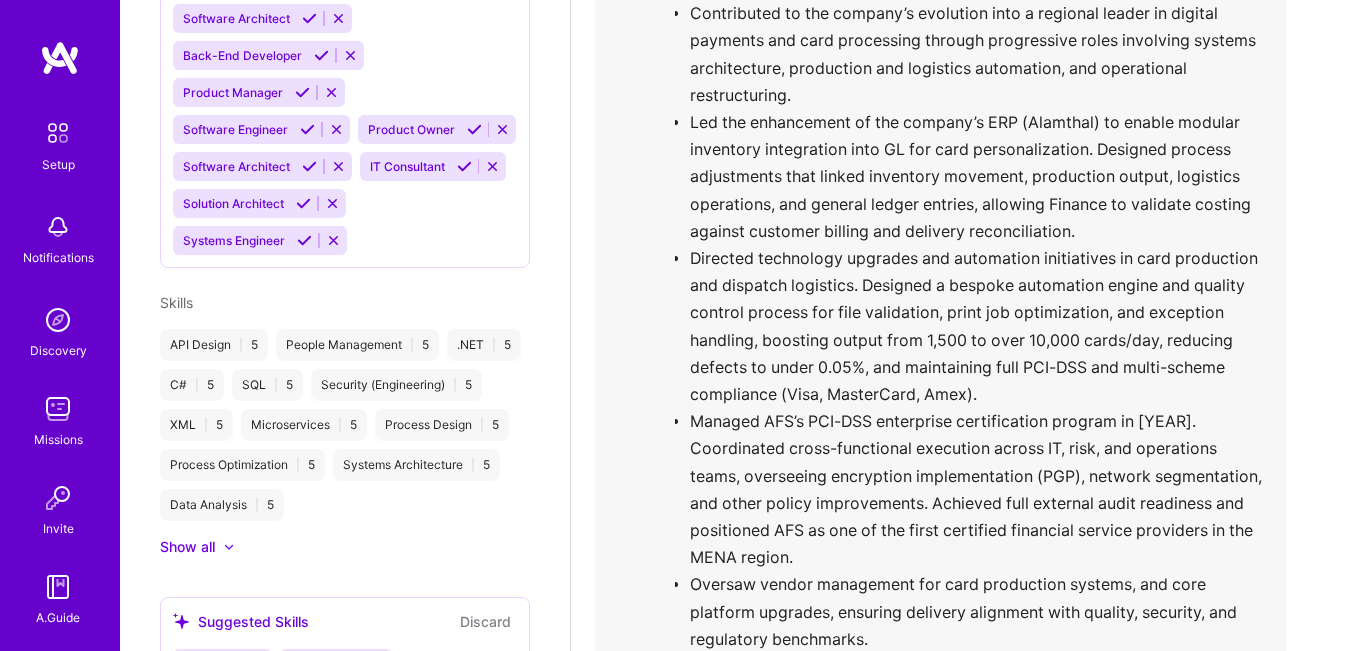 scroll, scrollTop: 3394, scrollLeft: 0, axis: vertical 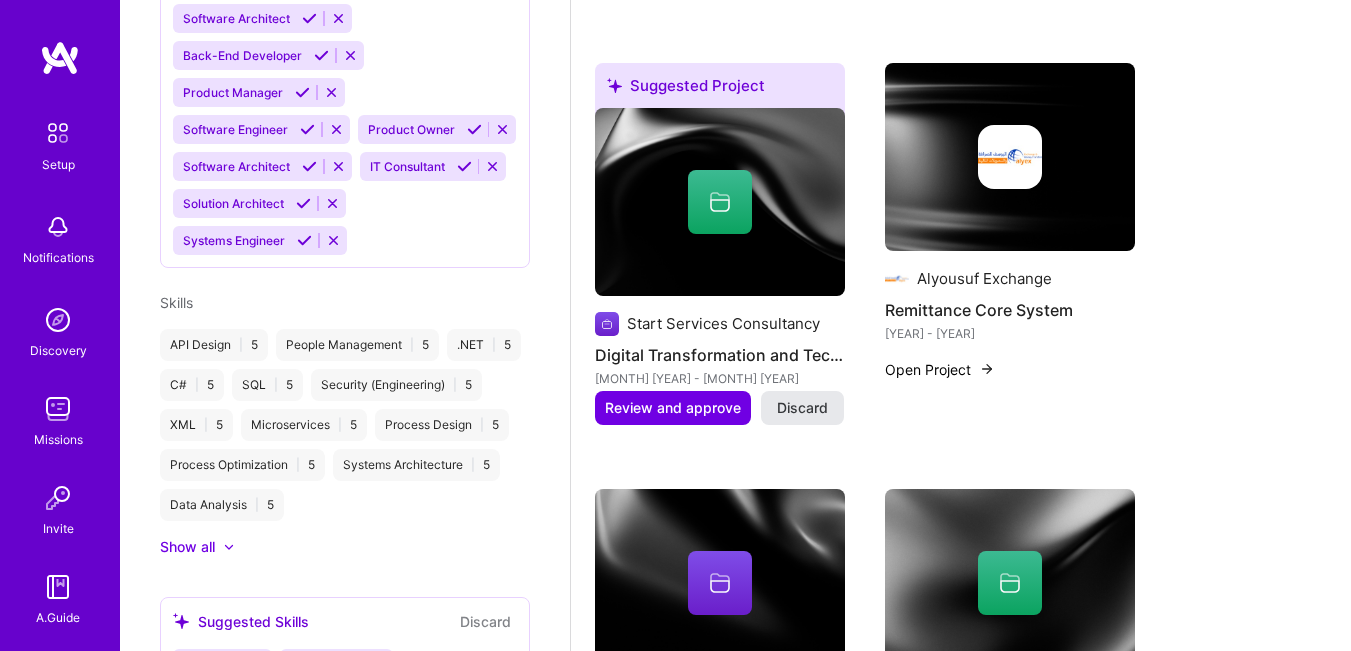 click on "Discard" at bounding box center [802, 408] 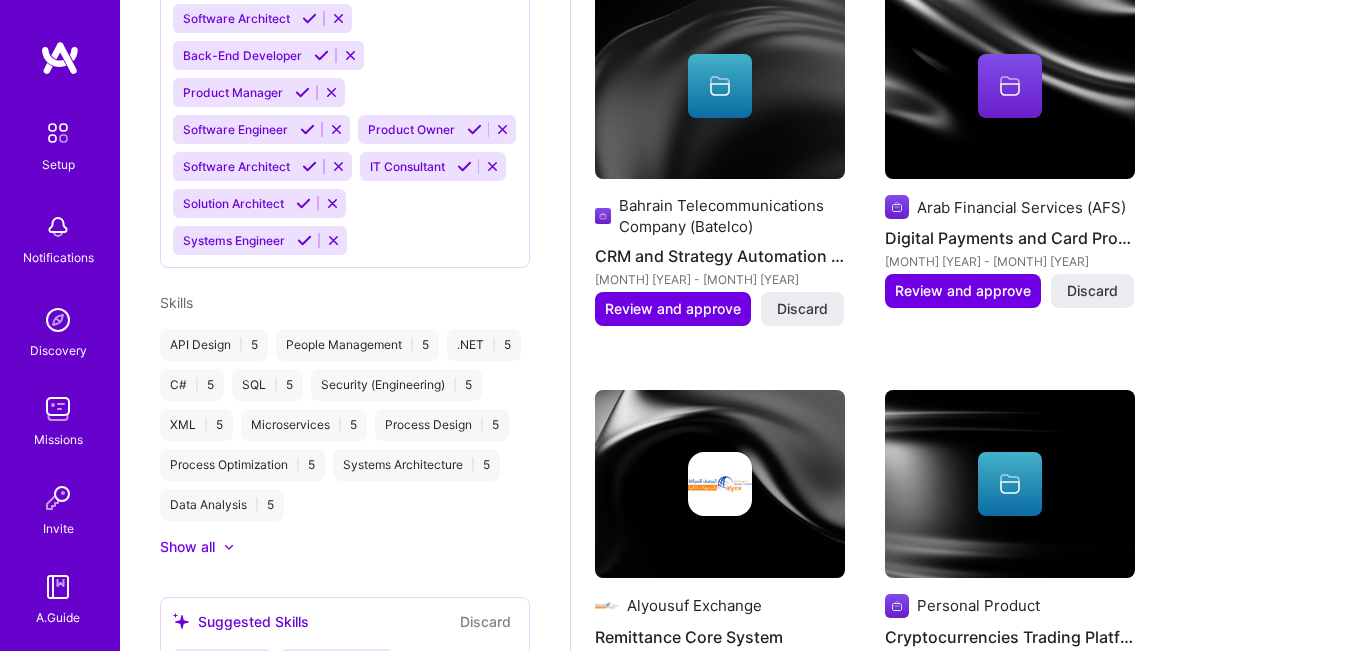 scroll, scrollTop: 794, scrollLeft: 0, axis: vertical 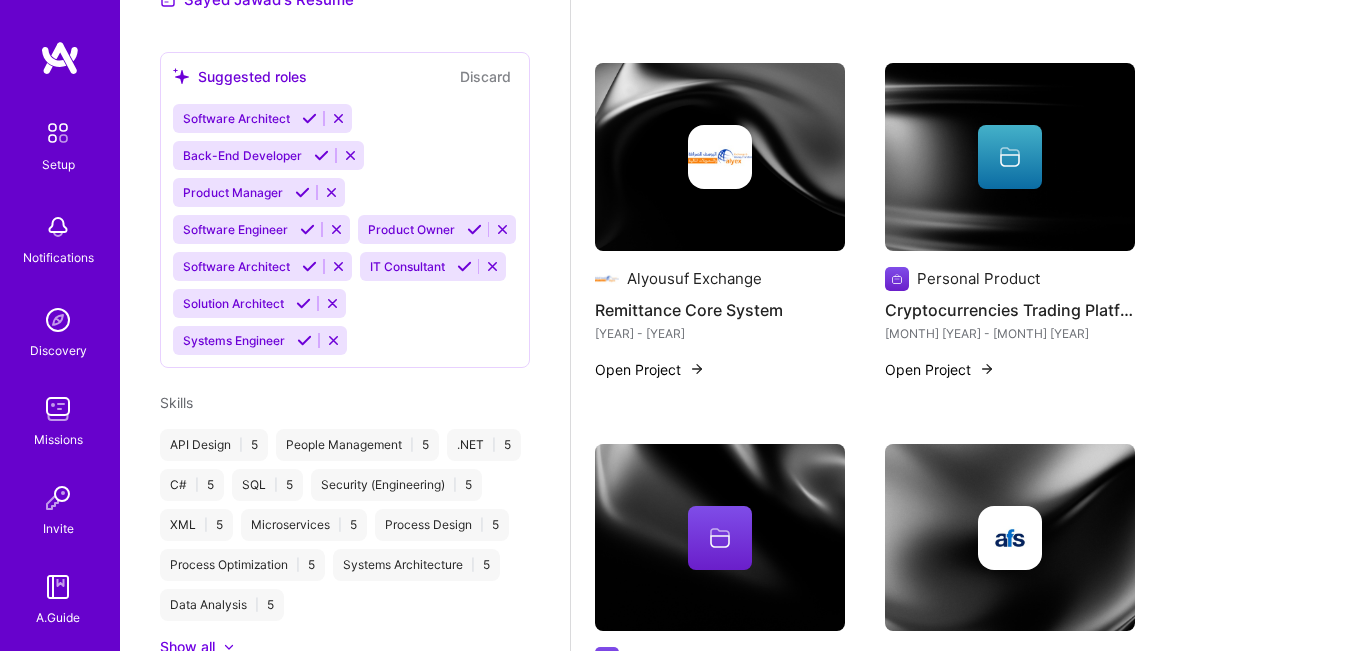 click at bounding box center (309, 118) 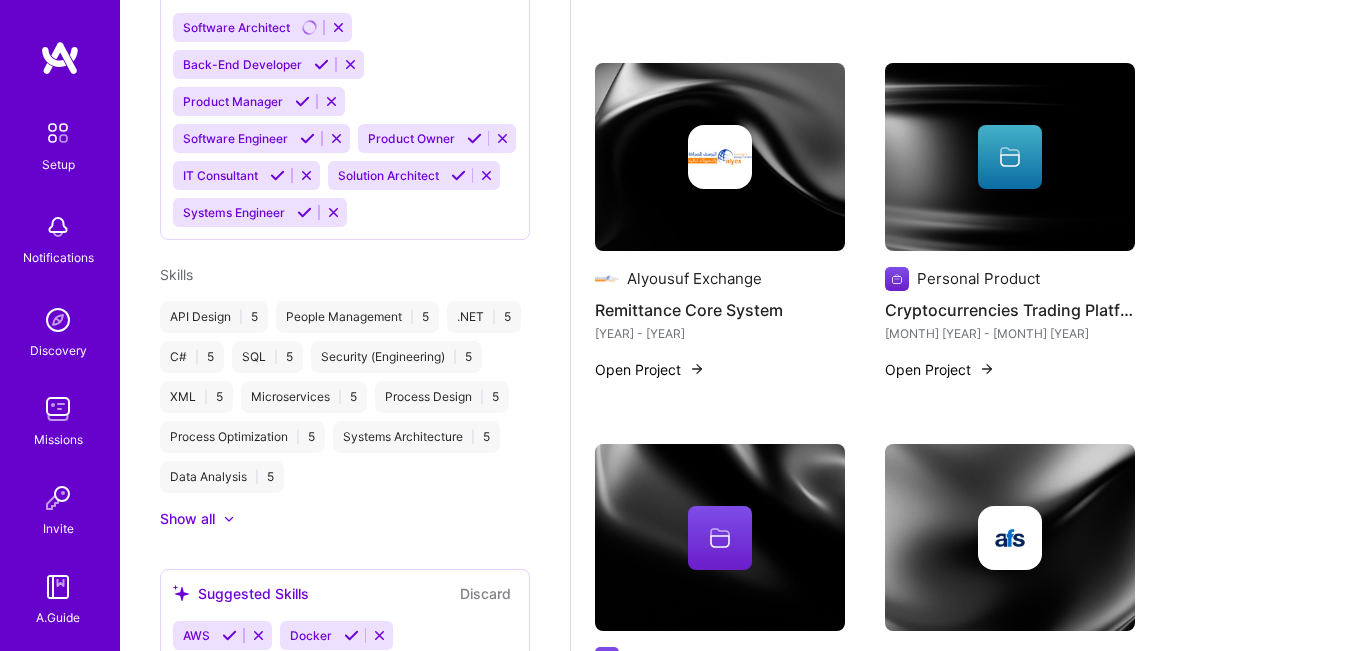 scroll, scrollTop: 816, scrollLeft: 0, axis: vertical 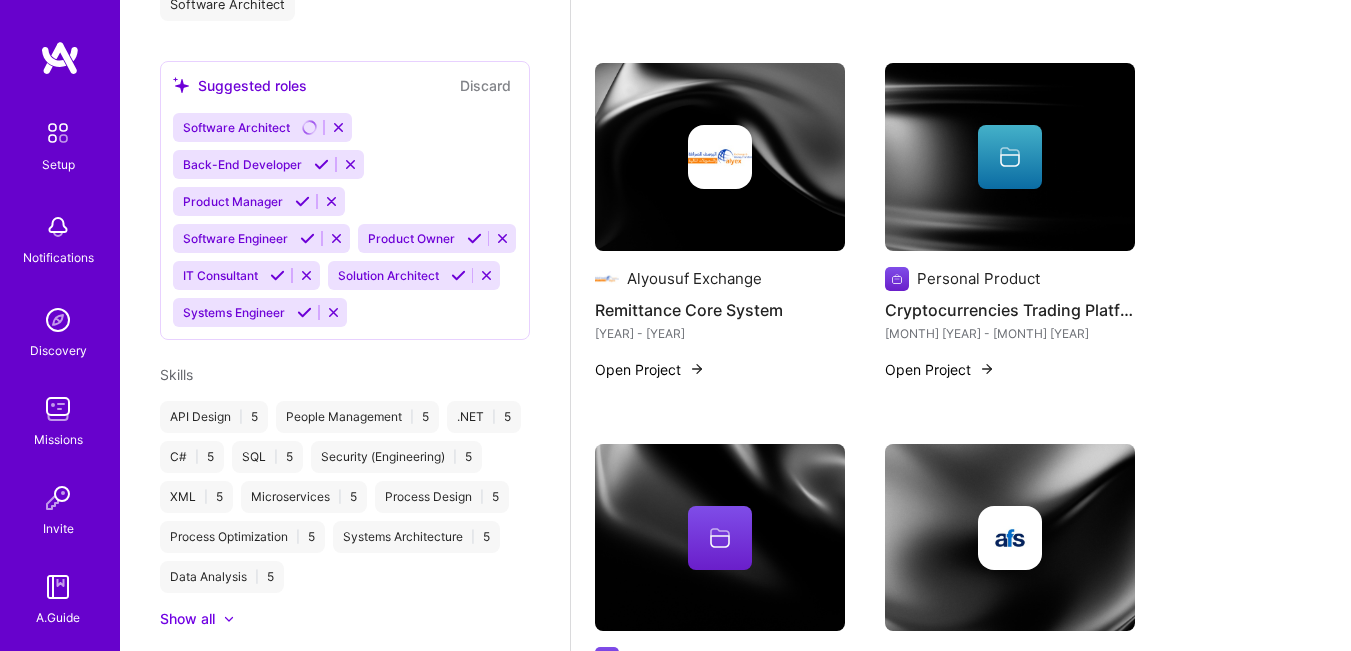 click at bounding box center (321, 164) 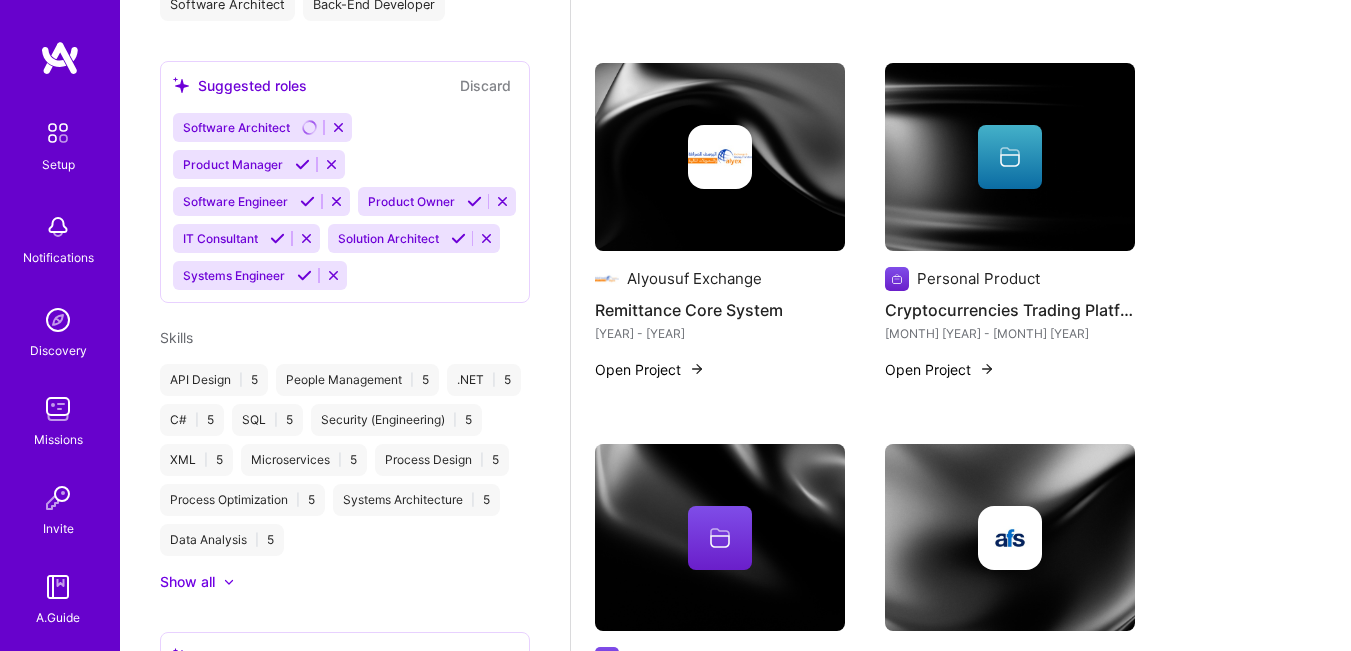 click at bounding box center [302, 164] 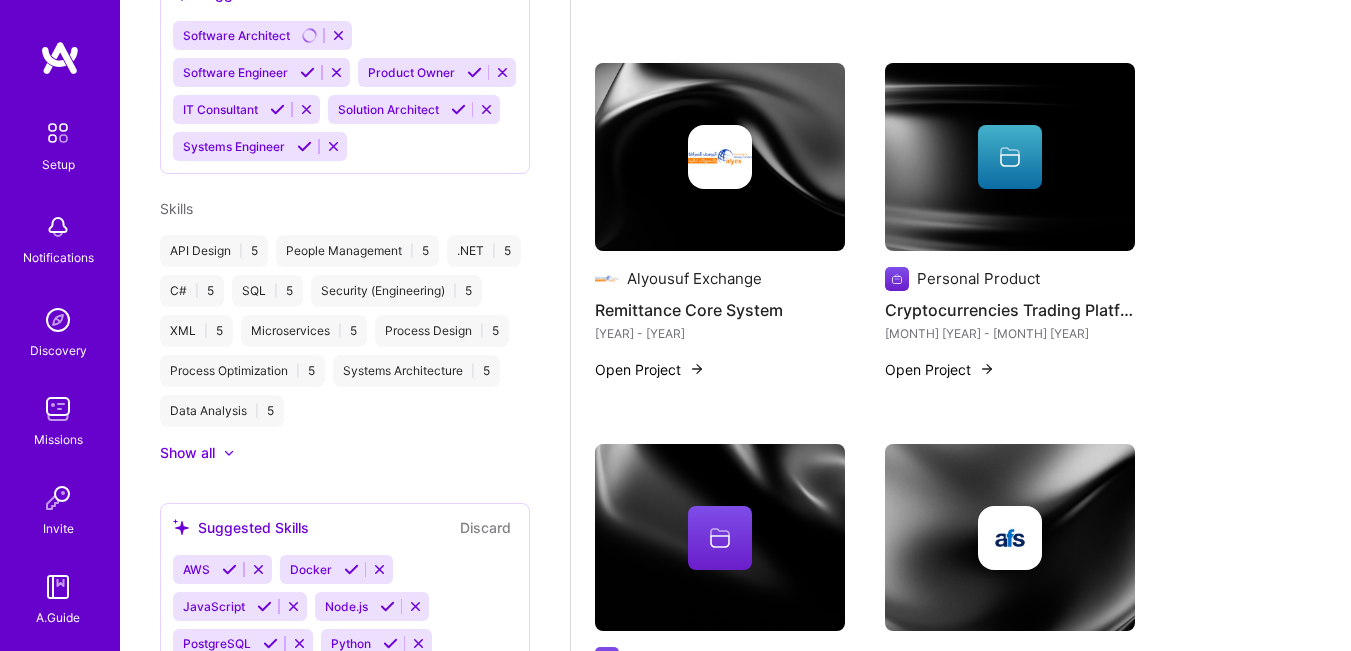 scroll, scrollTop: 916, scrollLeft: 0, axis: vertical 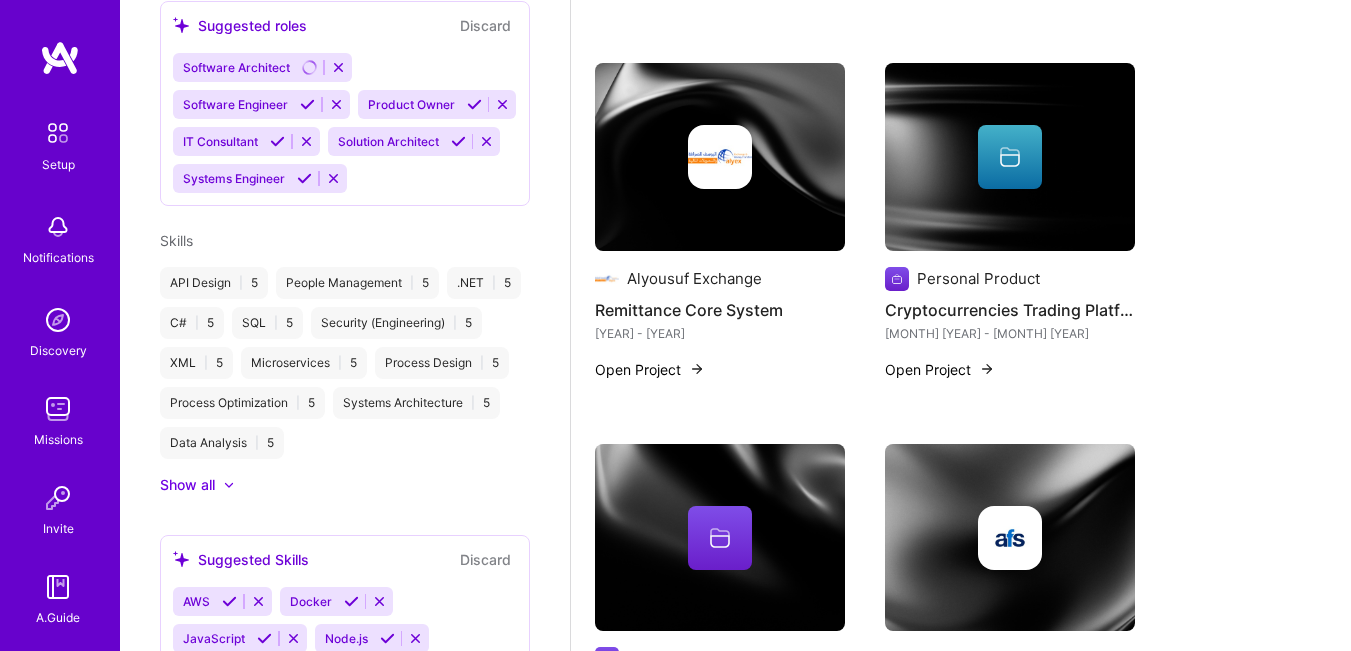 click at bounding box center (277, 141) 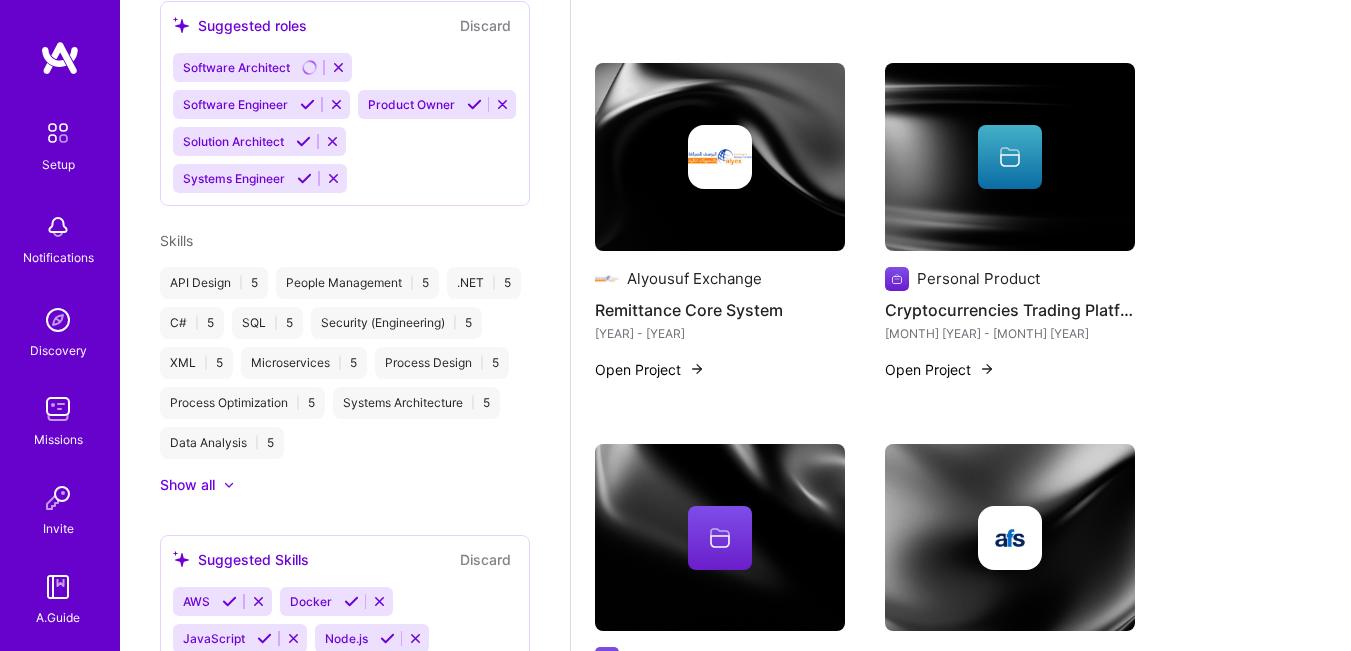 scroll, scrollTop: 1016, scrollLeft: 0, axis: vertical 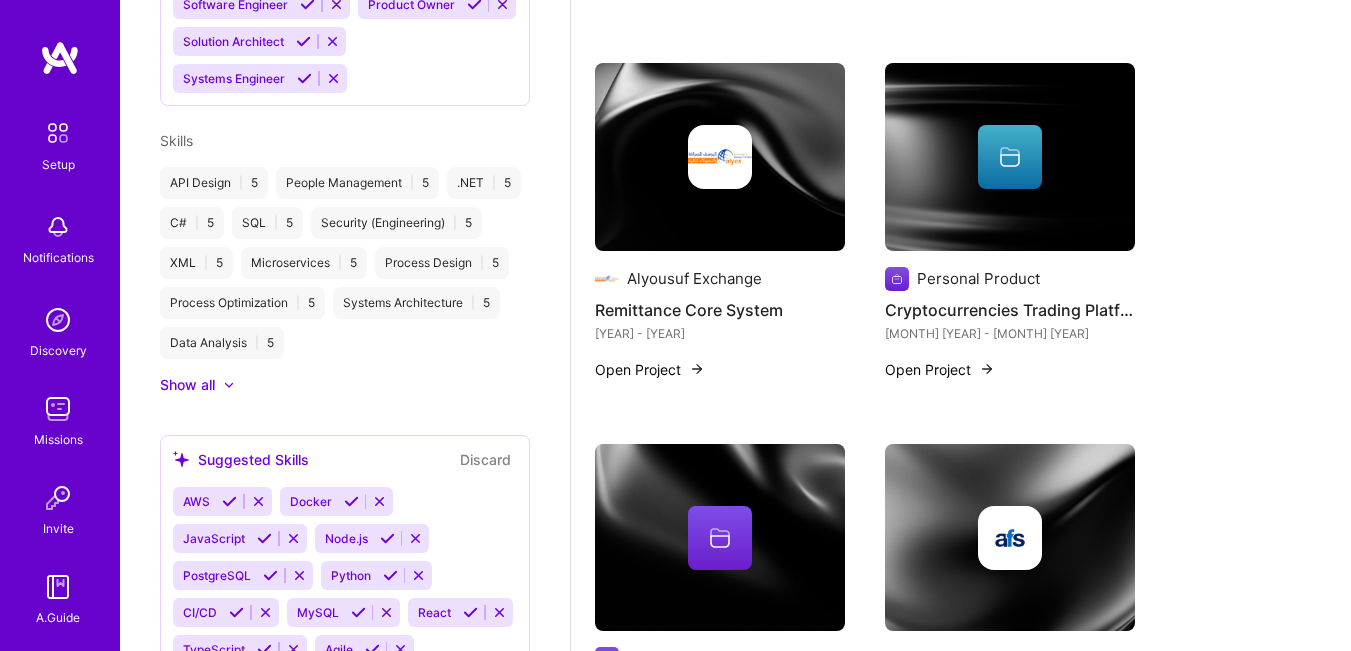 click at bounding box center [219, 385] 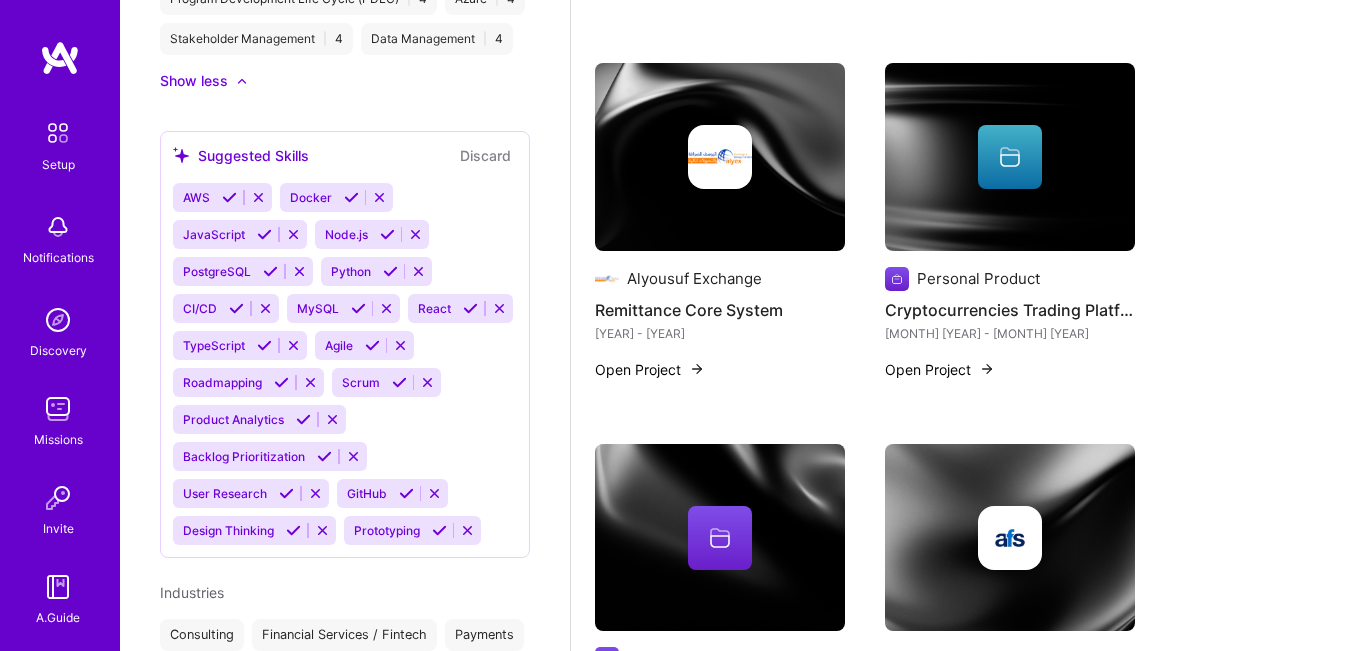 scroll, scrollTop: 1716, scrollLeft: 0, axis: vertical 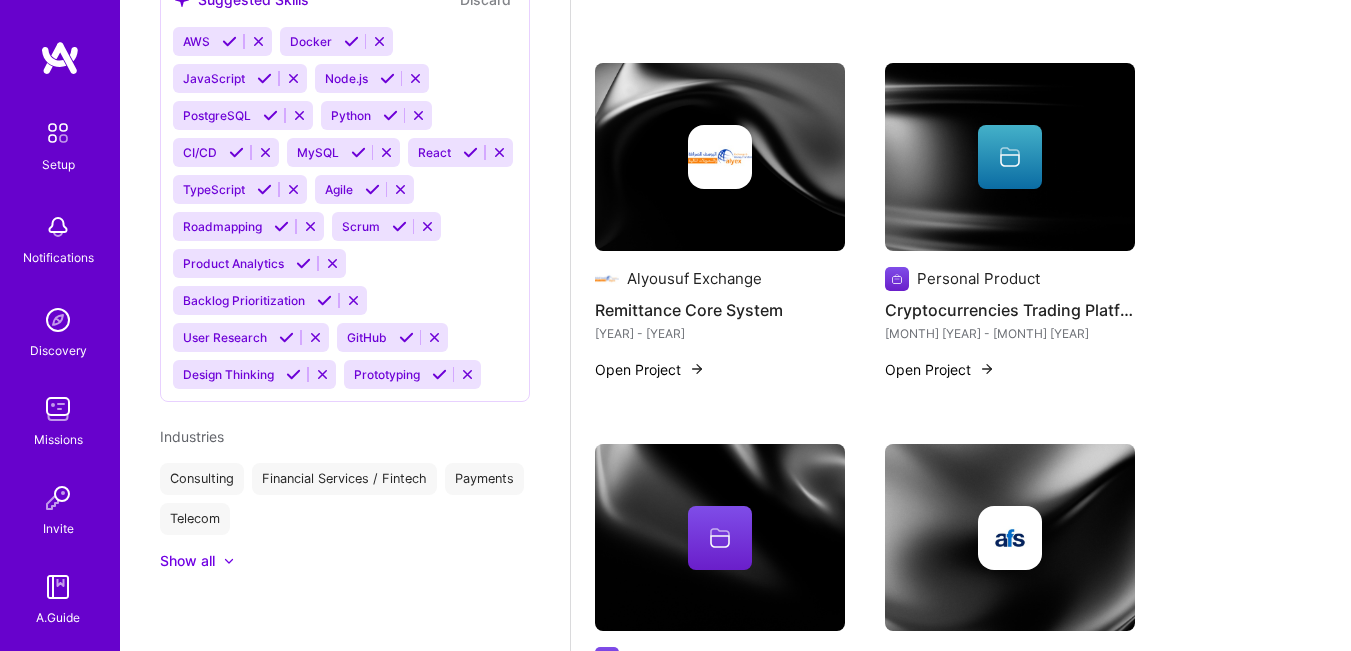 click at bounding box center (264, 78) 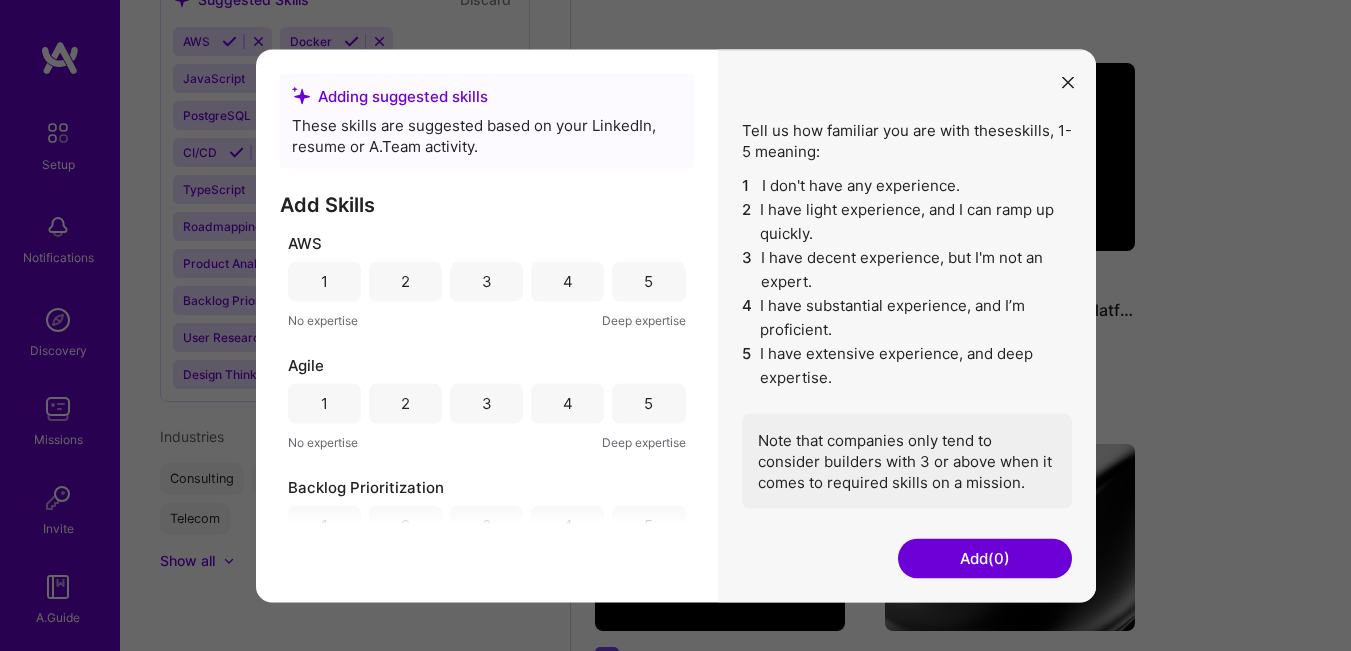click at bounding box center (1068, 83) 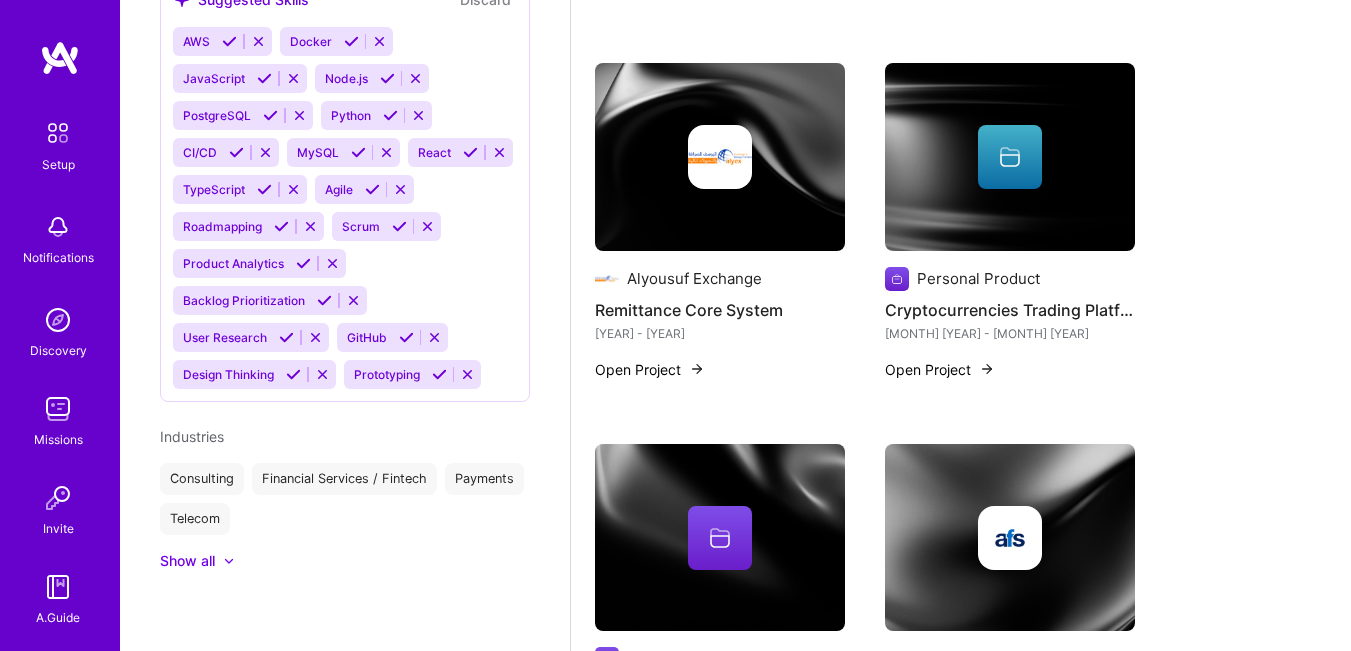 click at bounding box center (358, 152) 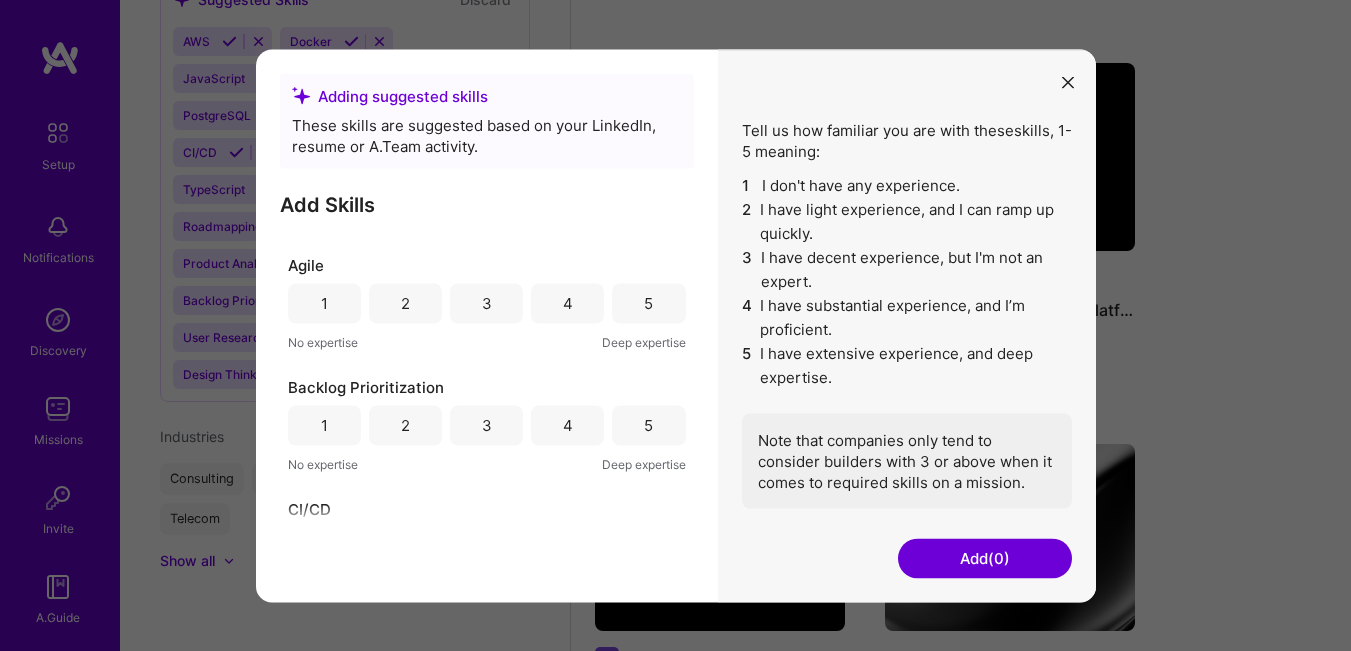 scroll, scrollTop: 0, scrollLeft: 0, axis: both 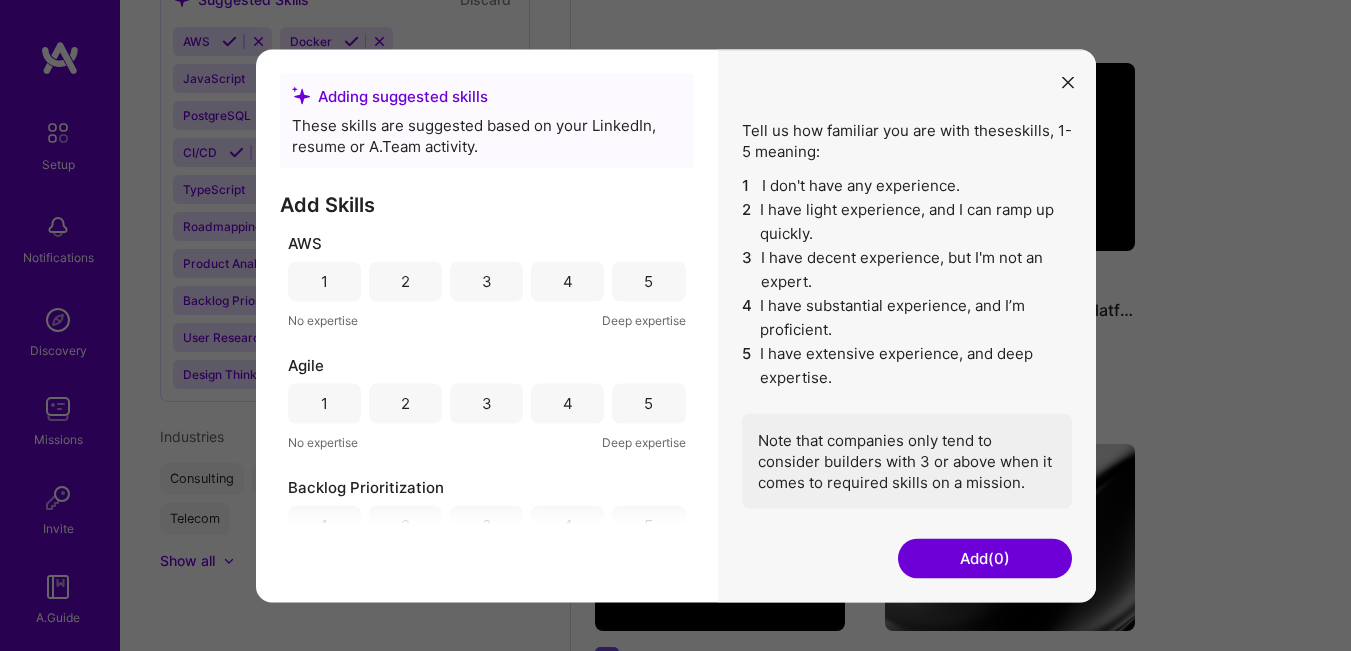 click on "1" at bounding box center (324, 281) 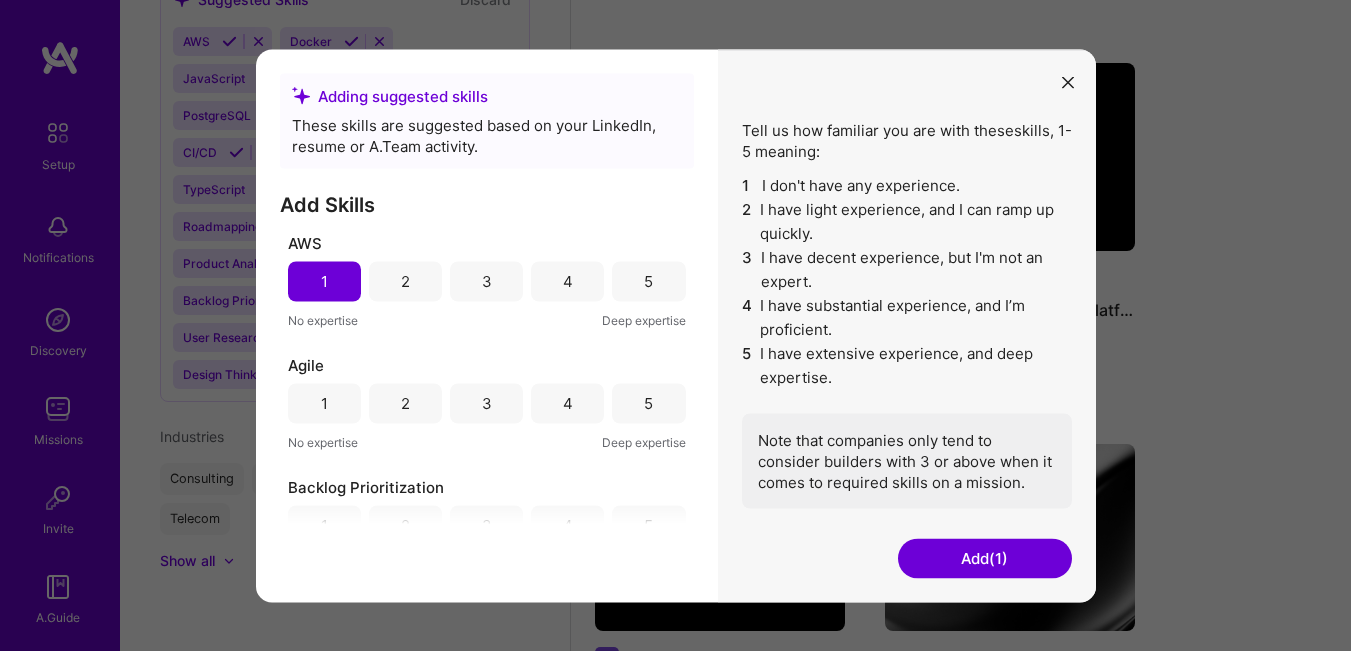 click on "2" at bounding box center (405, 281) 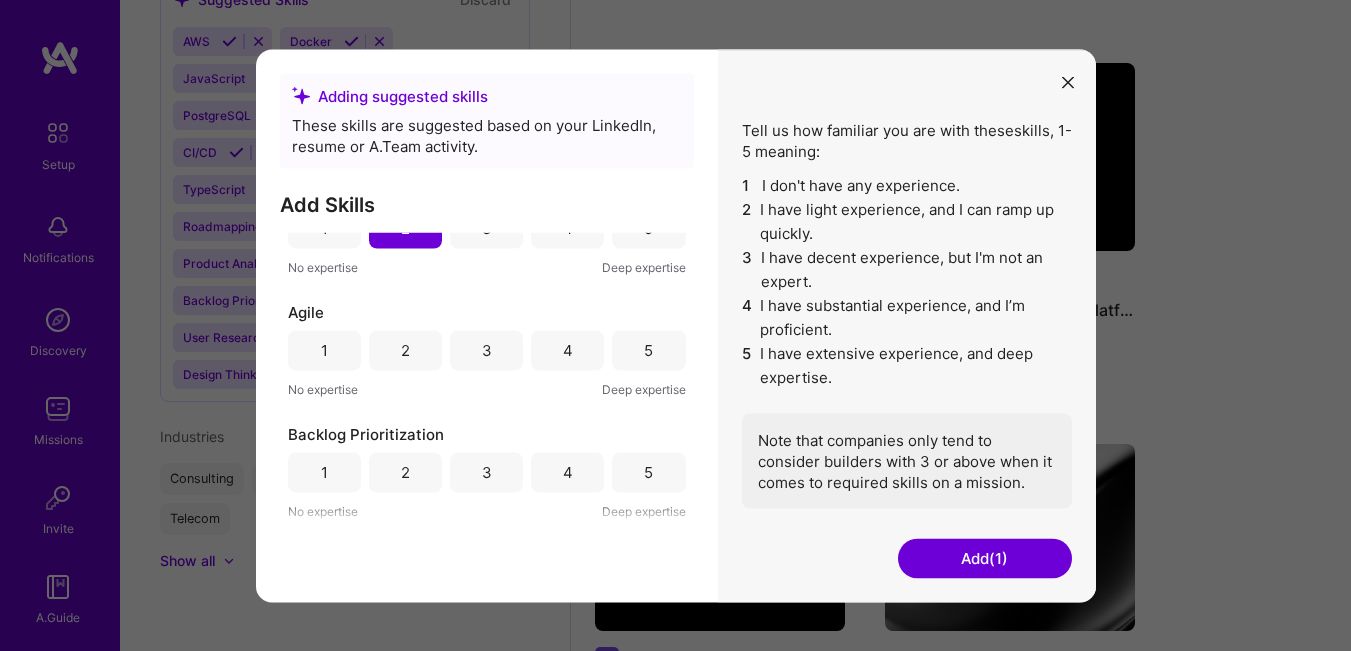 scroll, scrollTop: 100, scrollLeft: 0, axis: vertical 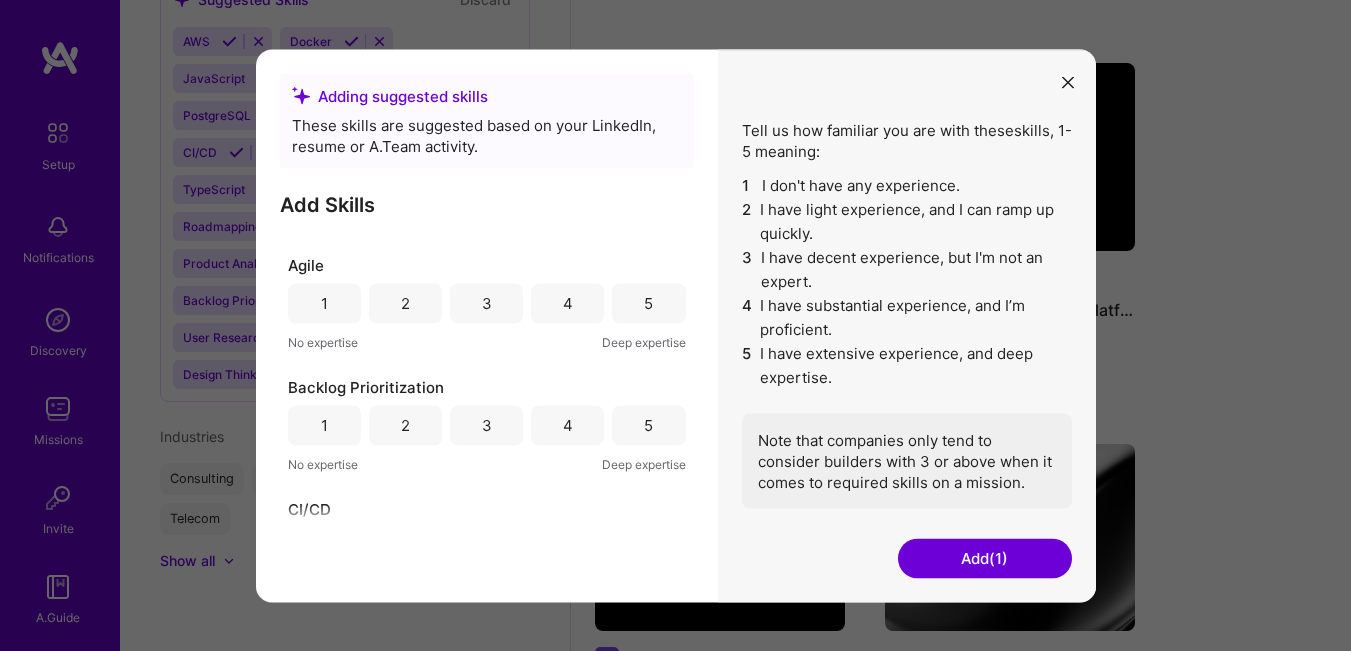 click on "3" at bounding box center [487, 303] 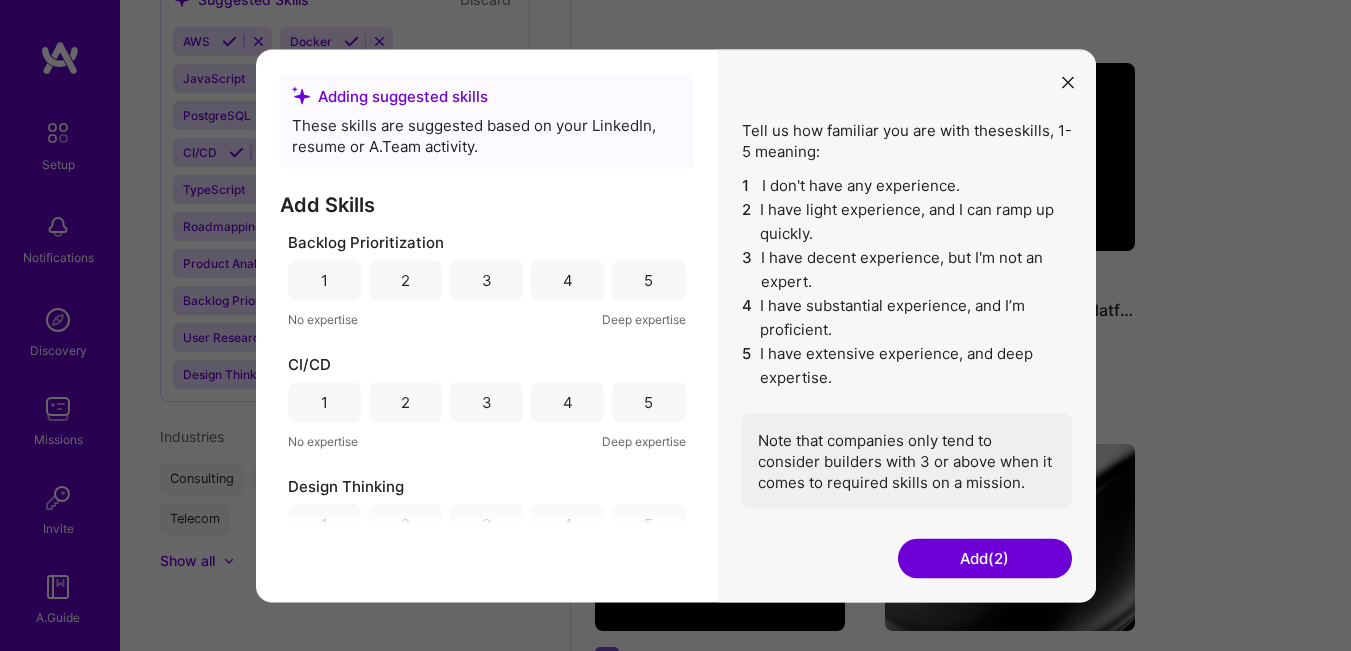 scroll, scrollTop: 200, scrollLeft: 0, axis: vertical 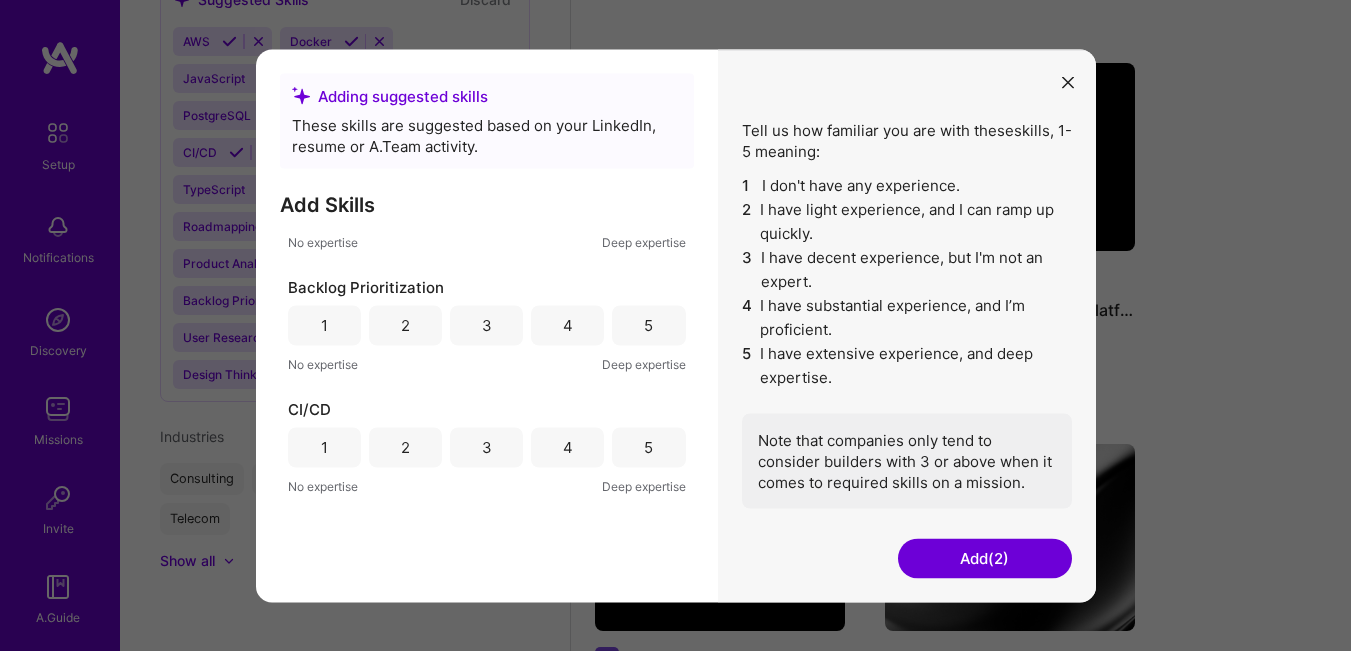 click on "4" at bounding box center (567, 325) 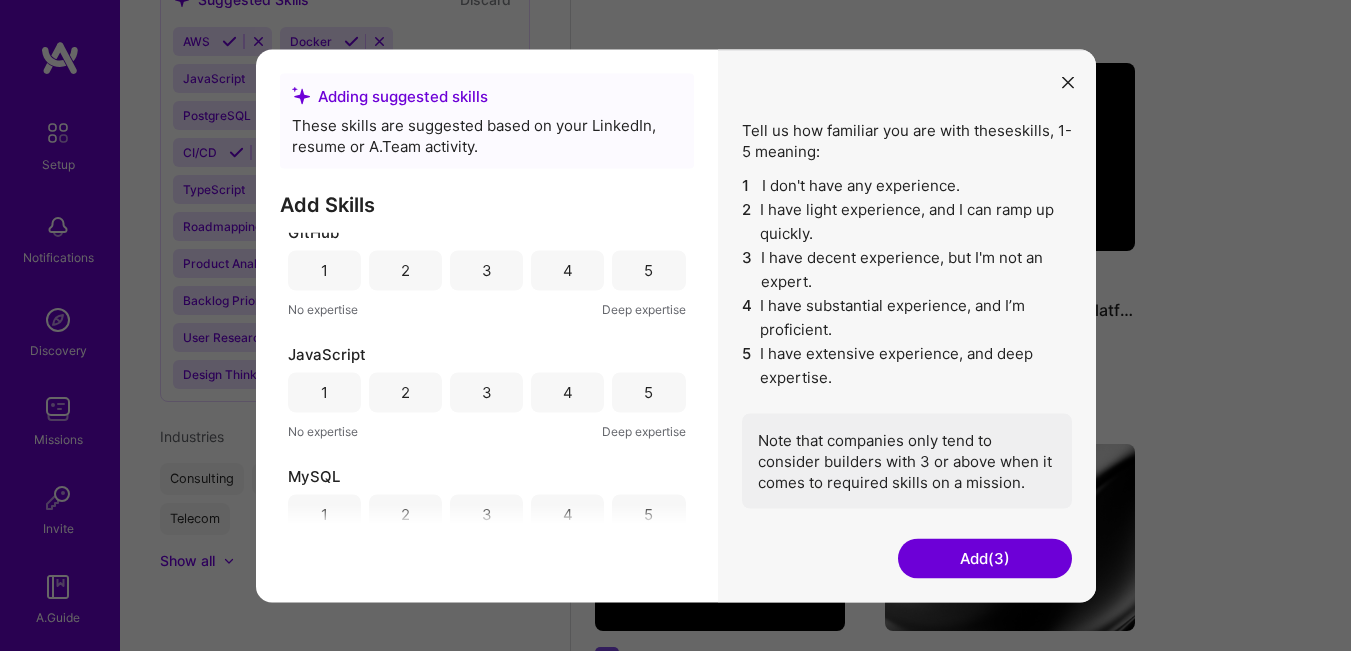 scroll, scrollTop: 700, scrollLeft: 0, axis: vertical 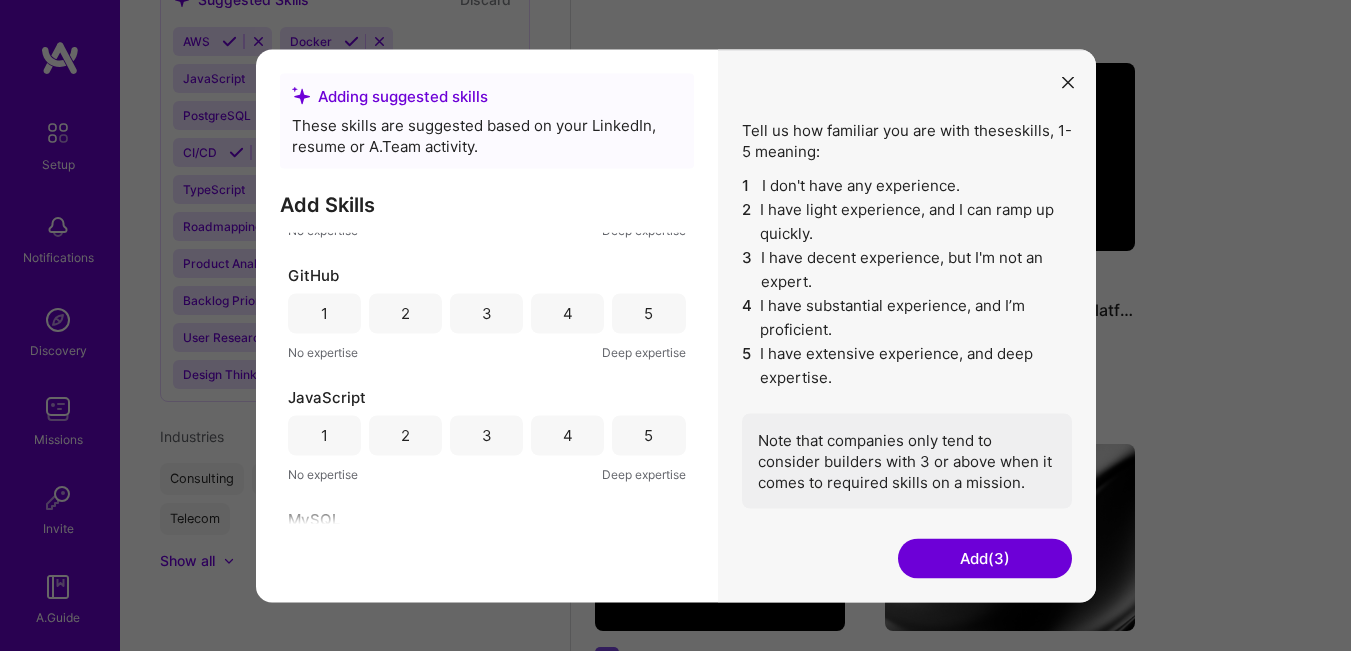 click on "1" at bounding box center [324, 313] 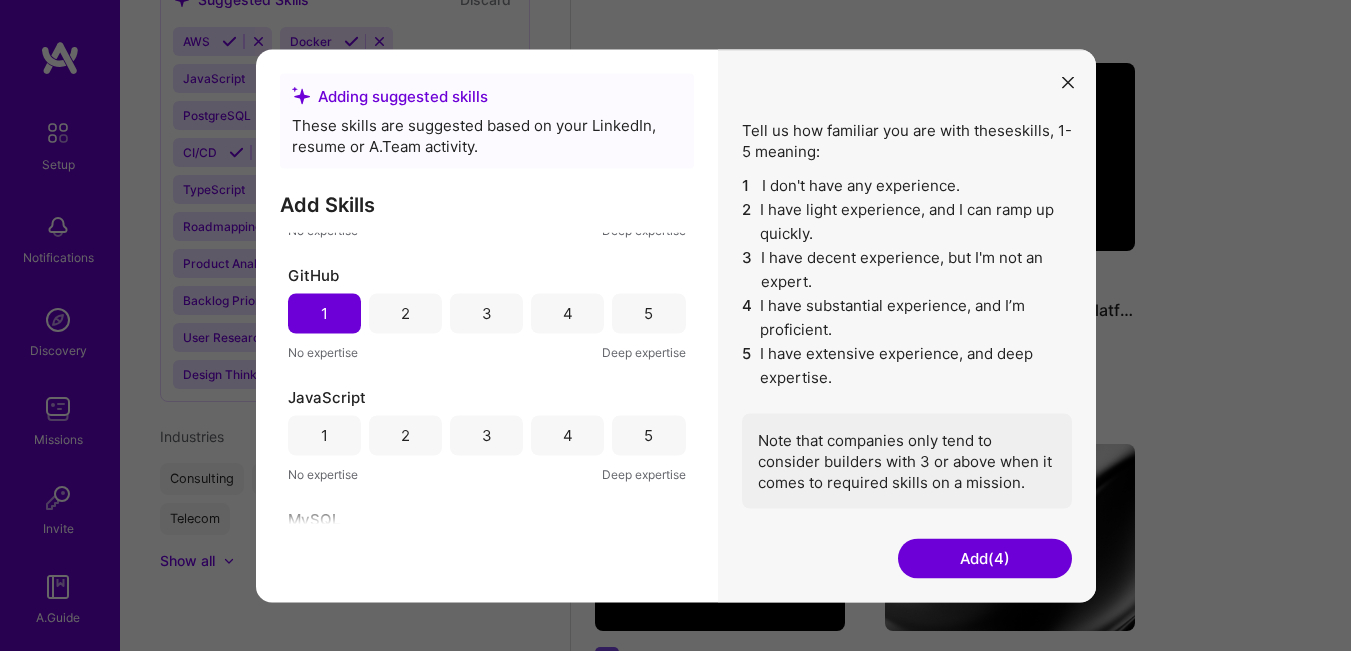 click on "2" at bounding box center [405, 313] 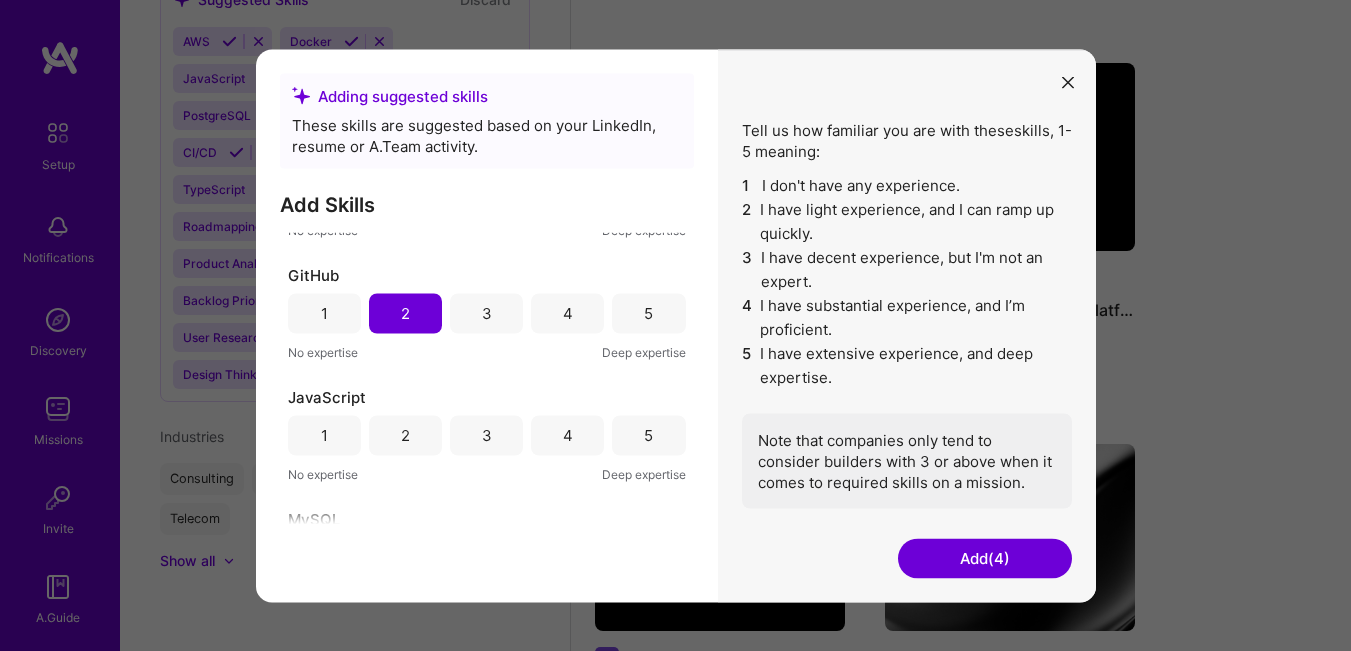 scroll, scrollTop: 800, scrollLeft: 0, axis: vertical 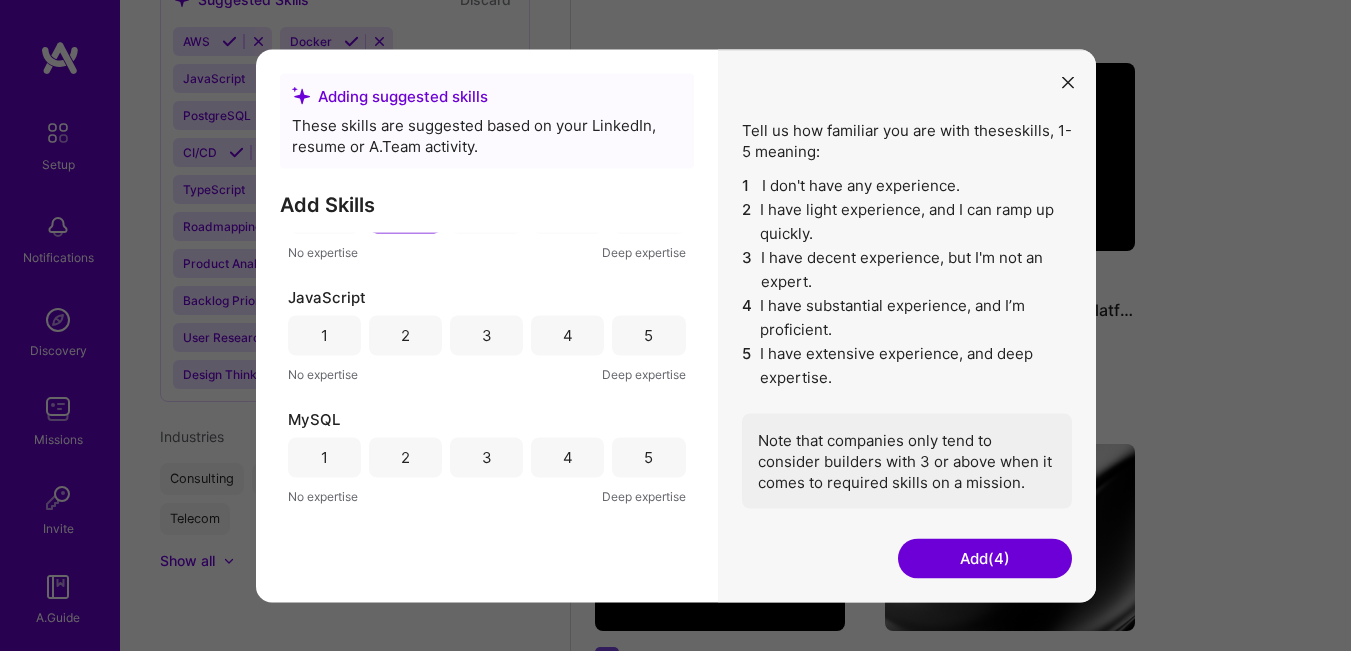 click on "3" at bounding box center (487, 335) 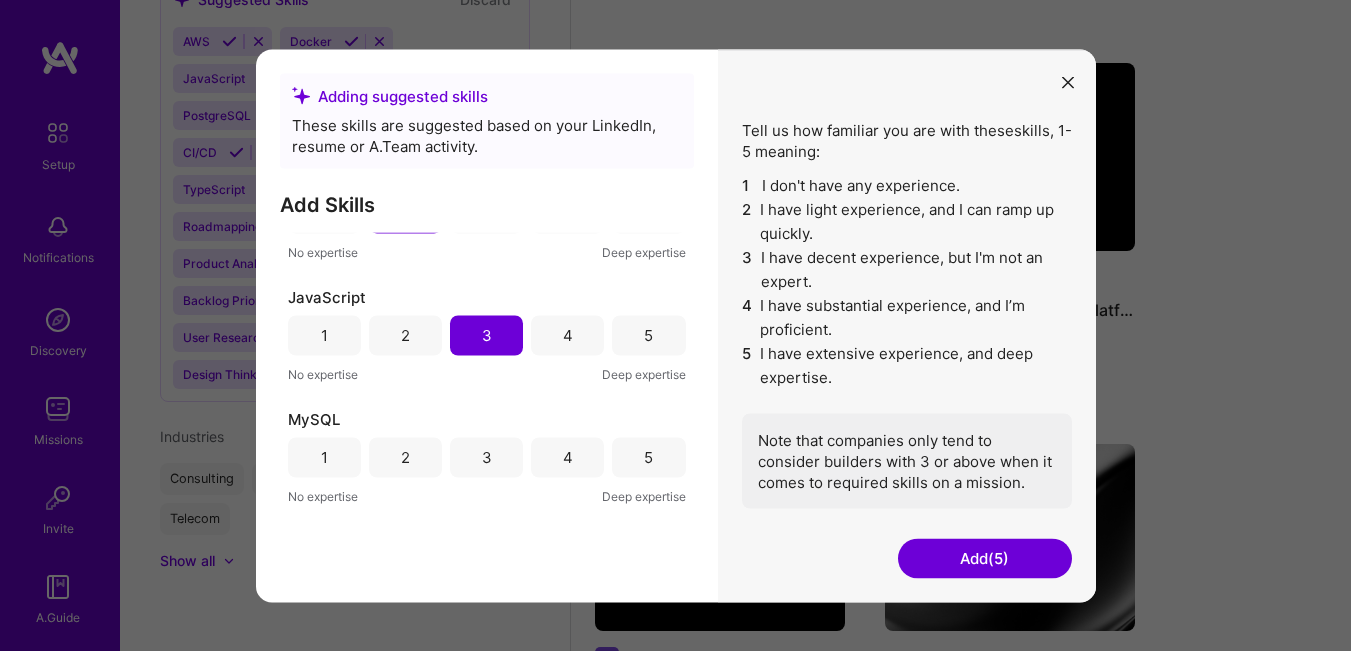 scroll, scrollTop: 900, scrollLeft: 0, axis: vertical 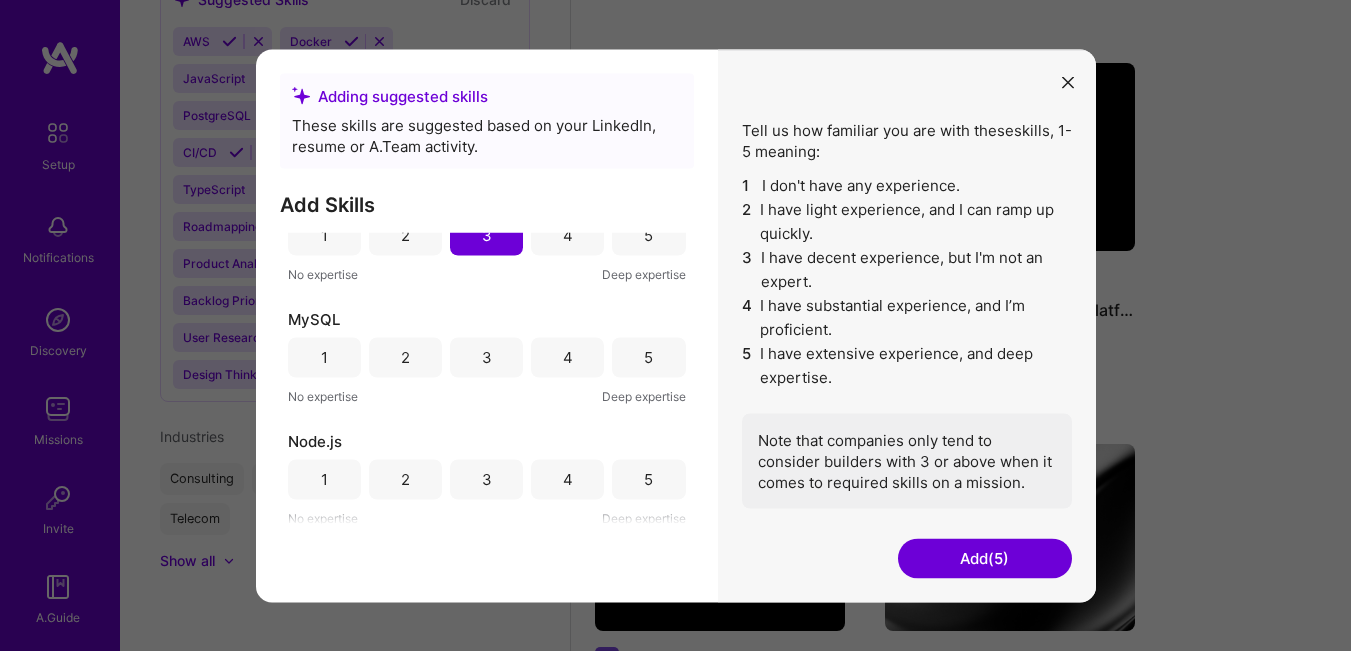 click on "4" at bounding box center (568, 357) 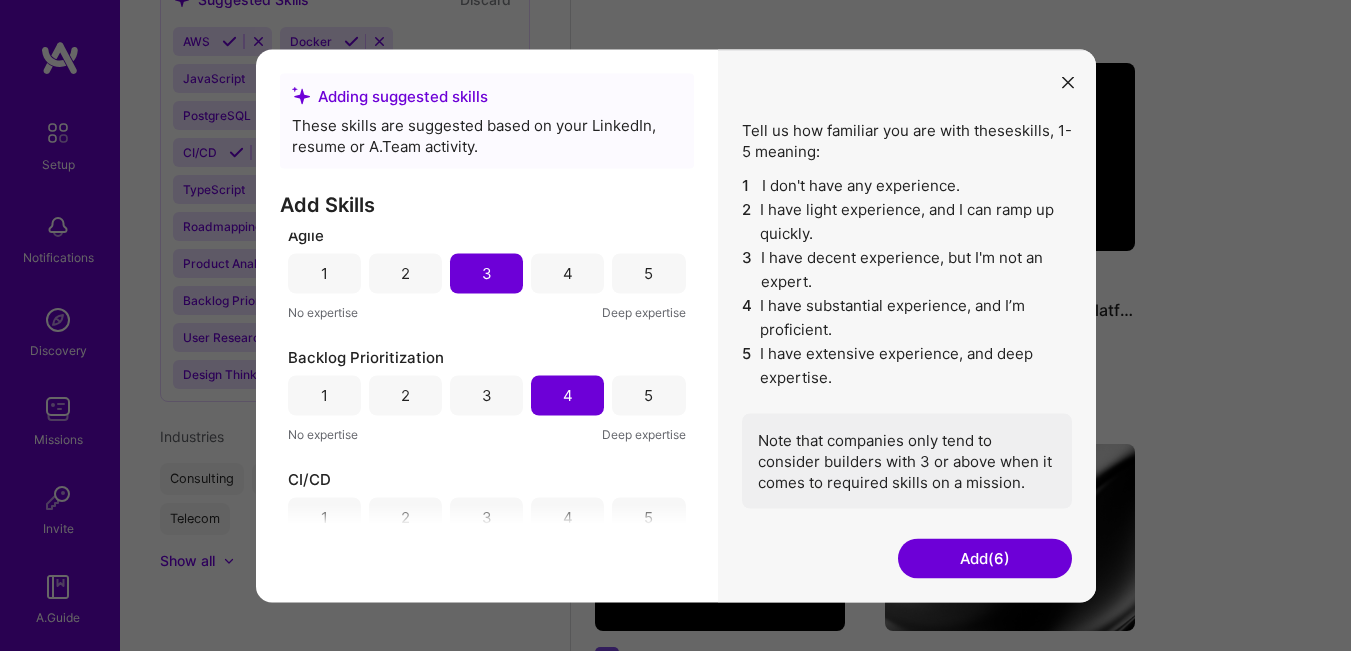 scroll, scrollTop: 0, scrollLeft: 0, axis: both 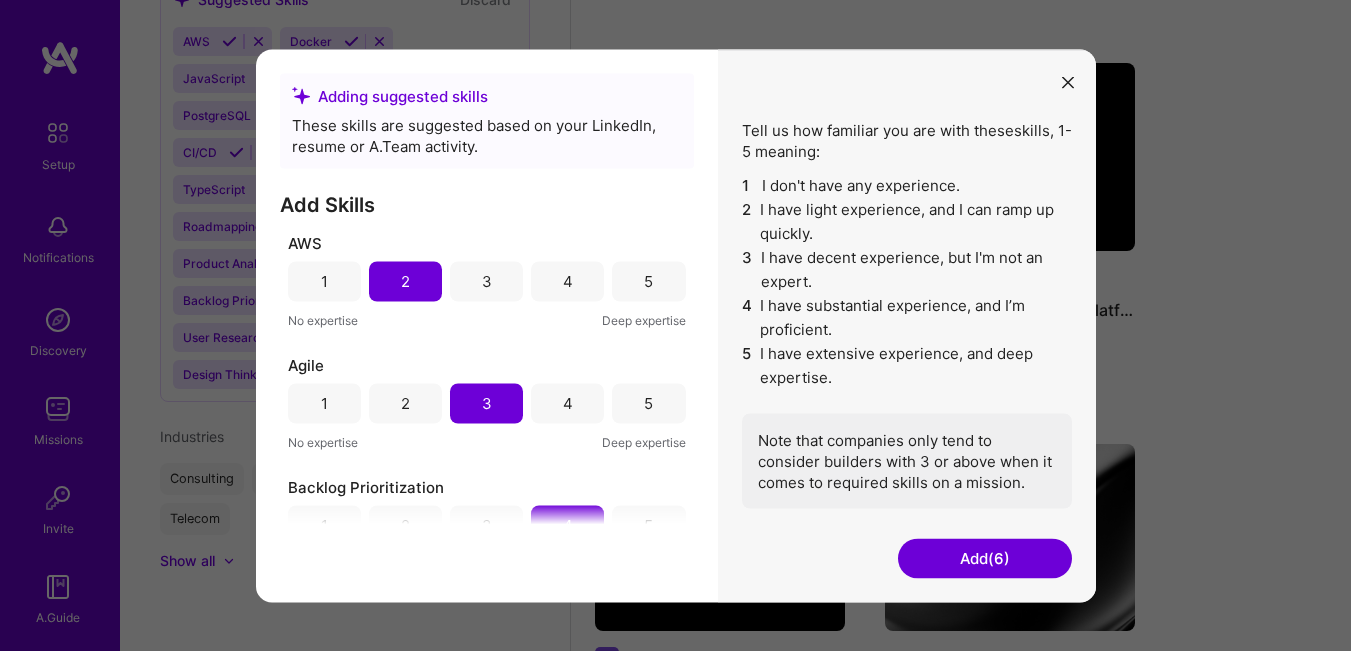 click on "Add  (6)" at bounding box center (985, 558) 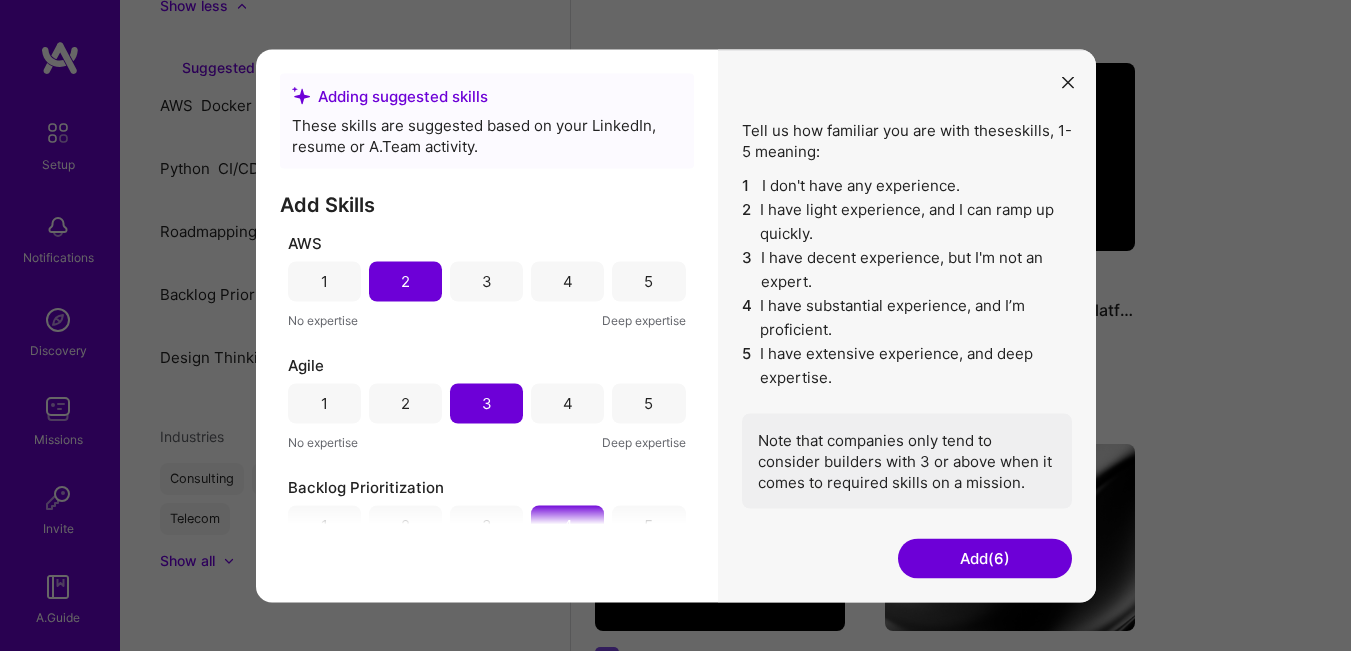 scroll, scrollTop: 1382, scrollLeft: 0, axis: vertical 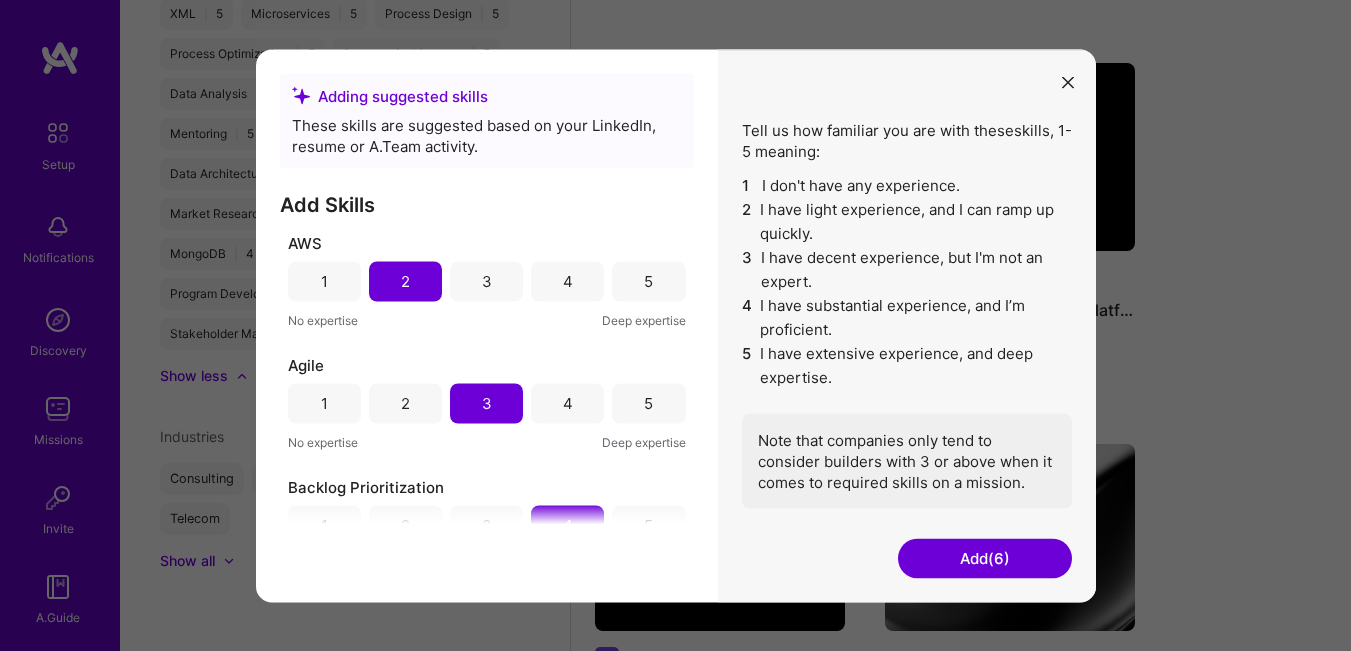 click on "Add  (6)" at bounding box center [985, 558] 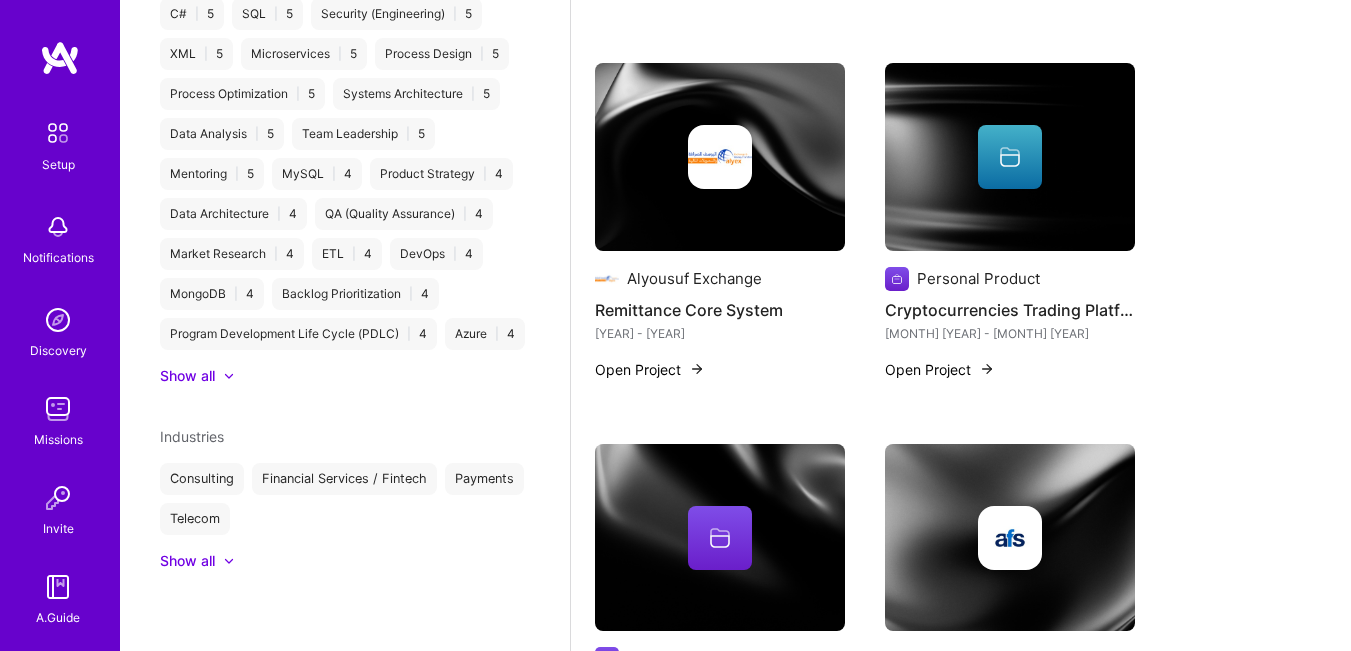 scroll, scrollTop: 1342, scrollLeft: 0, axis: vertical 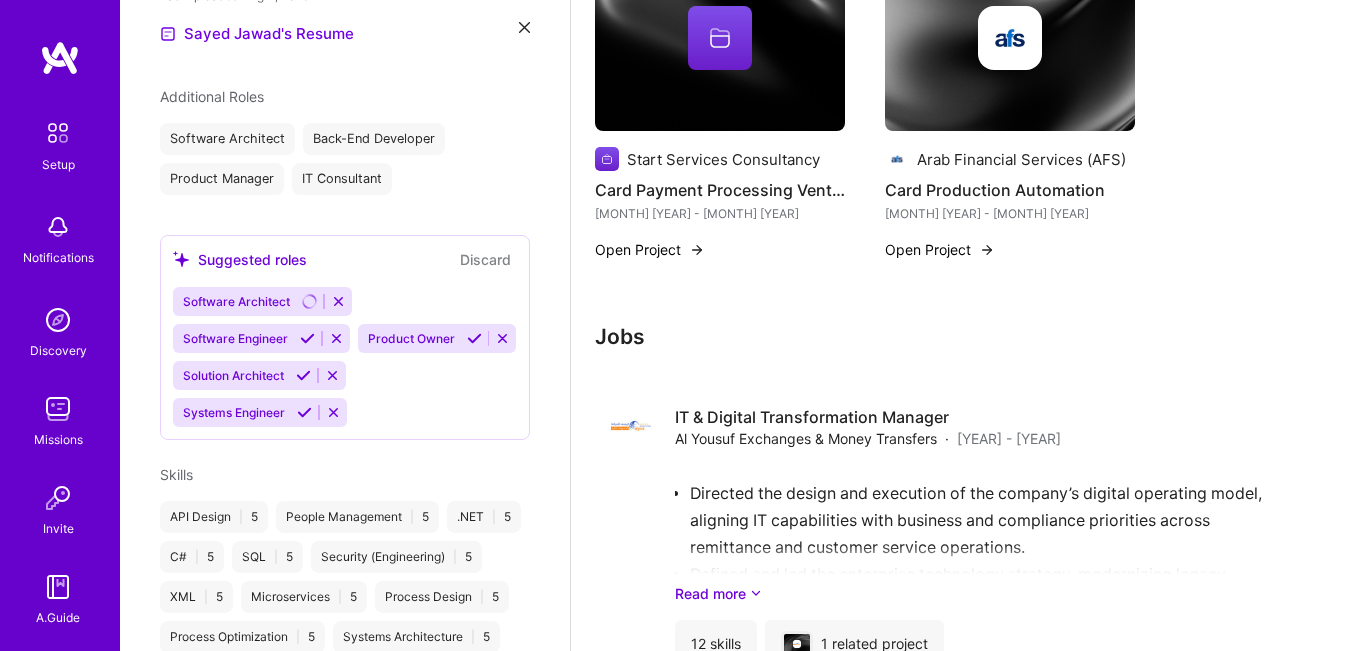 click at bounding box center (474, 338) 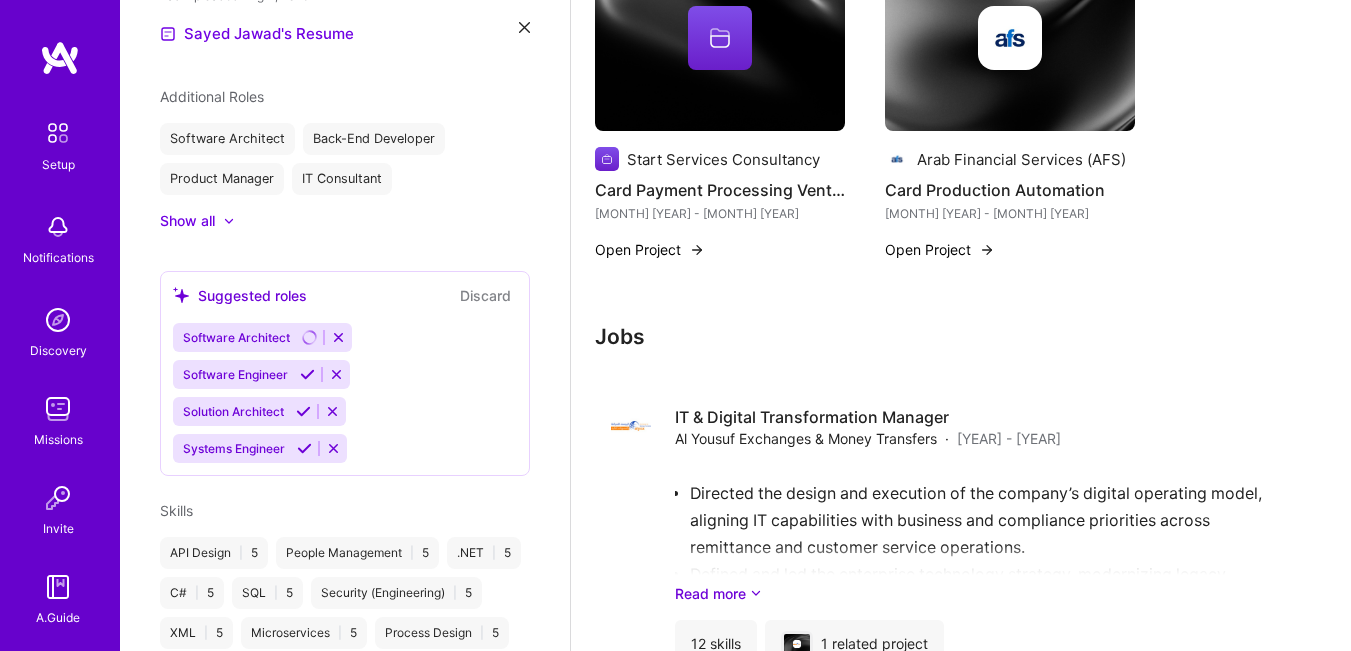 click at bounding box center [219, 221] 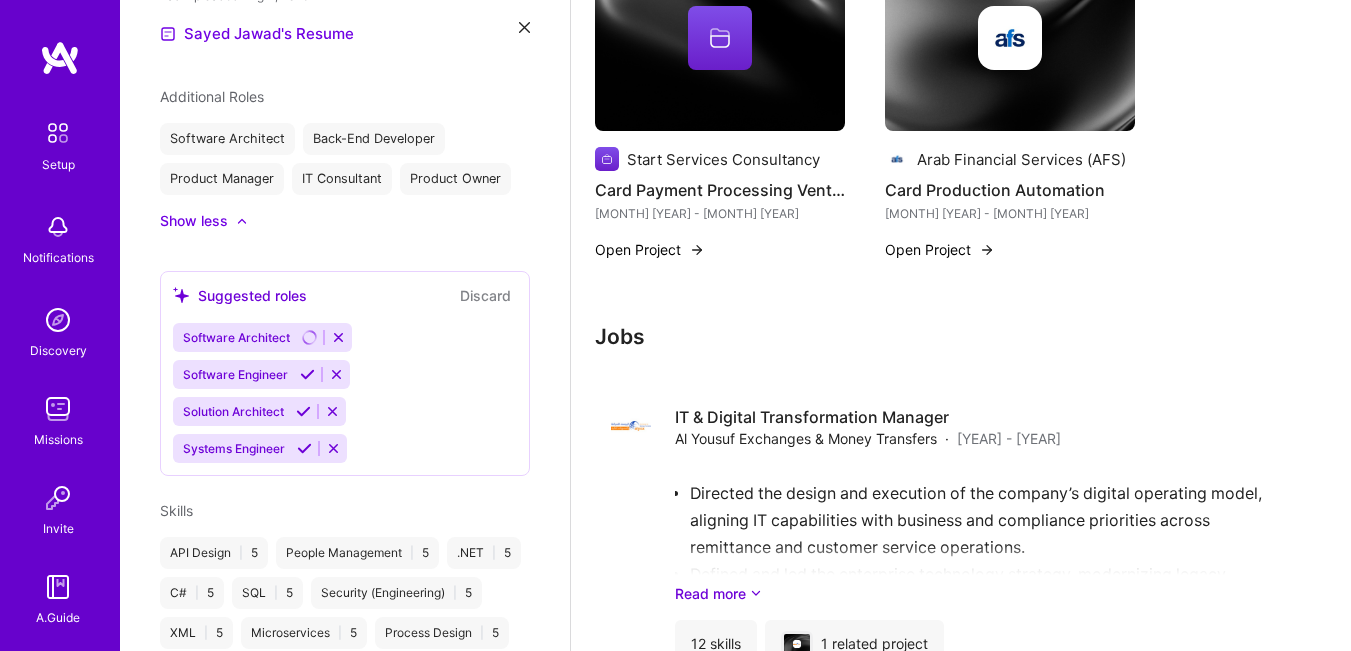click on "Discard" at bounding box center (485, 295) 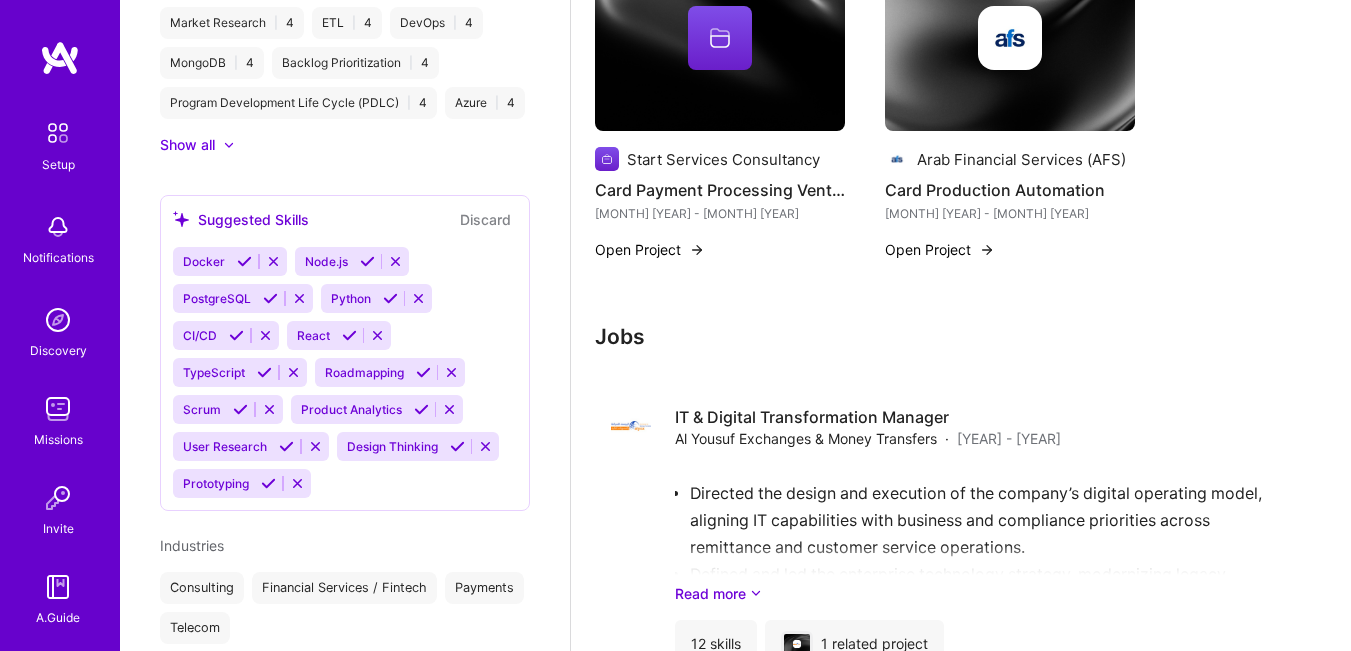 scroll, scrollTop: 1482, scrollLeft: 0, axis: vertical 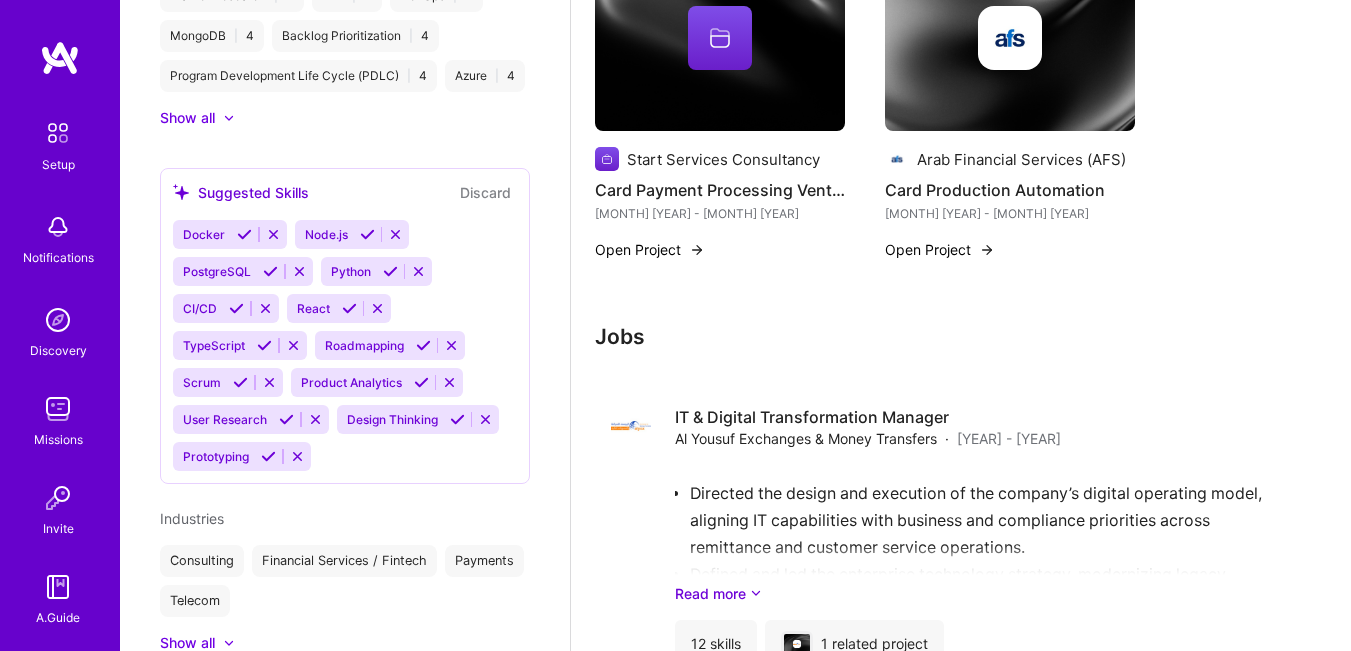 click on "Discard" at bounding box center (485, 192) 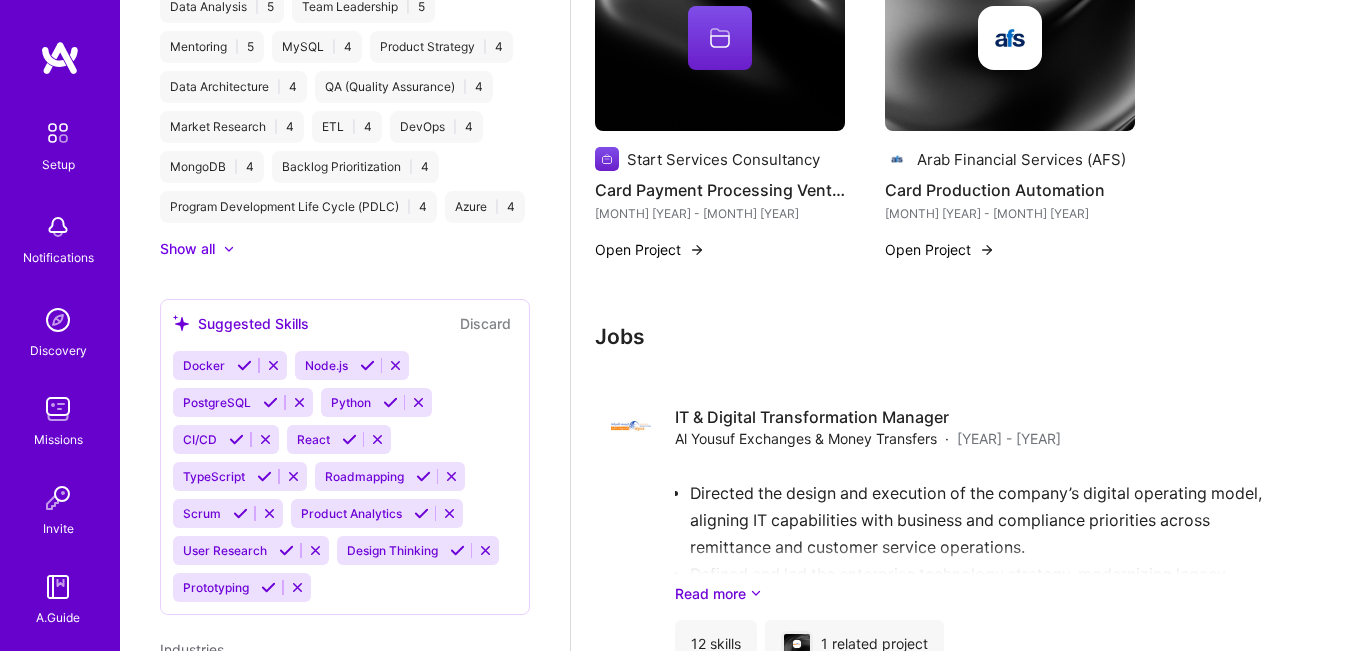 scroll, scrollTop: 1444, scrollLeft: 0, axis: vertical 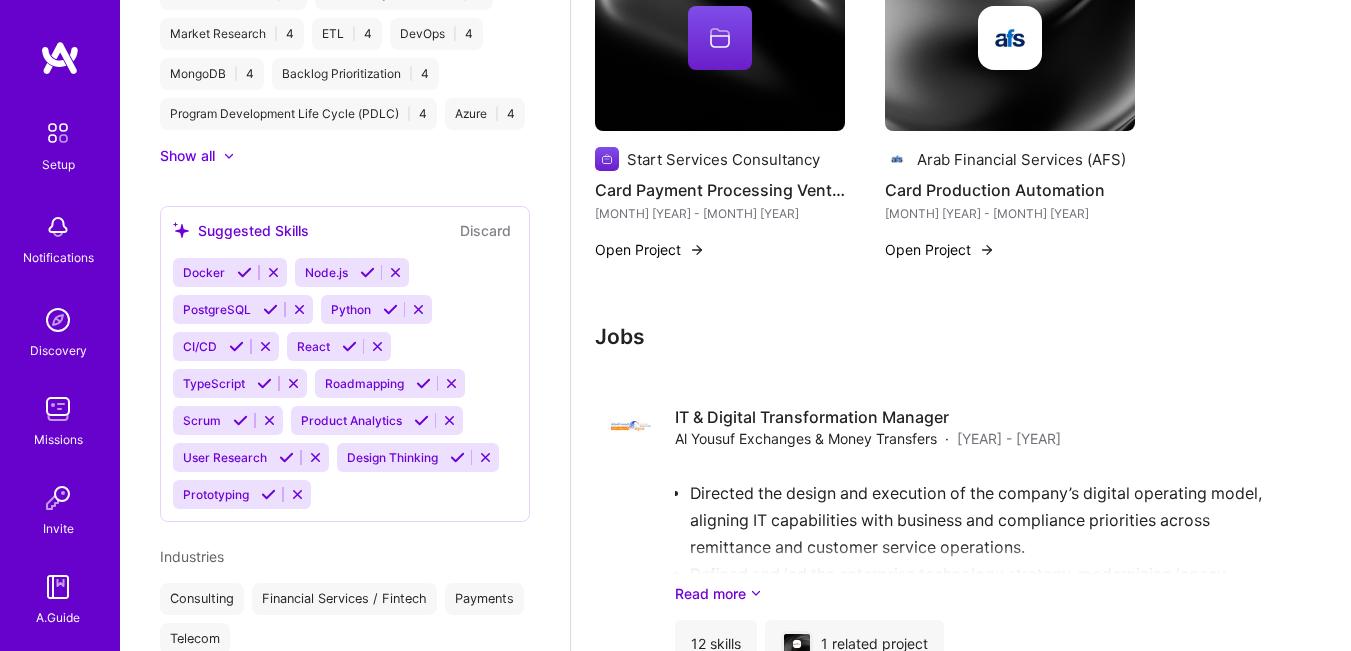 click on "Discard" at bounding box center (485, 230) 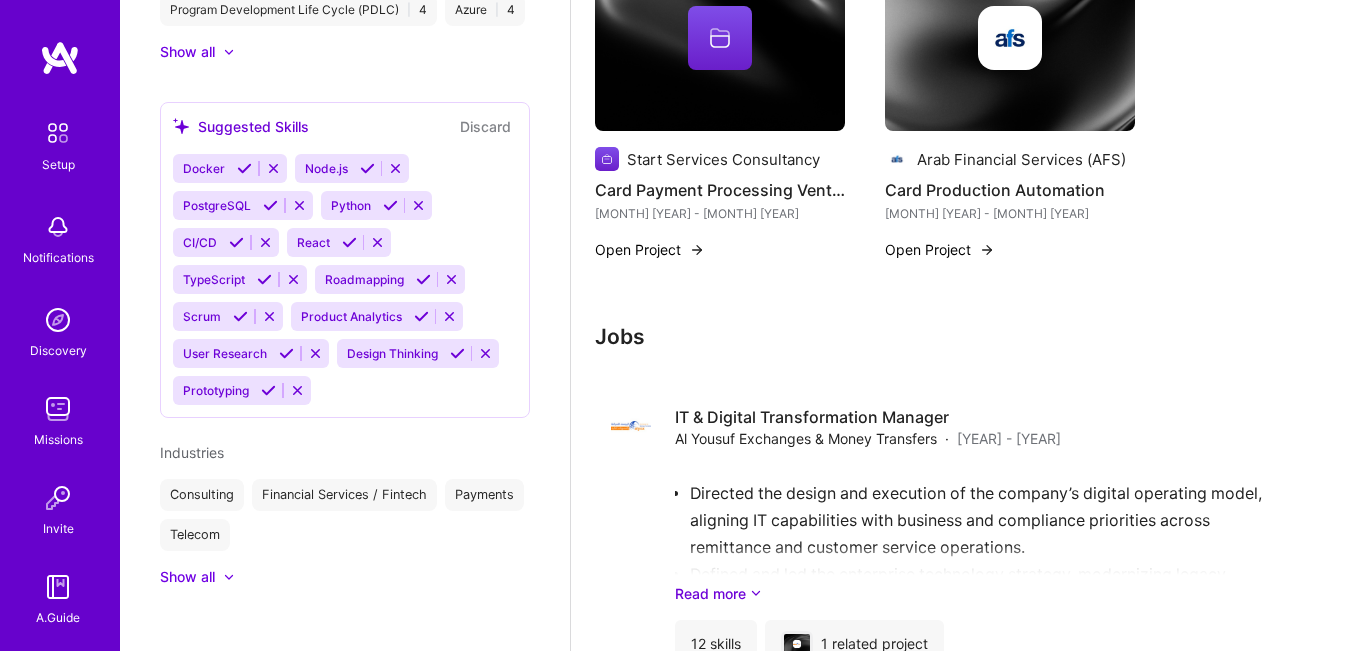 scroll, scrollTop: 1644, scrollLeft: 0, axis: vertical 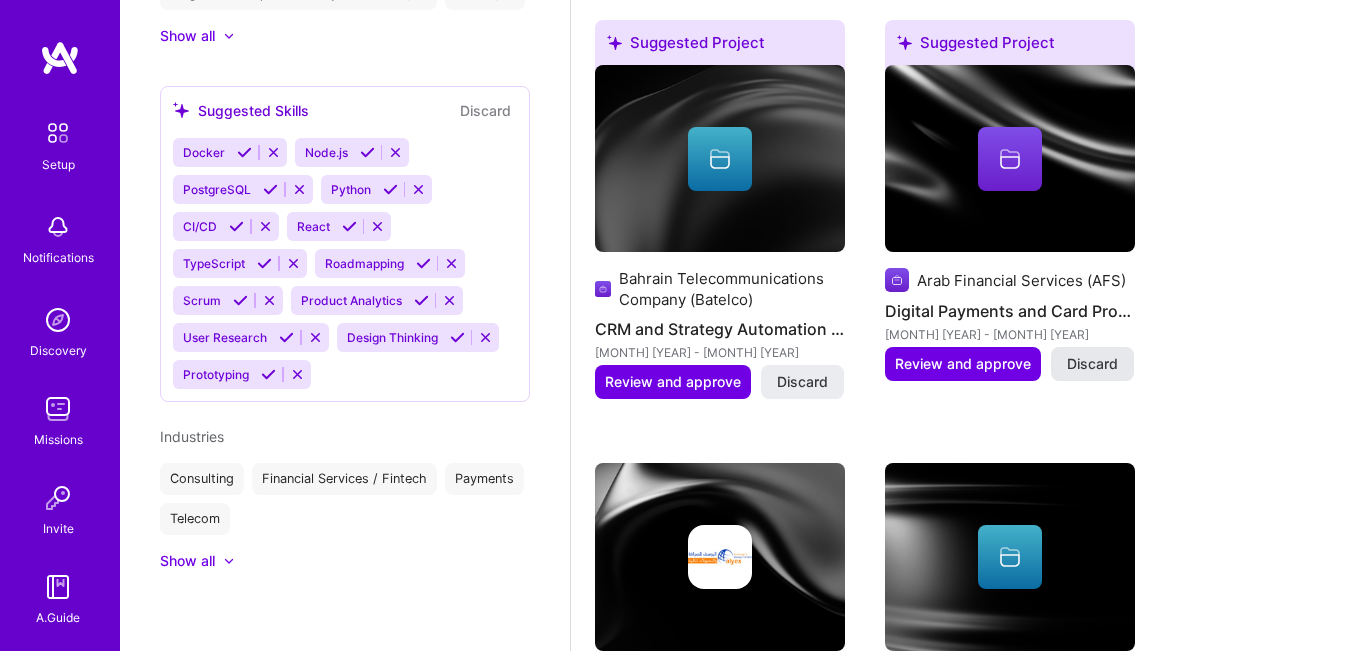 click on "Discard" at bounding box center [1092, 364] 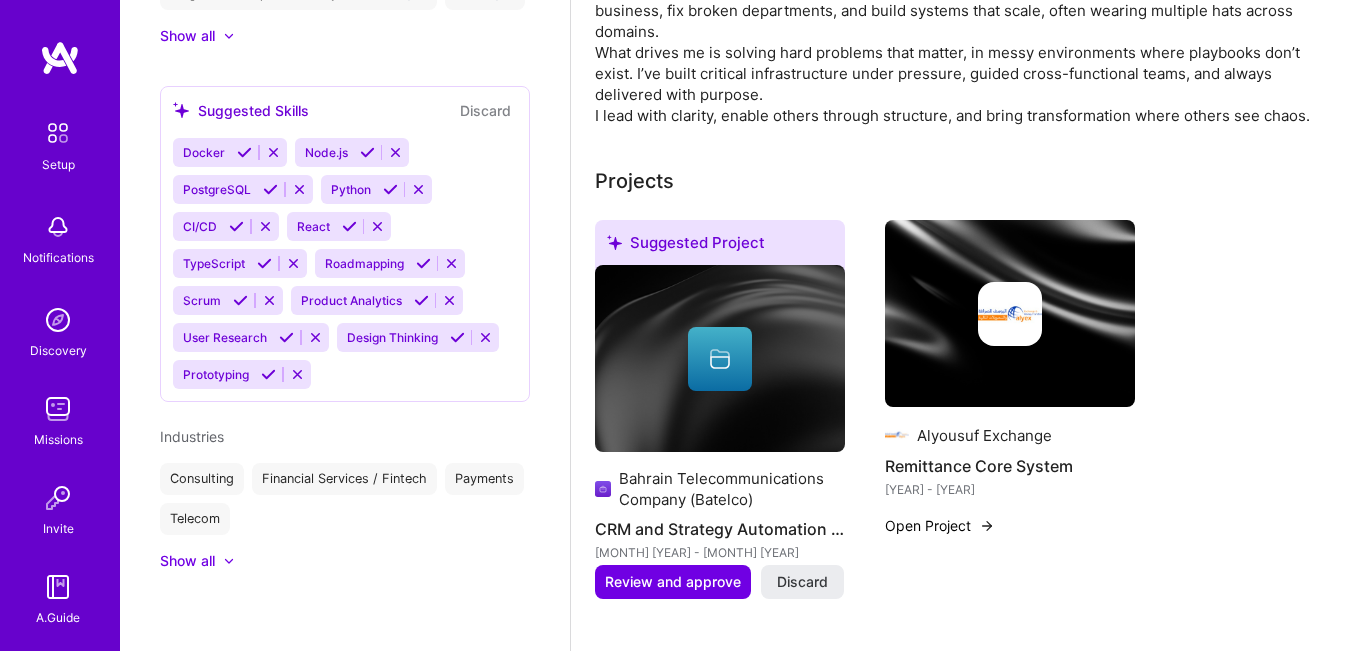 scroll, scrollTop: 694, scrollLeft: 0, axis: vertical 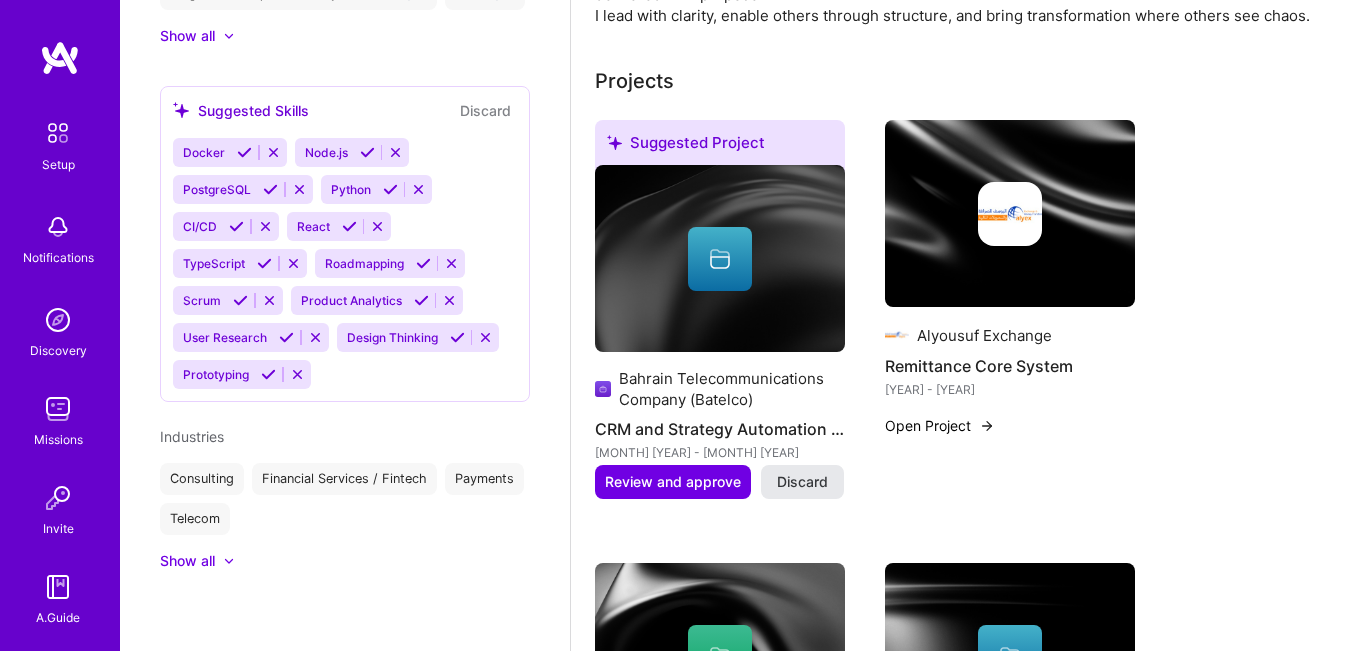 click on "Discard" at bounding box center (802, 482) 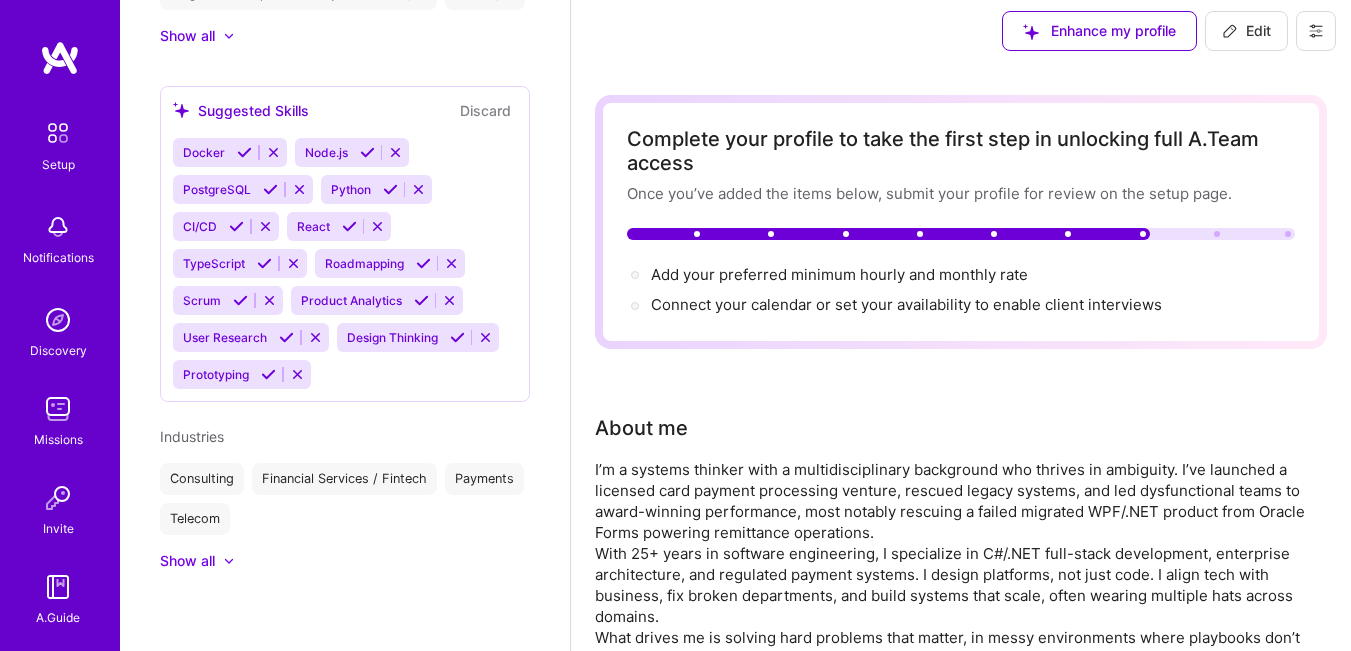 scroll, scrollTop: 0, scrollLeft: 0, axis: both 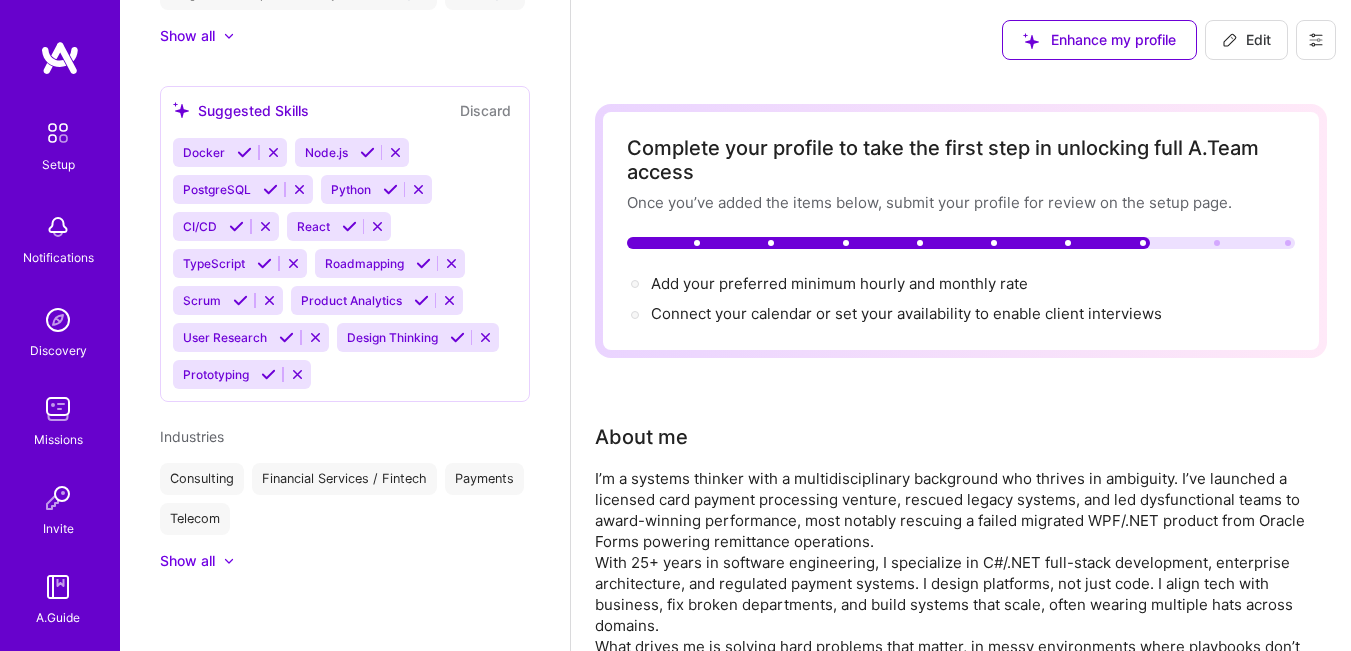 click on "Edit" at bounding box center (1246, 40) 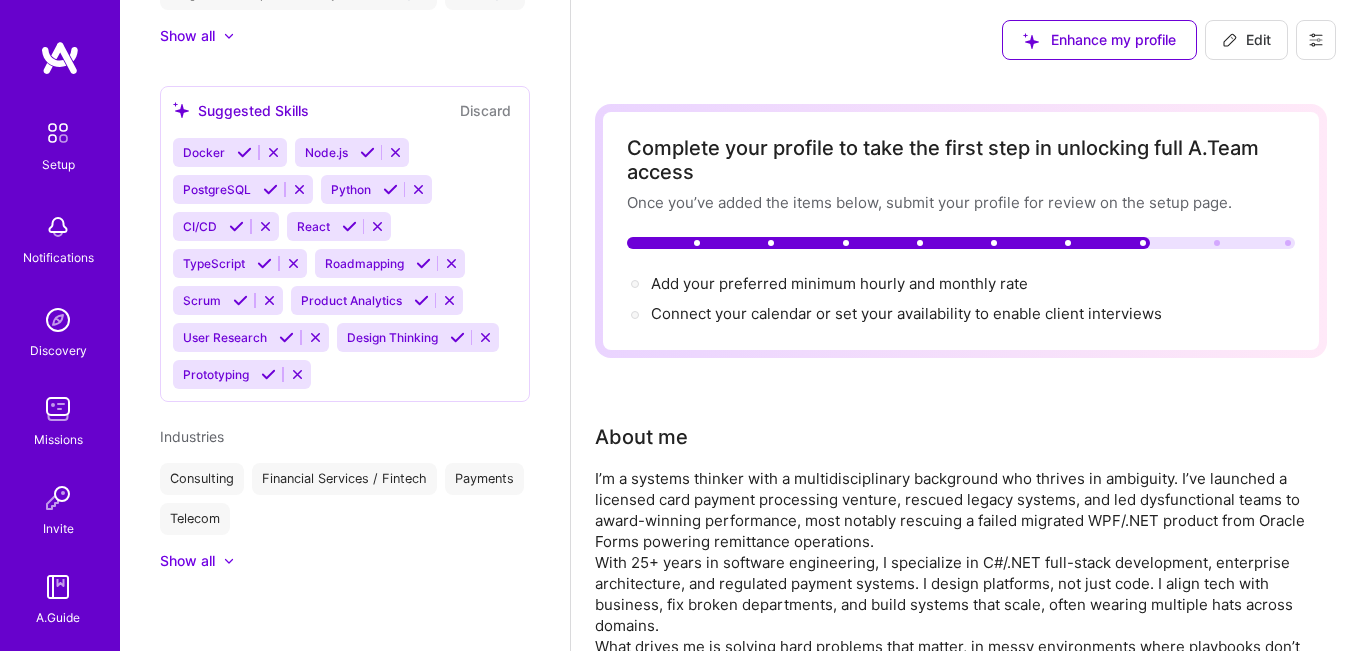 select on "BH" 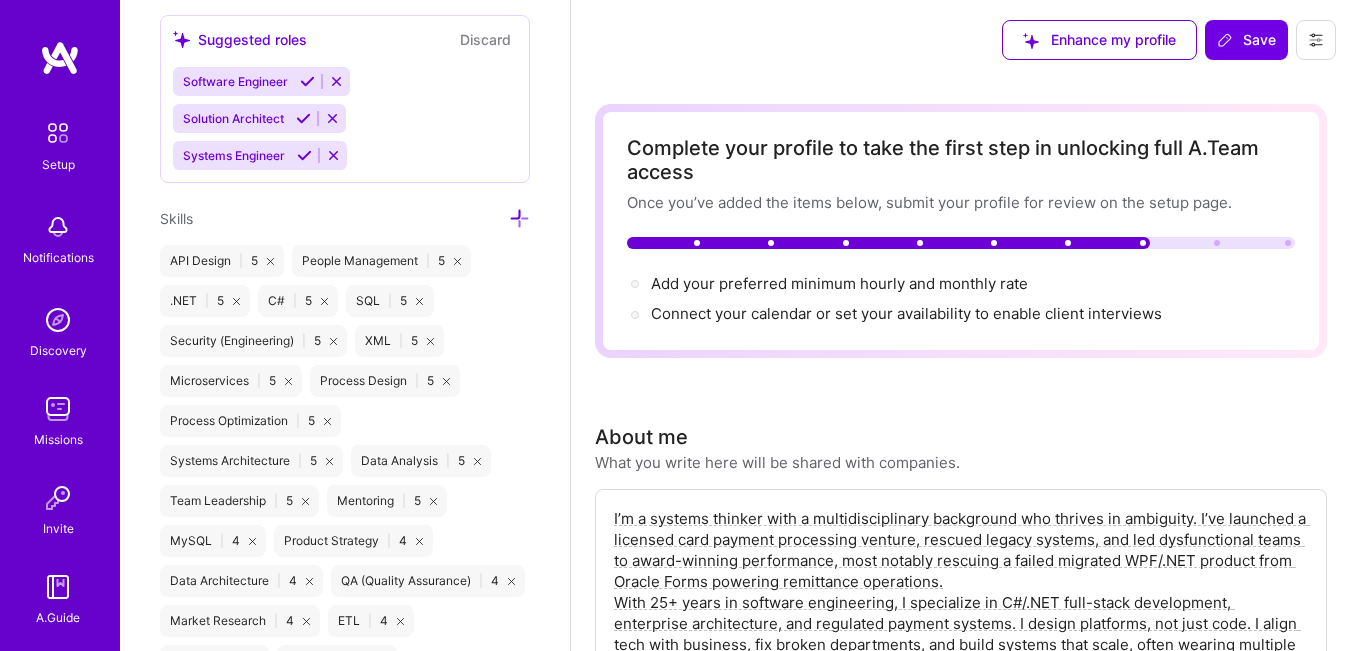 scroll, scrollTop: 1346, scrollLeft: 0, axis: vertical 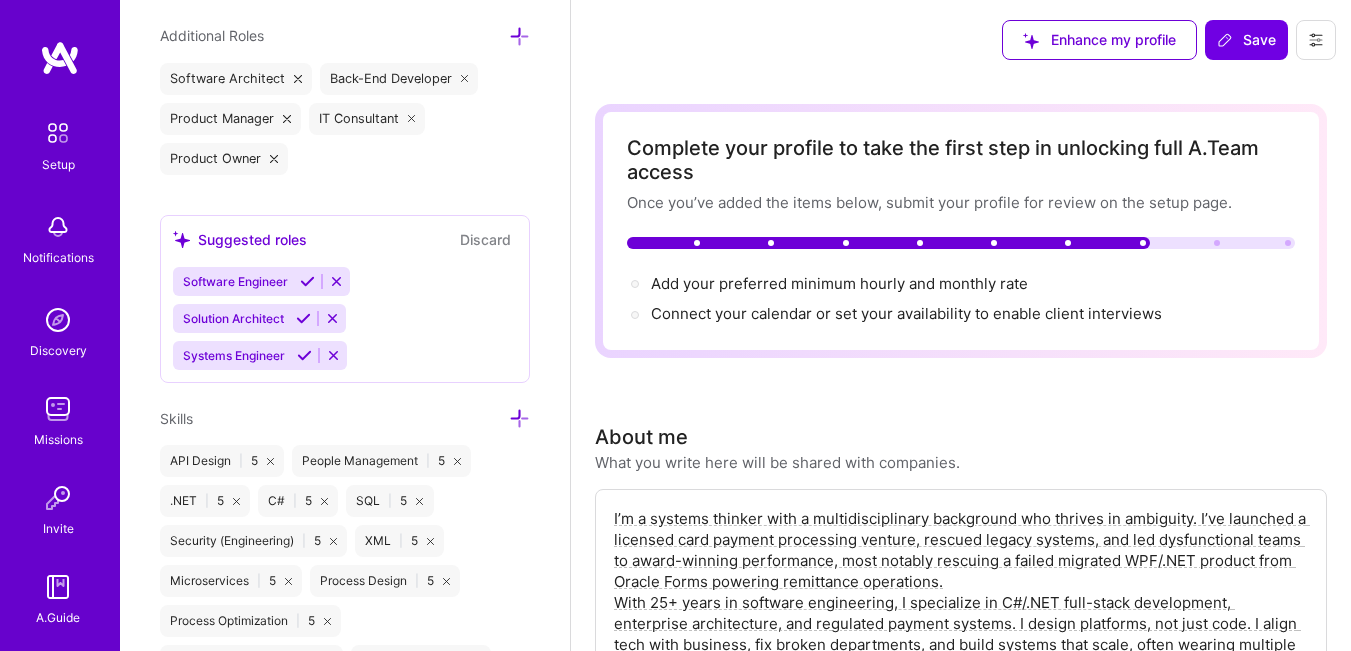 click on "Discard" at bounding box center (485, 239) 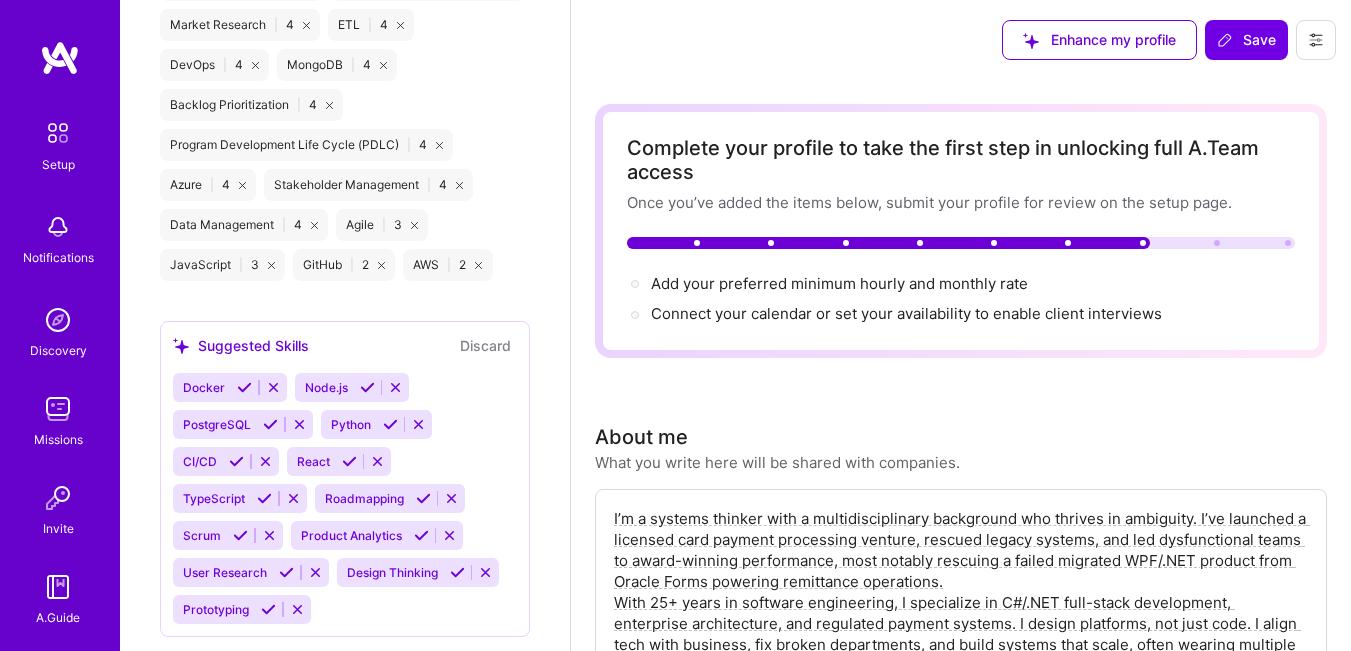 scroll, scrollTop: 2246, scrollLeft: 0, axis: vertical 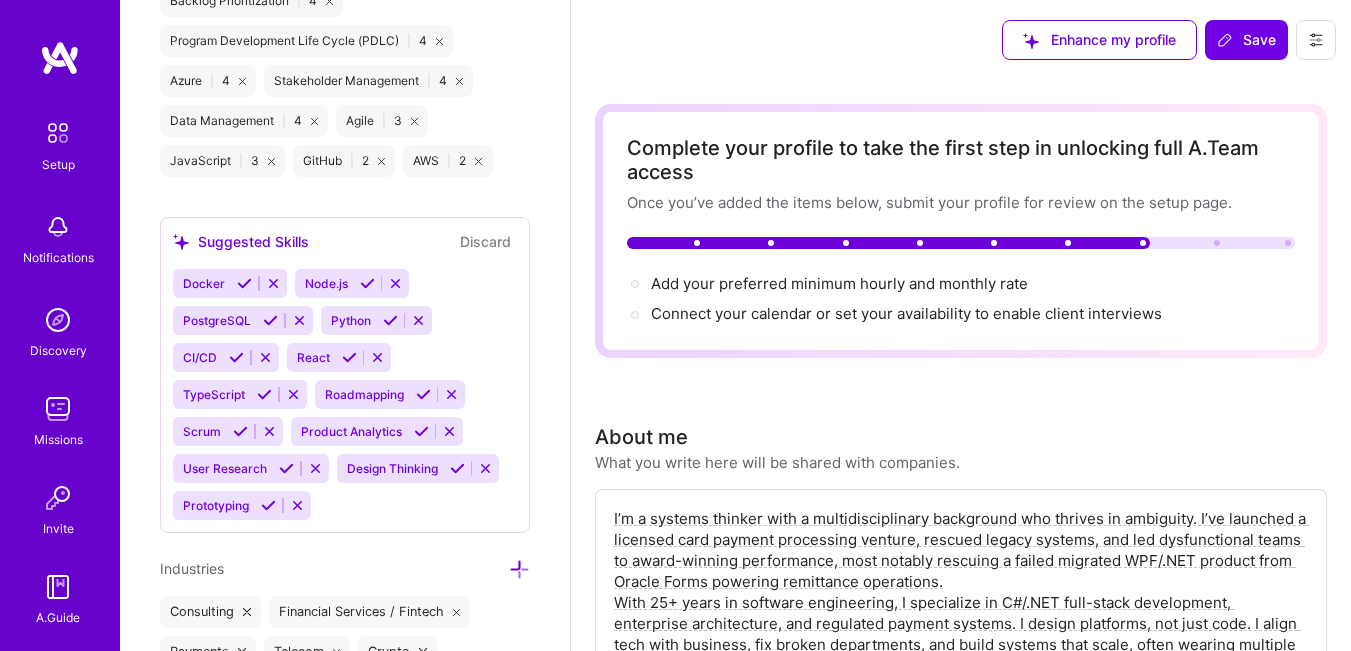 click on "Discard" at bounding box center (485, 241) 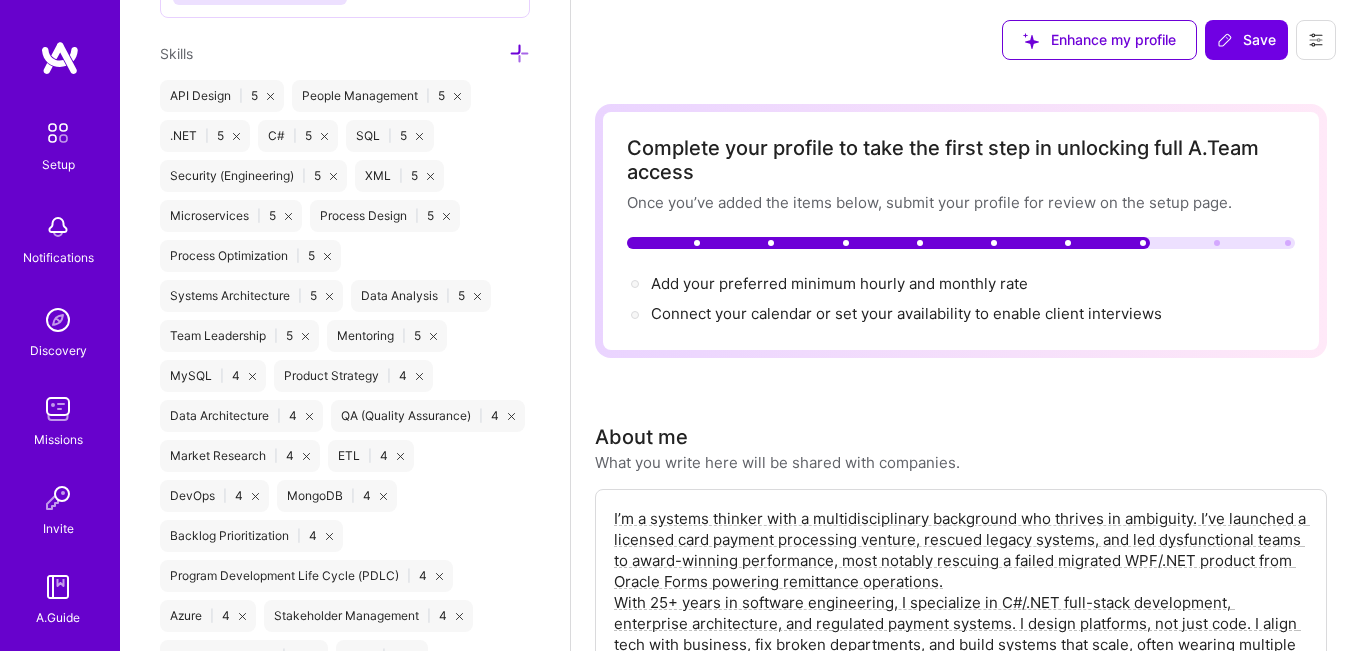 scroll, scrollTop: 1683, scrollLeft: 0, axis: vertical 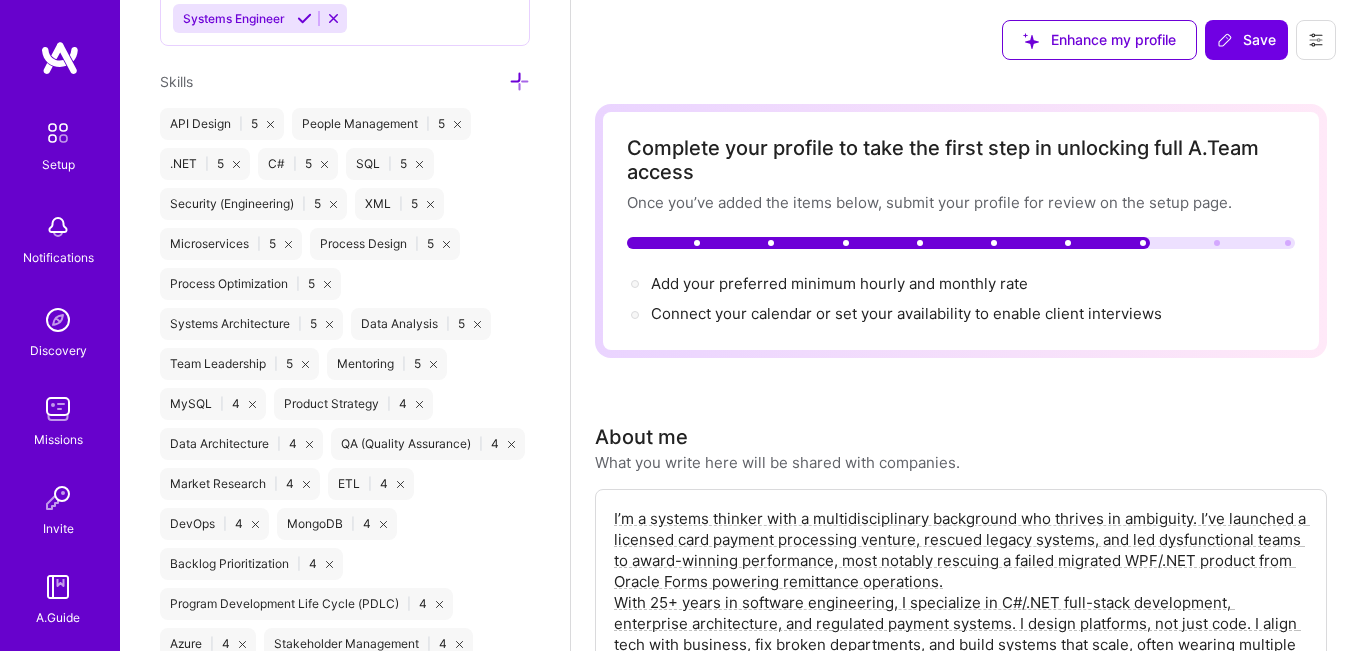 click at bounding box center [519, 81] 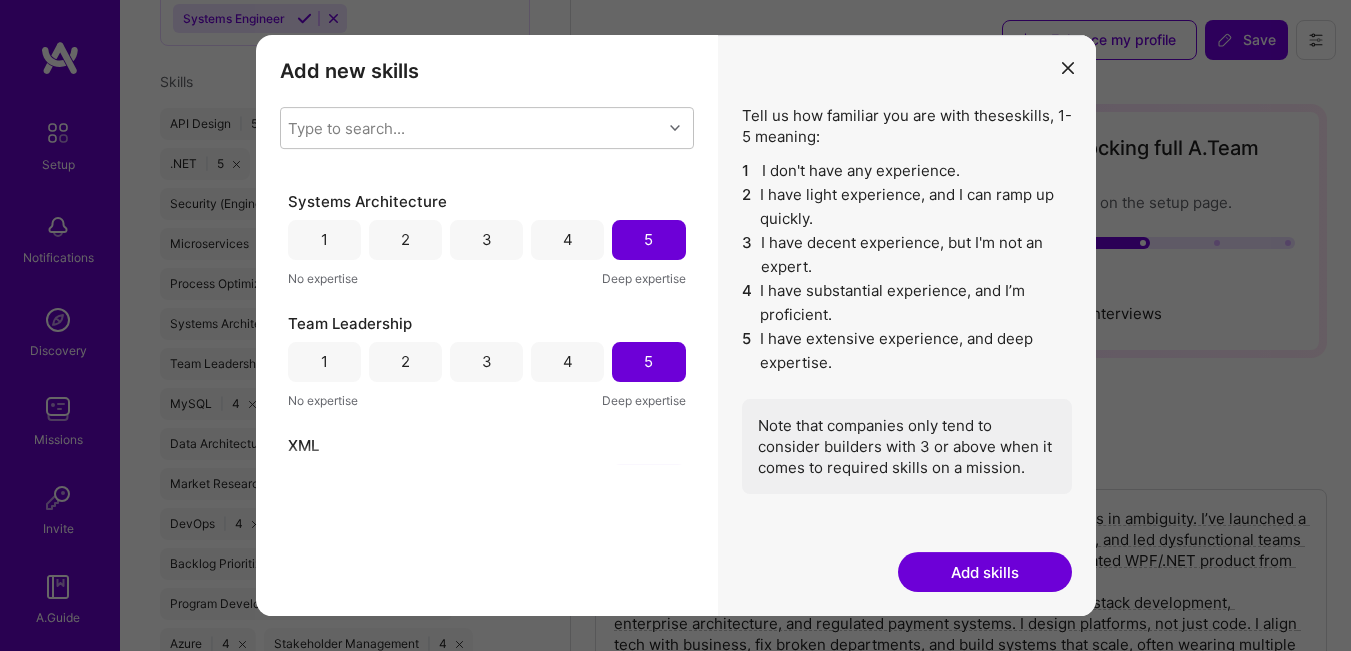 scroll, scrollTop: 3465, scrollLeft: 0, axis: vertical 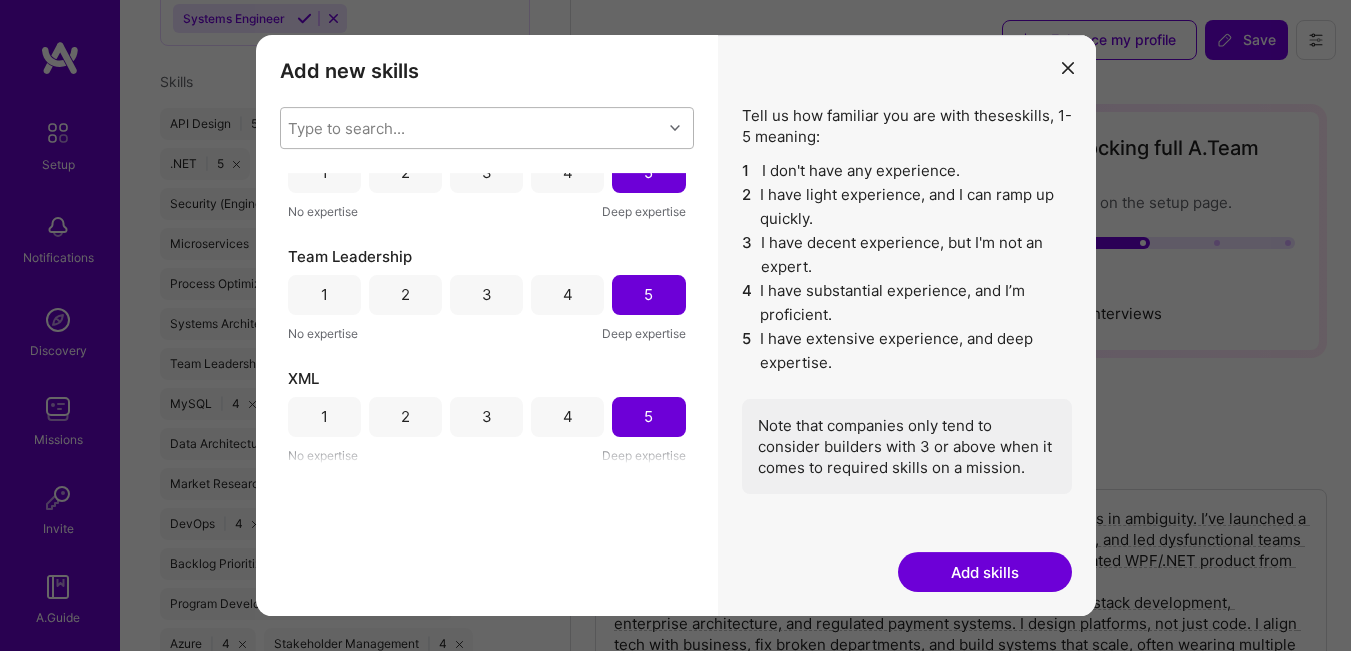click at bounding box center (677, 128) 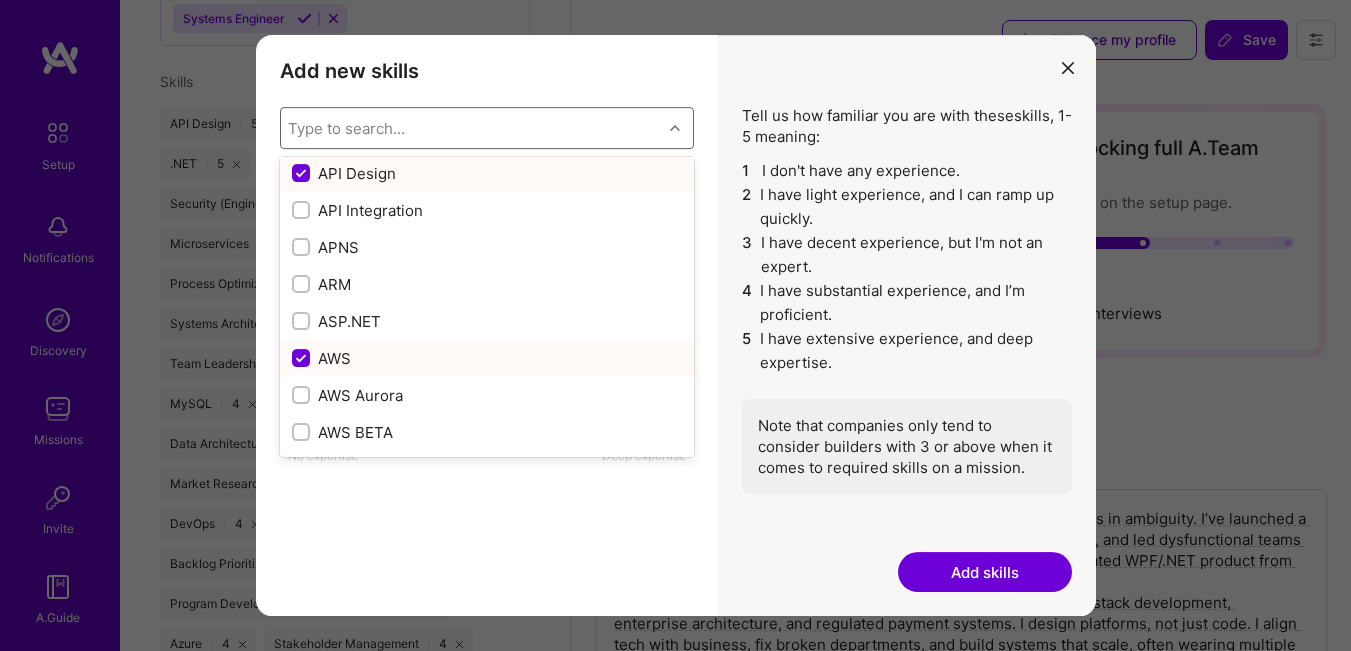 scroll, scrollTop: 200, scrollLeft: 0, axis: vertical 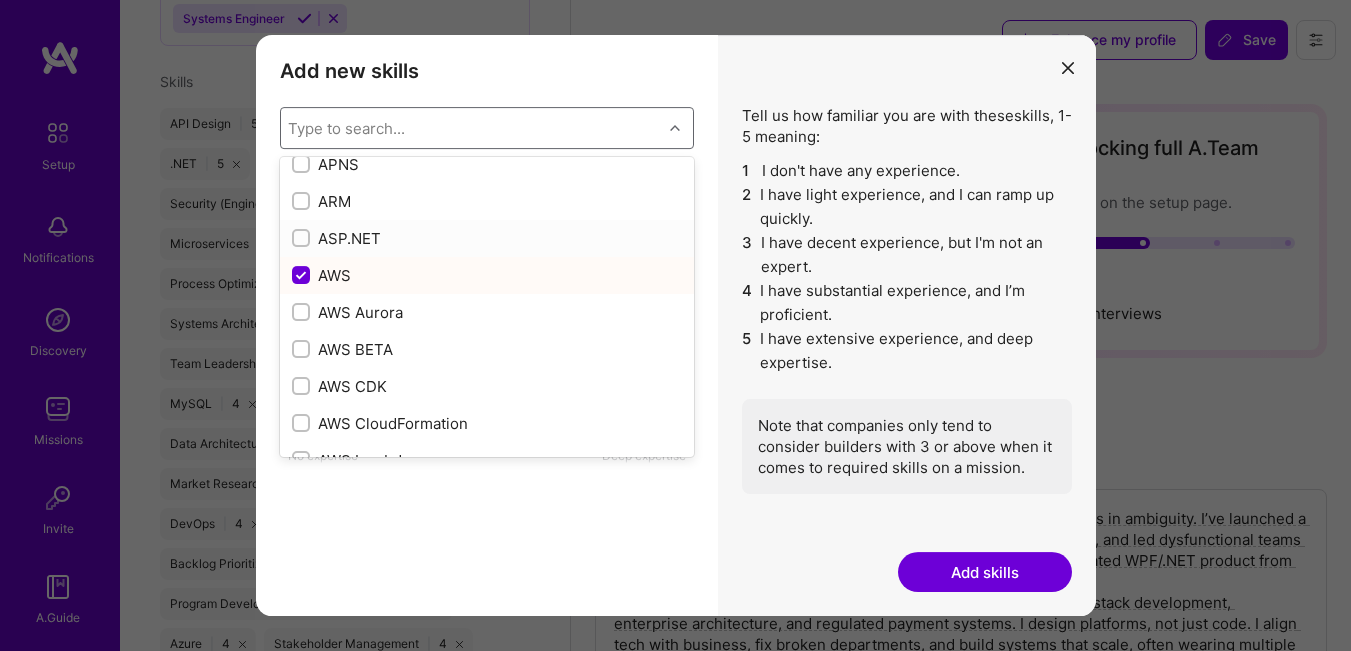 click at bounding box center [303, 239] 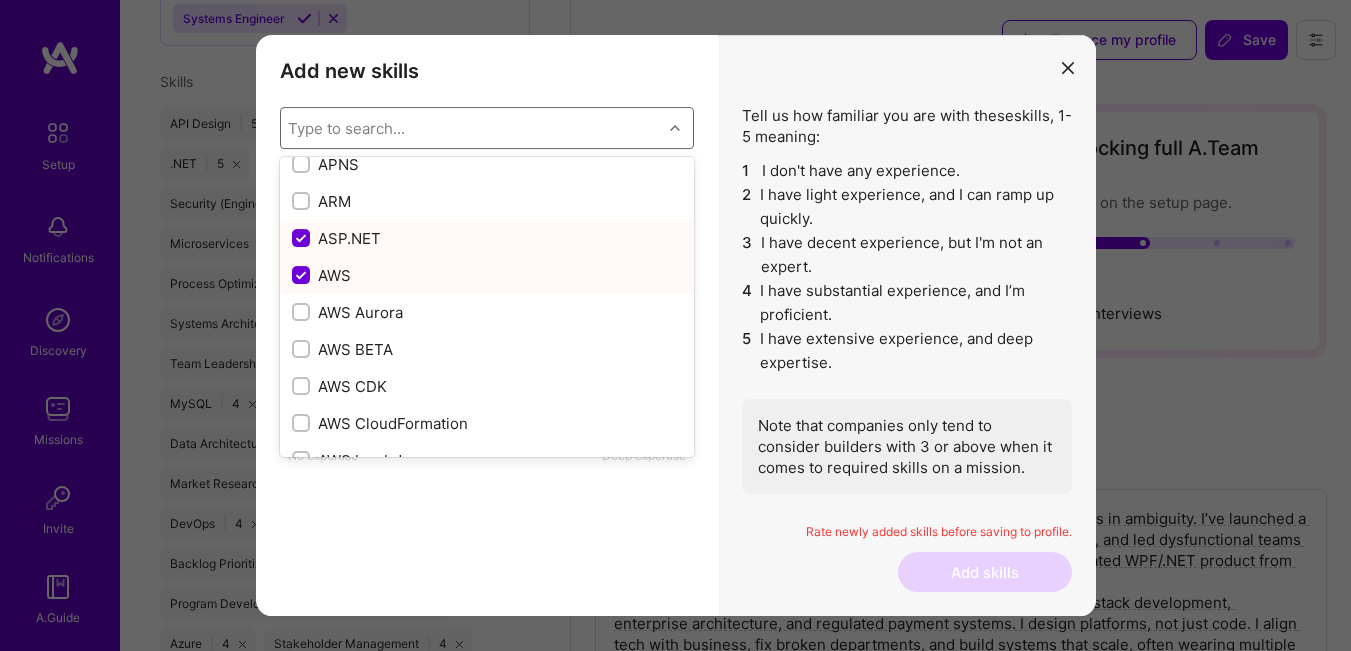 scroll, scrollTop: 3587, scrollLeft: 0, axis: vertical 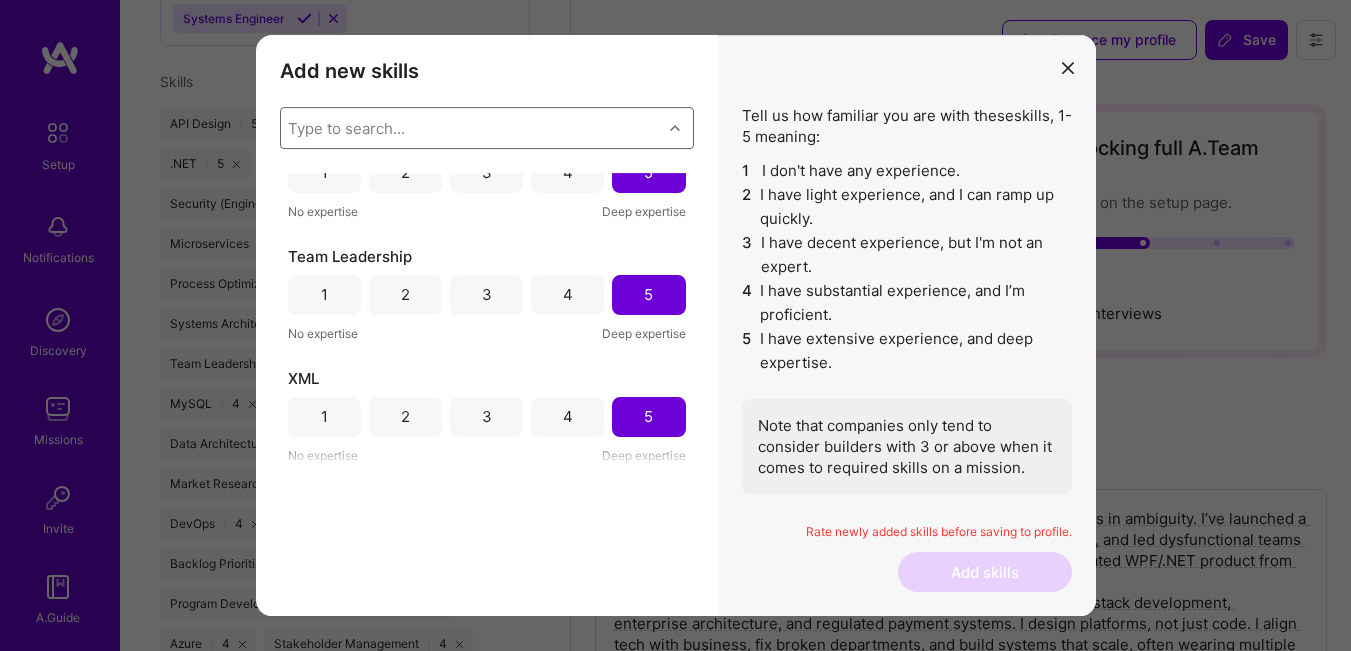 click at bounding box center [675, 128] 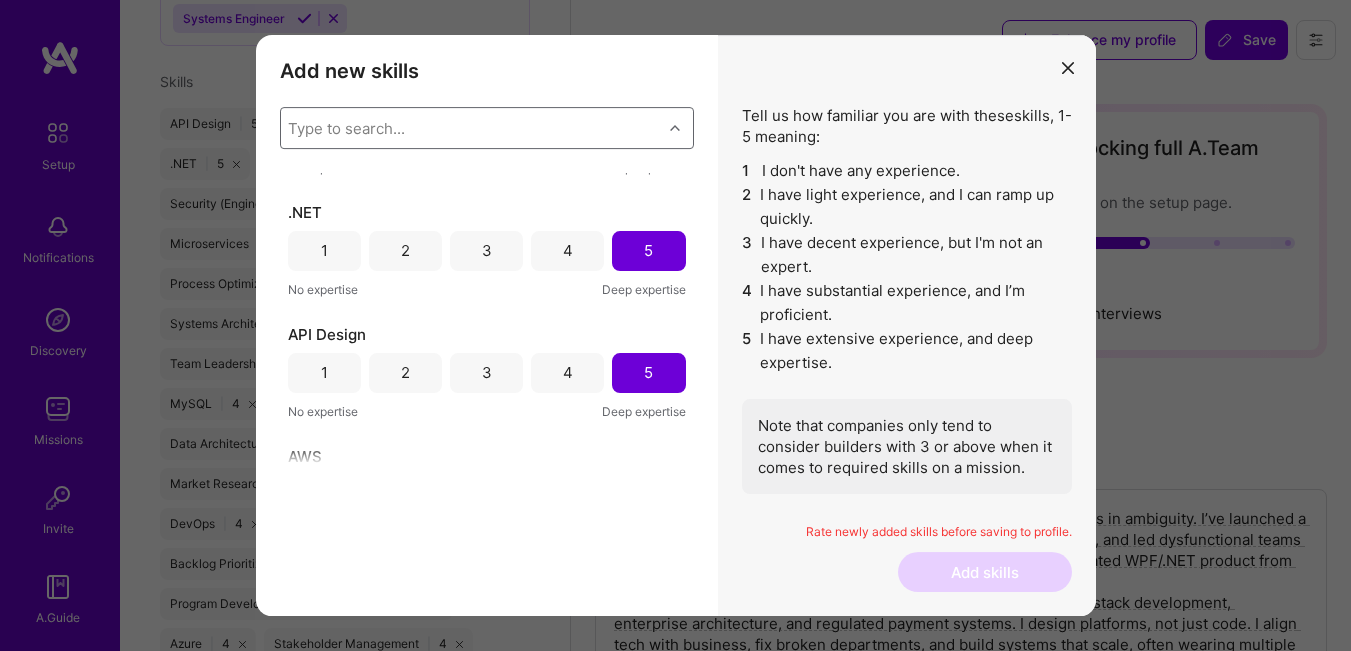 scroll, scrollTop: 0, scrollLeft: 0, axis: both 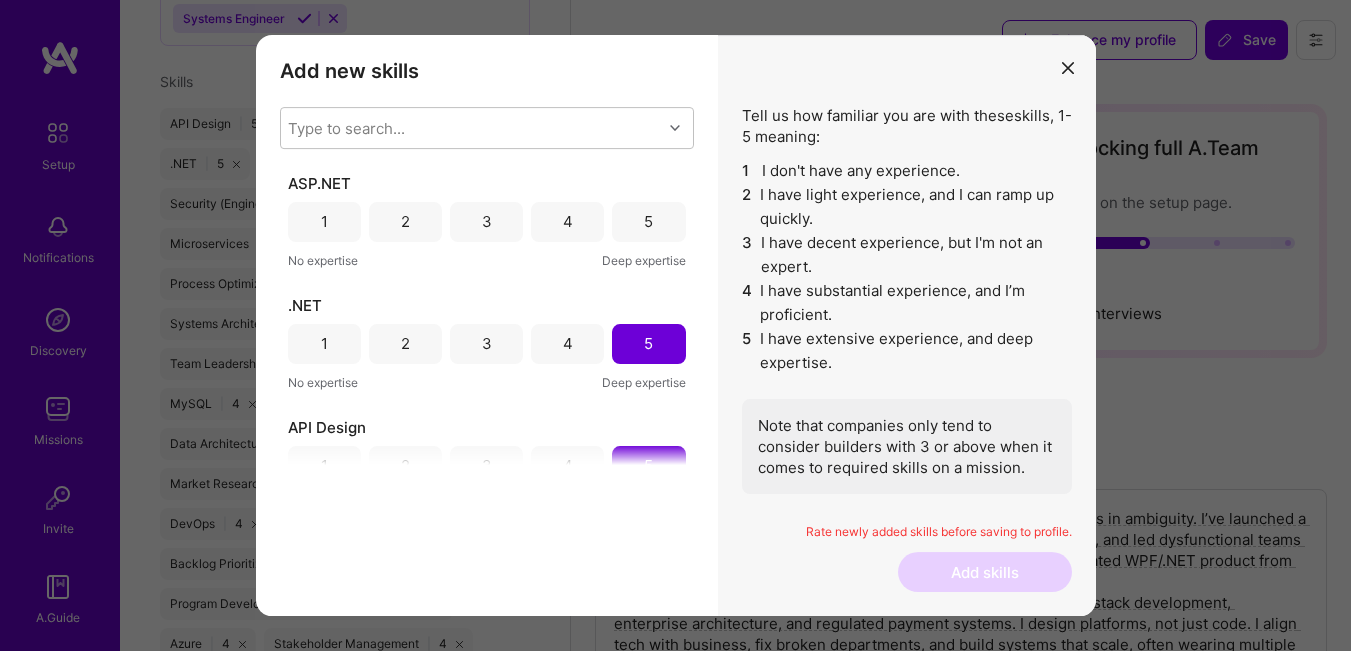 click on "4" at bounding box center (568, 221) 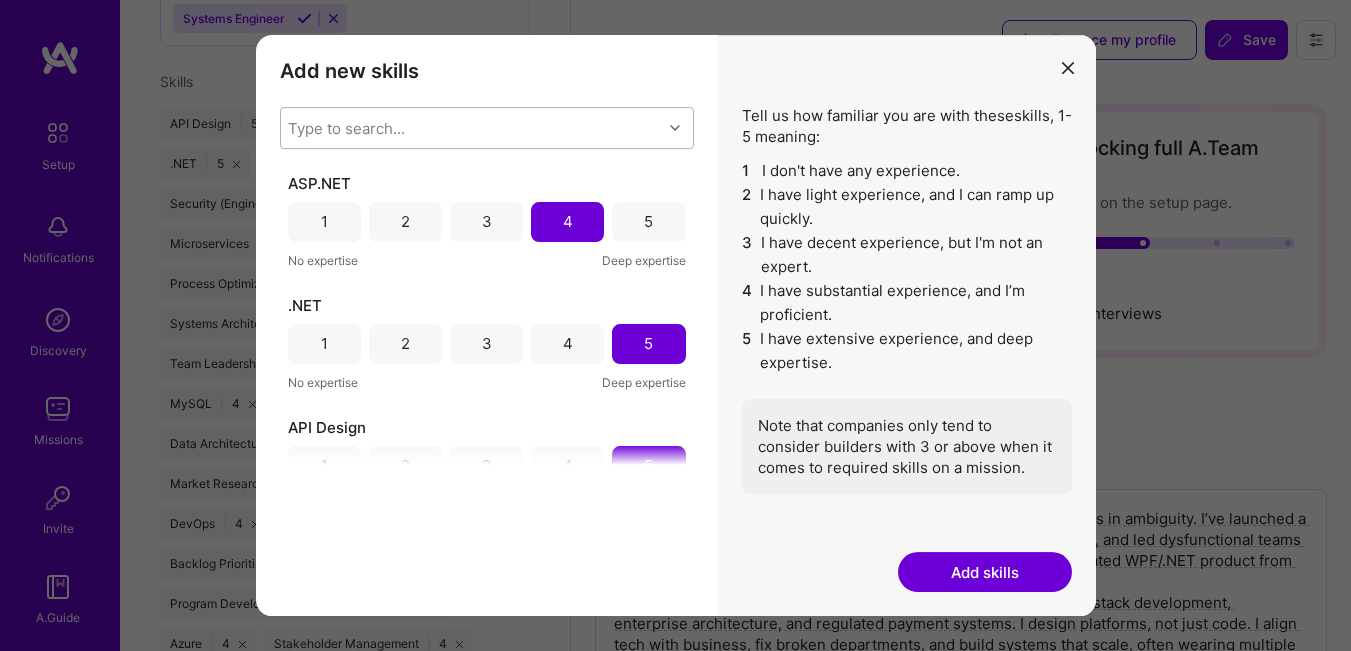 click at bounding box center (677, 128) 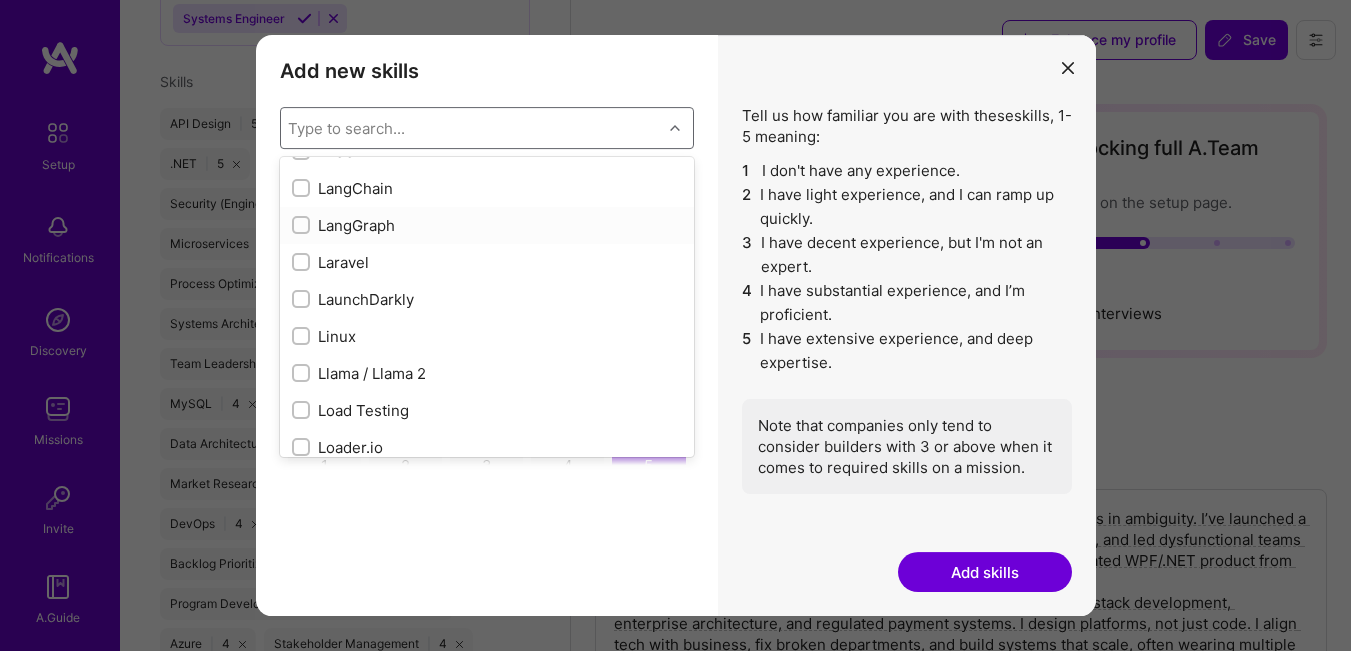 scroll, scrollTop: 6800, scrollLeft: 0, axis: vertical 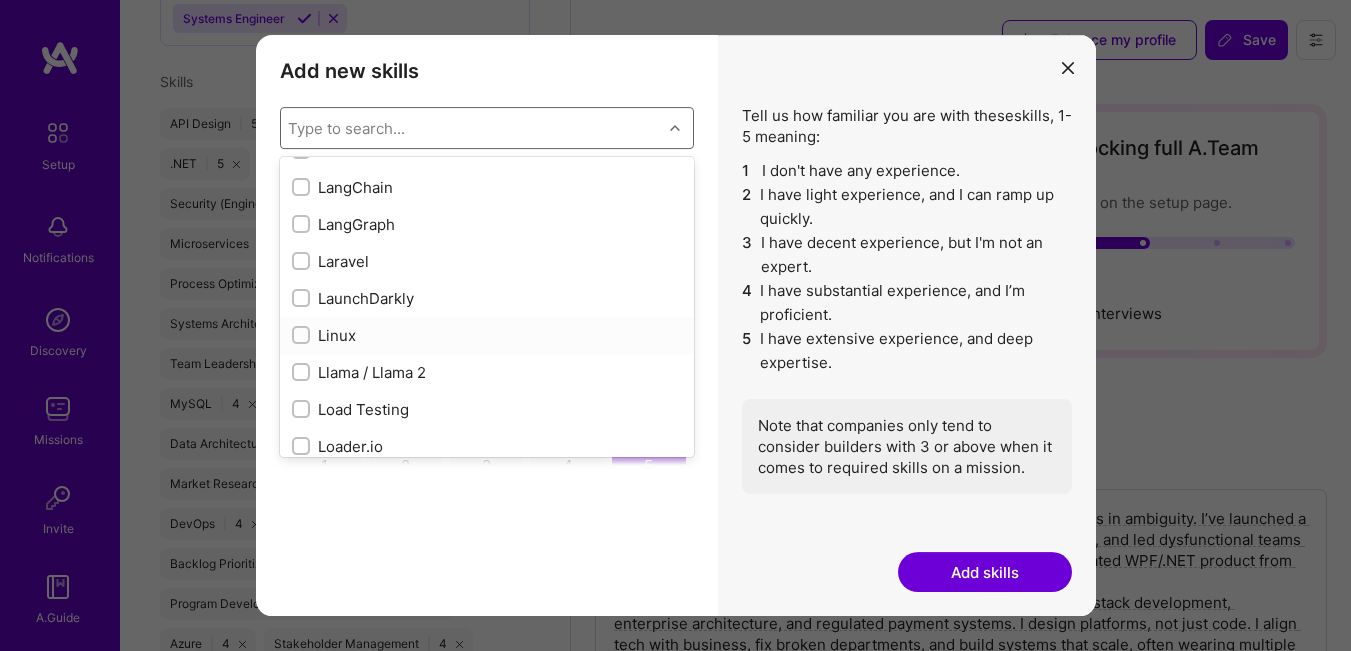 click at bounding box center (301, 335) 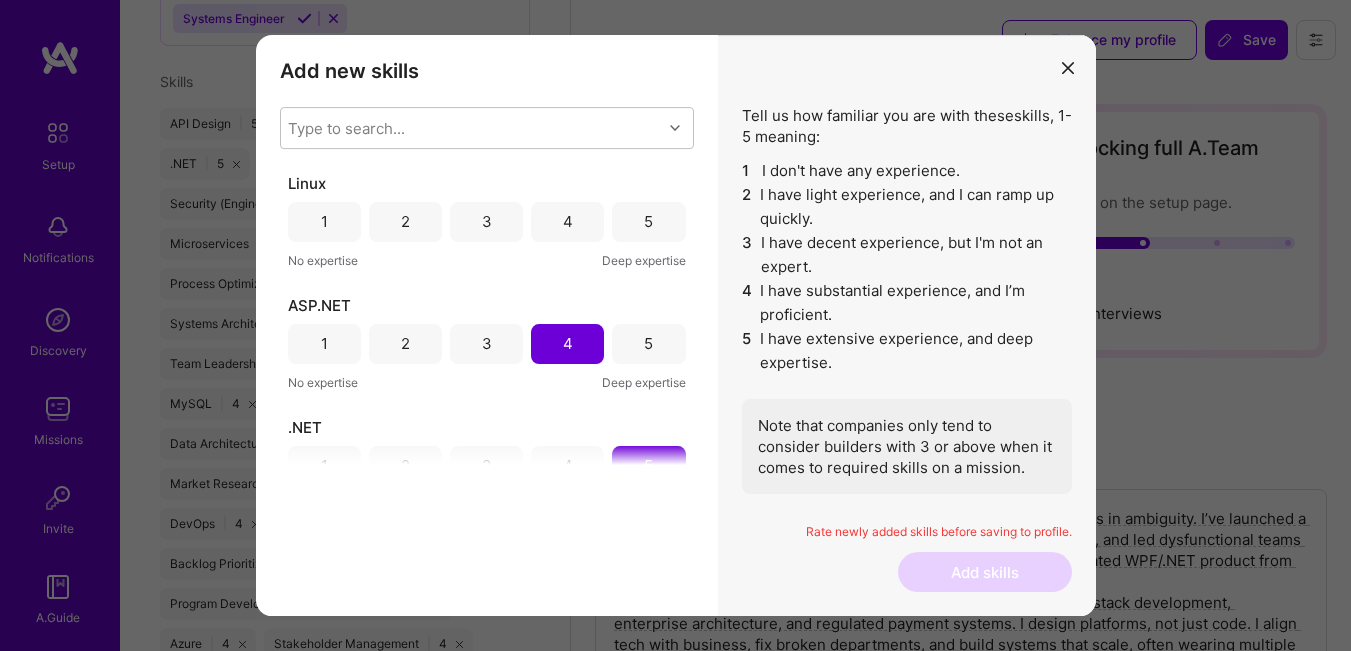 click on "3" at bounding box center [486, 222] 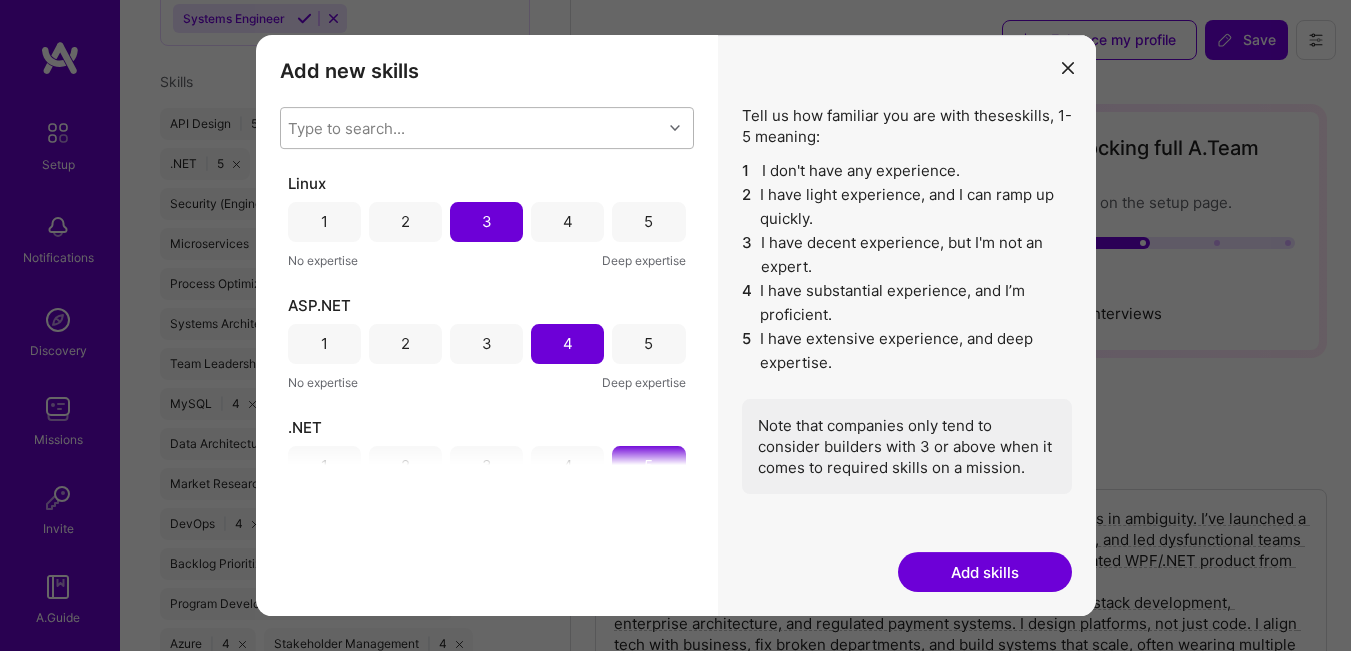 click at bounding box center [677, 128] 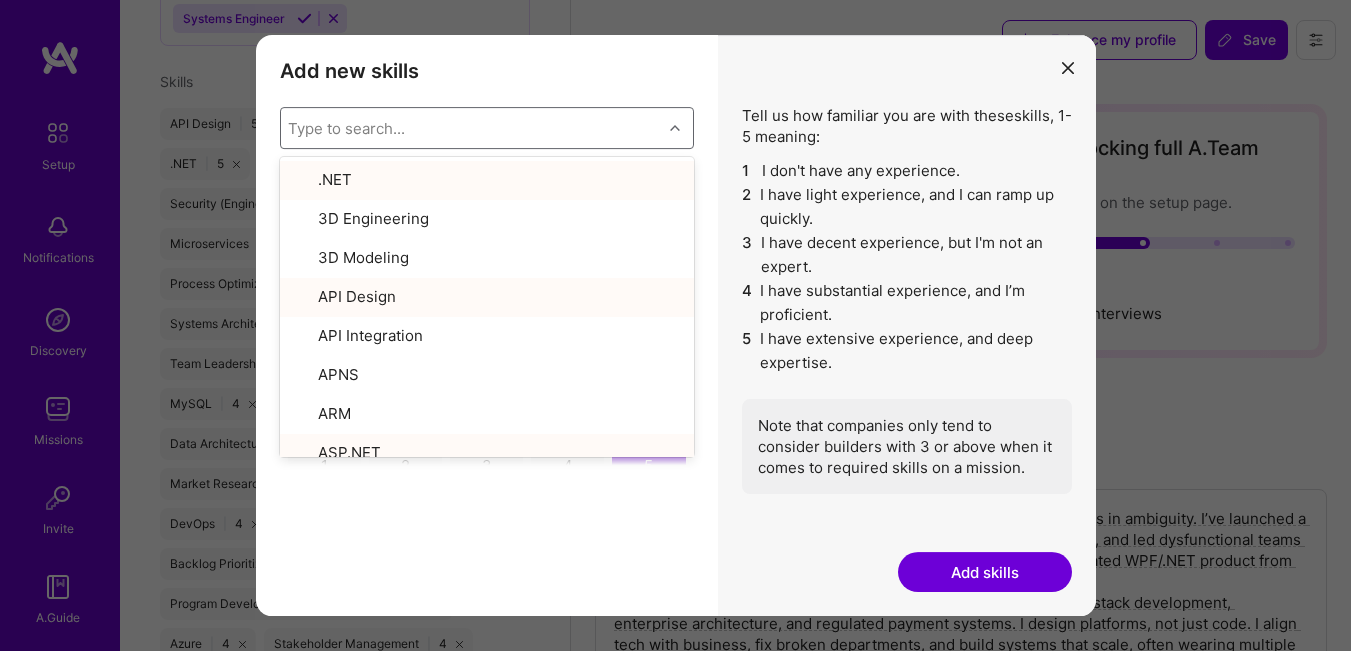 click at bounding box center [677, 128] 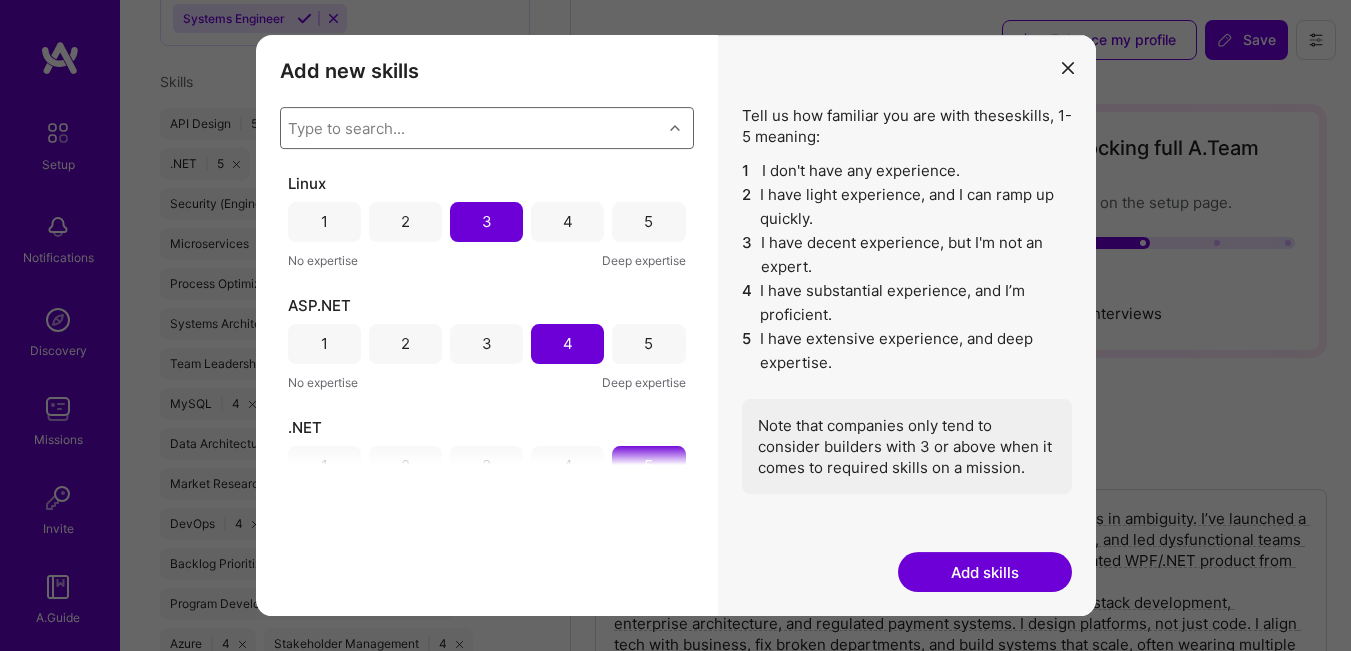 click at bounding box center (677, 128) 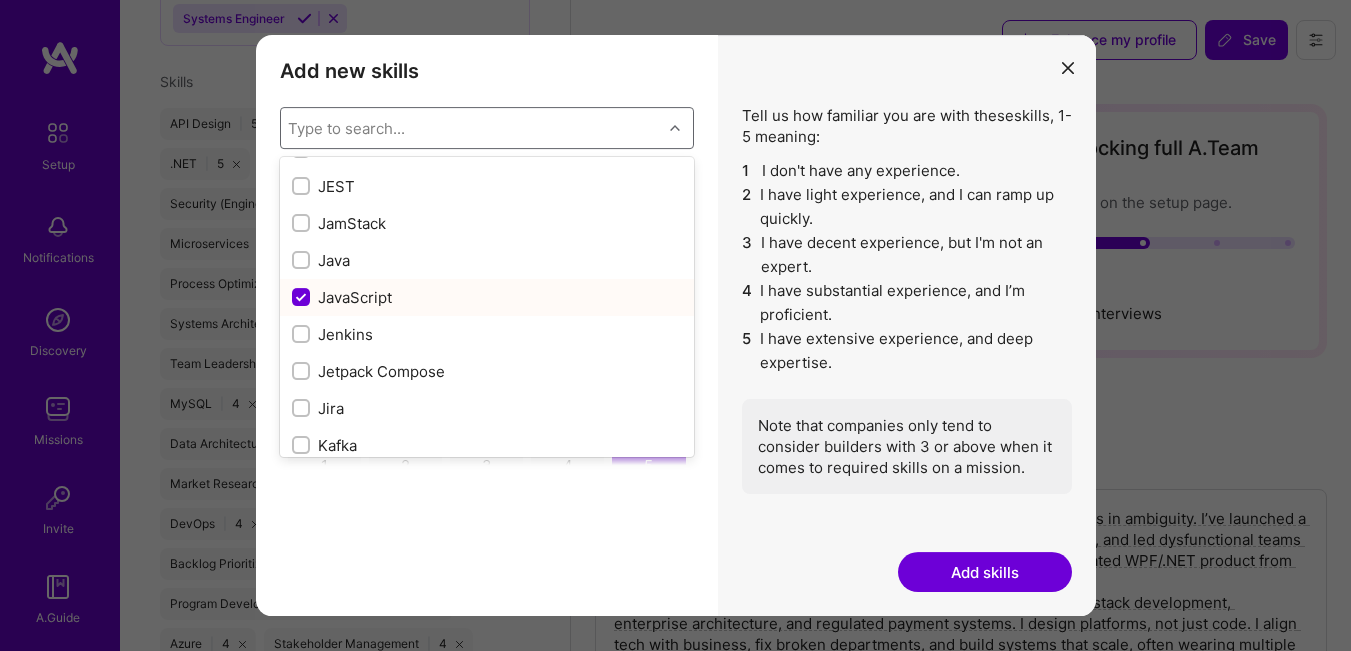 scroll, scrollTop: 6819, scrollLeft: 0, axis: vertical 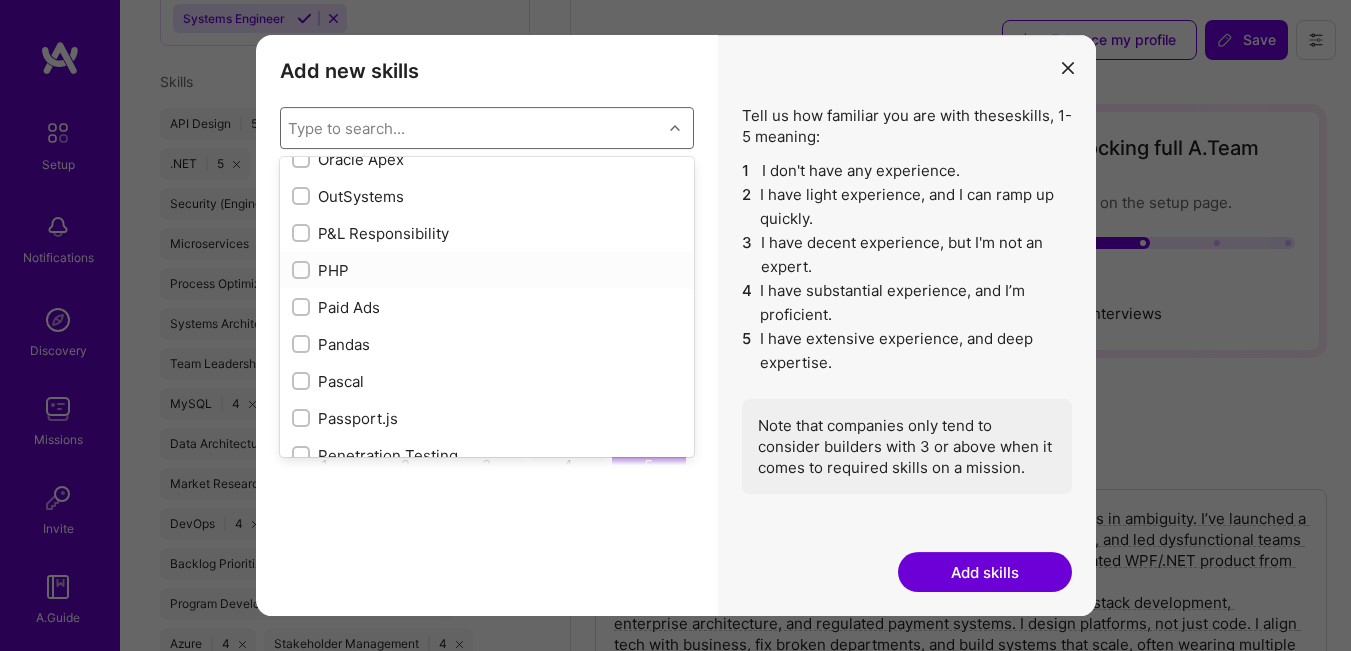 click at bounding box center [303, 271] 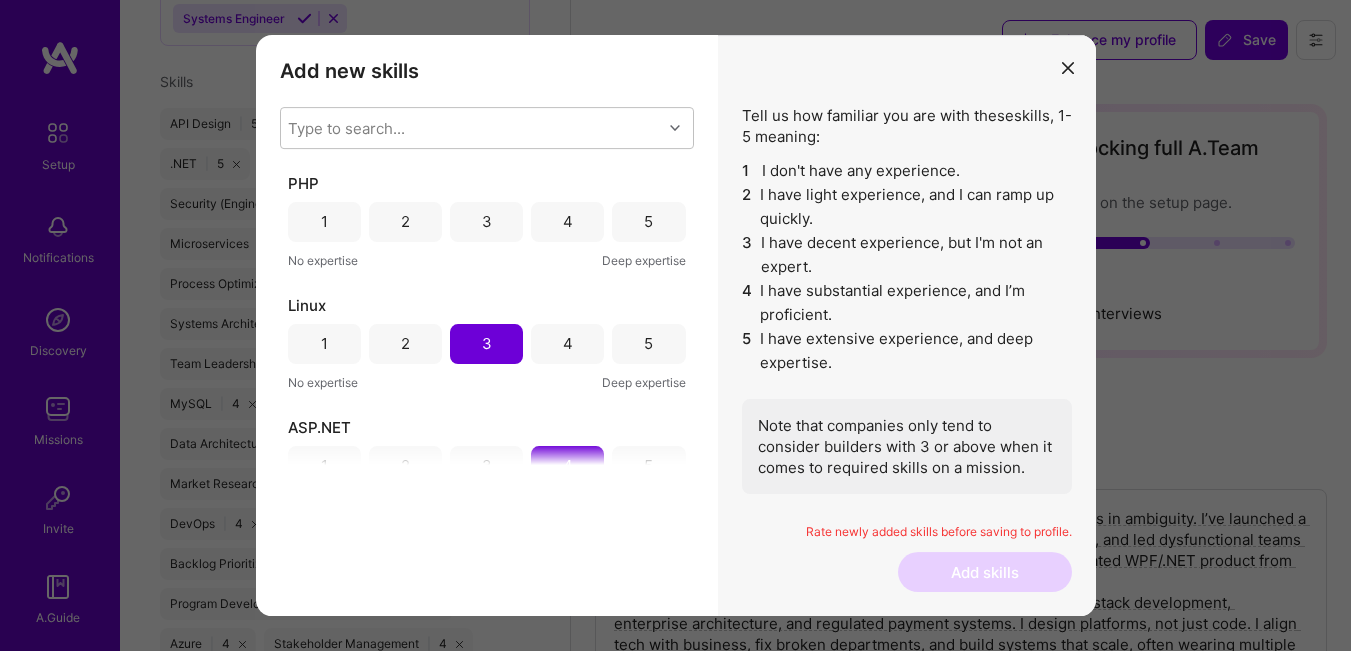click on "Add new skills Tell us how familiar you are with given skills, using between 1 (No experience) and 5 (Expert). Type to search... PHP 1 2 3 4 5 No expertise Deep expertise Linux 1 2 3 4 5 No expertise Deep expertise ASP.NET 1 2 3 4 5 No expertise Deep expertise .NET 1 2 3 4 5 No expertise Deep expertise API Design 1 2 3 4 5 No expertise Deep expertise AWS 1 2 3 4 5 No expertise Deep expertise Agile 1 2 3 4 5 No expertise Deep expertise Azure 1 2 3 4 5 No expertise Deep expertise Backlog Prioritization 1 2 3 4 5 No expertise Deep expertise C# 1 2 3 4 5 No expertise Deep expertise Data Analysis 1 2 3 4 5 No expertise Deep expertise Data Architecture 1 2 3 4 5 No expertise Deep expertise Data Management 1 2 3 4 5 No expertise Deep expertise DevOps 1 2 3 4 5 No expertise Deep expertise ETL 1 2 3 4 5 No expertise Deep expertise GitHub 1 2 3 4 5 No expertise Deep expertise JavaScript 1 2 3 4 5 No expertise Deep expertise Market Research 1 2 3 4 5 No expertise Deep expertise Mentoring 1 2 3 4 5 No expertise 1 2 3 4 5" at bounding box center [487, 326] 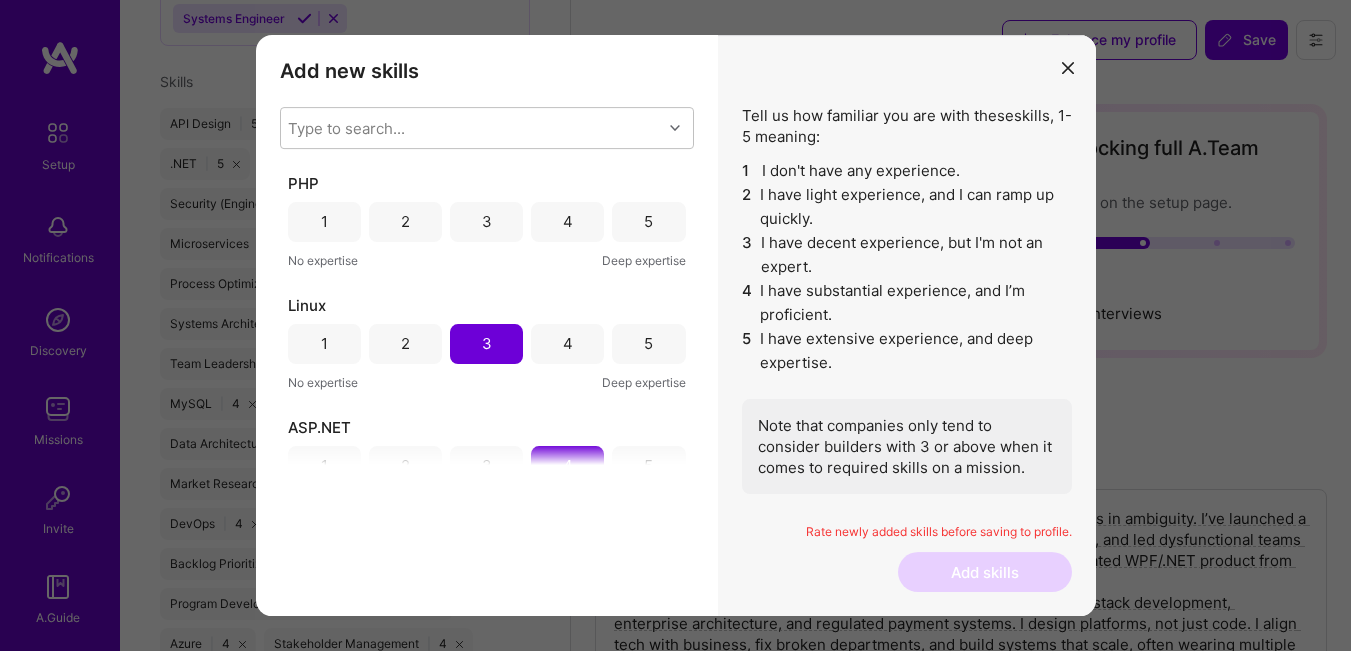 click on "3" at bounding box center (486, 222) 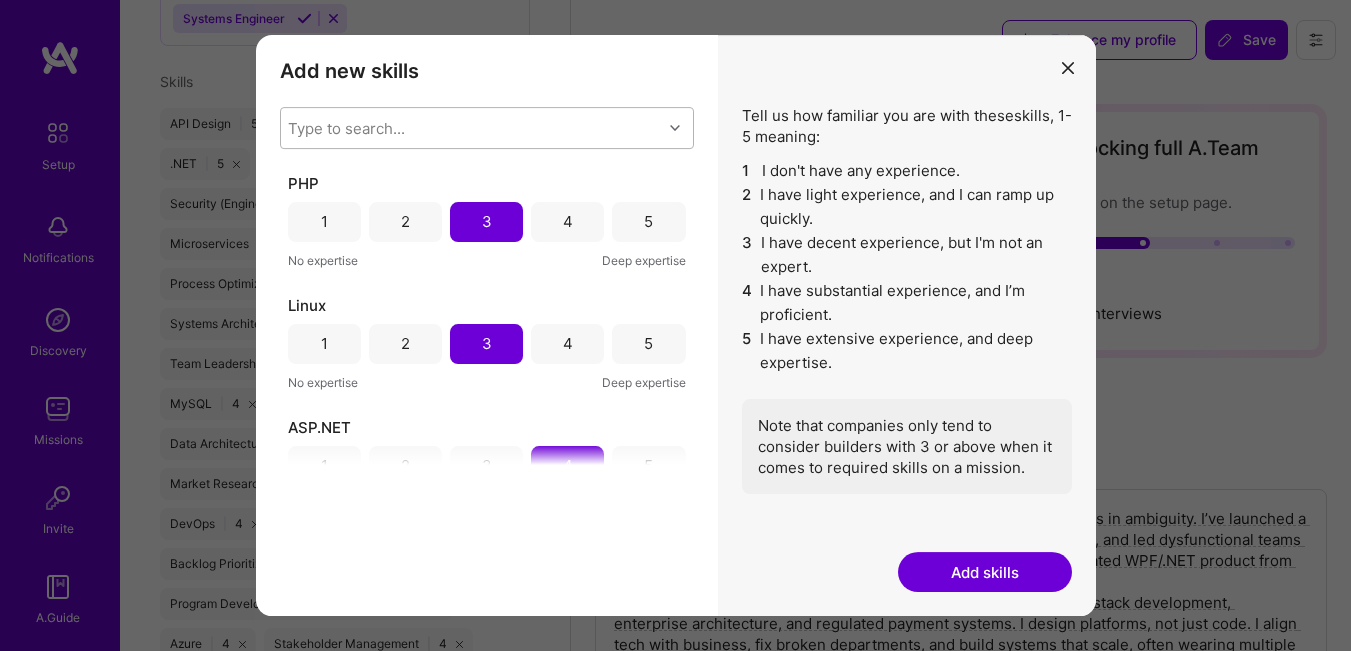 click at bounding box center [675, 128] 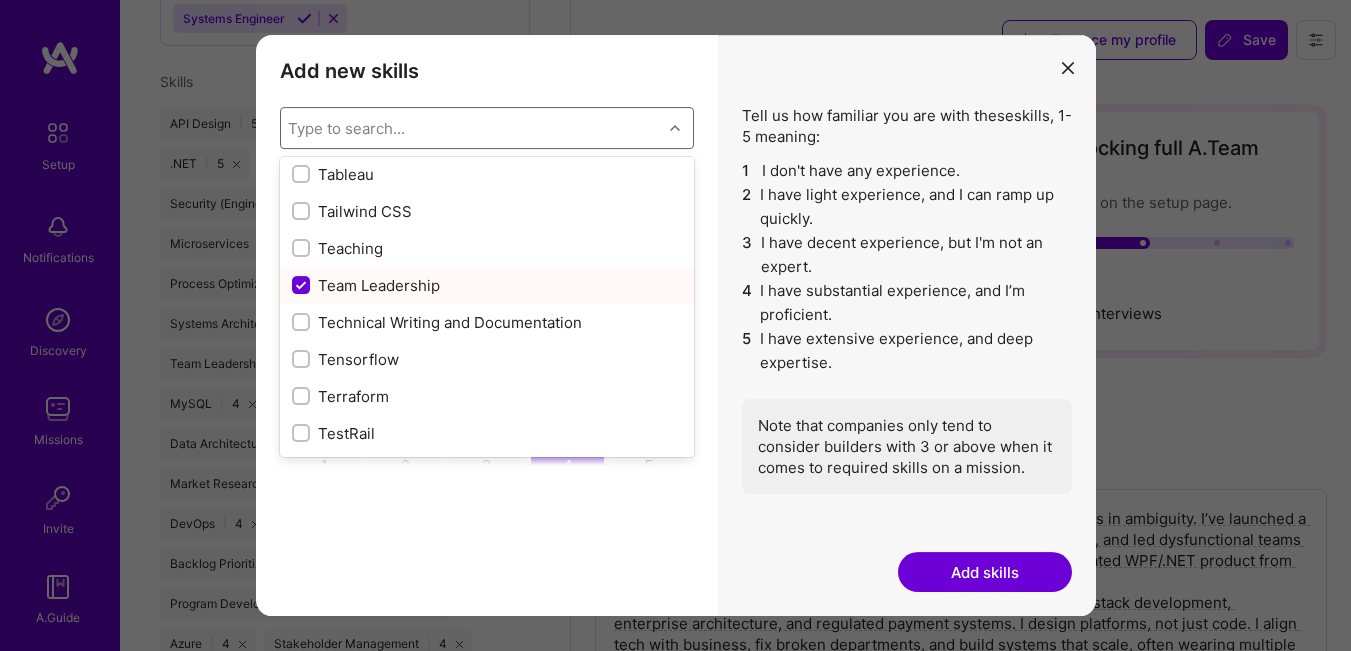 scroll, scrollTop: 12268, scrollLeft: 0, axis: vertical 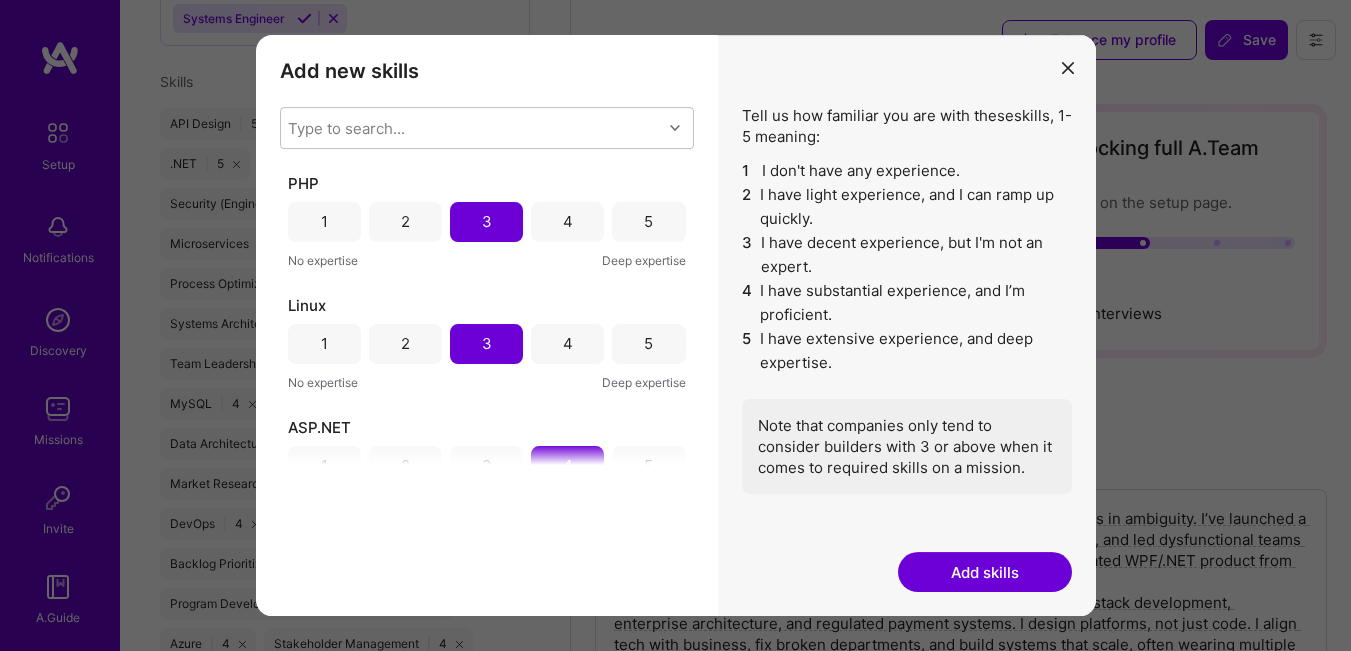 click on "Add new skills Tell us how familiar you are with given skills, using between 1 (No experience) and 5 (Expert). Type to search... PHP 1 2 3 4 5 No expertise Deep expertise Linux 1 2 3 4 5 No expertise Deep expertise ASP.NET 1 2 3 4 5 No expertise Deep expertise .NET 1 2 3 4 5 No expertise Deep expertise API Design 1 2 3 4 5 No expertise Deep expertise AWS 1 2 3 4 5 No expertise Deep expertise Agile 1 2 3 4 5 No expertise Deep expertise Azure 1 2 3 4 5 No expertise Deep expertise Backlog Prioritization 1 2 3 4 5 No expertise Deep expertise C# 1 2 3 4 5 No expertise Deep expertise Data Analysis 1 2 3 4 5 No expertise Deep expertise Data Architecture 1 2 3 4 5 No expertise Deep expertise Data Management 1 2 3 4 5 No expertise Deep expertise DevOps 1 2 3 4 5 No expertise Deep expertise ETL 1 2 3 4 5 No expertise Deep expertise GitHub 1 2 3 4 5 No expertise Deep expertise JavaScript 1 2 3 4 5 No expertise Deep expertise Market Research 1 2 3 4 5 No expertise Deep expertise Mentoring 1 2 3 4 5 No expertise 1 2 3 4 5" at bounding box center [487, 326] 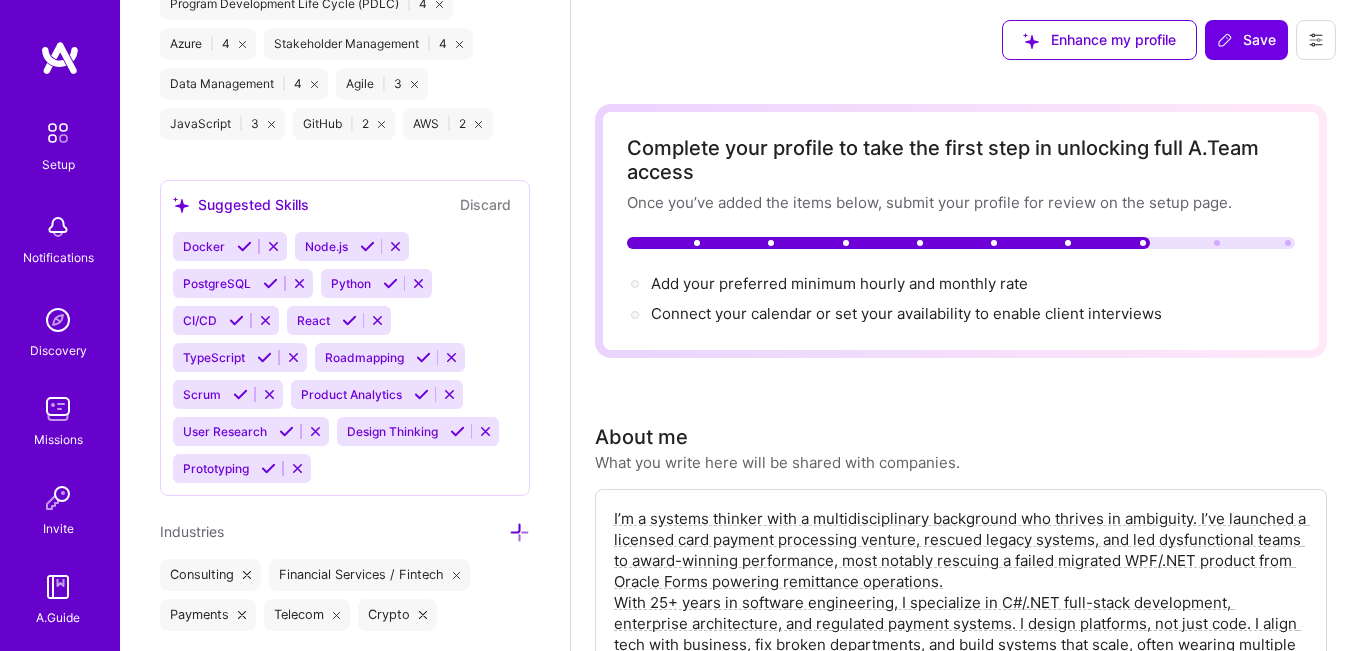 scroll, scrollTop: 2383, scrollLeft: 0, axis: vertical 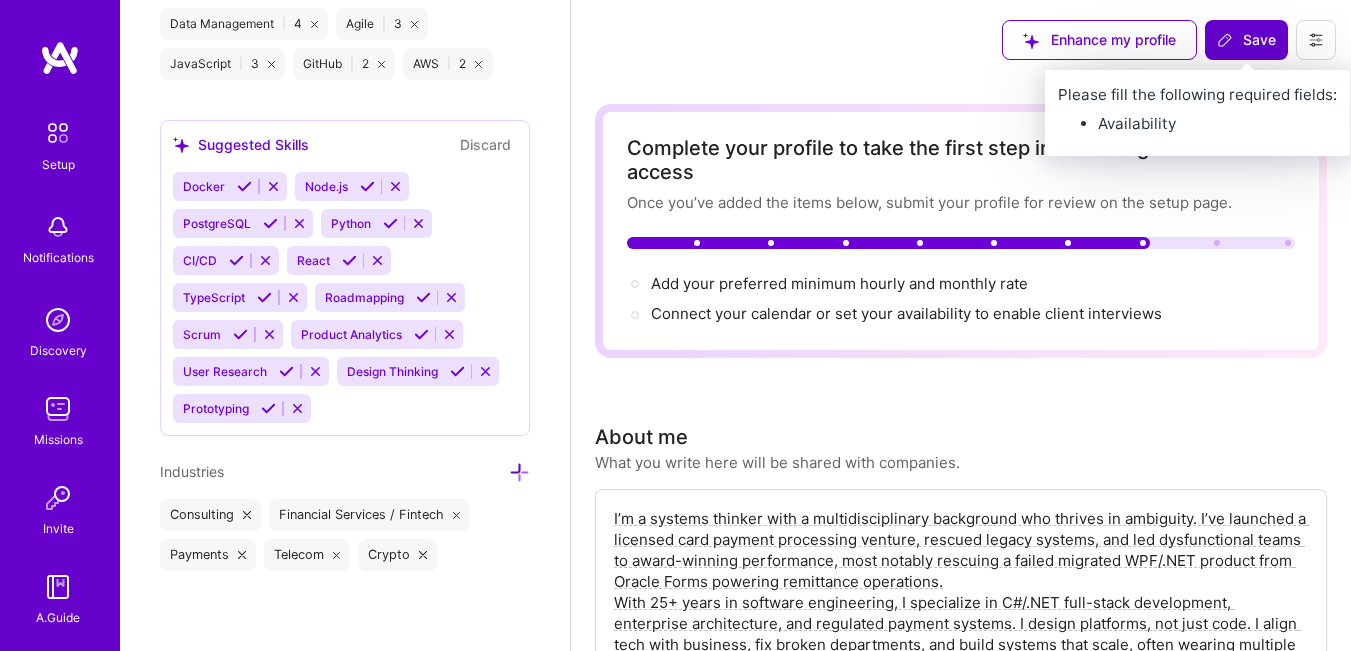 click on "Save" at bounding box center (1246, 40) 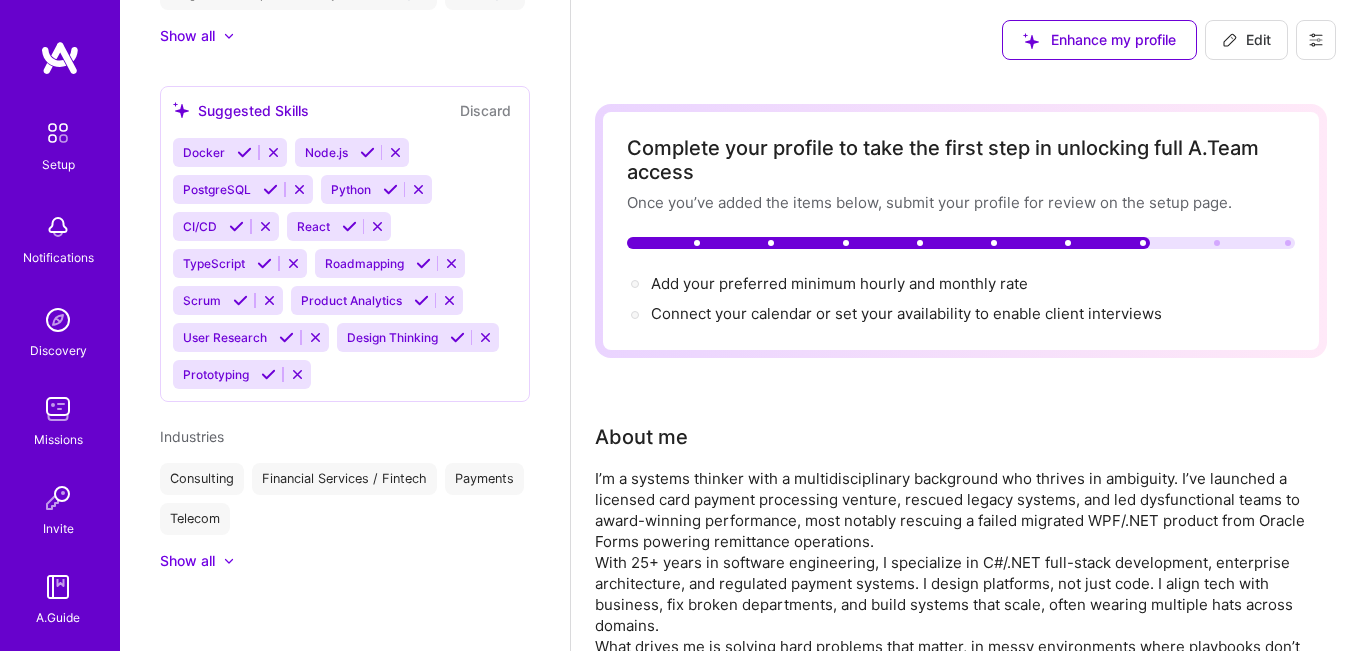 scroll, scrollTop: 1644, scrollLeft: 0, axis: vertical 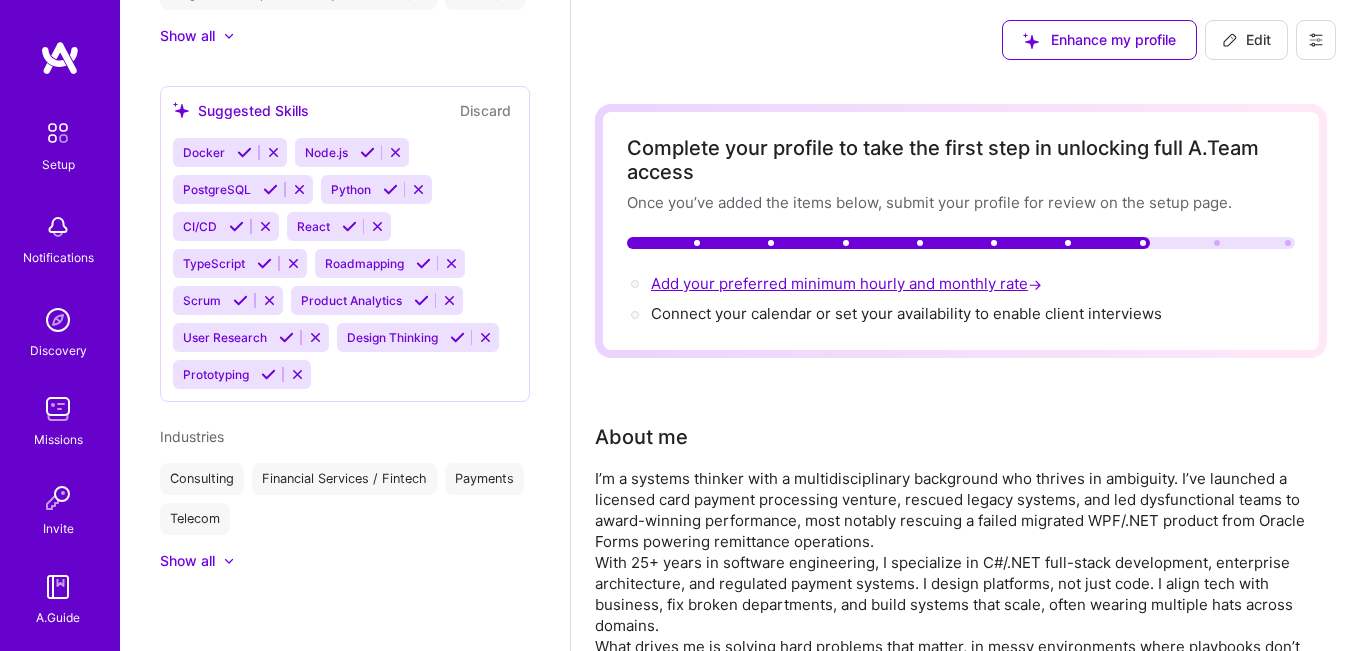 click on "Add your preferred minimum hourly and monthly rate  →" at bounding box center [848, 283] 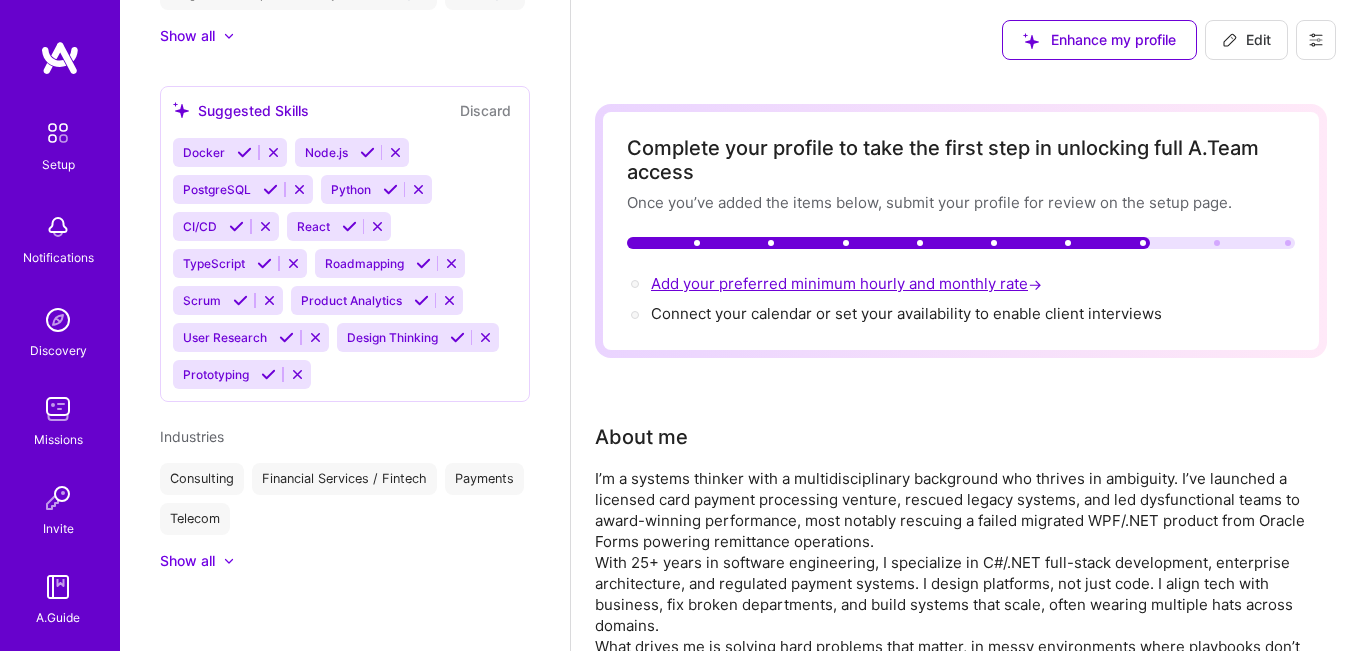 select on "BH" 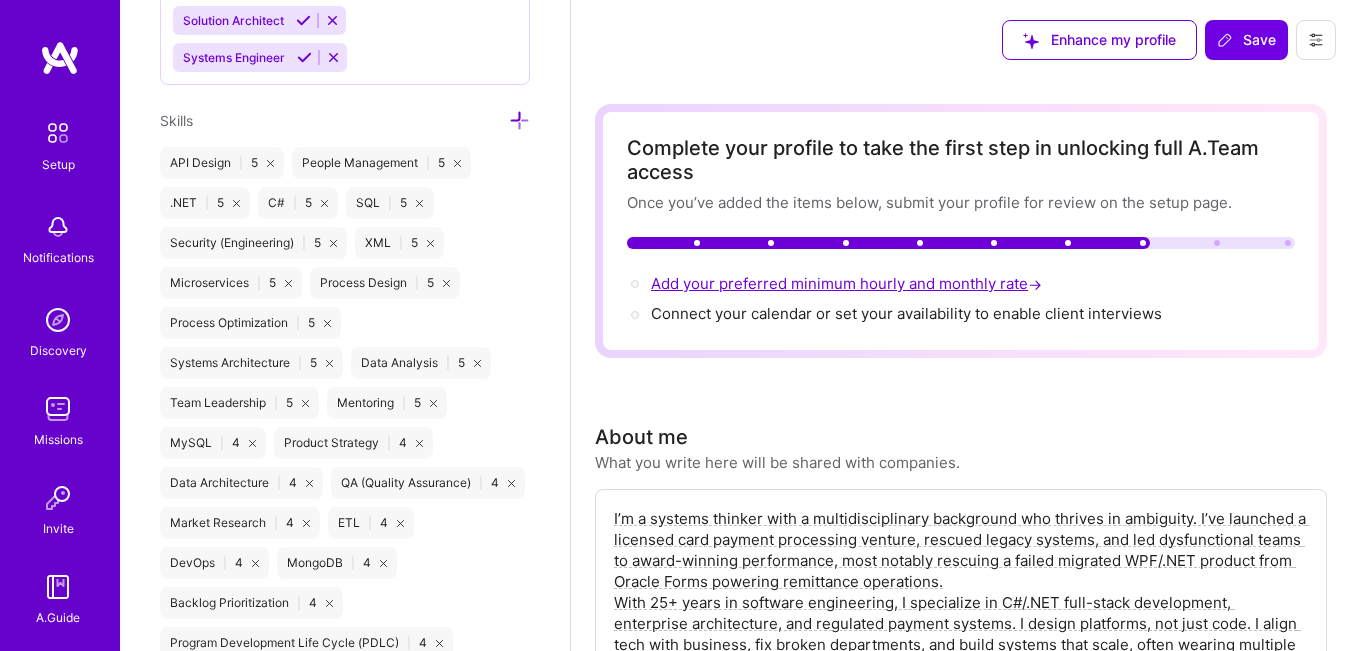 scroll, scrollTop: 846, scrollLeft: 0, axis: vertical 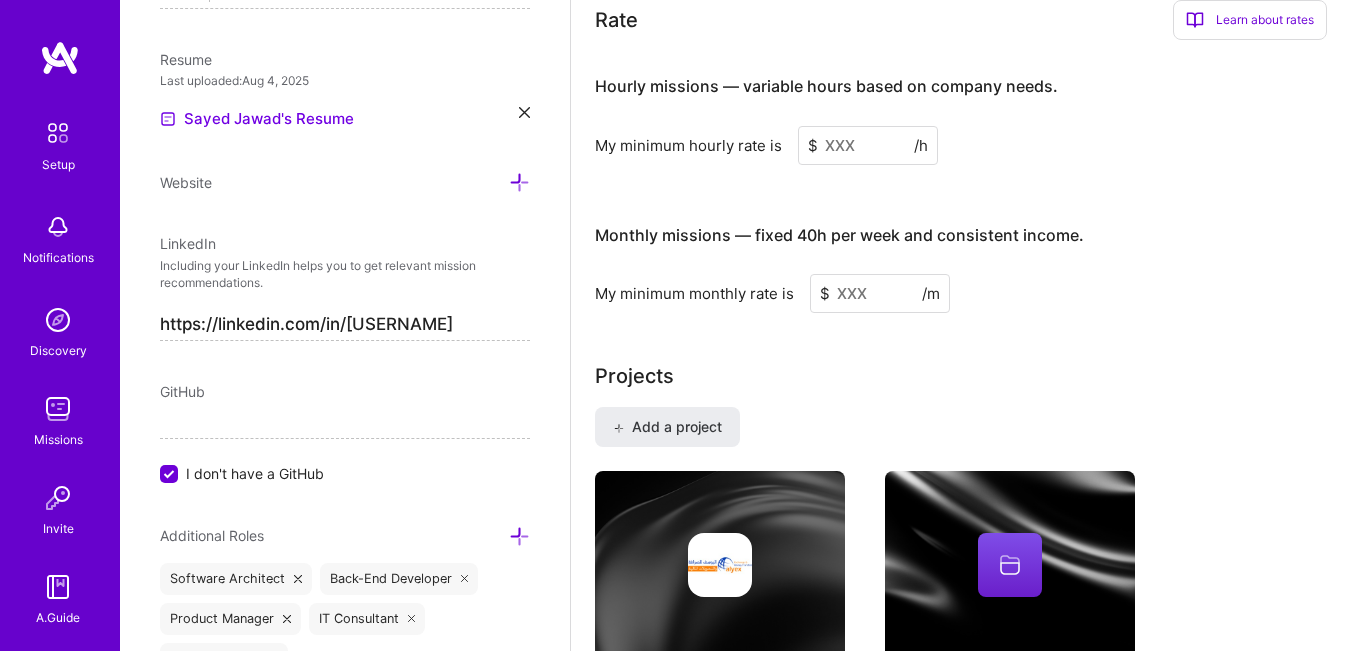 drag, startPoint x: 878, startPoint y: 145, endPoint x: 815, endPoint y: 153, distance: 63.505905 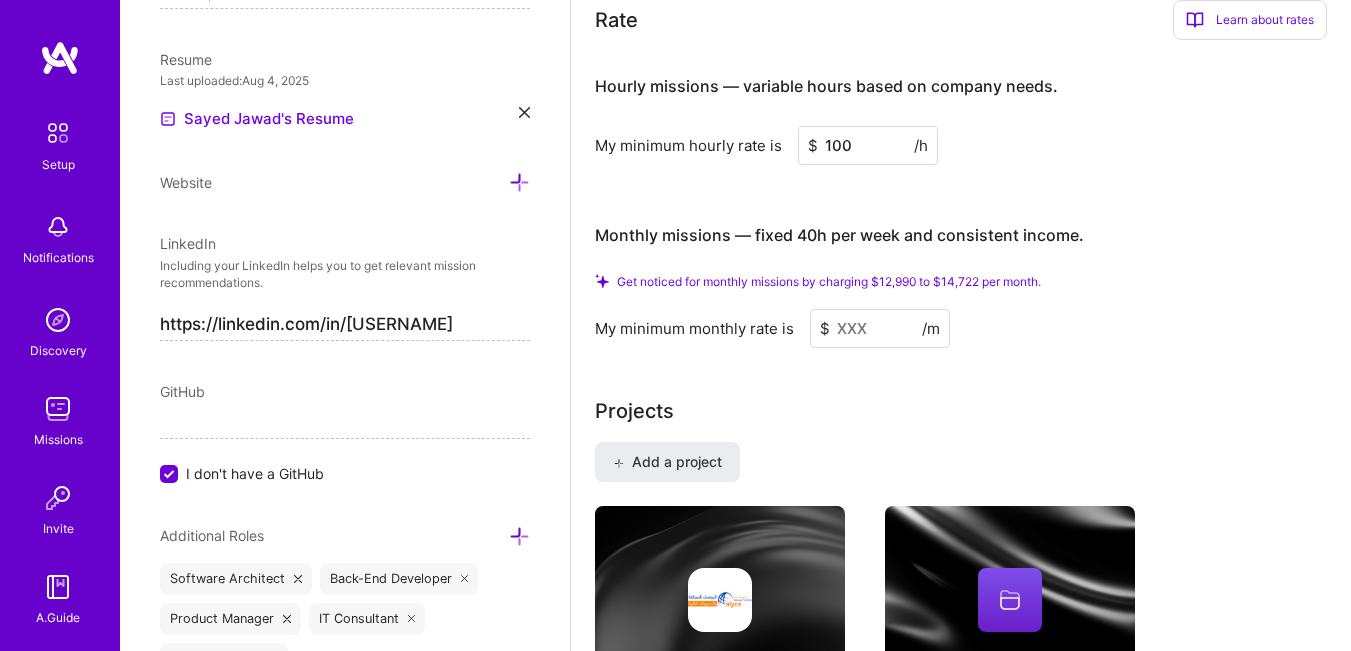 type on "100" 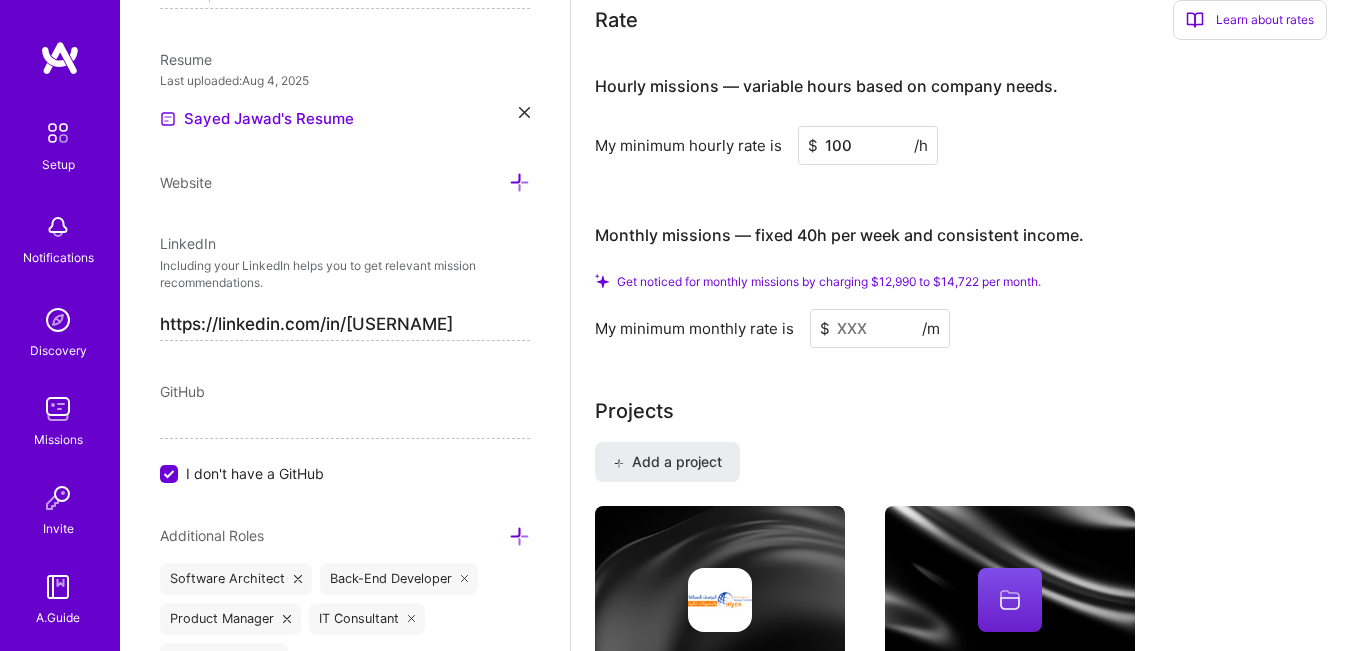 click at bounding box center [880, 328] 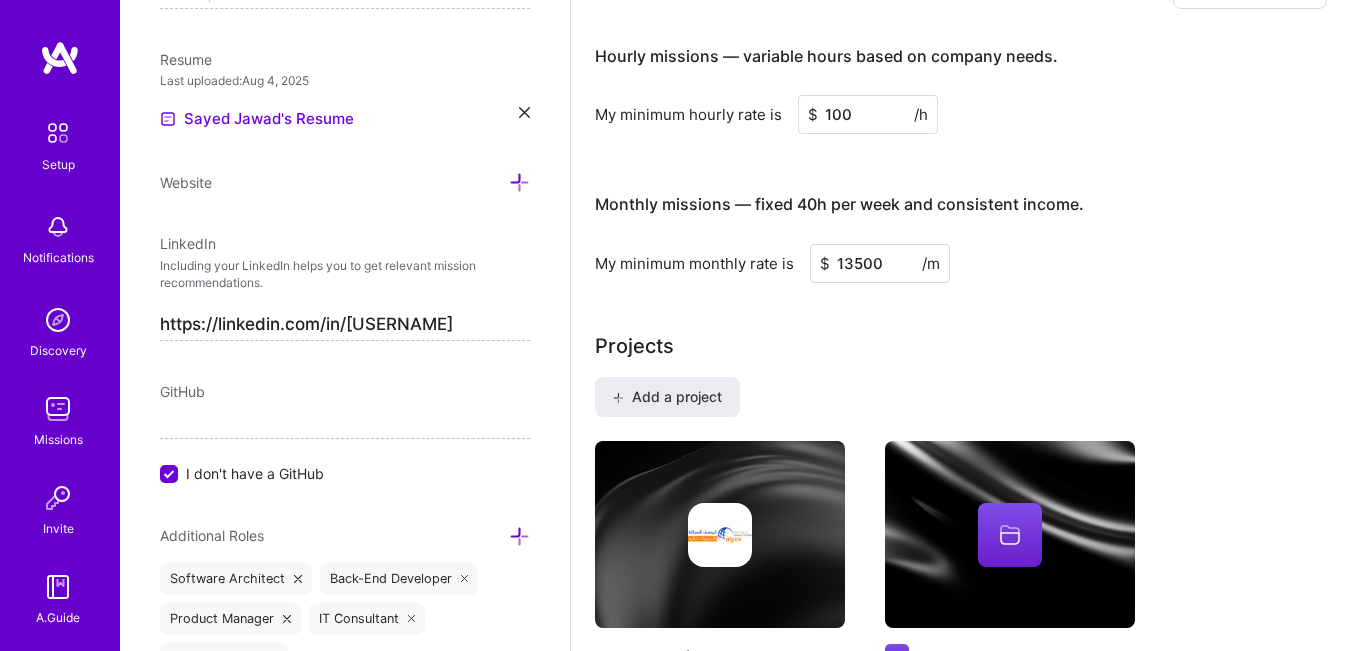 scroll, scrollTop: 1228, scrollLeft: 0, axis: vertical 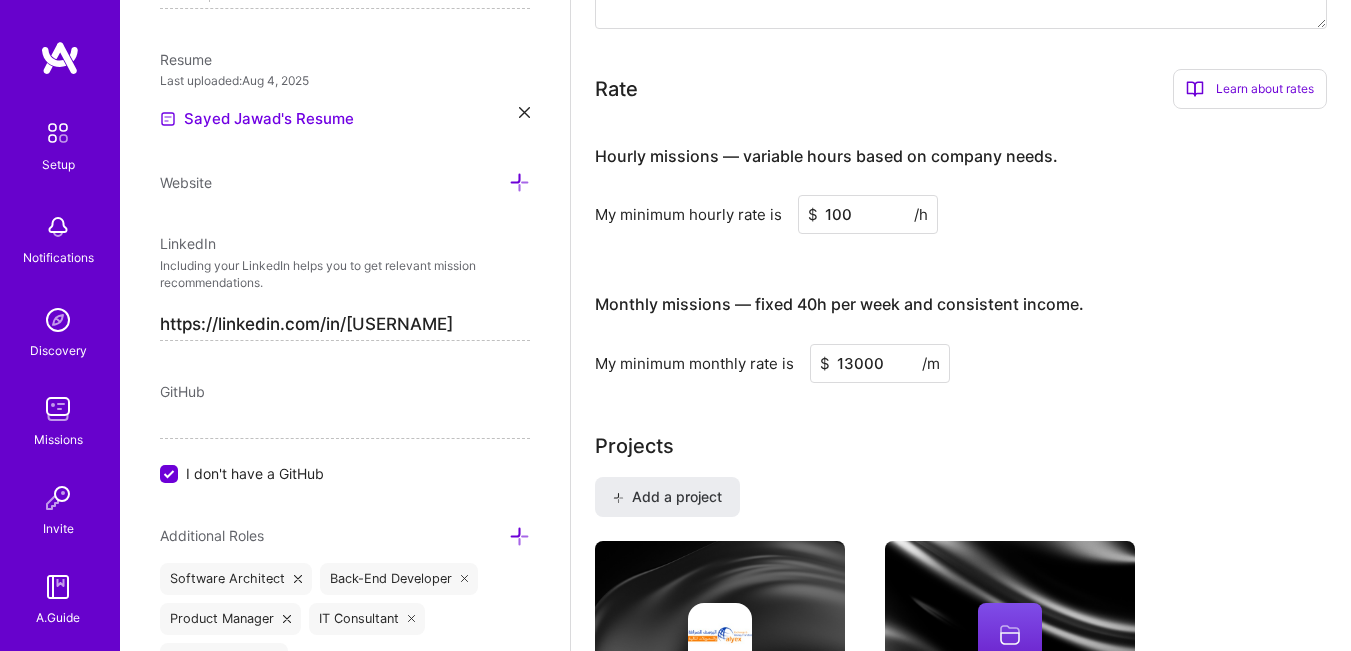 type on "13000" 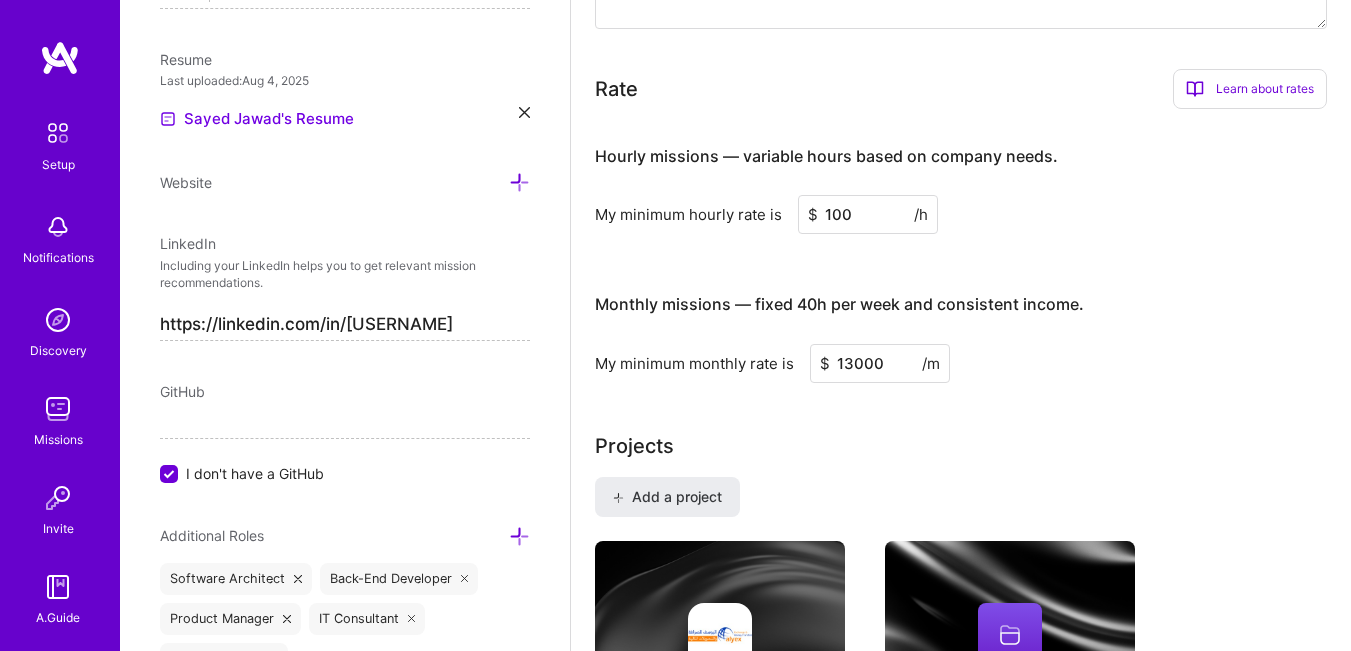 click on "Complete your profile to take the first step in unlocking full A.Team access Once you’ve added the items below, submit your profile for review on the setup page.   Connect your calendar or set your availability to enable client interviews  →   About me What you write here will be shared with companies. Enter at least  100  characters. 959/1,000 Create a comprehensive bio. Start writing Availability I am available from Select... Right Now Future Date Not Available Note on availability   Optional Tell us about any special circumstances, like being able to ramp up hours, or adjust your usual availability. If you're engaged on another project, mention it and include your expected end date. Rate Learn about rates Hourly Rate What is hourly rate? This model involves payment for each hour worked, with the total hours varying based on the company's needs. It allows for a flexible schedule but results in fluctuating income, reflecting the actual hours worked in each pay period. Benefits Monthly Rate Benefits   $ $" at bounding box center [961, 1097] 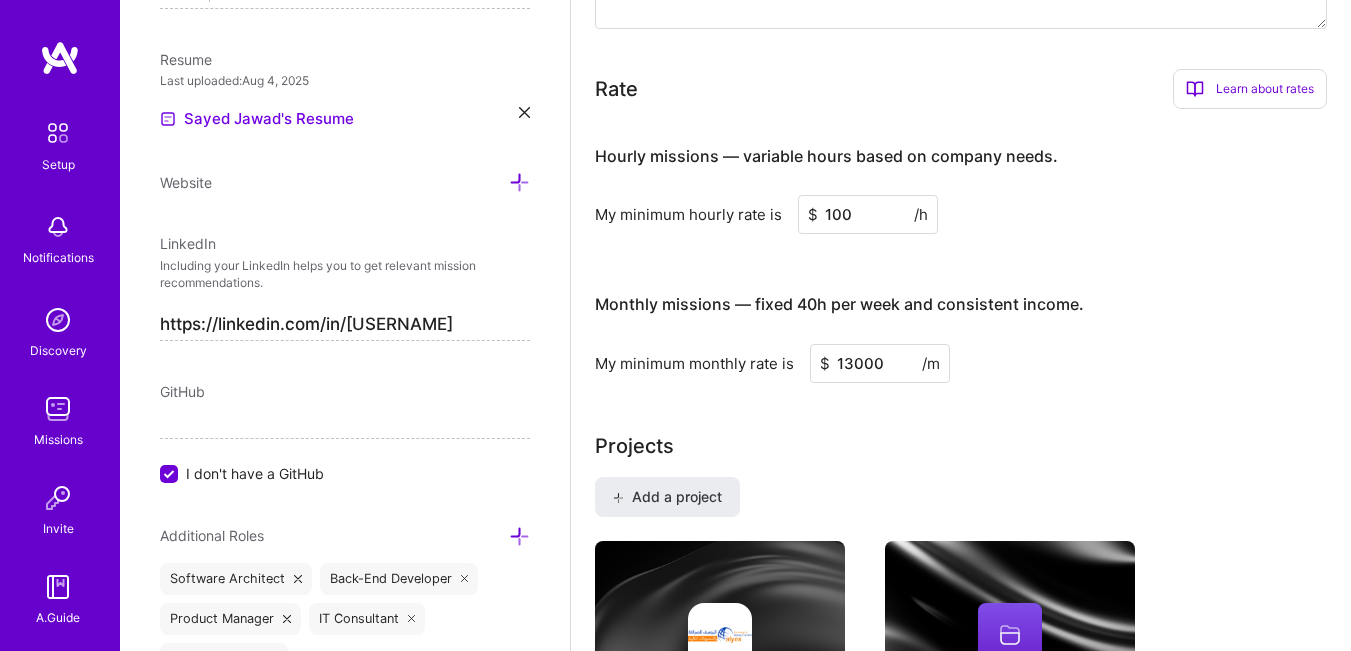 scroll, scrollTop: 1128, scrollLeft: 0, axis: vertical 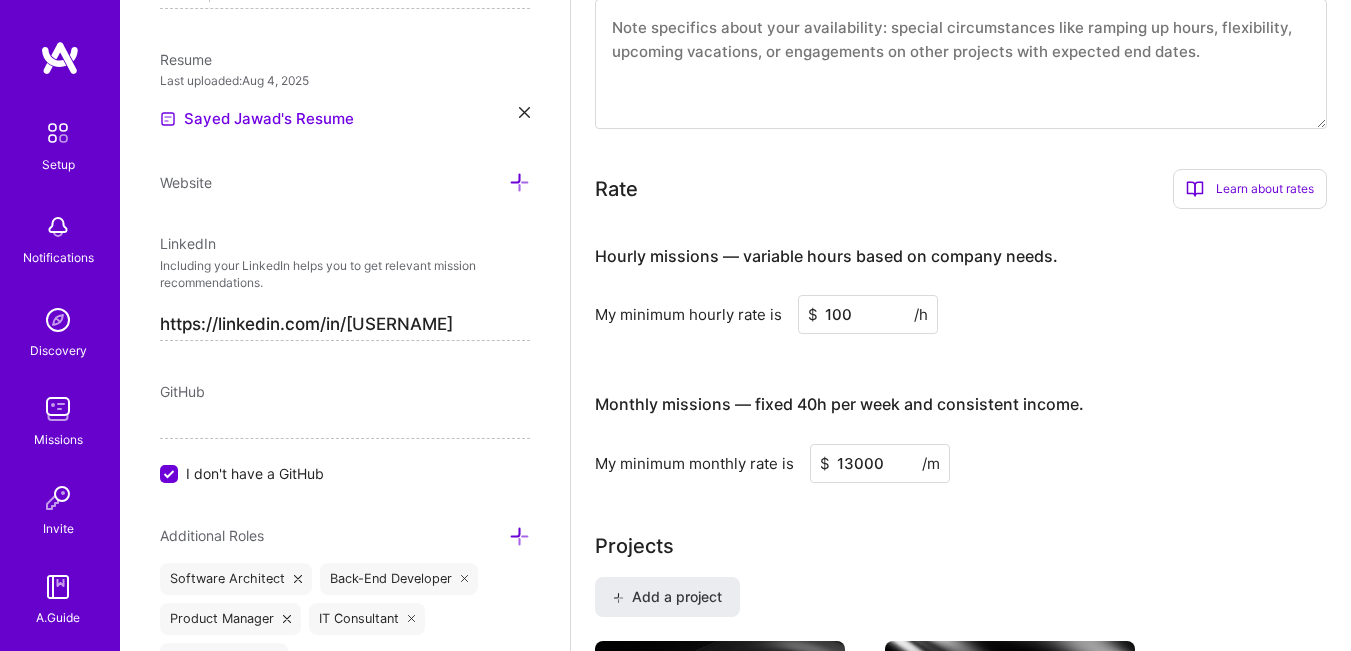 click on "100" at bounding box center (868, 314) 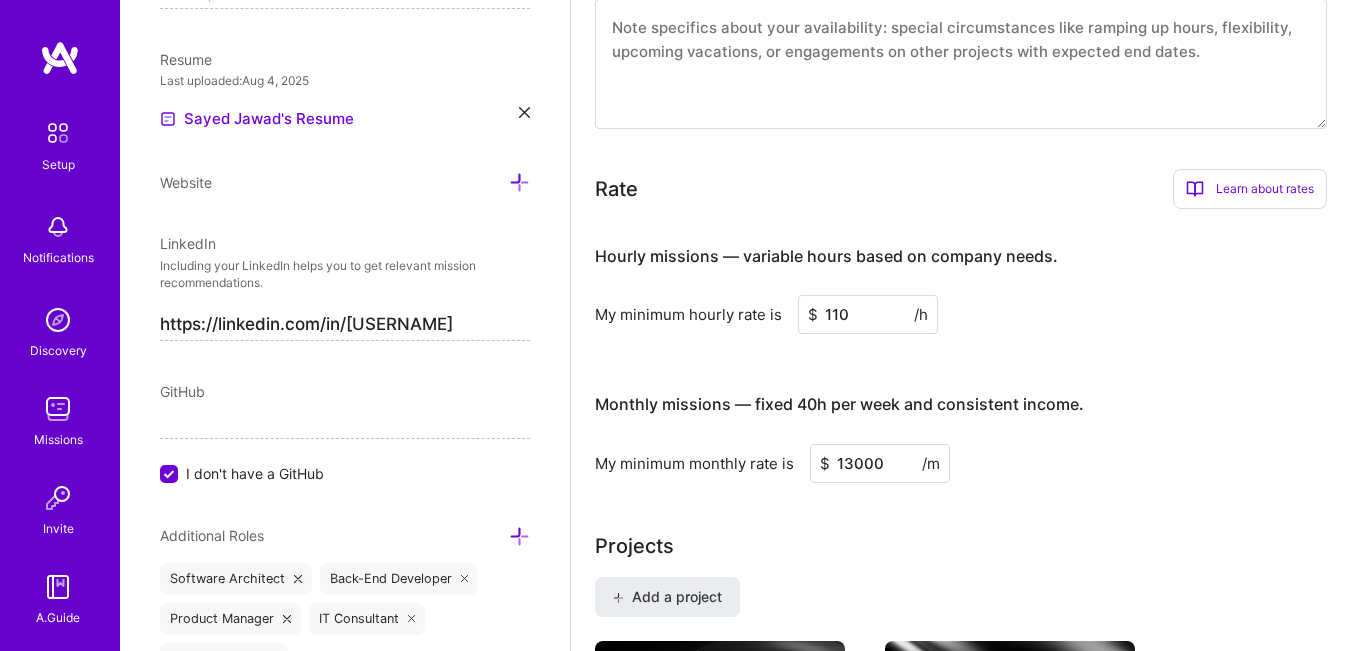 type on "100" 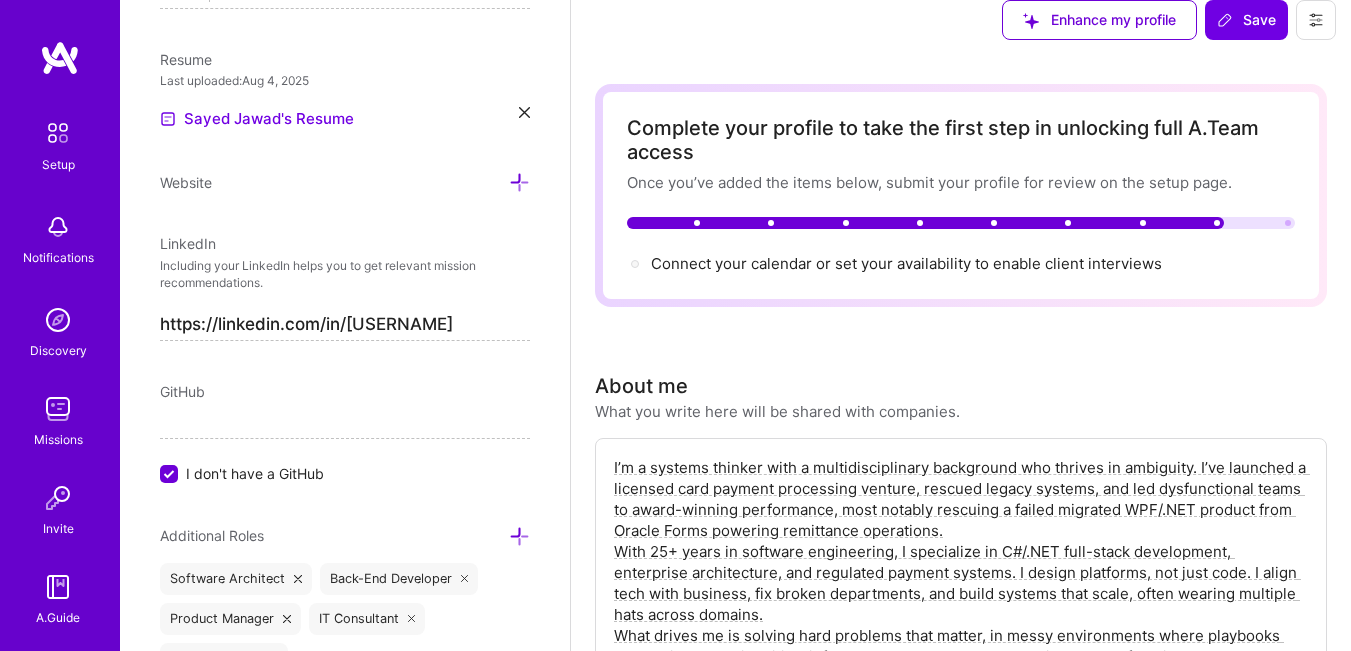 scroll, scrollTop: 0, scrollLeft: 0, axis: both 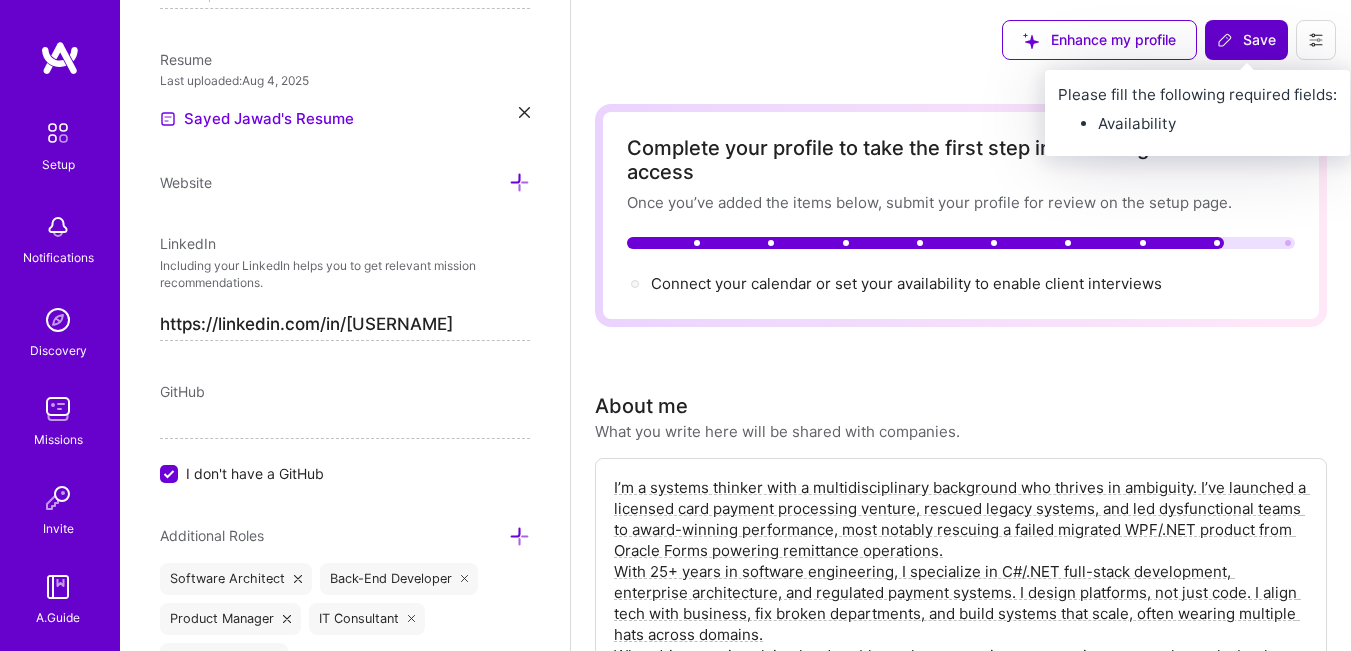 click on "Save" at bounding box center (1246, 40) 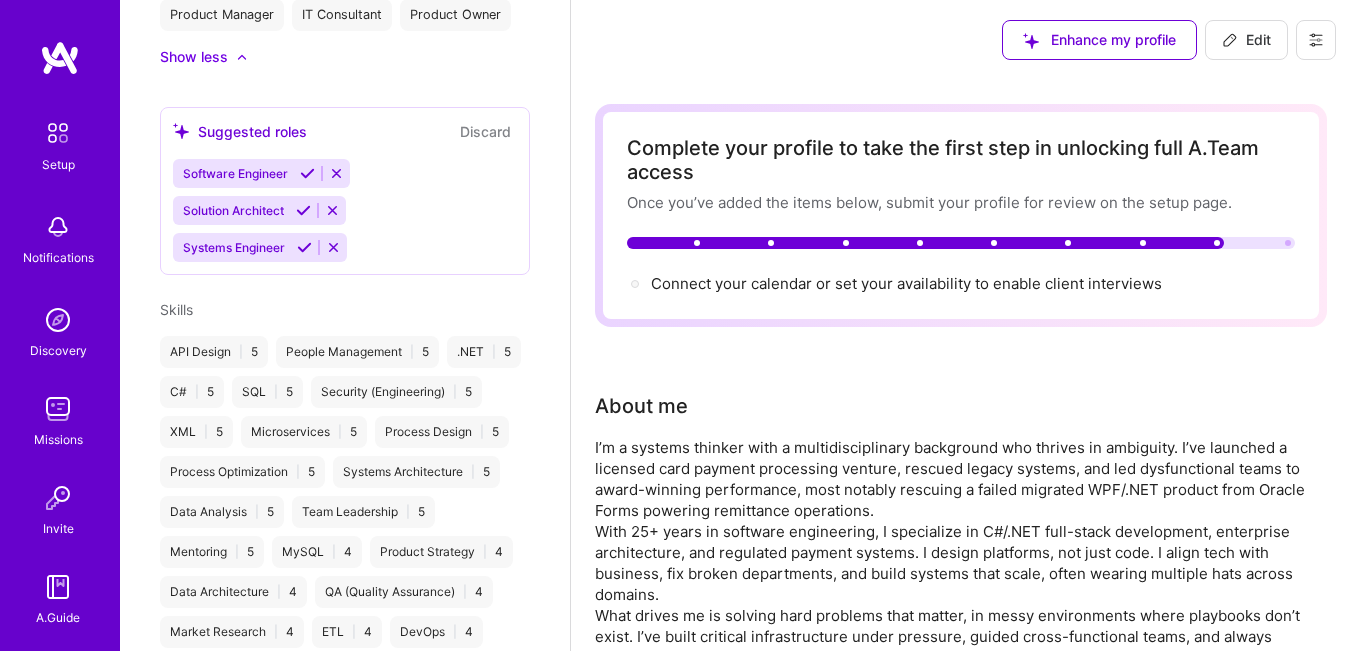 scroll, scrollTop: 616, scrollLeft: 0, axis: vertical 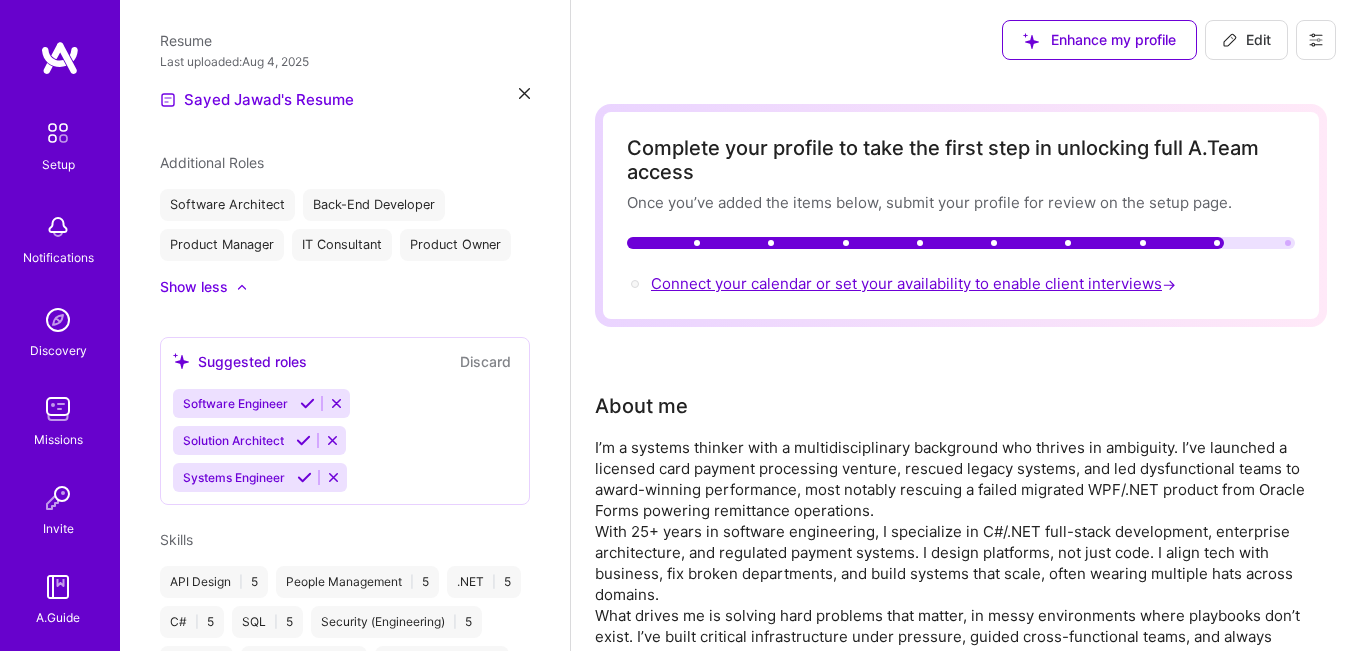 click on "Connect your calendar or set your availability to enable client interviews  →" at bounding box center [915, 283] 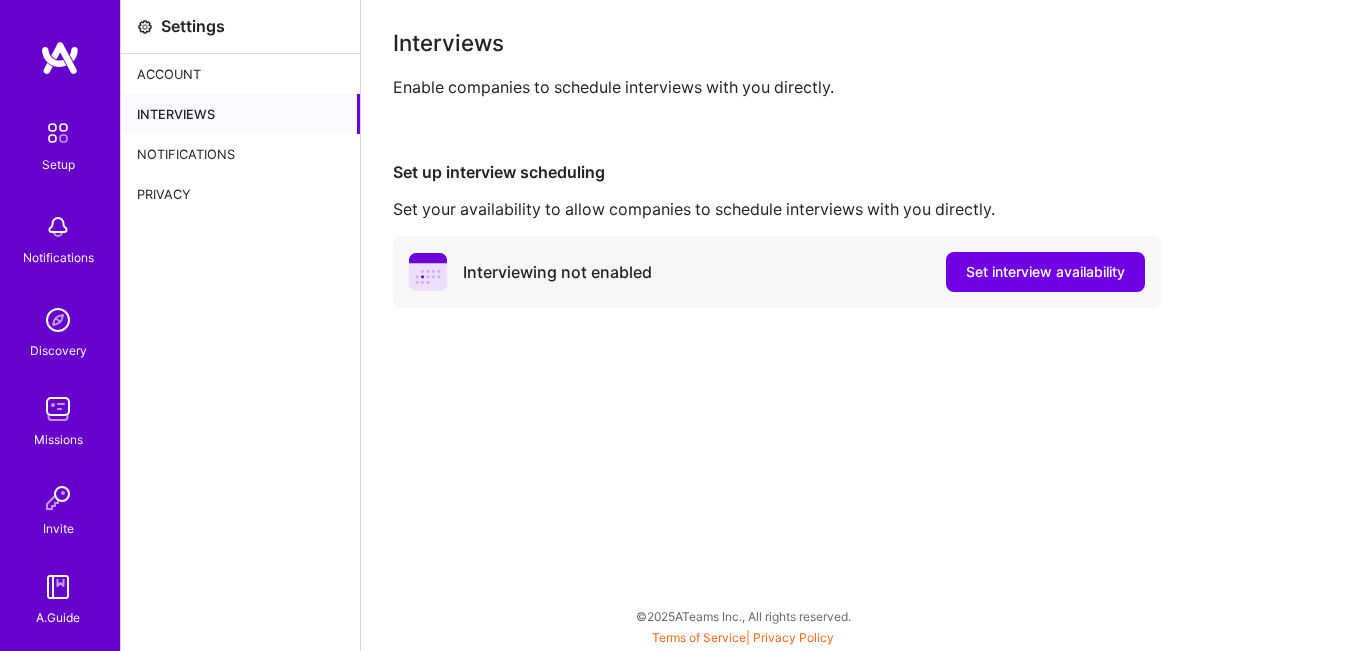 click on "Account" at bounding box center [240, 74] 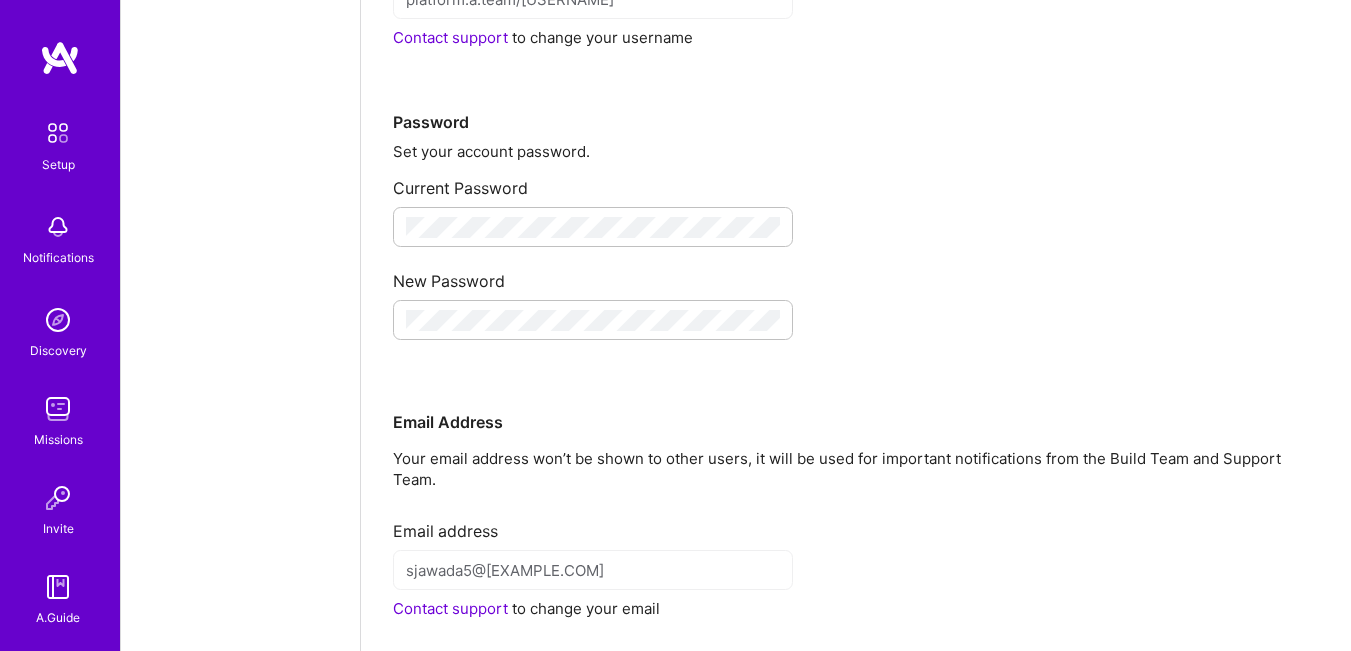 scroll, scrollTop: 0, scrollLeft: 0, axis: both 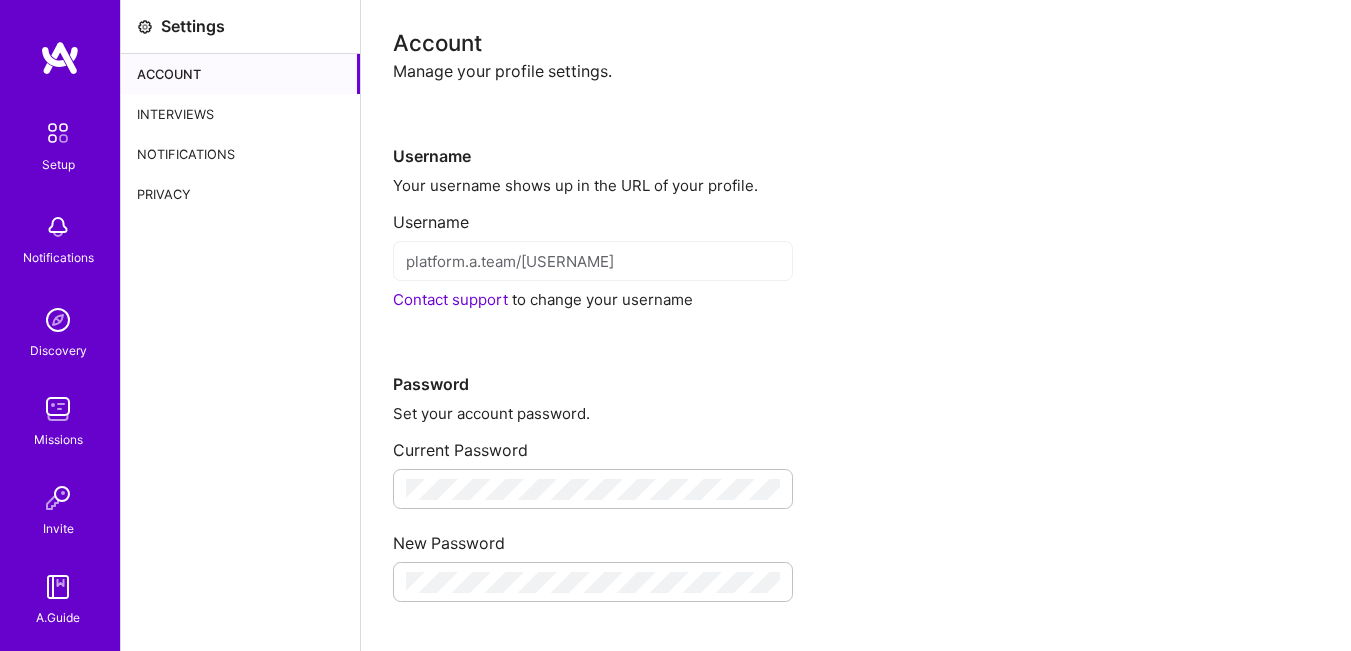 click on "Interviews" at bounding box center (240, 114) 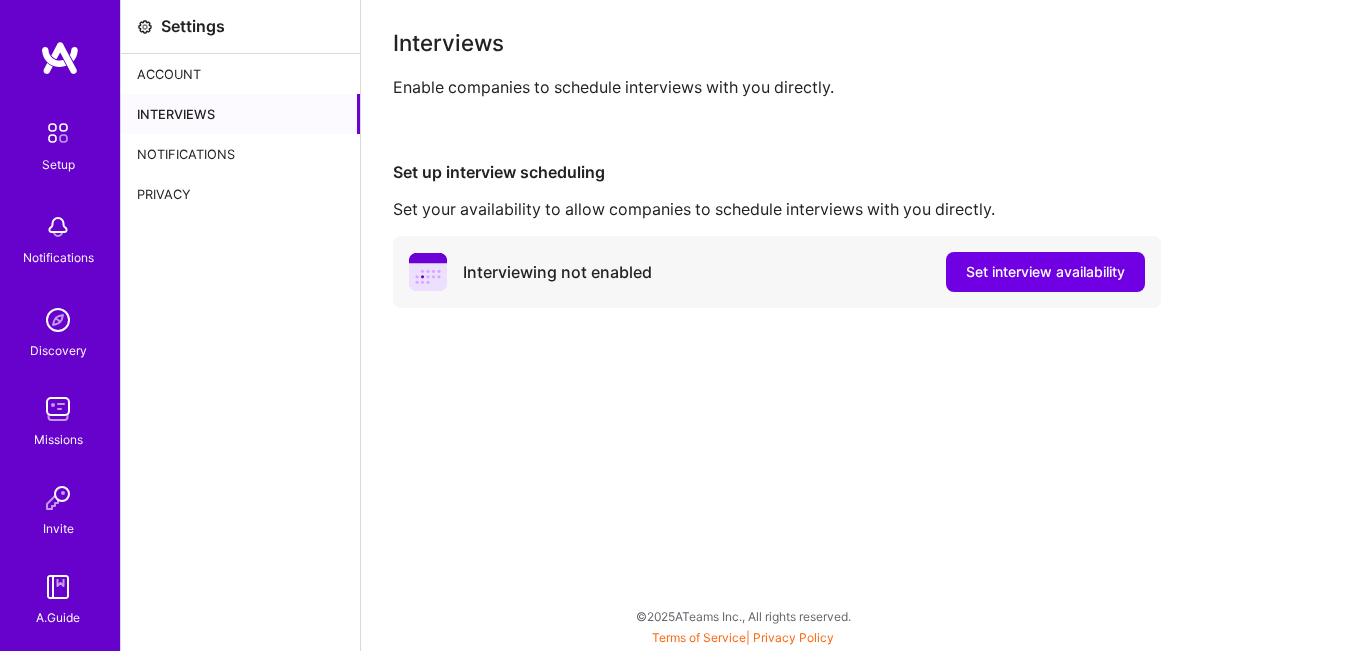 click on "Notifications" at bounding box center [240, 154] 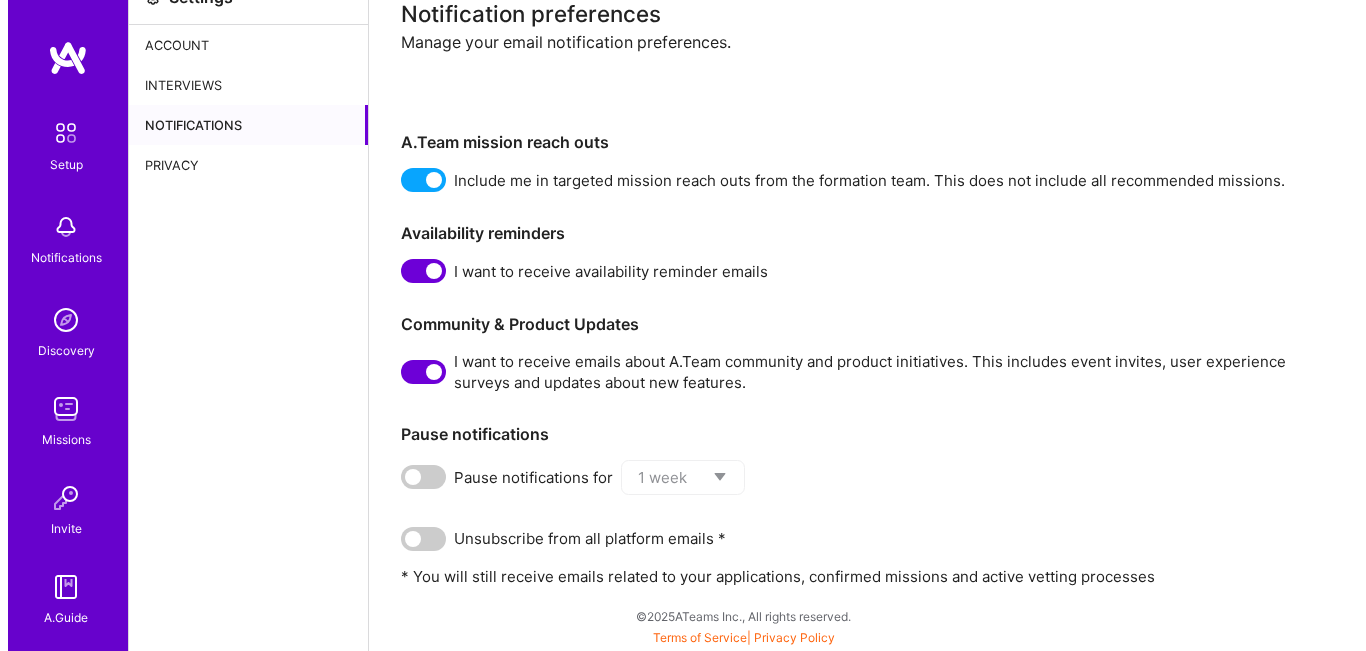scroll, scrollTop: 0, scrollLeft: 0, axis: both 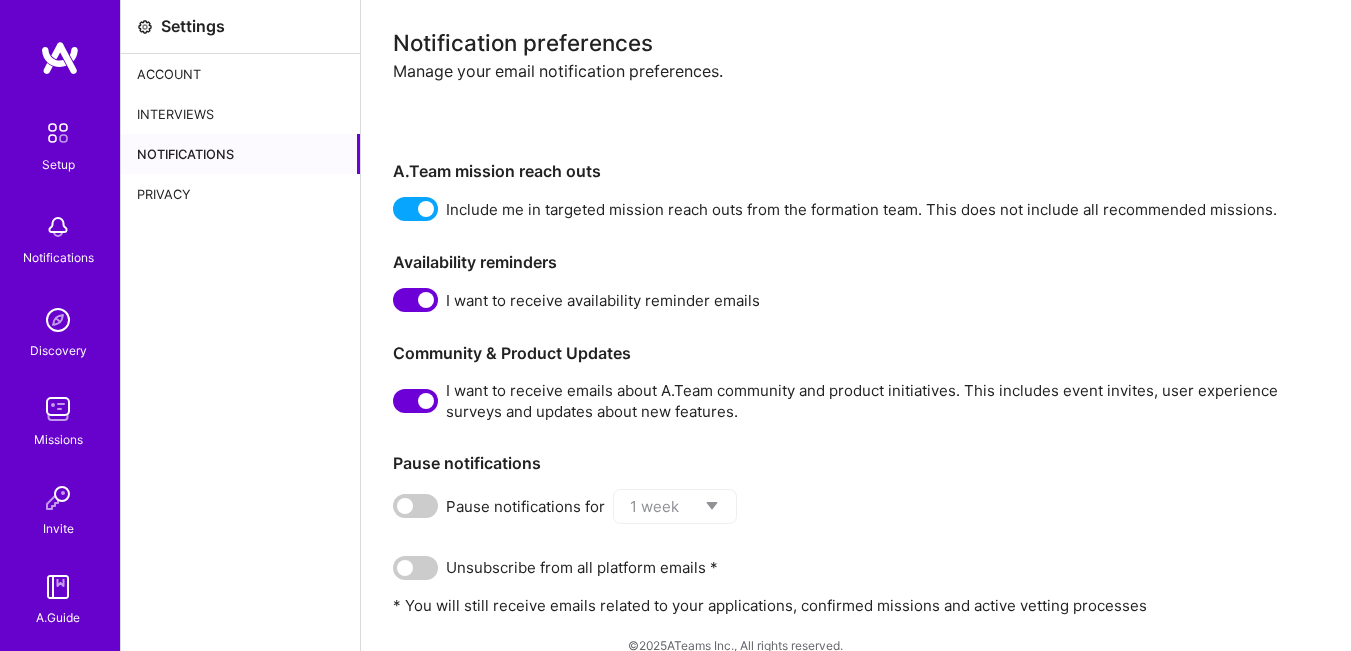 click on "Interviews" at bounding box center [240, 114] 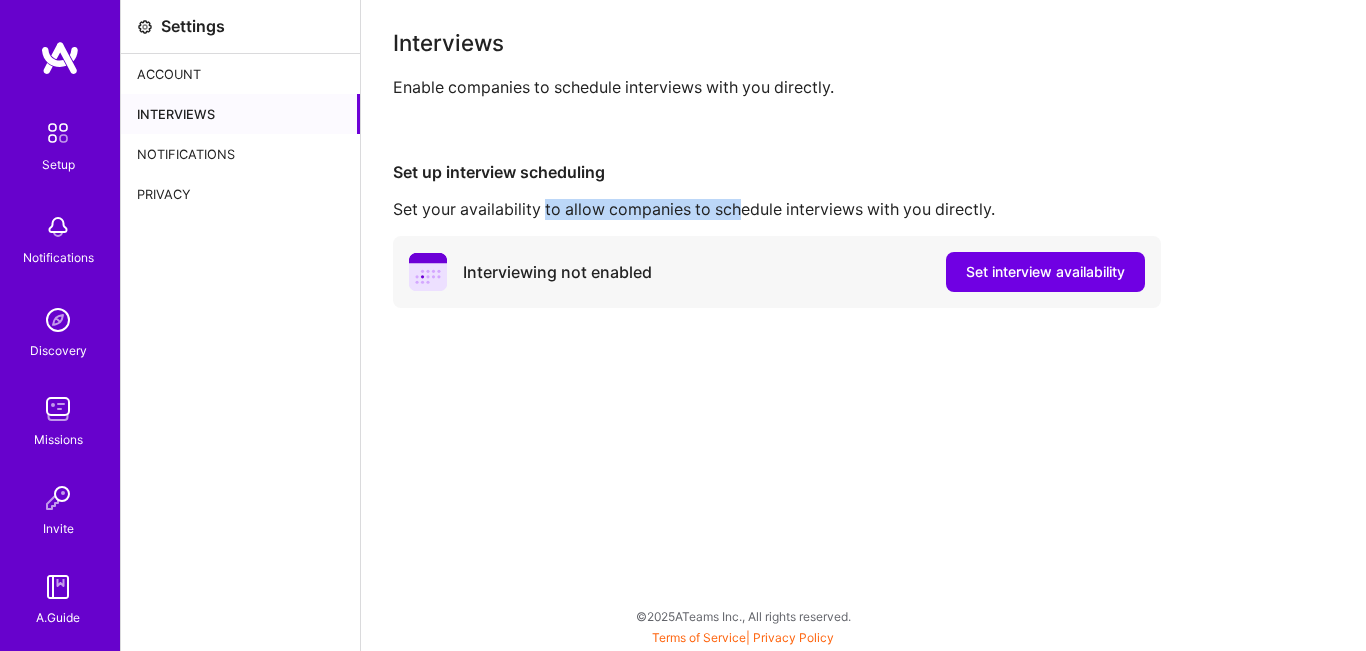 drag, startPoint x: 544, startPoint y: 211, endPoint x: 743, endPoint y: 209, distance: 199.01006 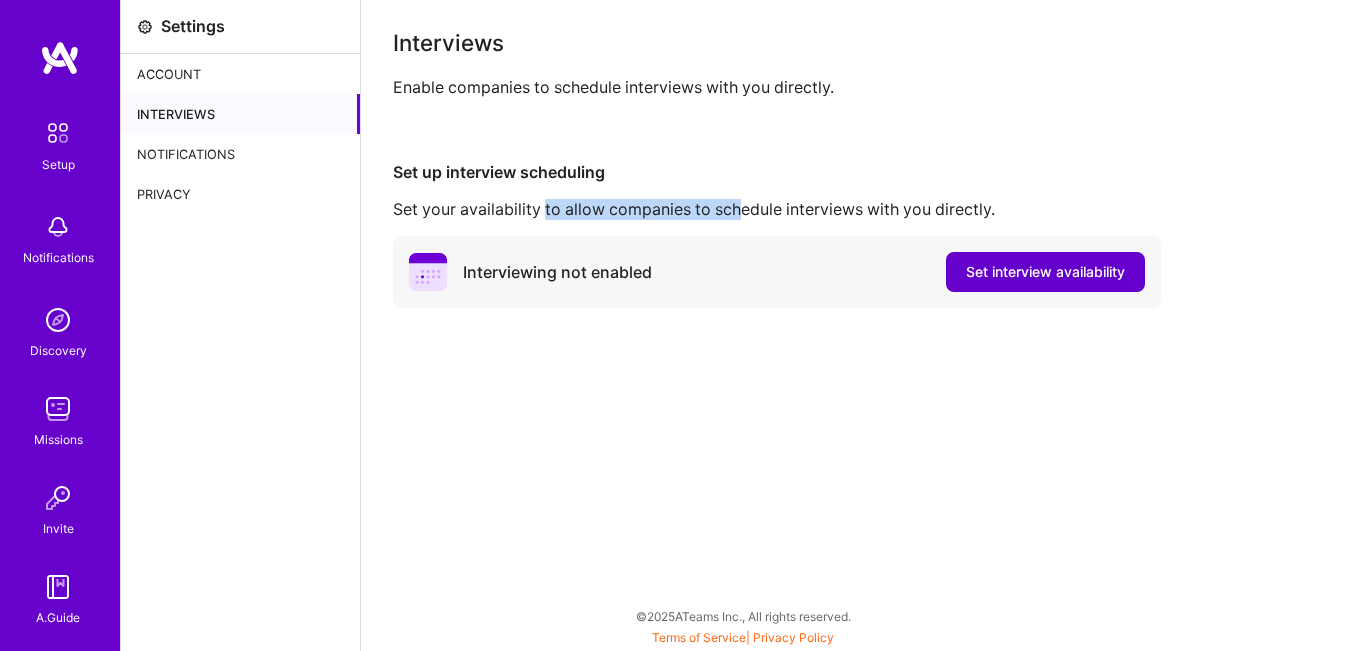 click on "Set interview availability" at bounding box center (1045, 272) 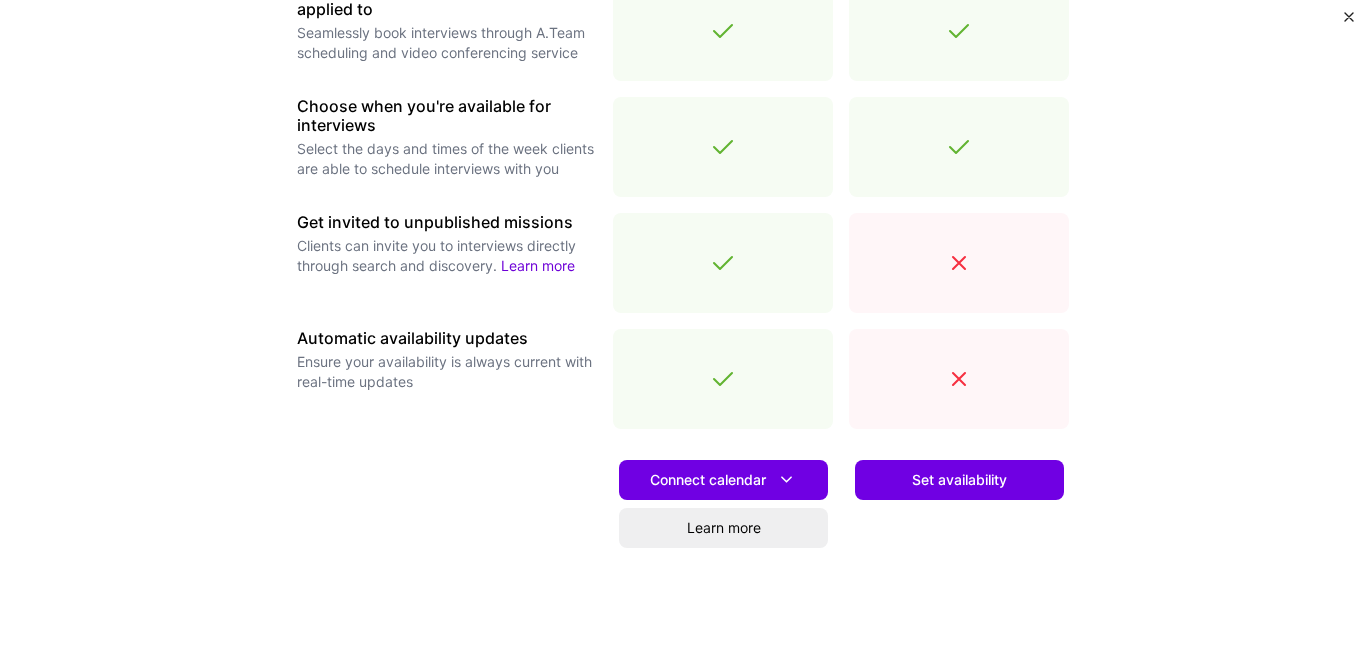 scroll, scrollTop: 700, scrollLeft: 0, axis: vertical 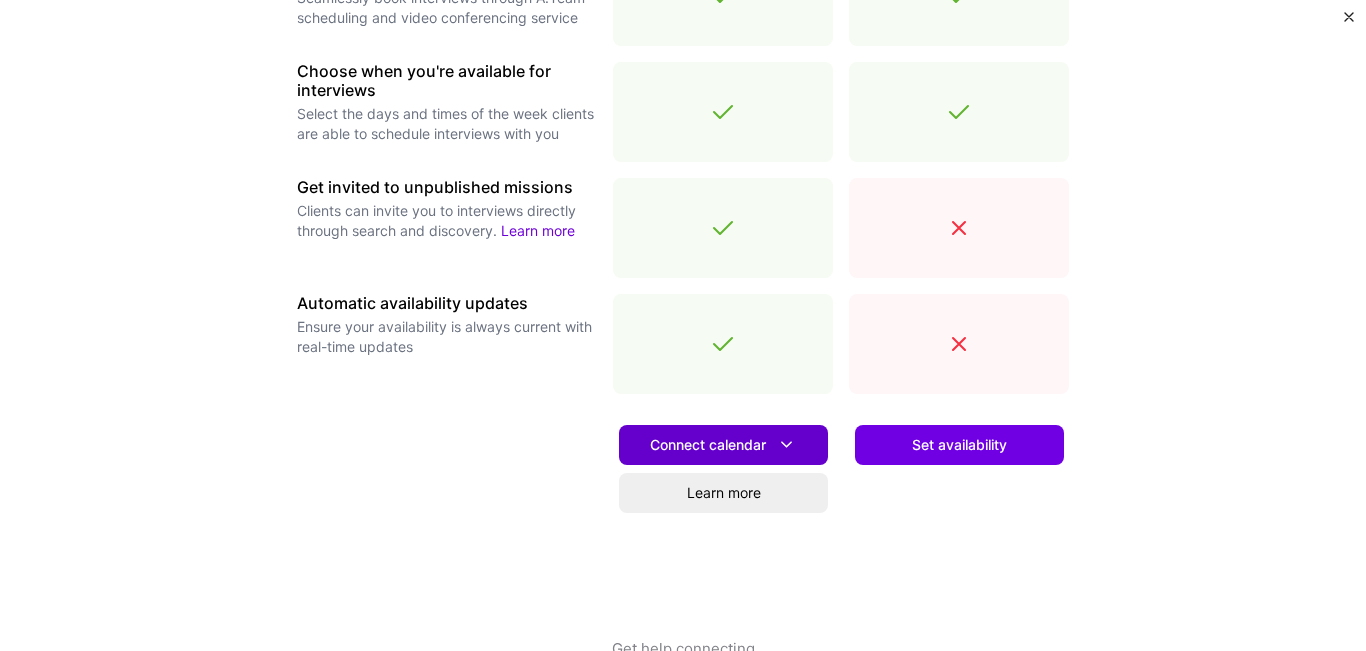 click at bounding box center (786, 444) 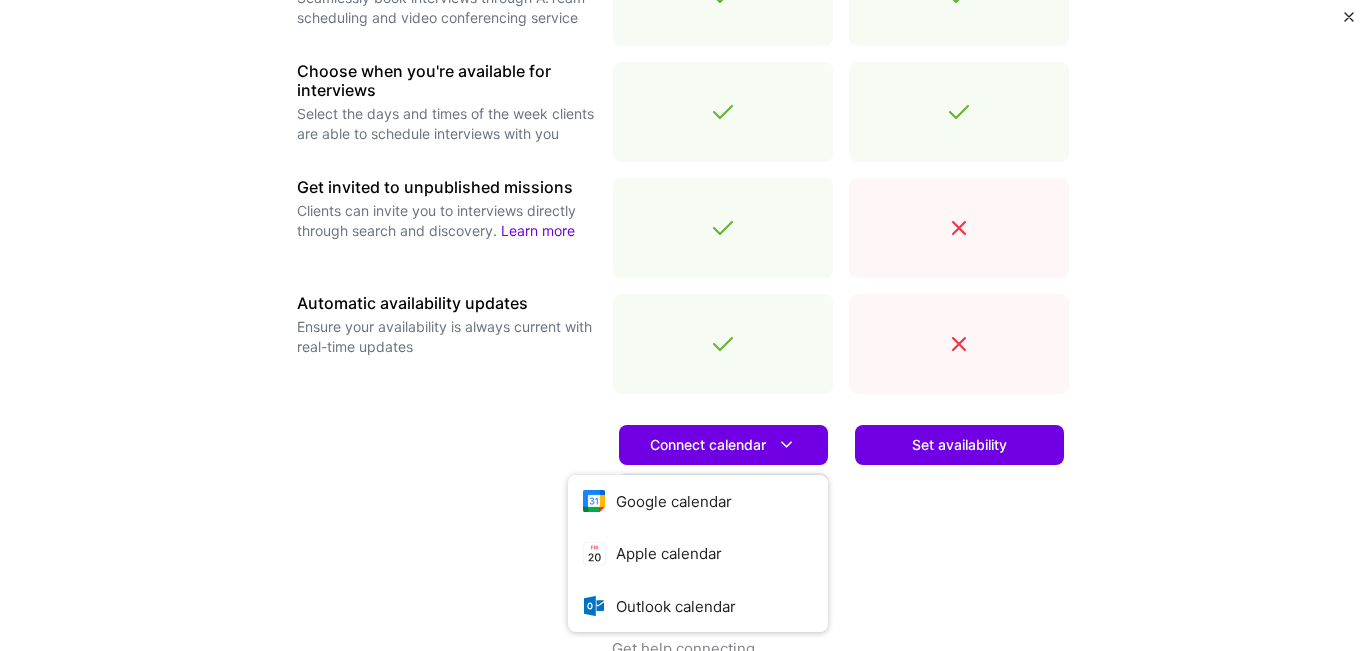 scroll, scrollTop: 750, scrollLeft: 0, axis: vertical 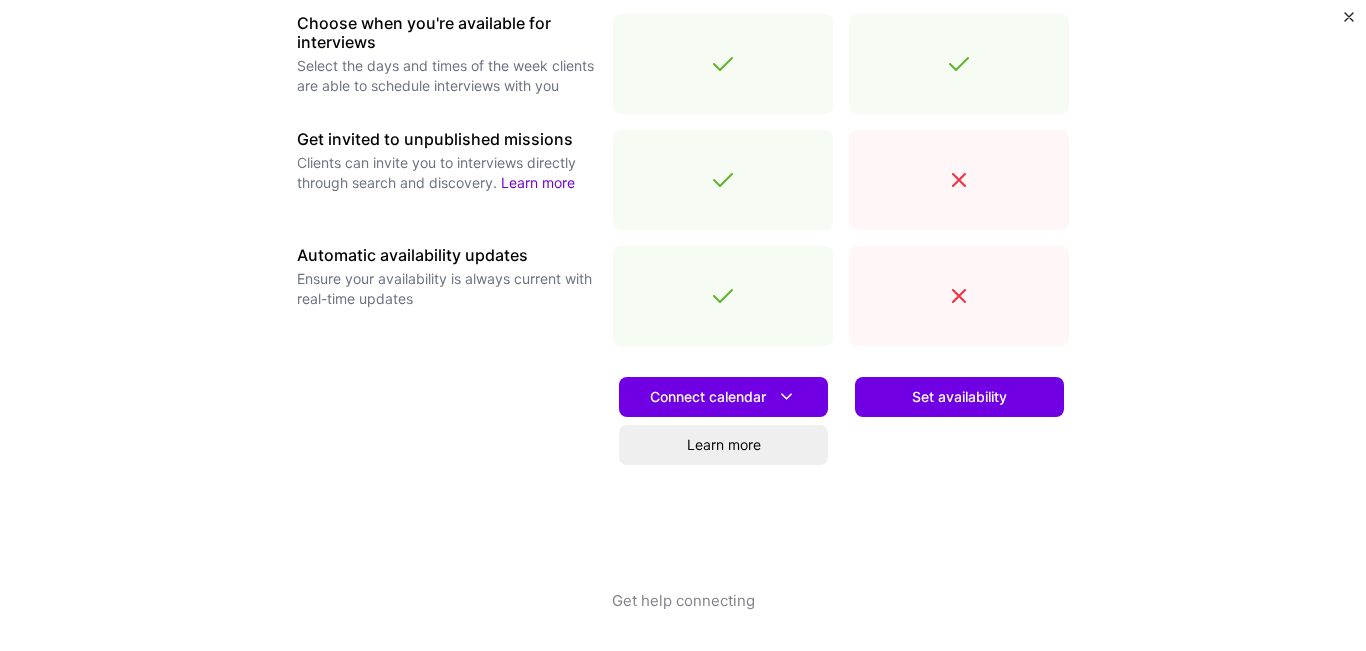 click on "Set availability" at bounding box center [959, 476] 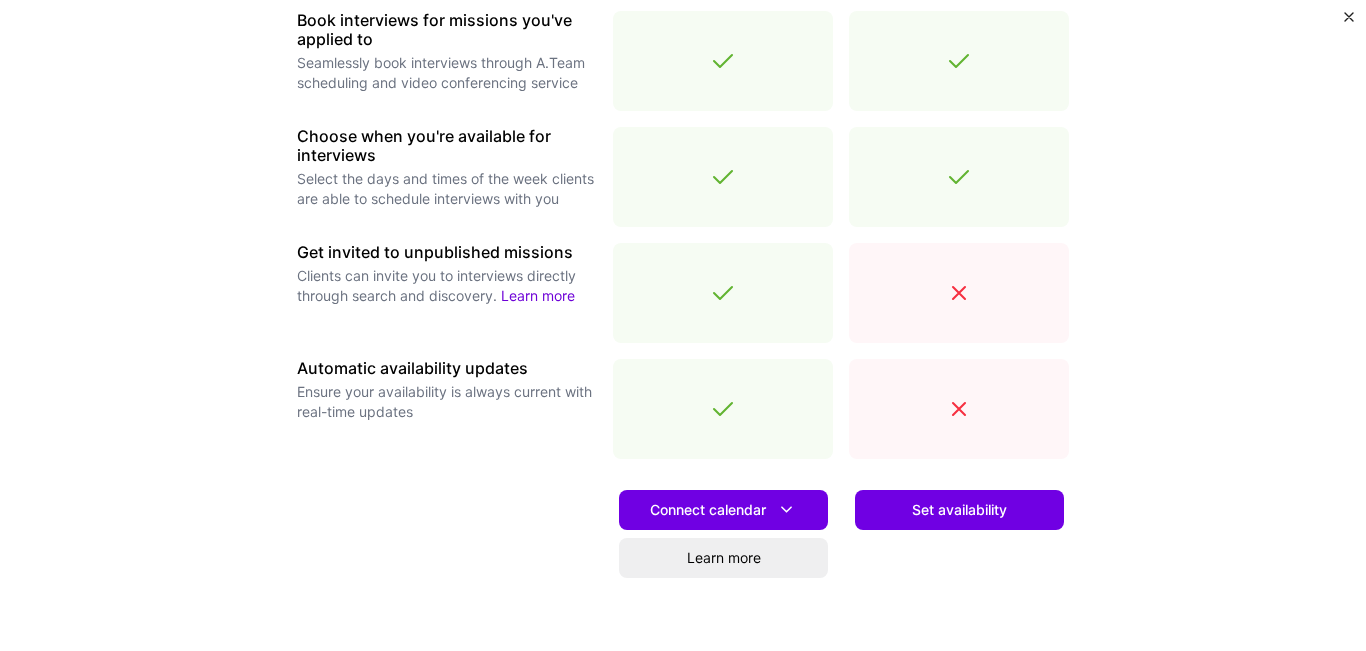scroll, scrollTop: 750, scrollLeft: 0, axis: vertical 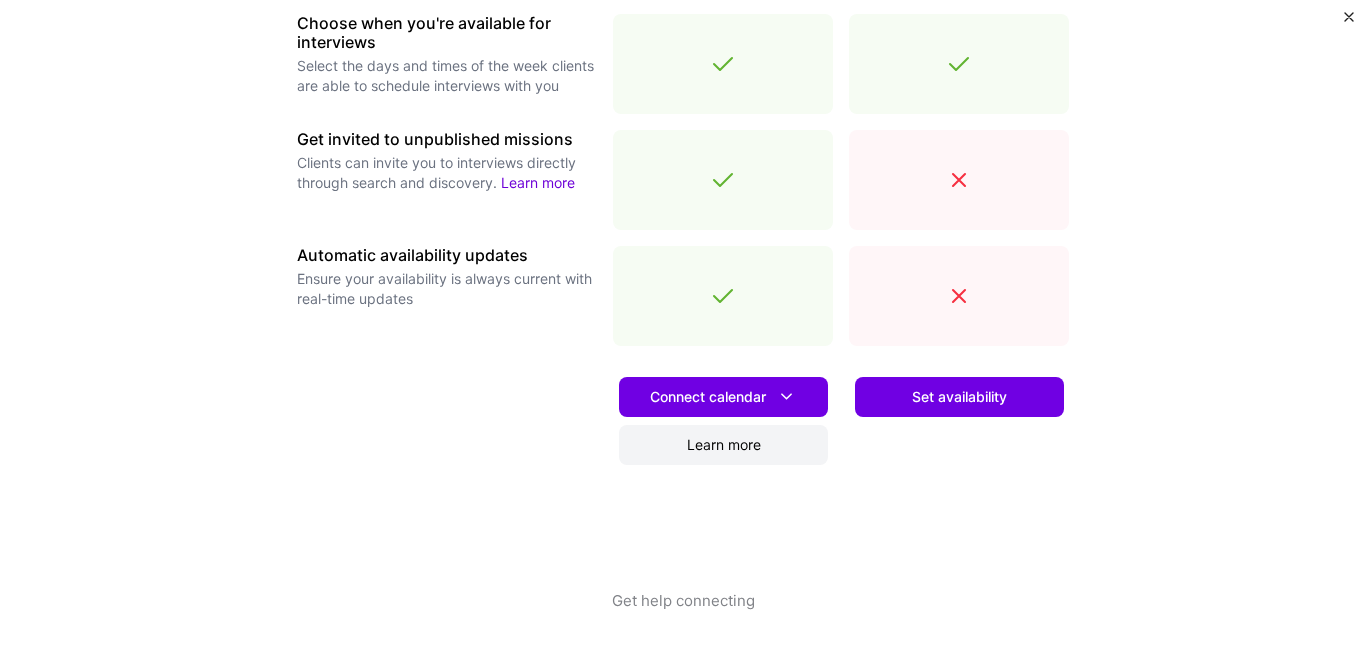 click on "Learn more" at bounding box center (723, 445) 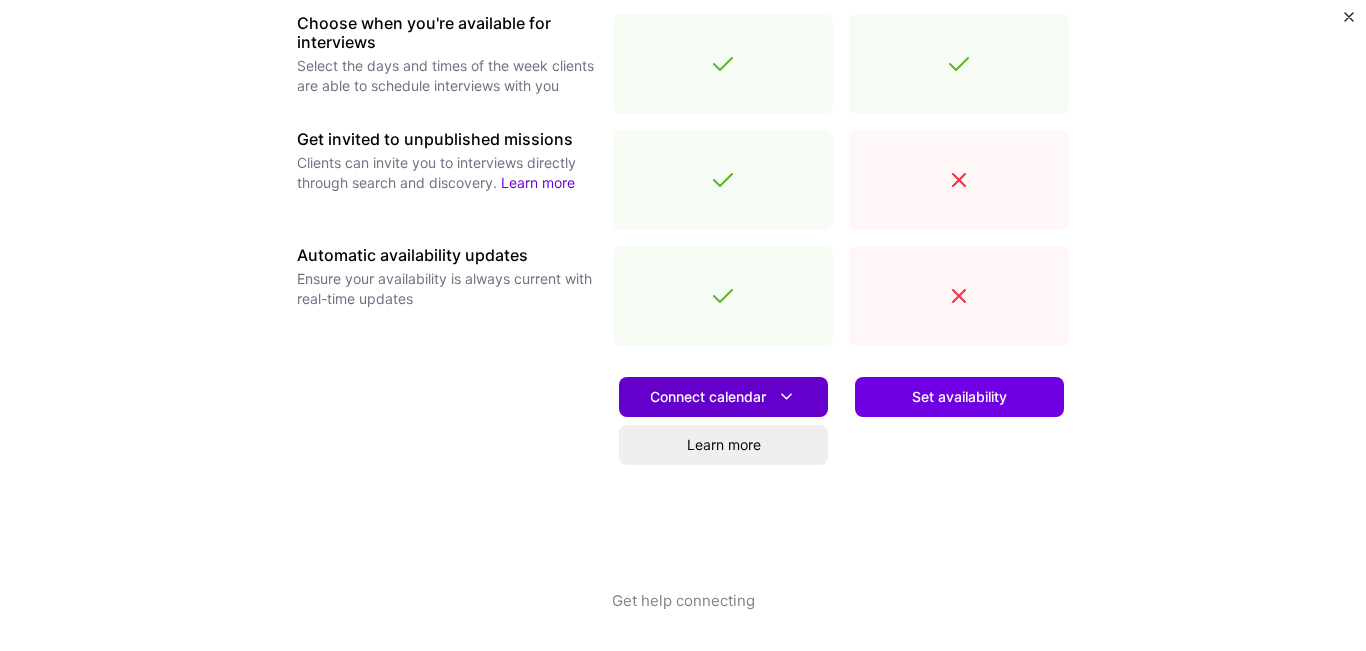 click on "Connect calendar" at bounding box center (723, 396) 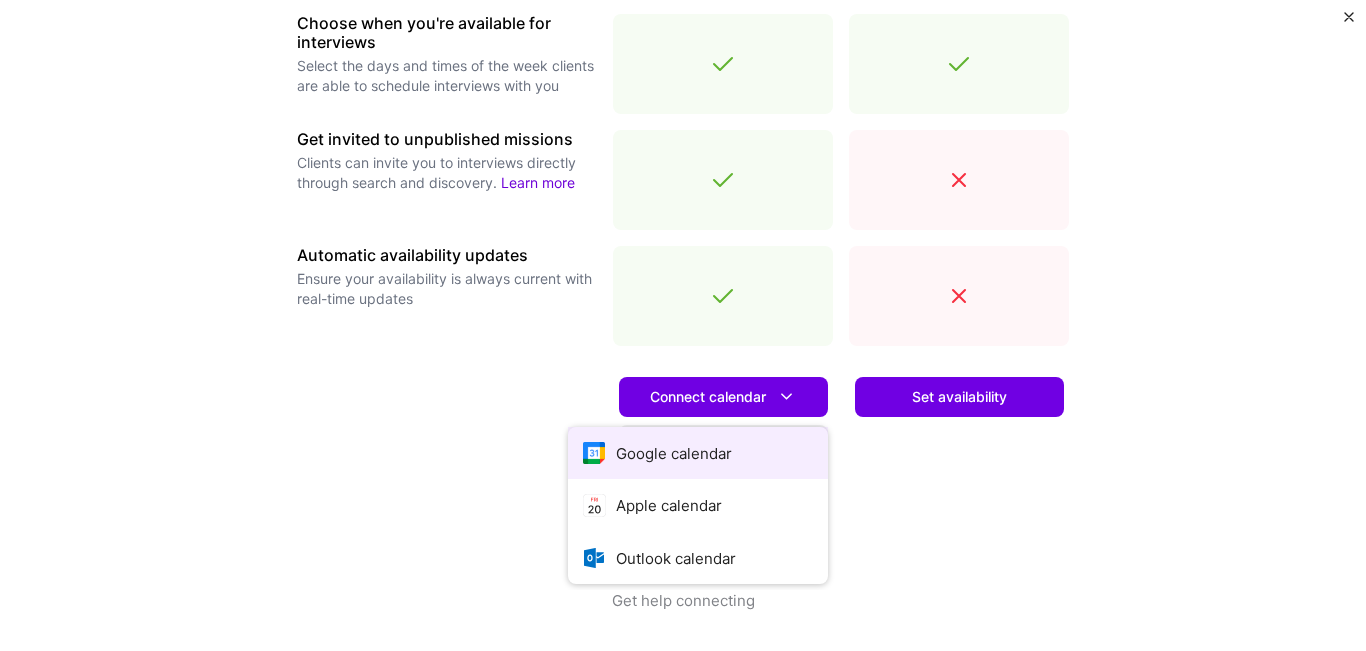 click on "Google calendar" at bounding box center (698, 453) 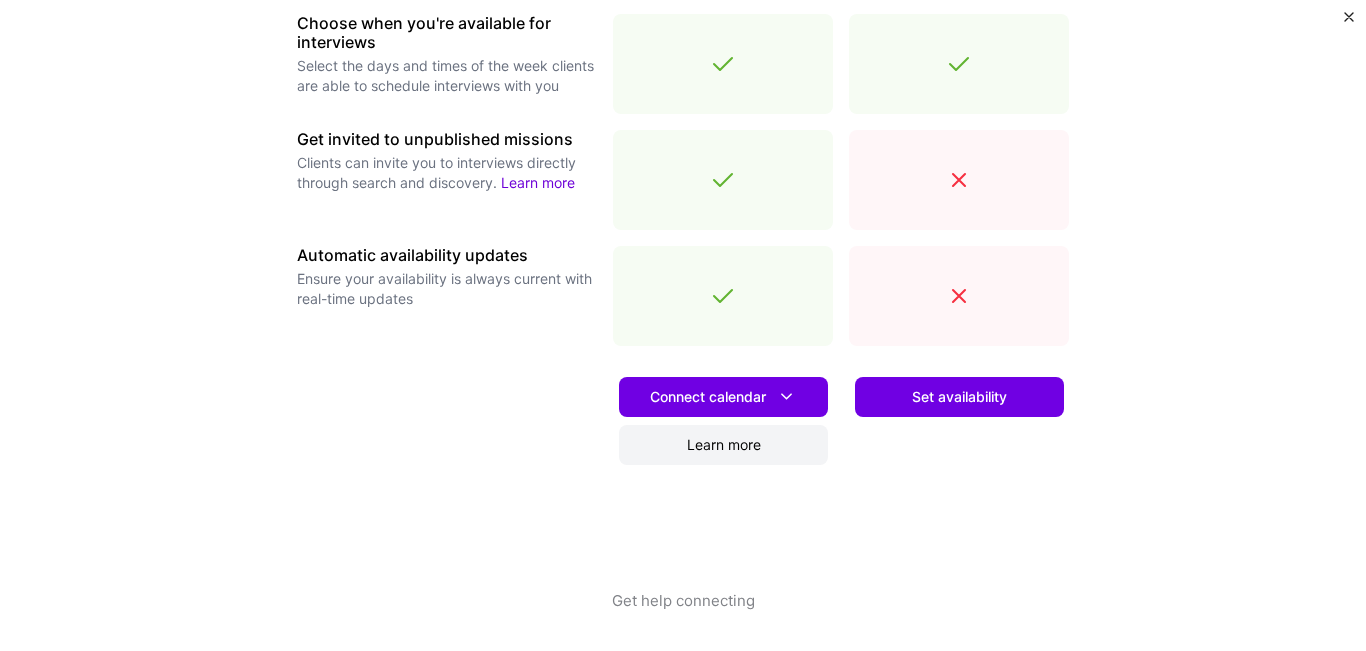 click on "Learn more" at bounding box center [723, 445] 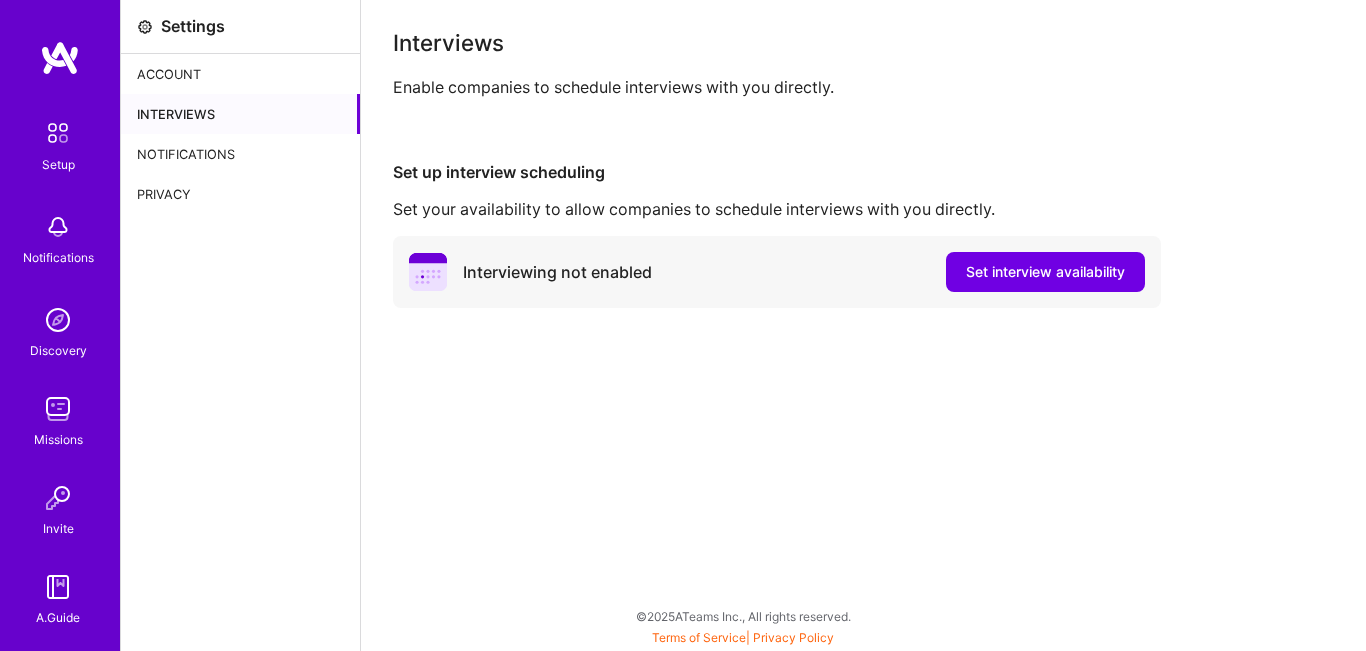 scroll, scrollTop: 0, scrollLeft: 0, axis: both 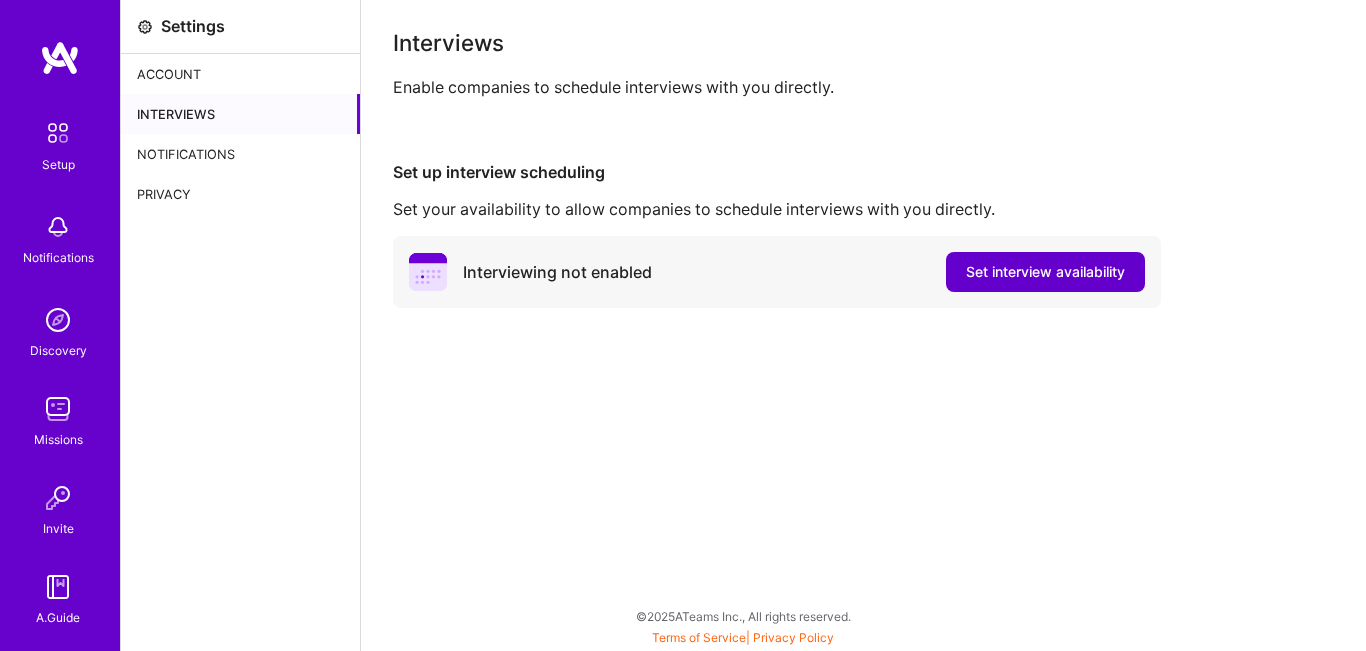 click on "Set interview availability" at bounding box center (1045, 272) 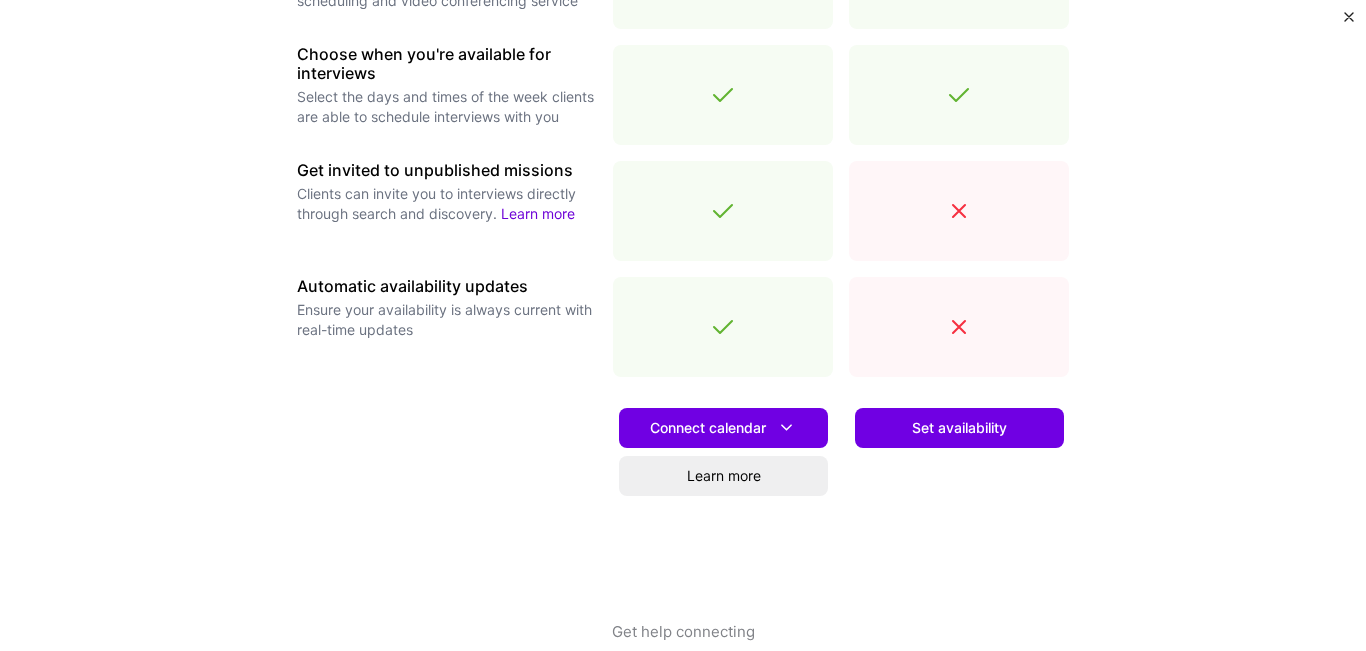 scroll, scrollTop: 750, scrollLeft: 0, axis: vertical 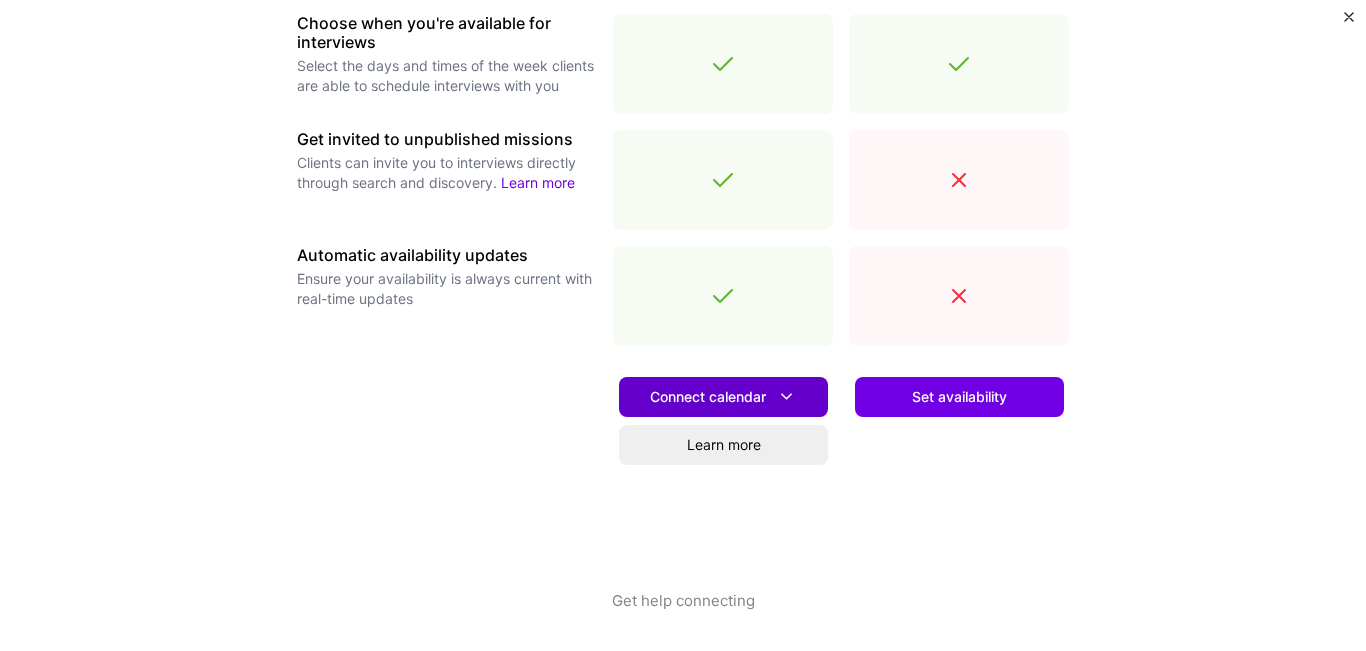 click on "Connect calendar" at bounding box center [723, 396] 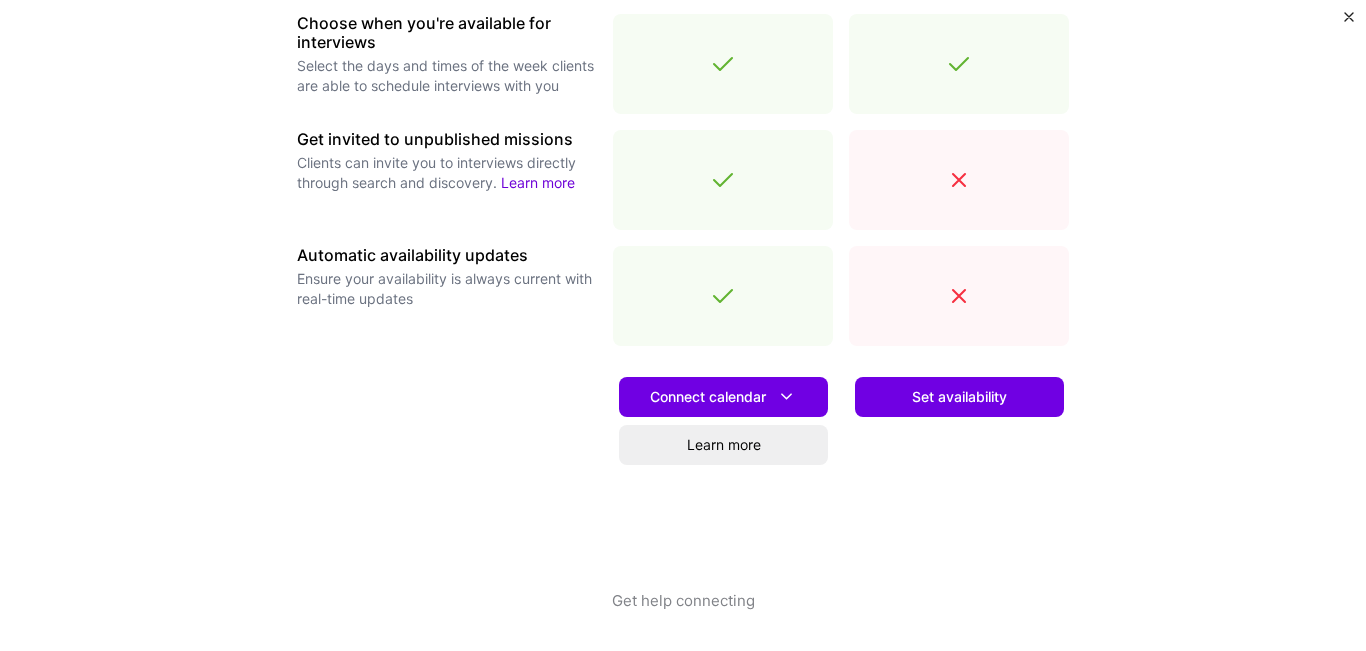 click on "Set availability" at bounding box center (959, 476) 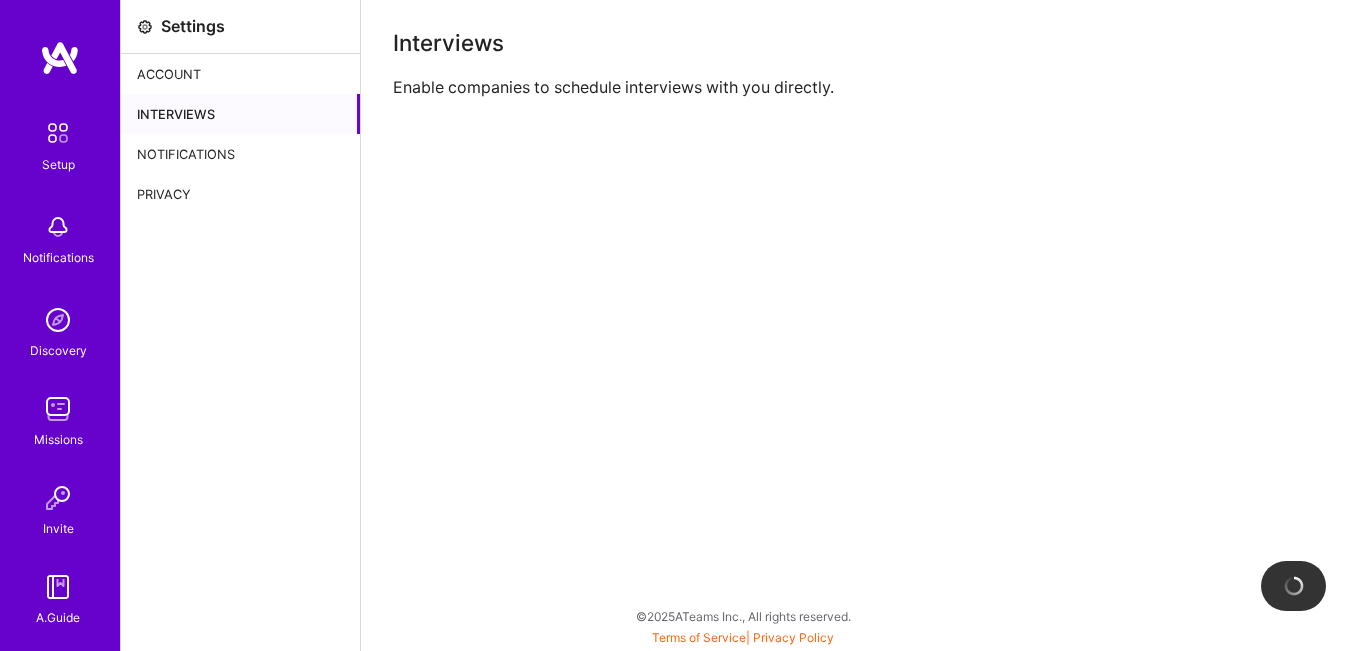 scroll, scrollTop: 0, scrollLeft: 0, axis: both 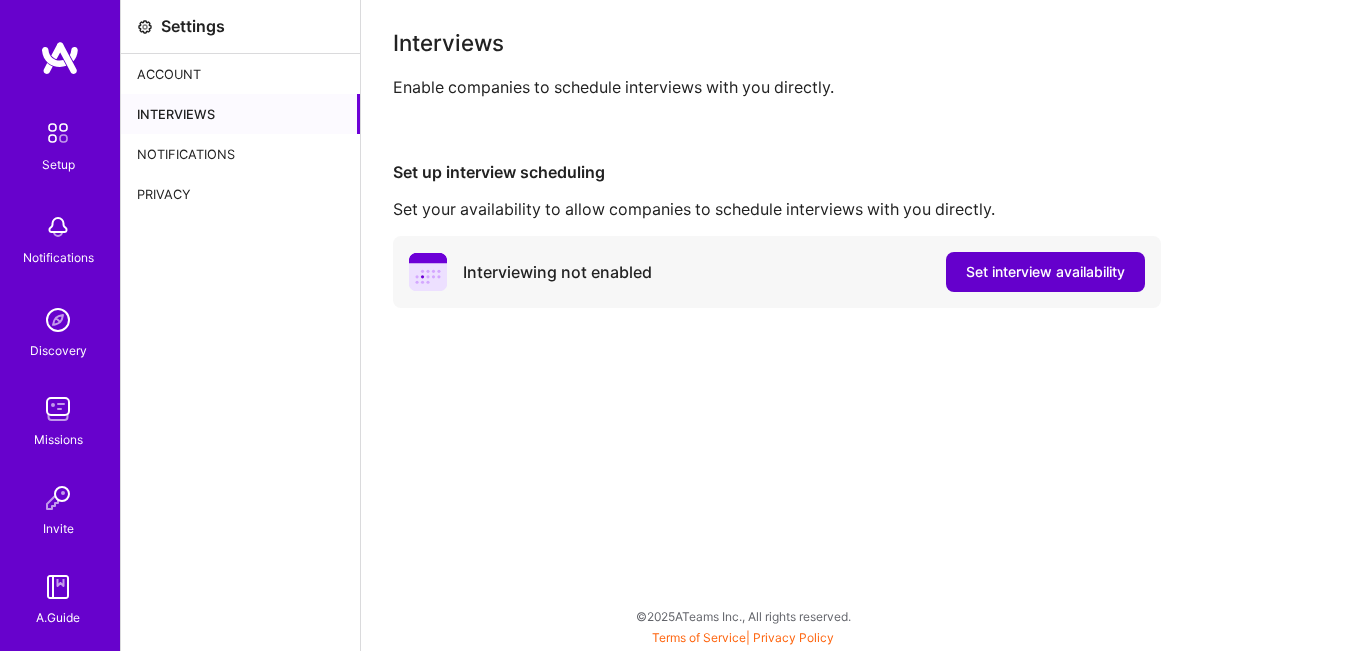 click on "Set interview availability" at bounding box center (1045, 272) 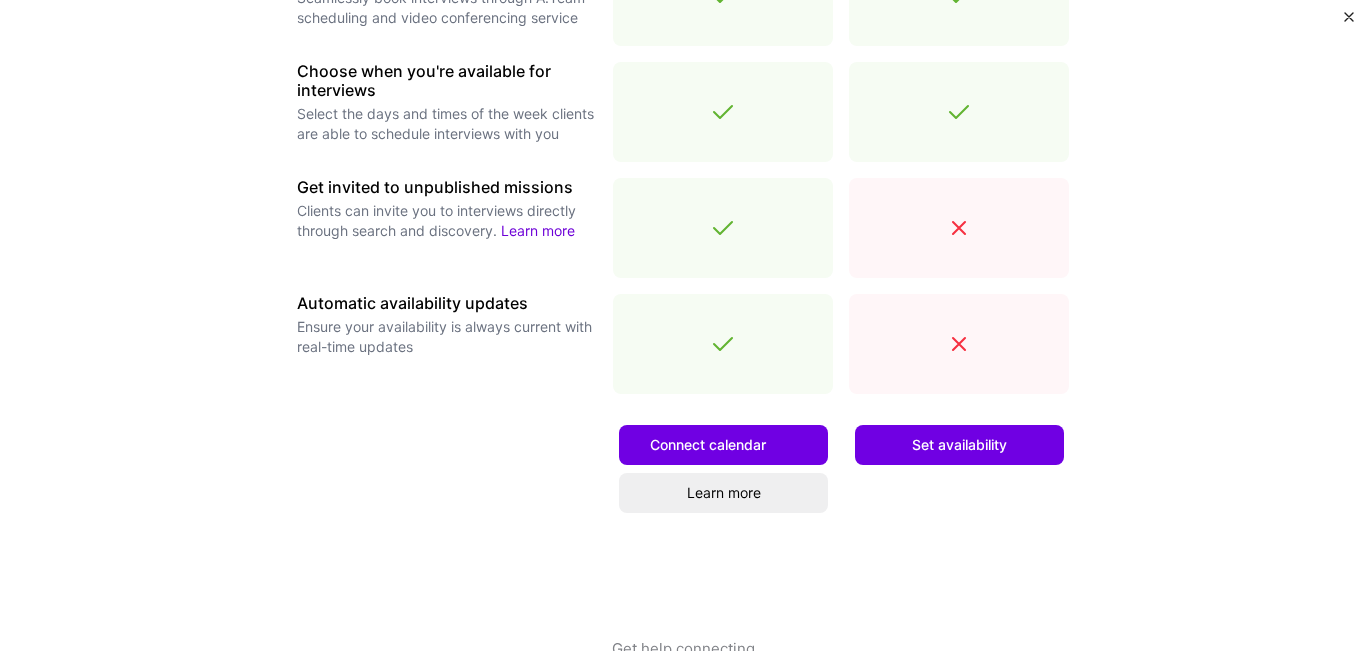 scroll, scrollTop: 750, scrollLeft: 0, axis: vertical 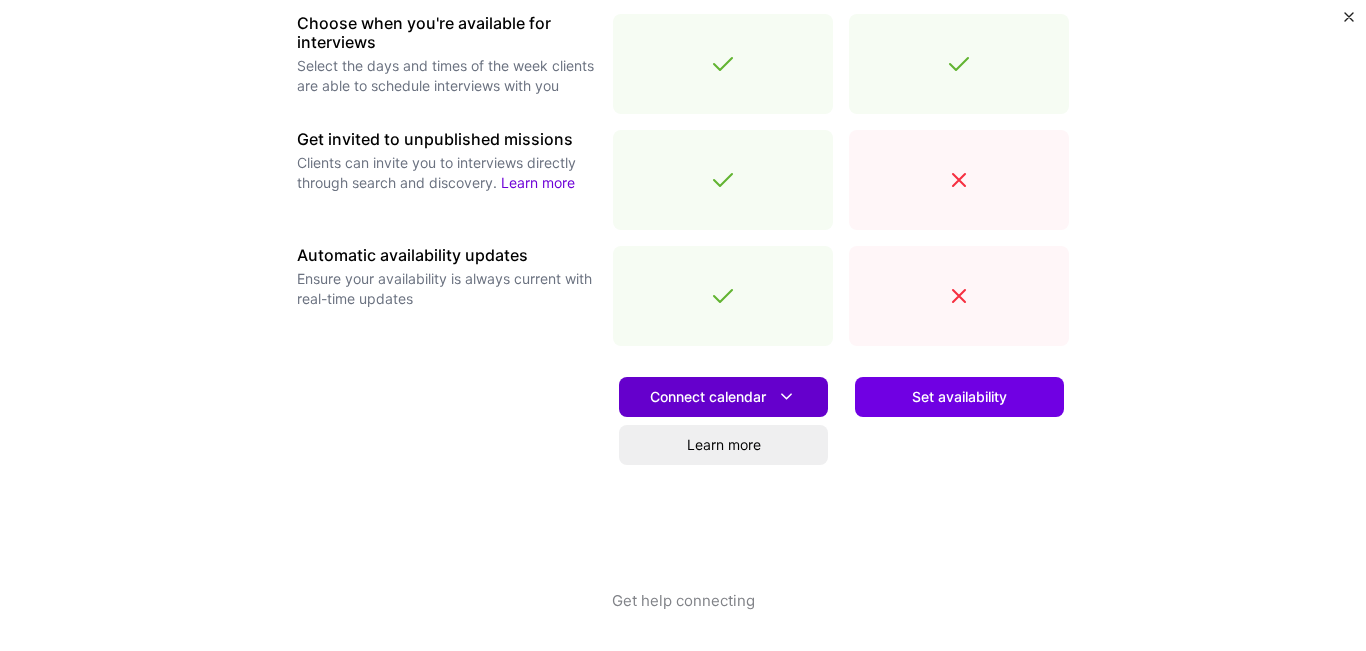click on "Connect calendar" at bounding box center [723, 396] 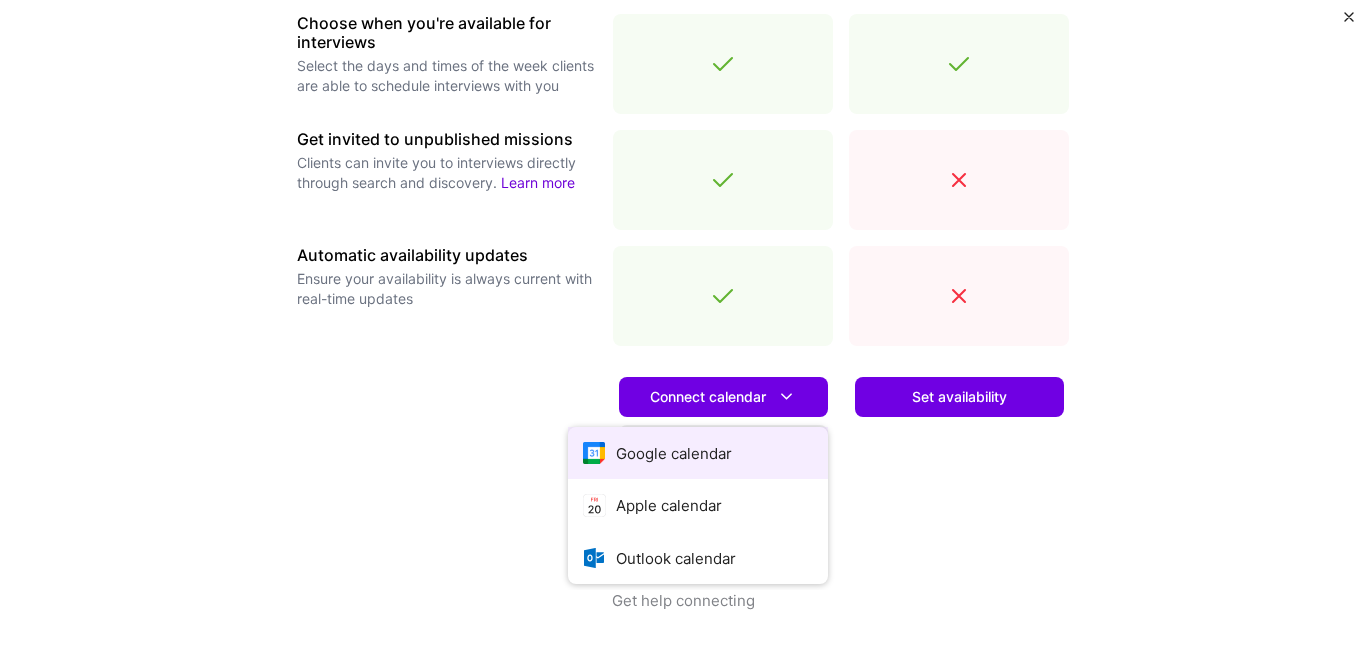 click on "Google calendar" at bounding box center (698, 453) 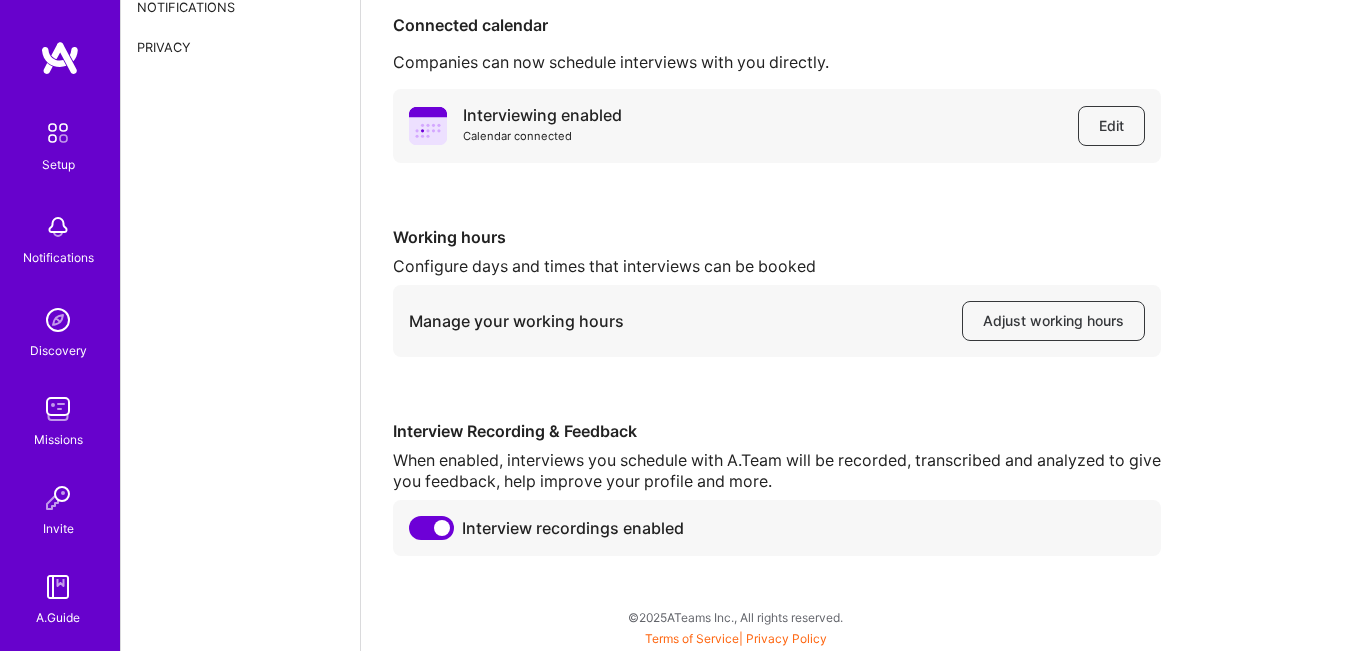 scroll, scrollTop: 148, scrollLeft: 0, axis: vertical 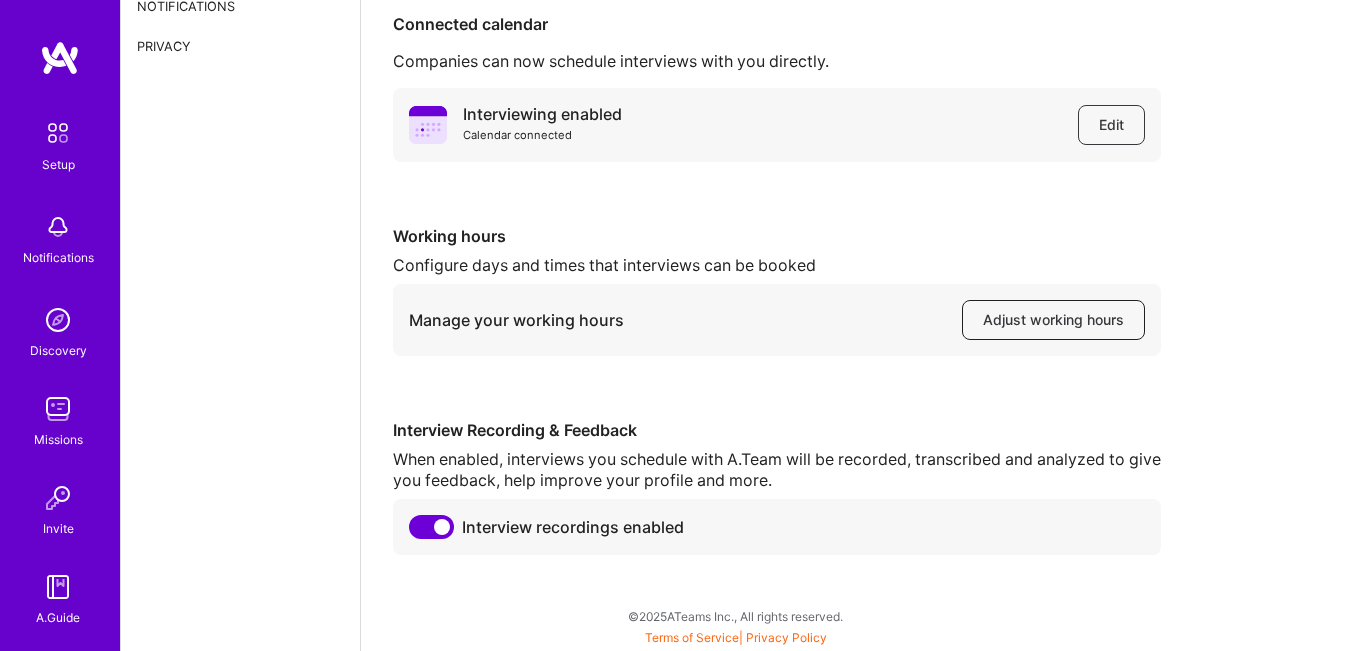 click on "Adjust working hours" at bounding box center (1053, 320) 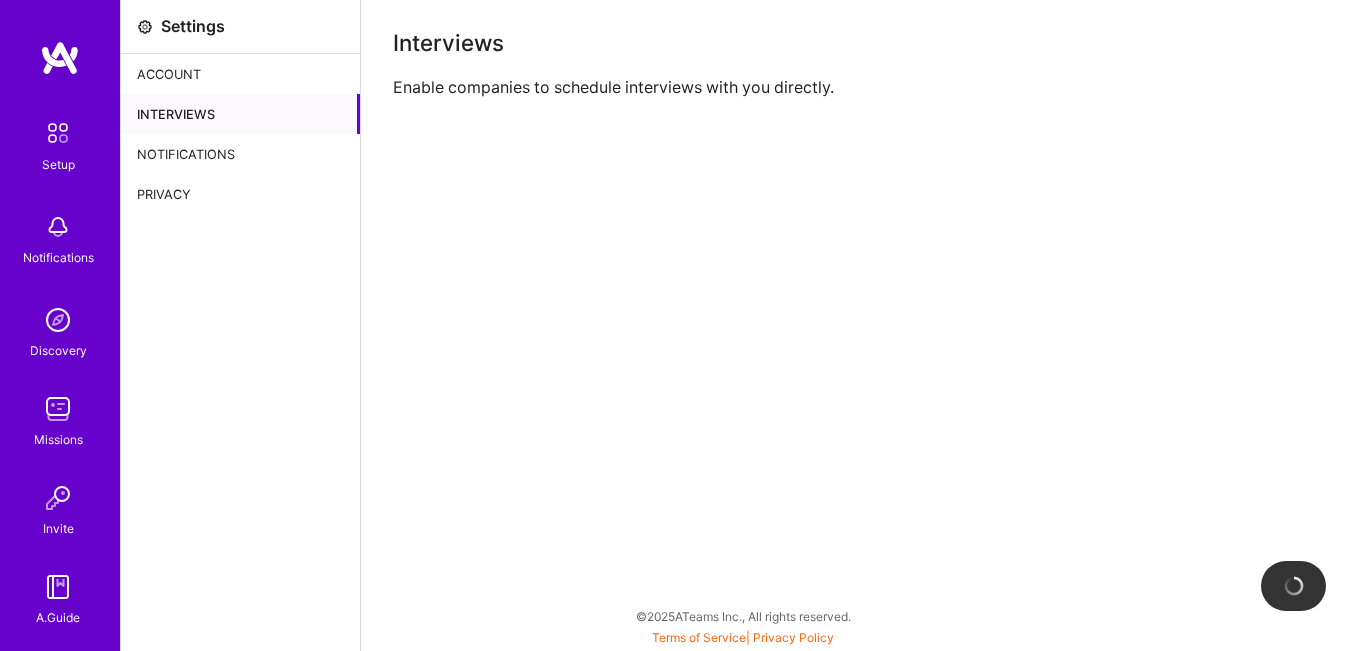 scroll, scrollTop: 0, scrollLeft: 0, axis: both 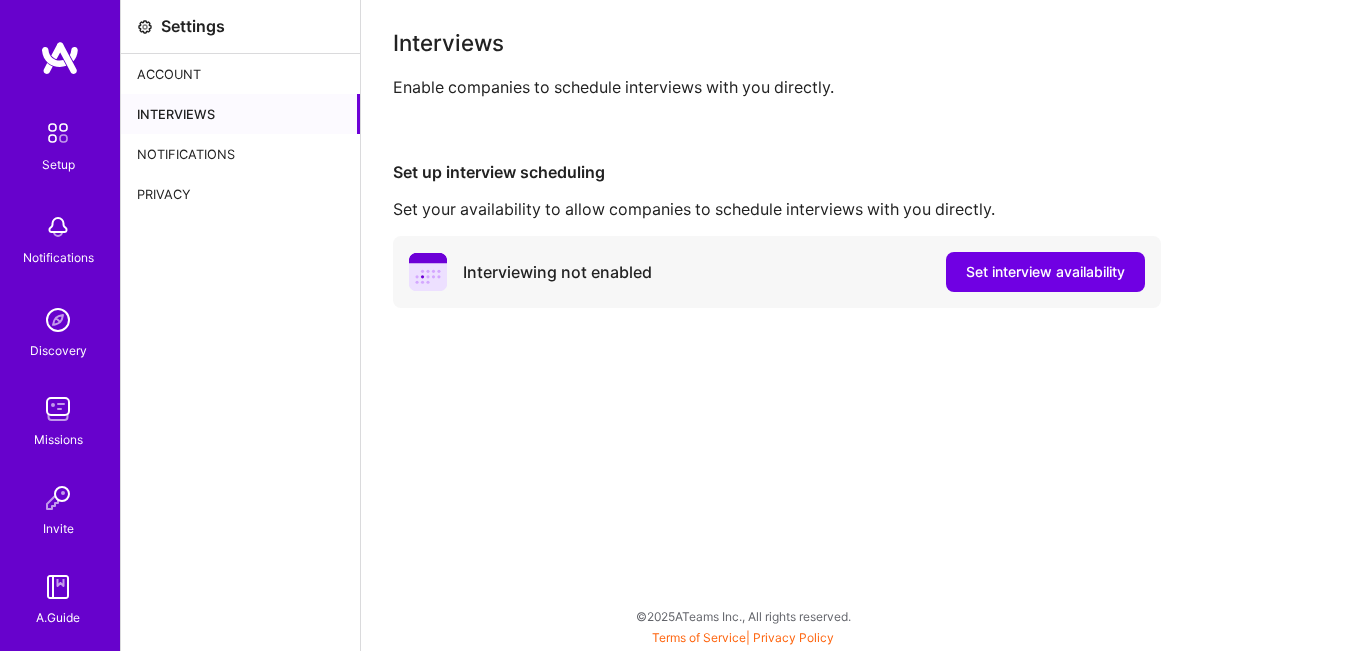 click on "Notifications" at bounding box center (240, 154) 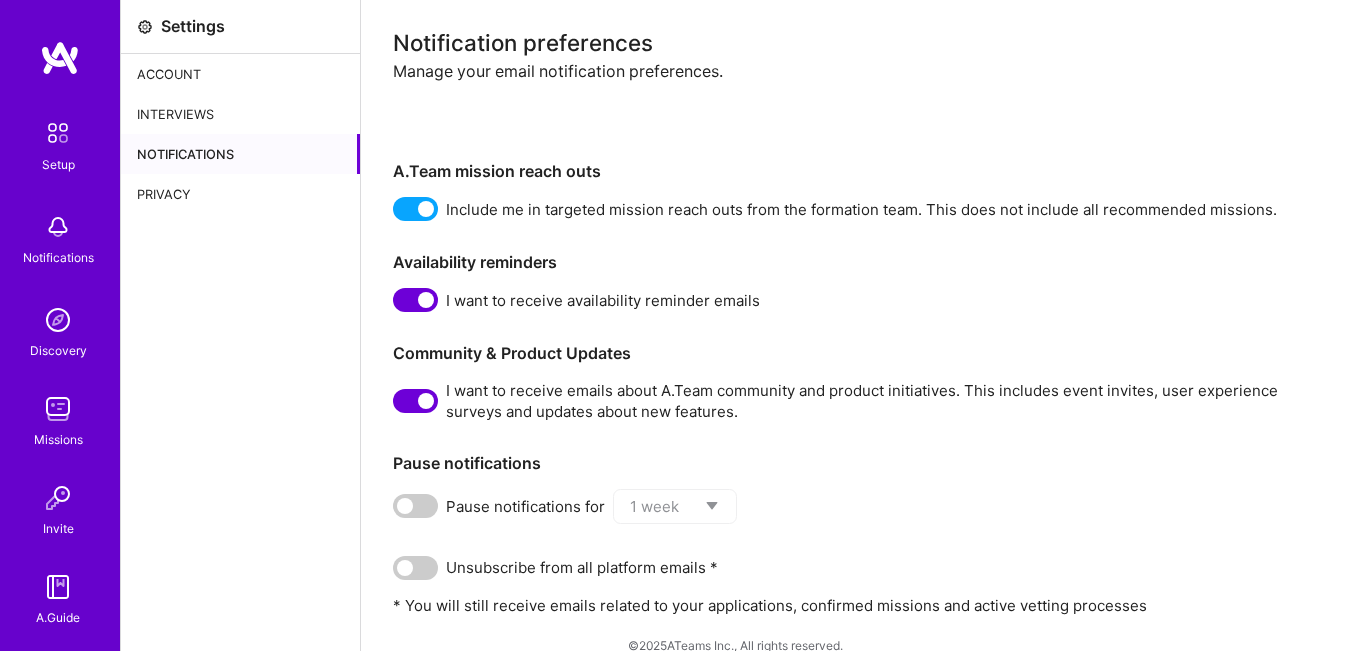 click on "Interviews" at bounding box center (240, 114) 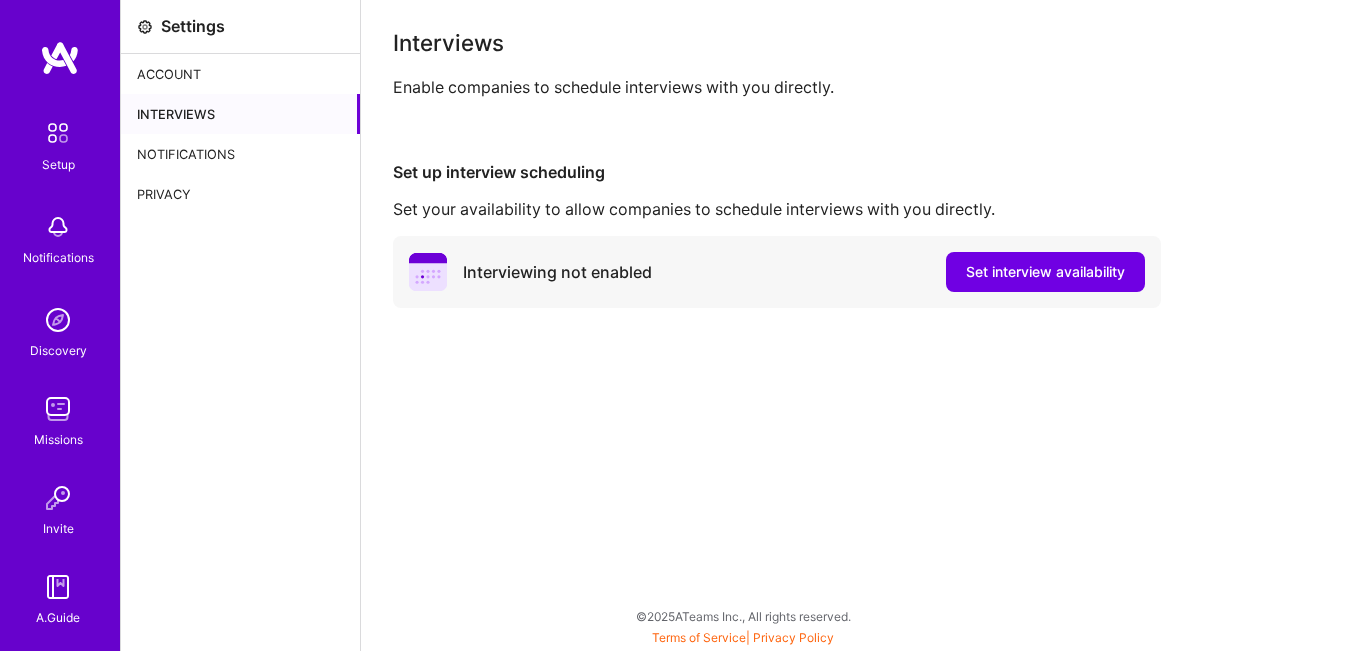 click on "Notifications" at bounding box center (240, 154) 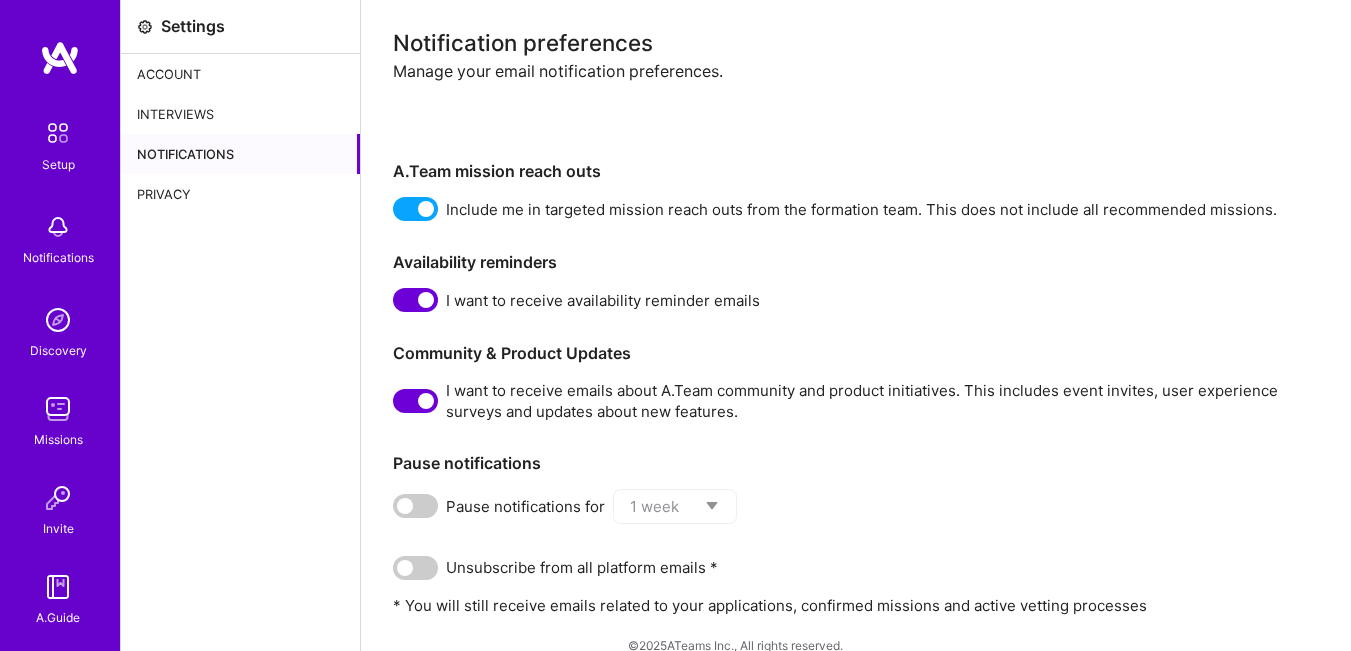 click on "Interviews" at bounding box center [240, 114] 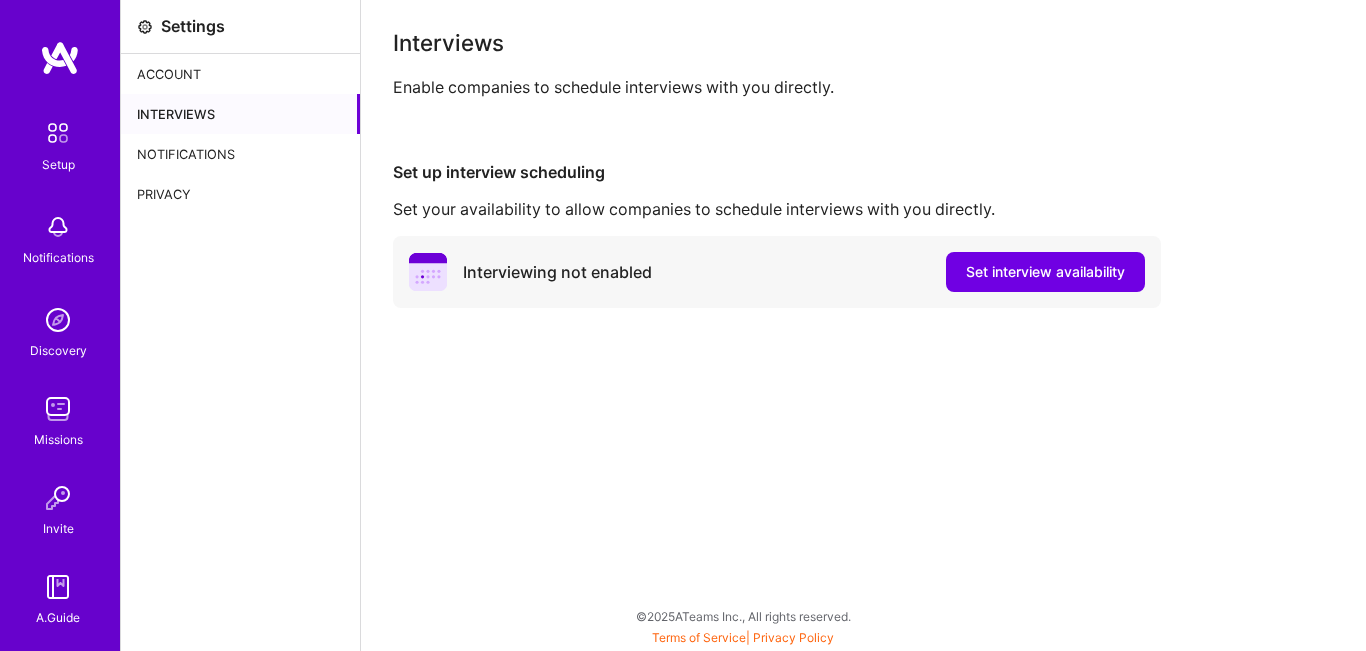 click on "Account" at bounding box center [240, 74] 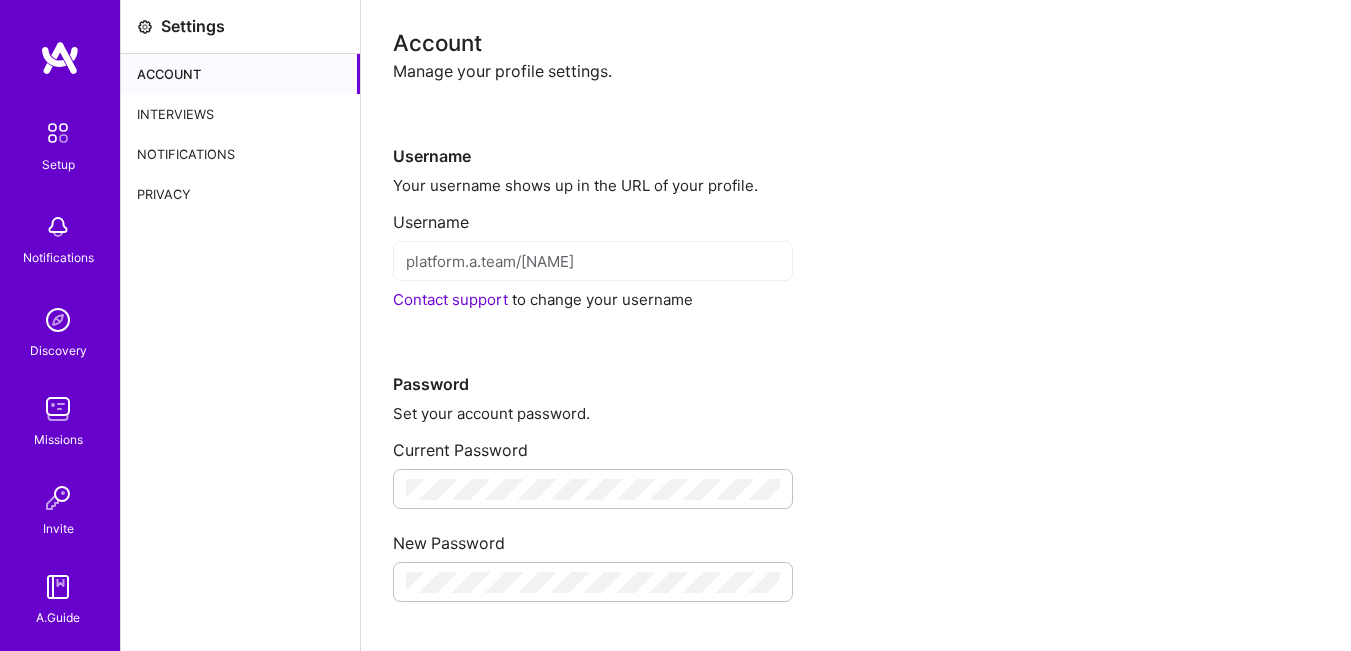 click on "Interviews" at bounding box center [240, 114] 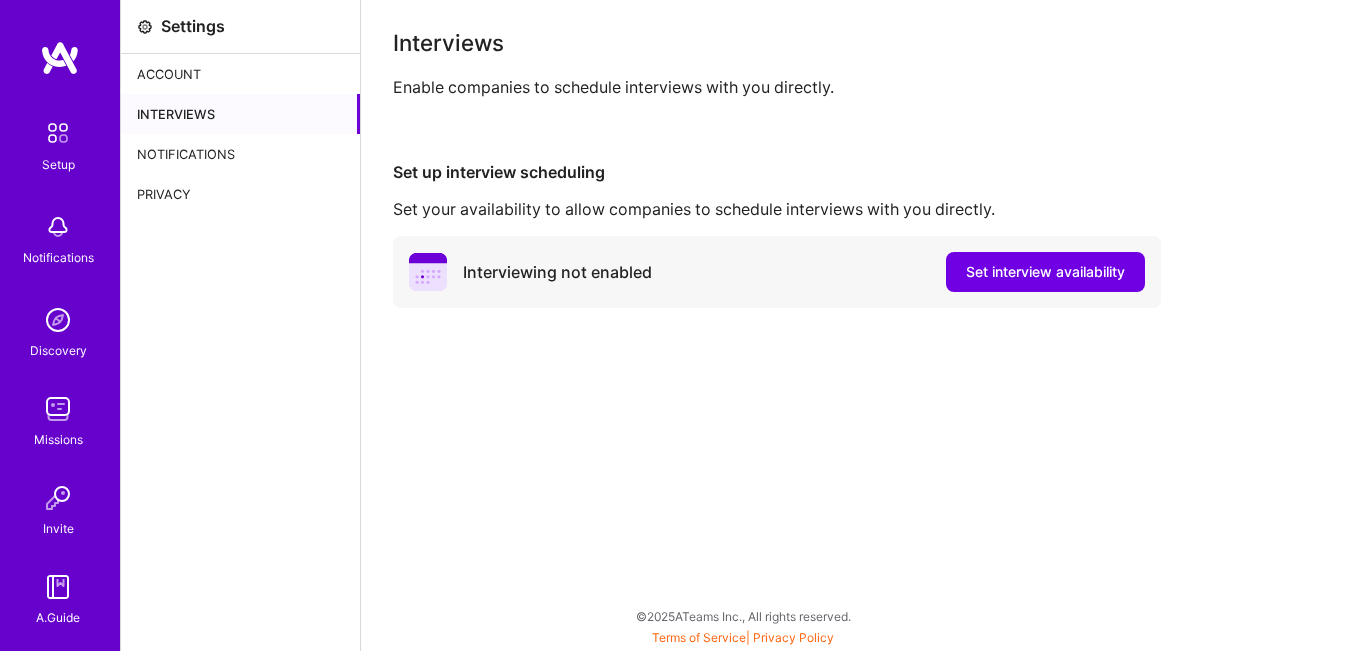 scroll, scrollTop: 0, scrollLeft: 0, axis: both 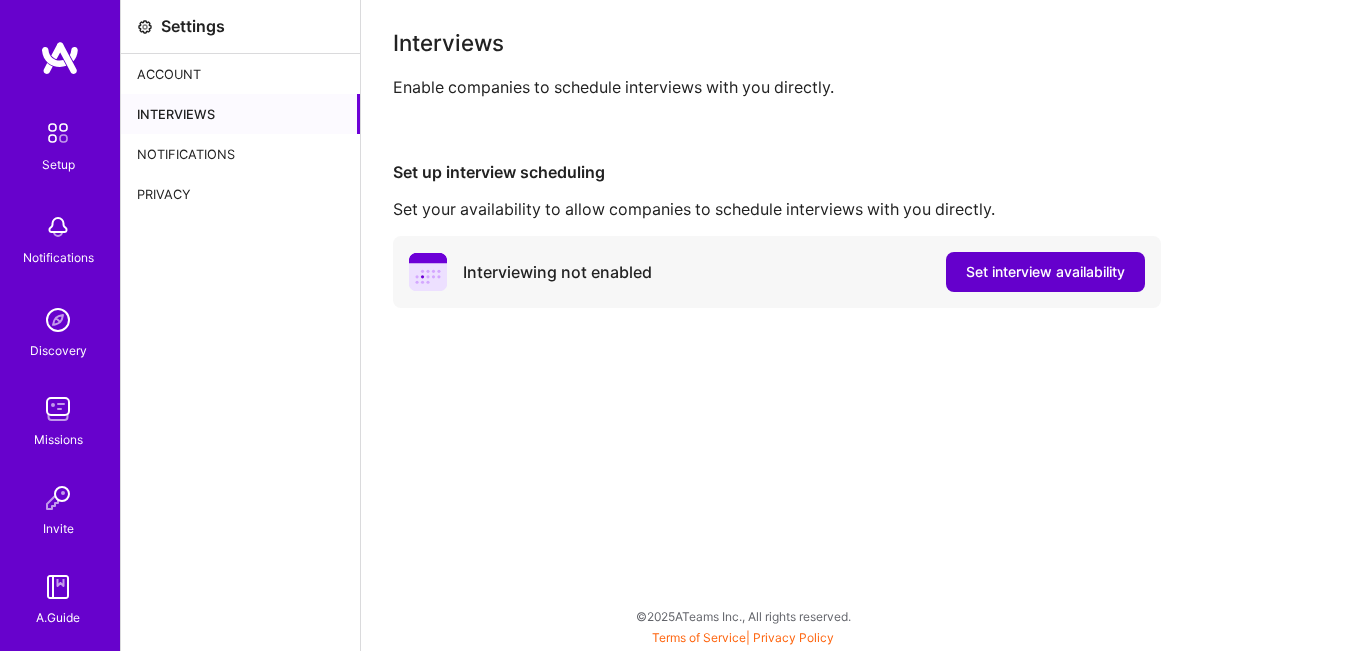 click on "Set interview availability" at bounding box center (1045, 272) 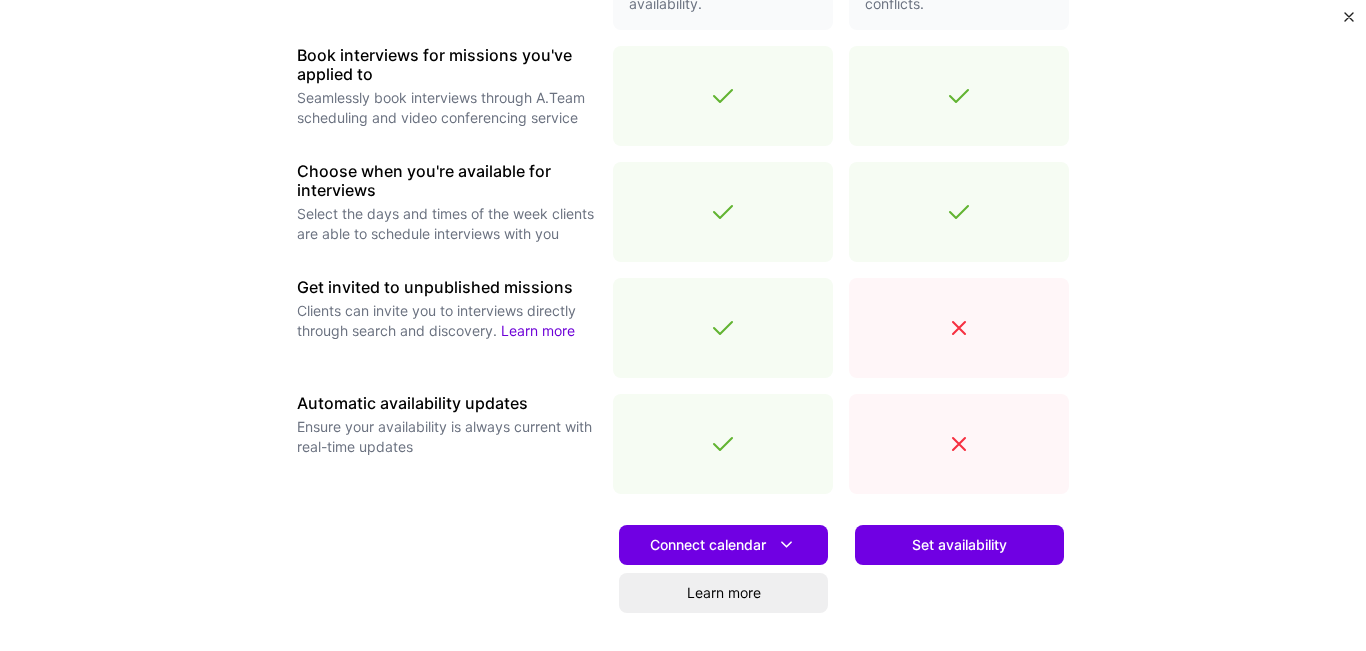 scroll, scrollTop: 750, scrollLeft: 0, axis: vertical 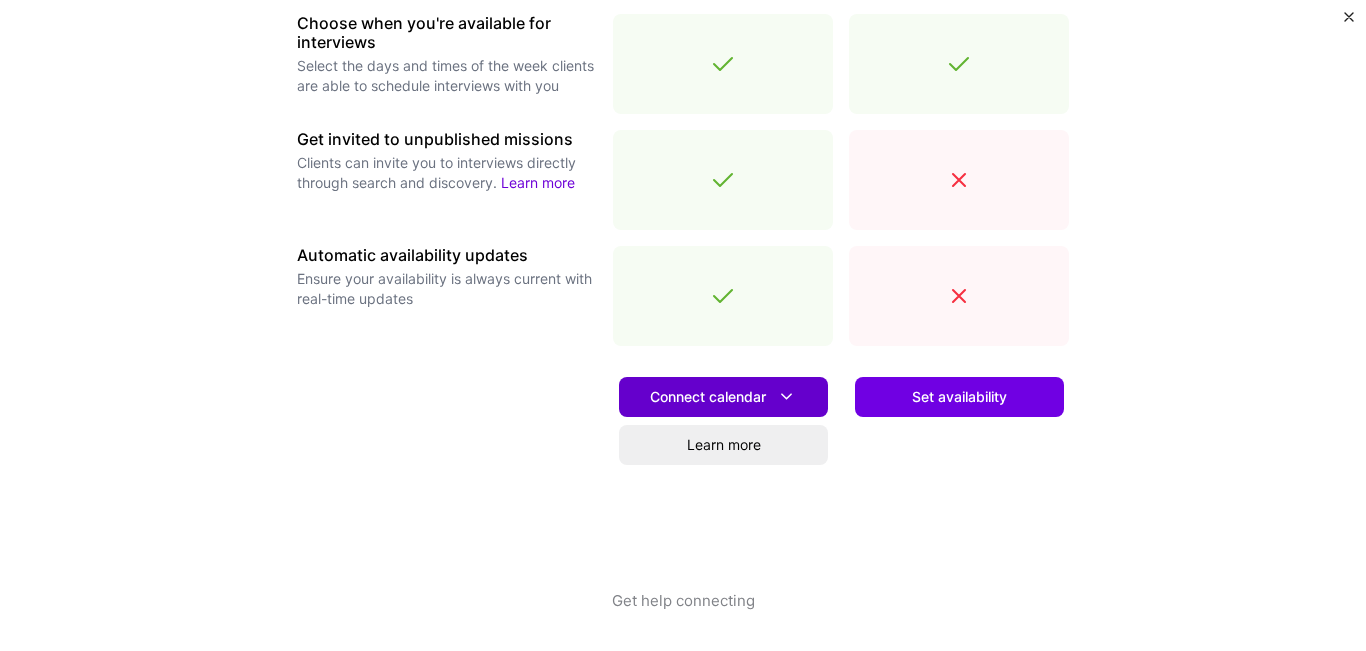 click on "Connect calendar" at bounding box center [723, 396] 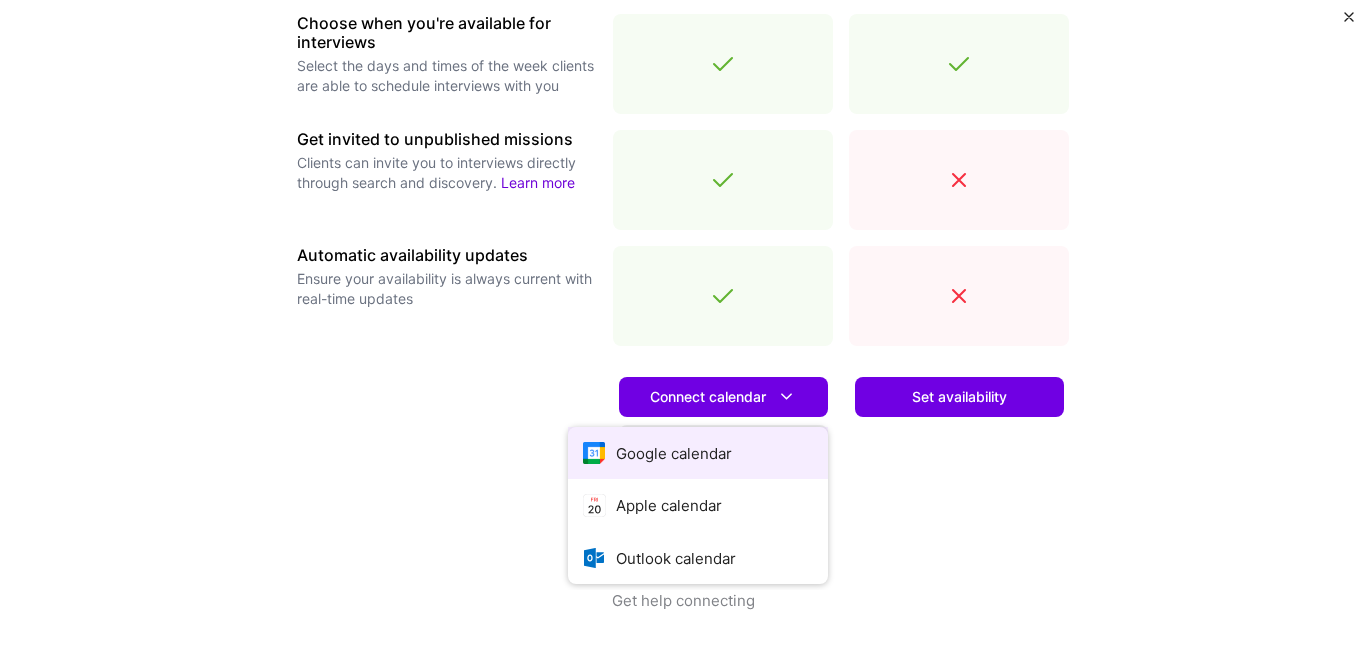 click on "Google calendar" at bounding box center [698, 453] 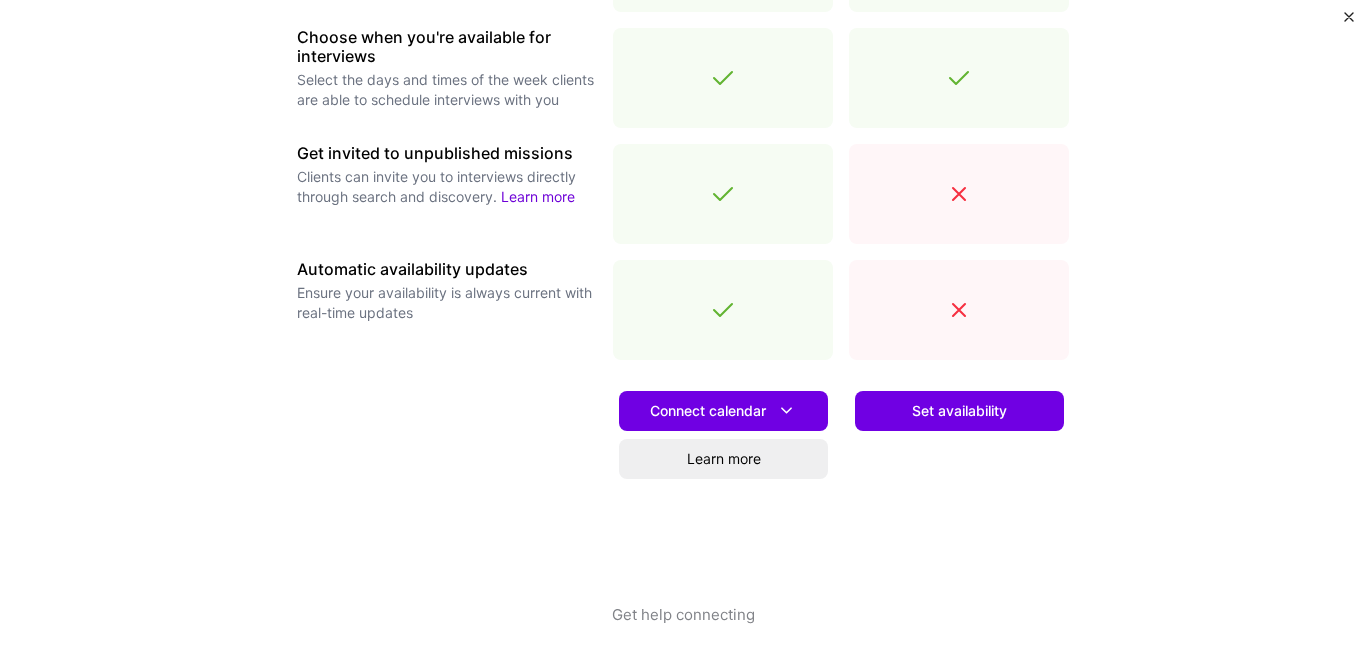 scroll, scrollTop: 750, scrollLeft: 0, axis: vertical 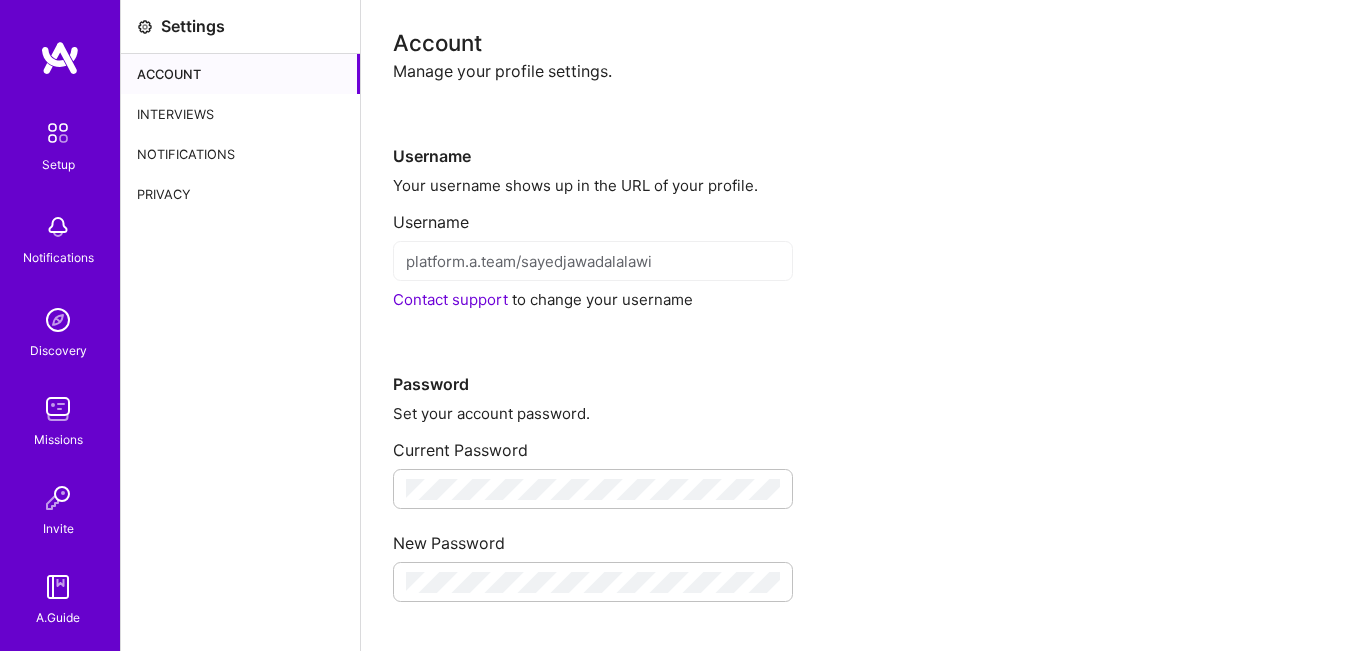 click on "Interviews" at bounding box center (240, 114) 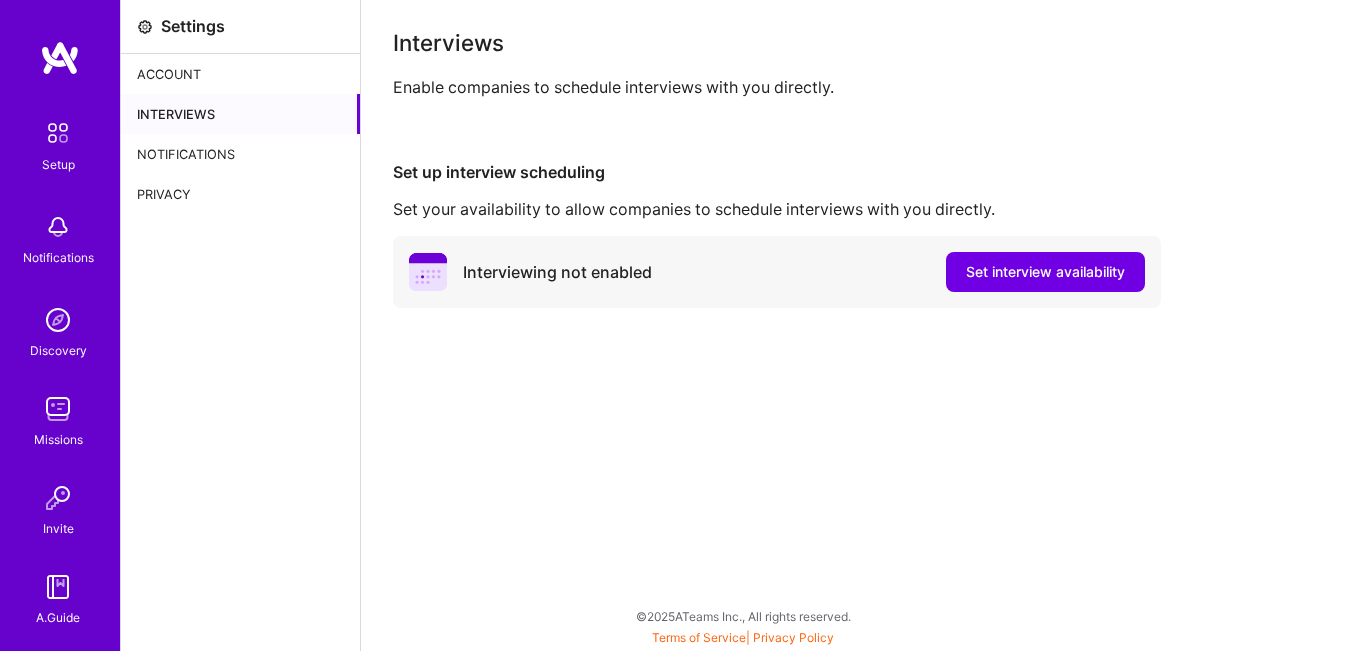 click at bounding box center [58, 133] 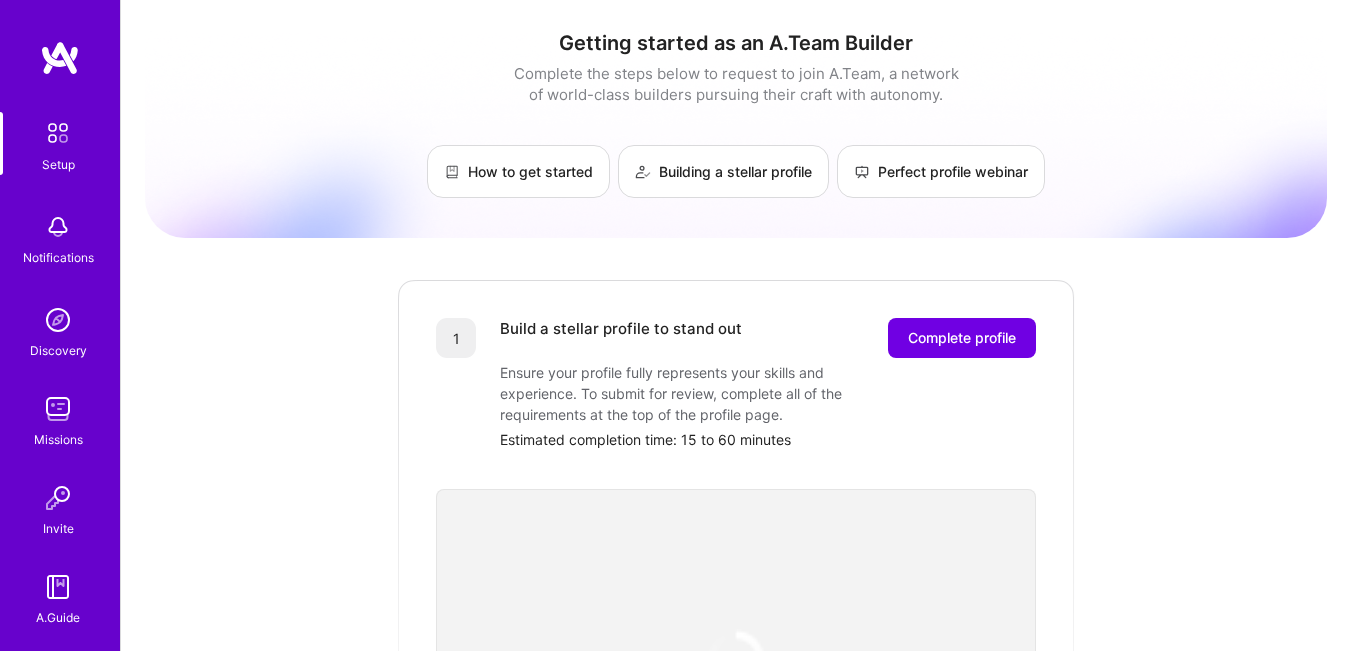 scroll, scrollTop: 85, scrollLeft: 0, axis: vertical 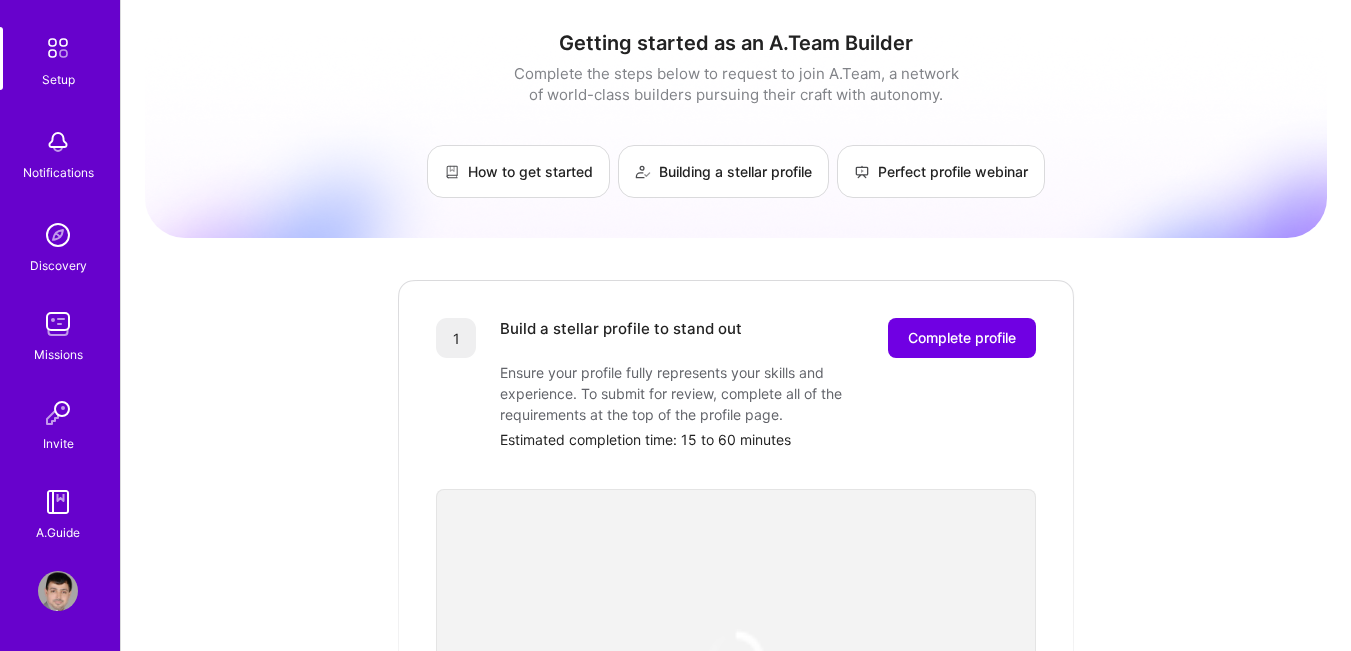click at bounding box center (58, 142) 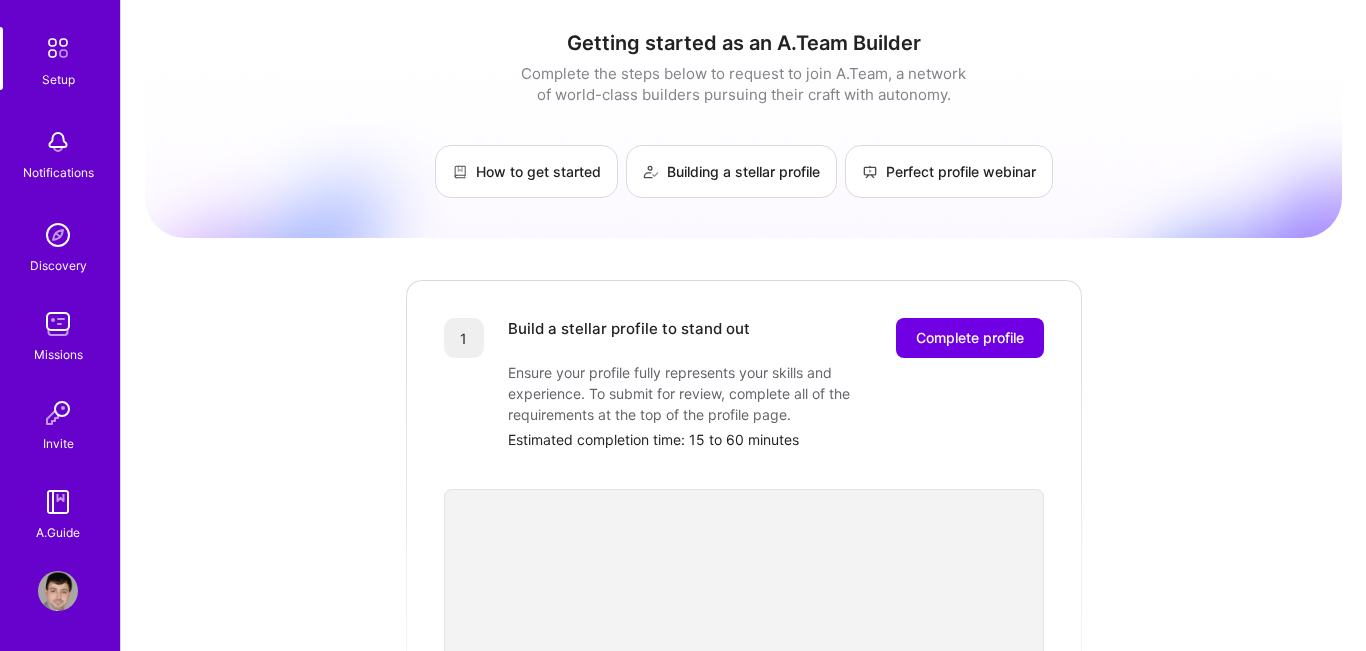click on "Setup Notifications Discovery Missions Invite A.Guide" at bounding box center [60, 285] 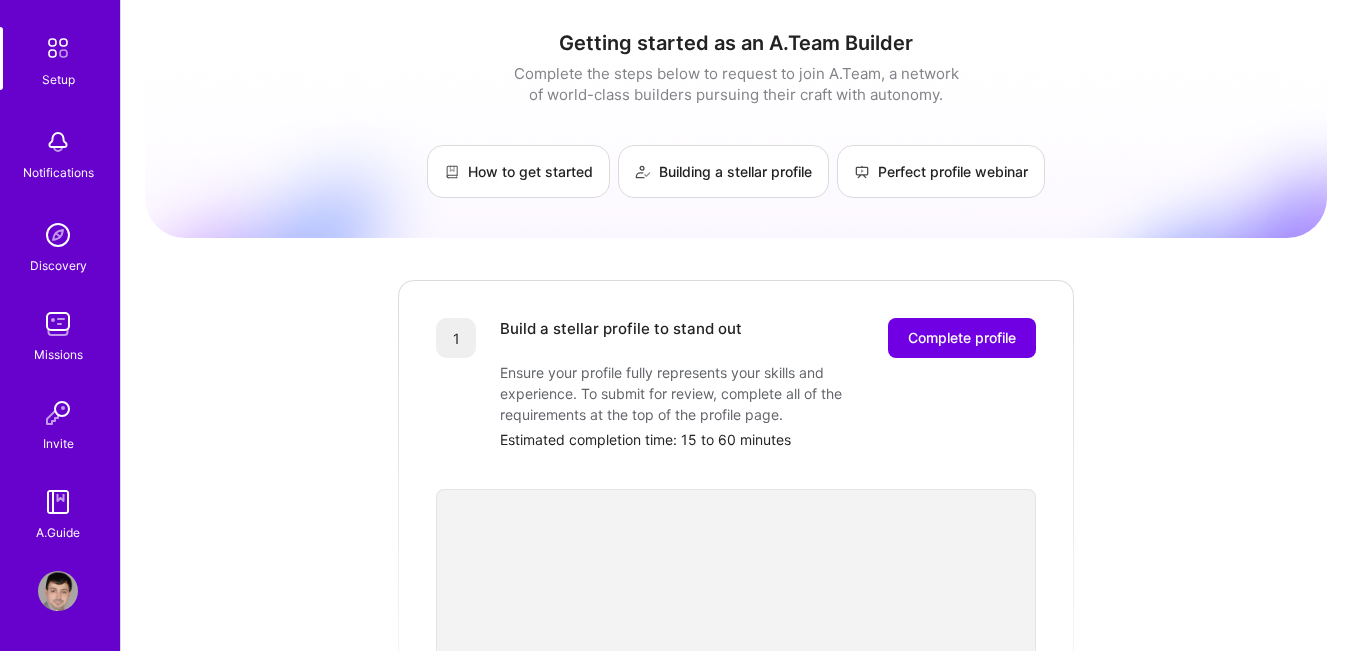 click on "Setup" at bounding box center (58, 79) 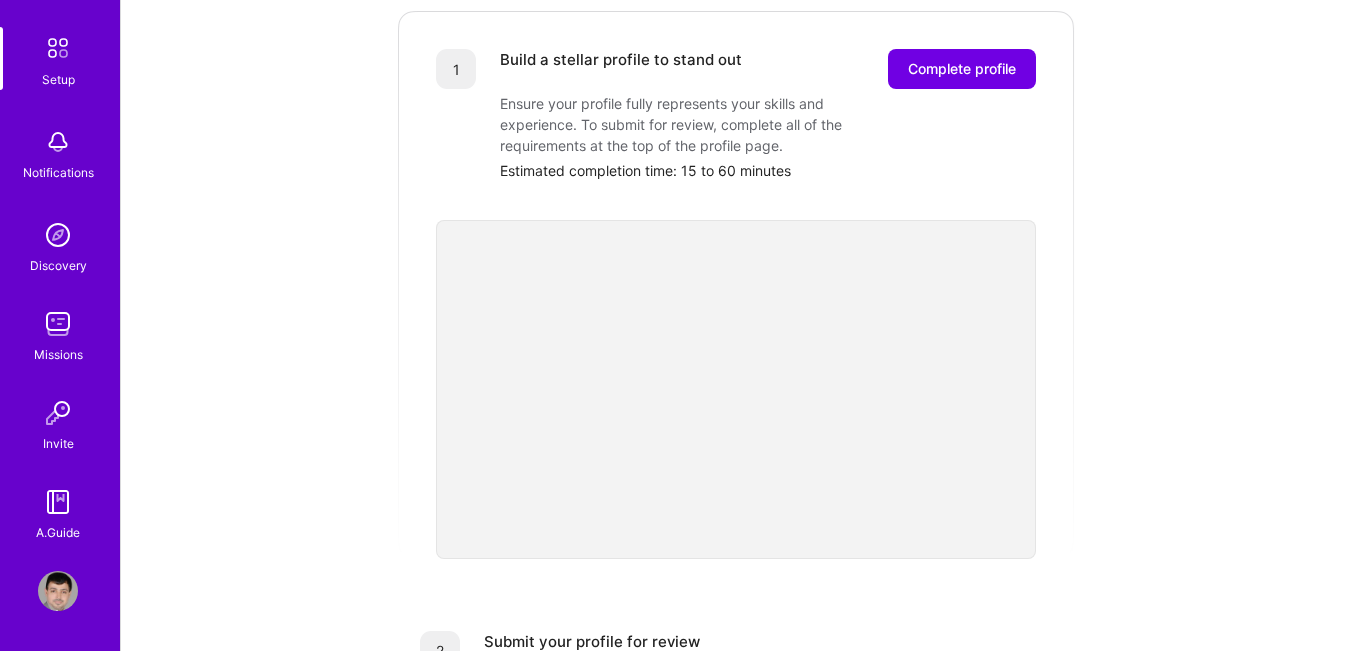 scroll, scrollTop: 169, scrollLeft: 0, axis: vertical 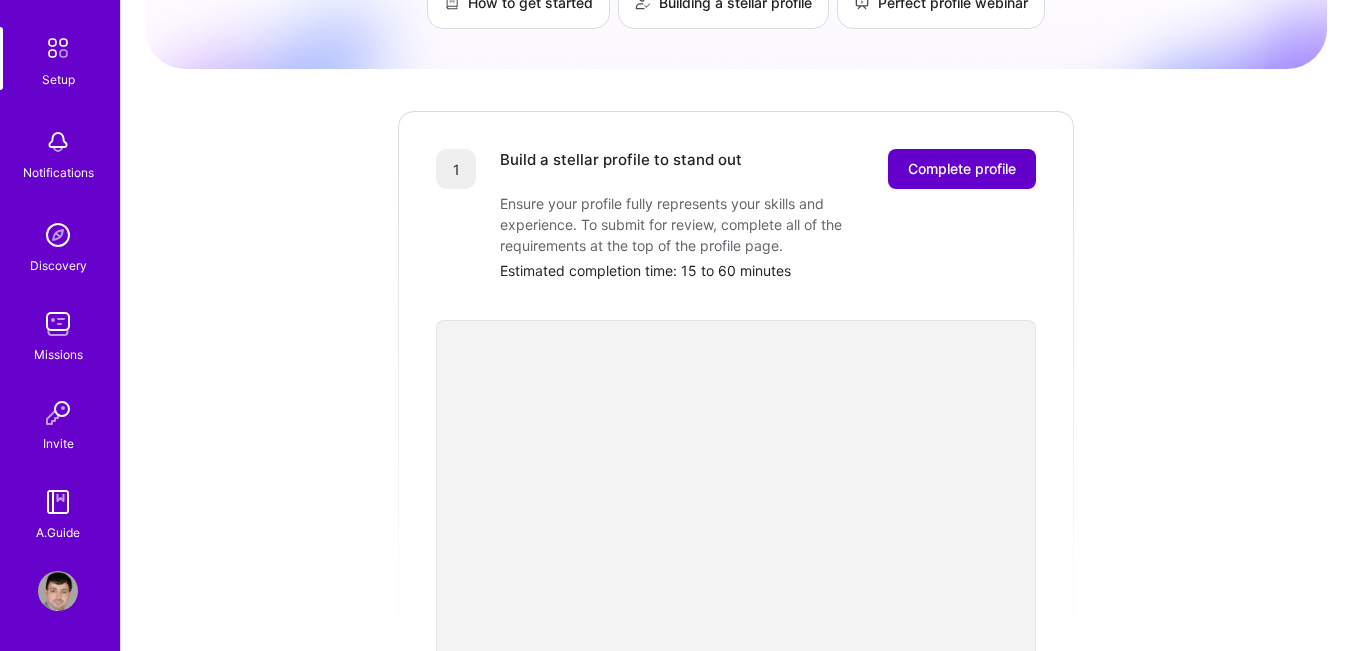 click on "Complete profile" at bounding box center (962, 169) 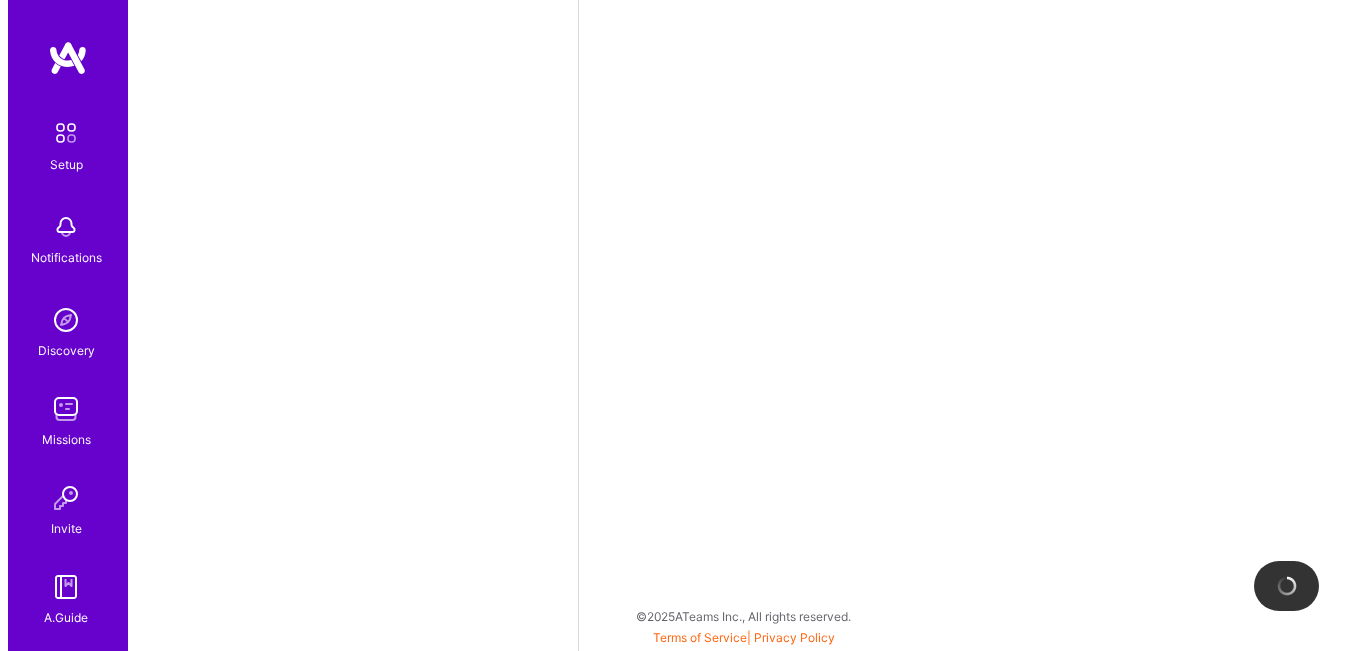 scroll, scrollTop: 0, scrollLeft: 0, axis: both 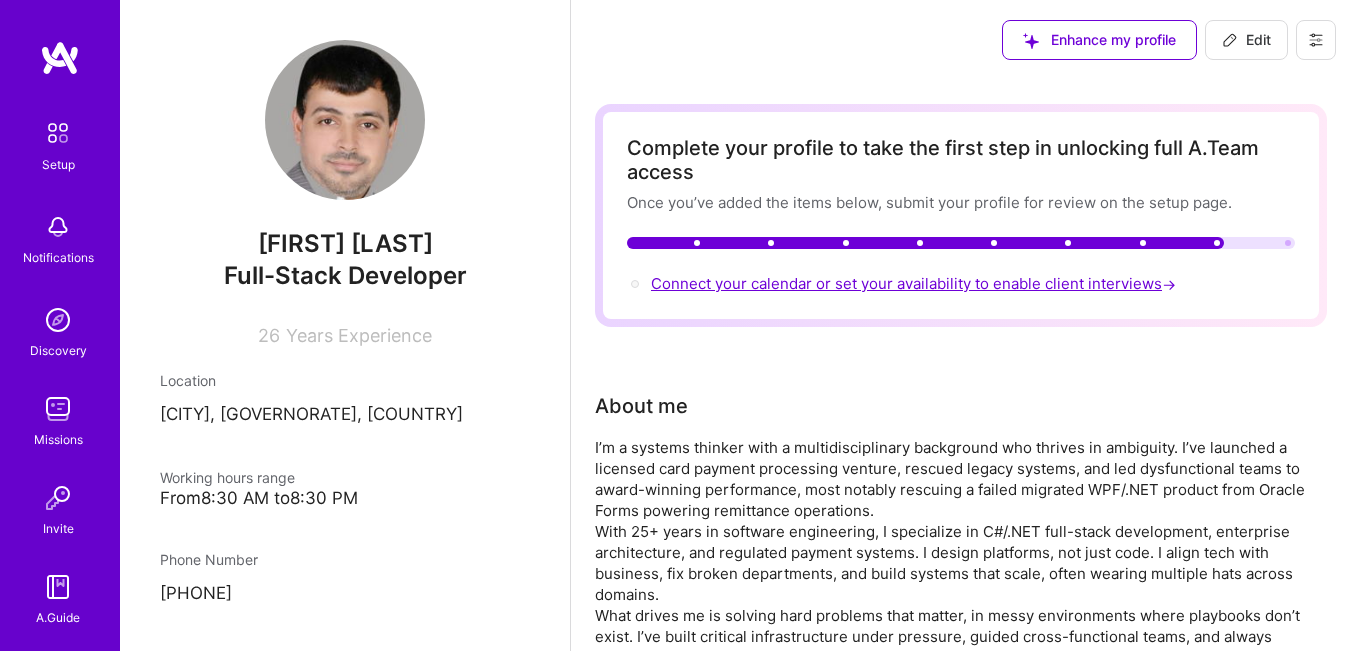 drag, startPoint x: 917, startPoint y: 285, endPoint x: 832, endPoint y: 282, distance: 85.052925 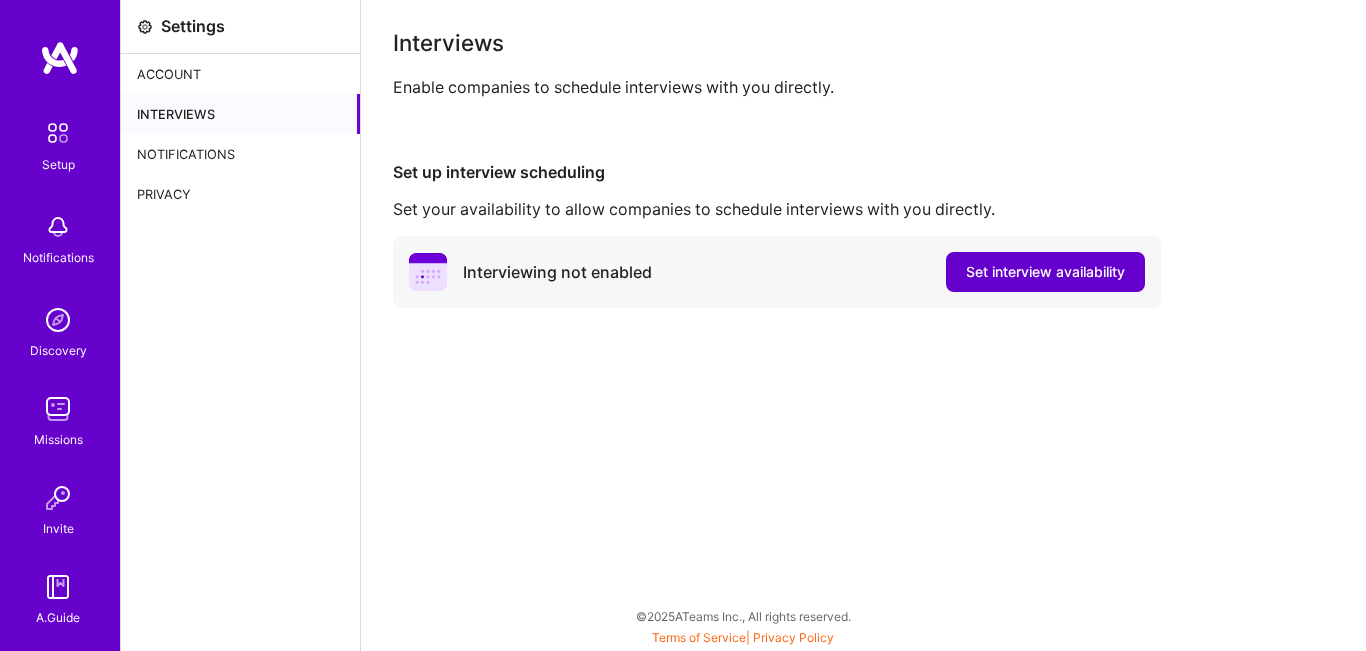click on "Set interview availability" at bounding box center (1045, 272) 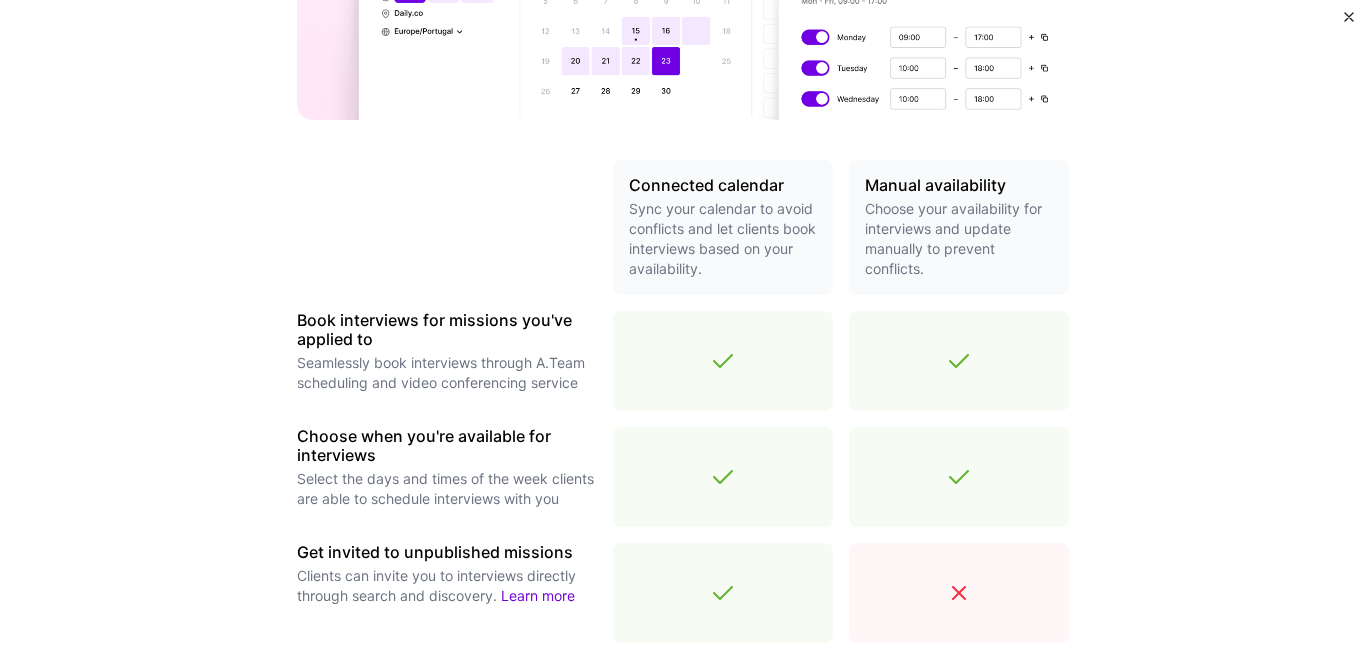 scroll, scrollTop: 750, scrollLeft: 0, axis: vertical 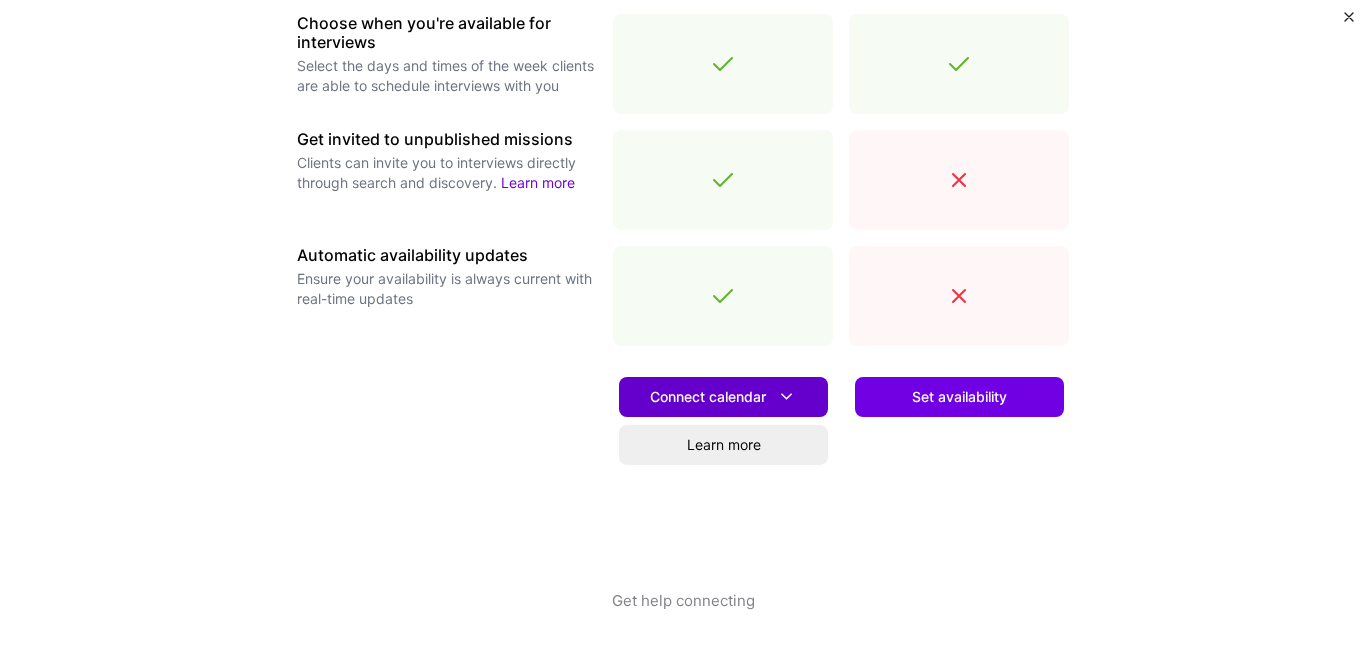 click on "Connect calendar" at bounding box center (723, 397) 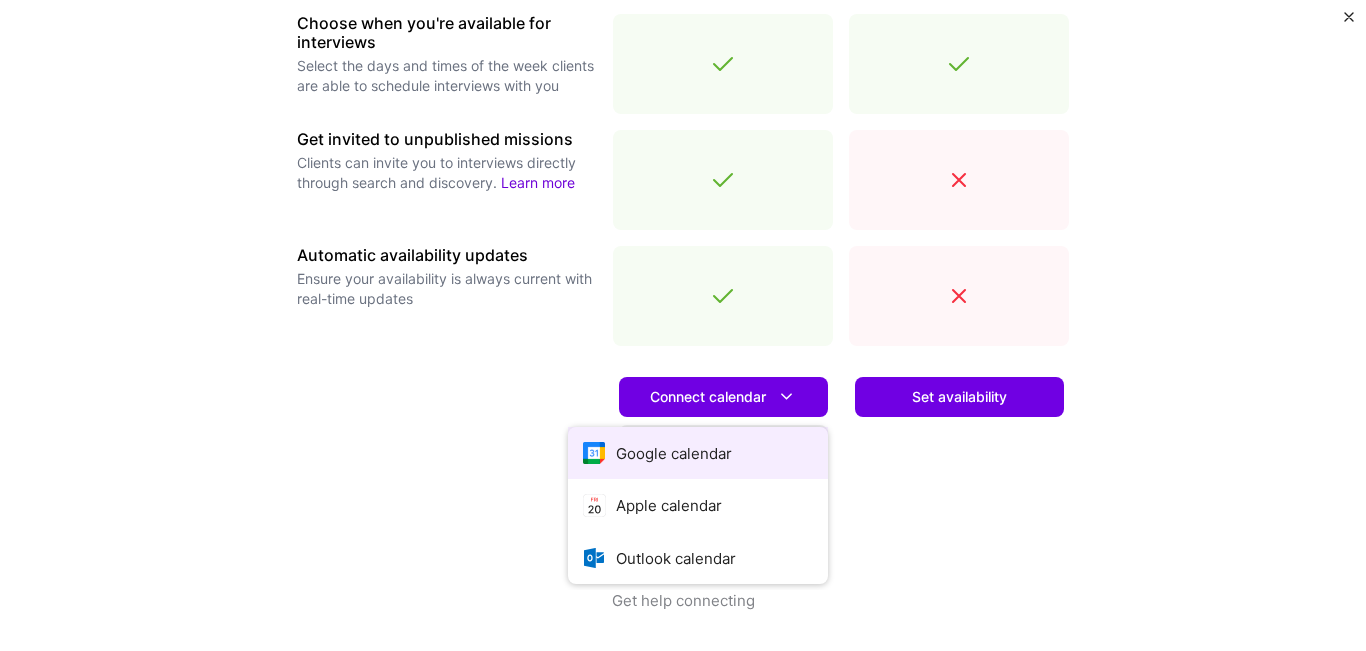 click on "Google calendar" at bounding box center (698, 453) 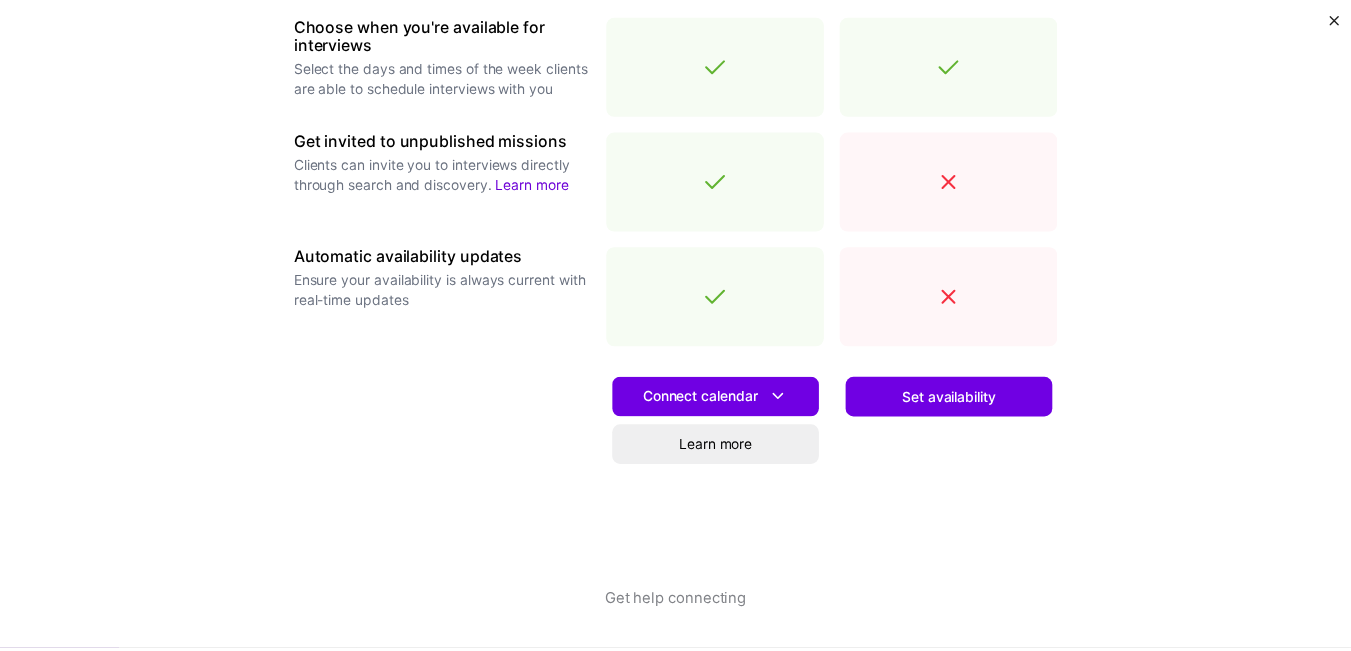 scroll, scrollTop: 0, scrollLeft: 0, axis: both 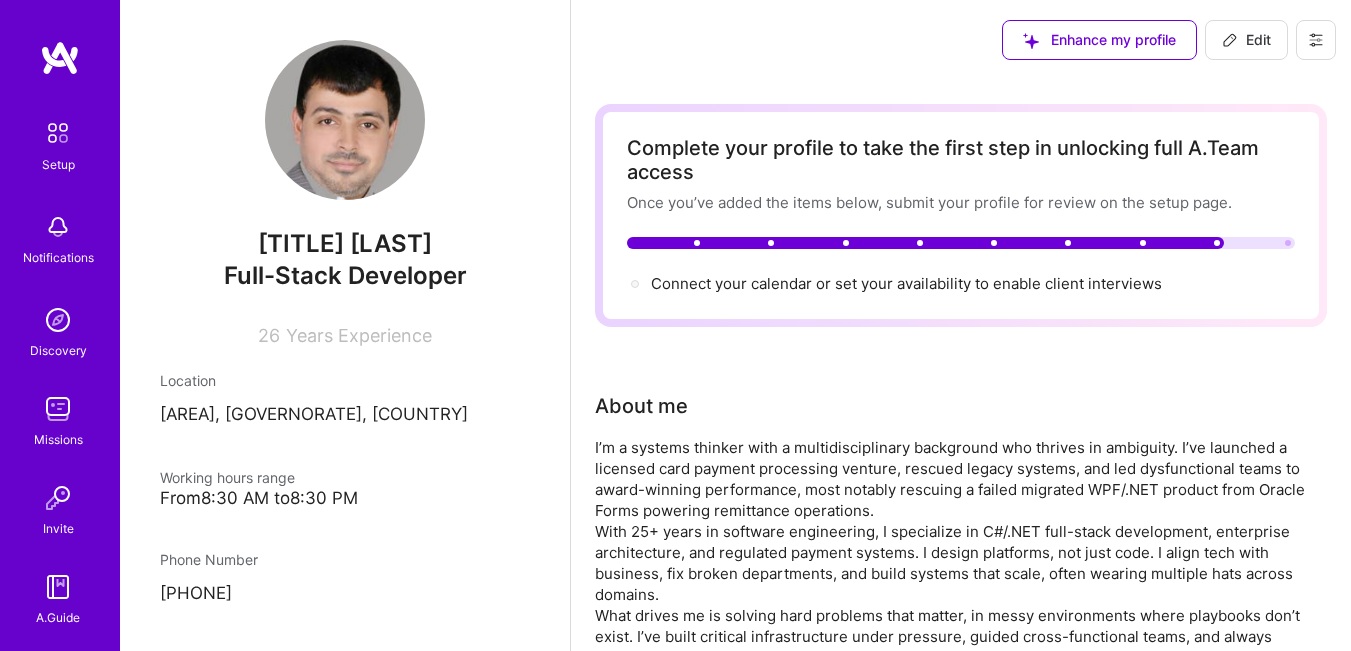 click 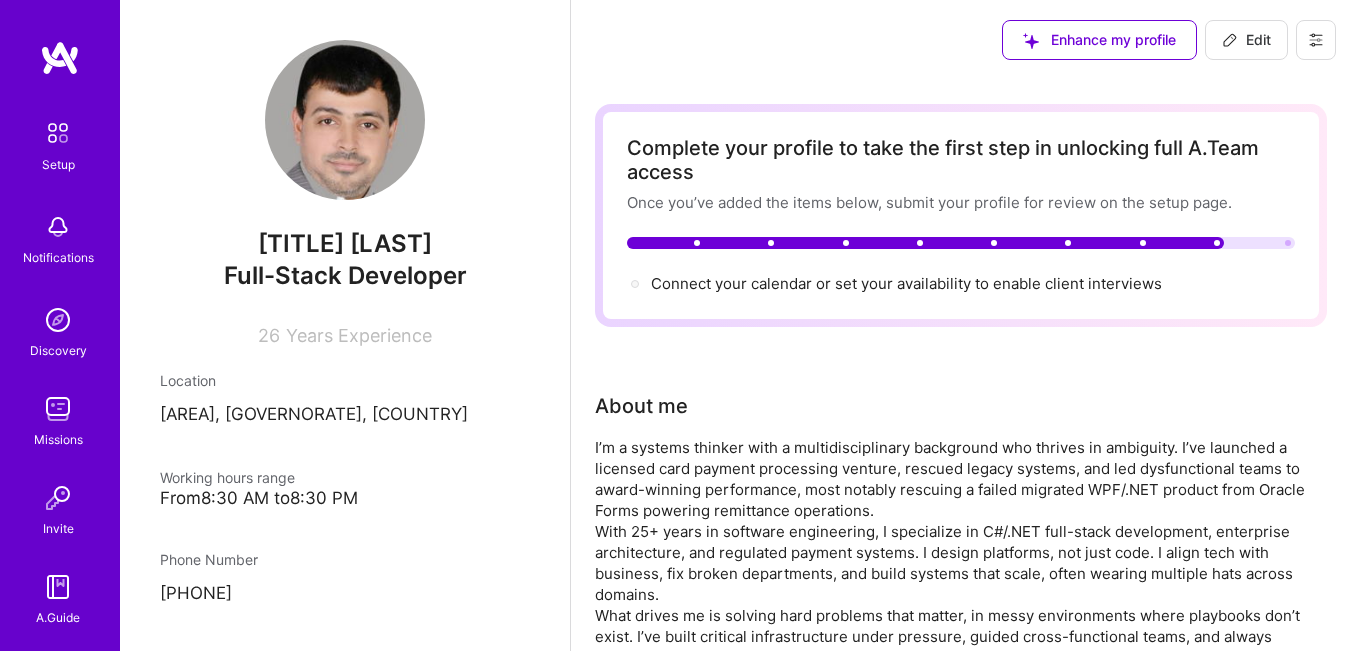 click 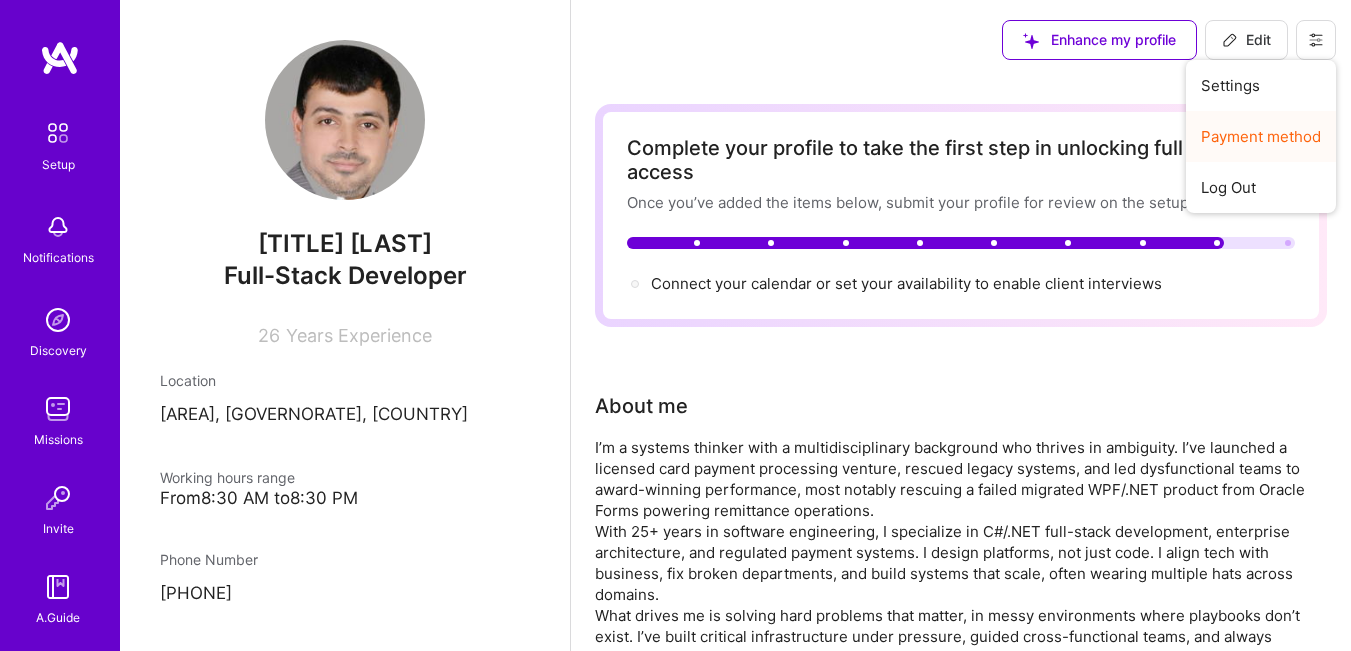 click on "Payment method" at bounding box center [1261, 136] 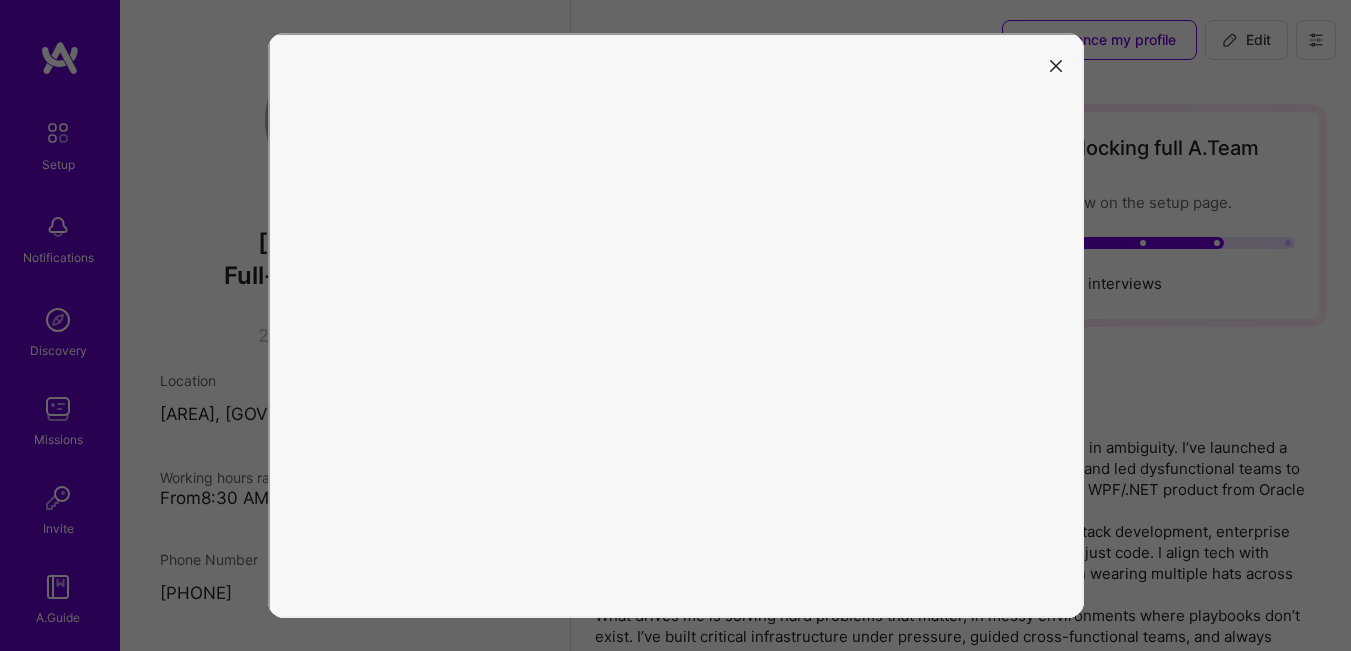 click at bounding box center (1056, 65) 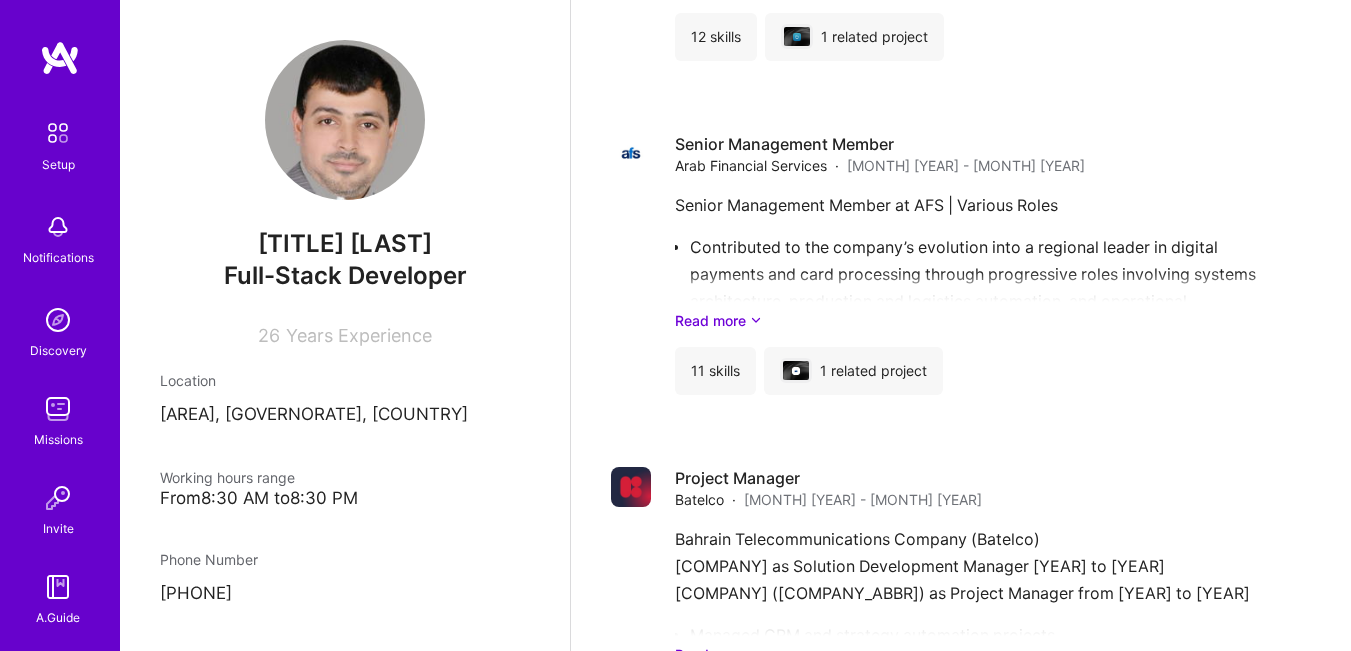 scroll, scrollTop: 2303, scrollLeft: 0, axis: vertical 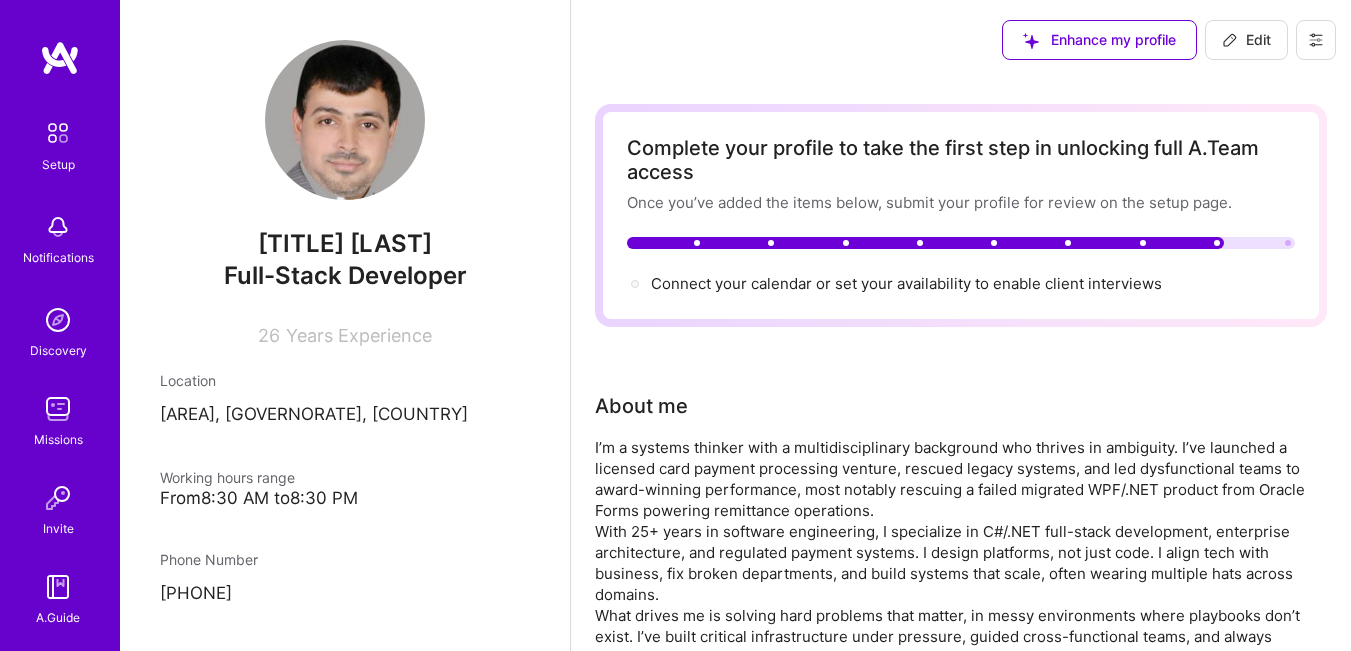 click on "Edit" at bounding box center [1246, 40] 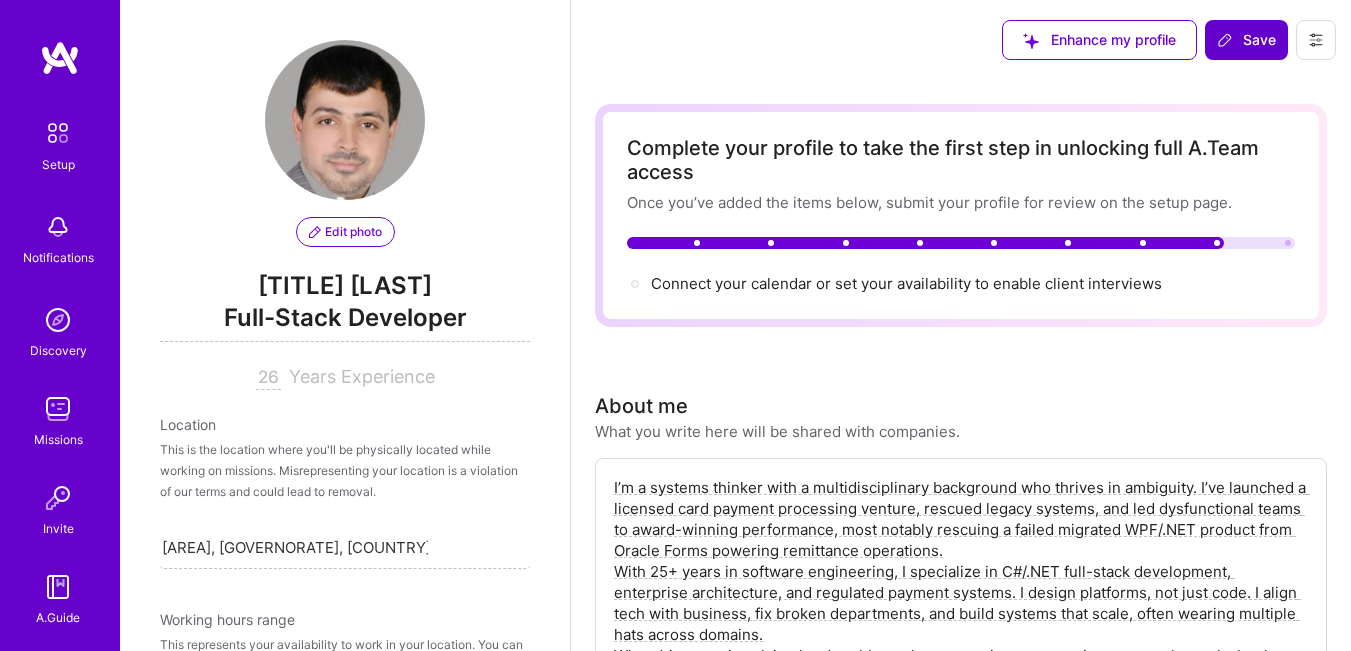 scroll, scrollTop: 846, scrollLeft: 0, axis: vertical 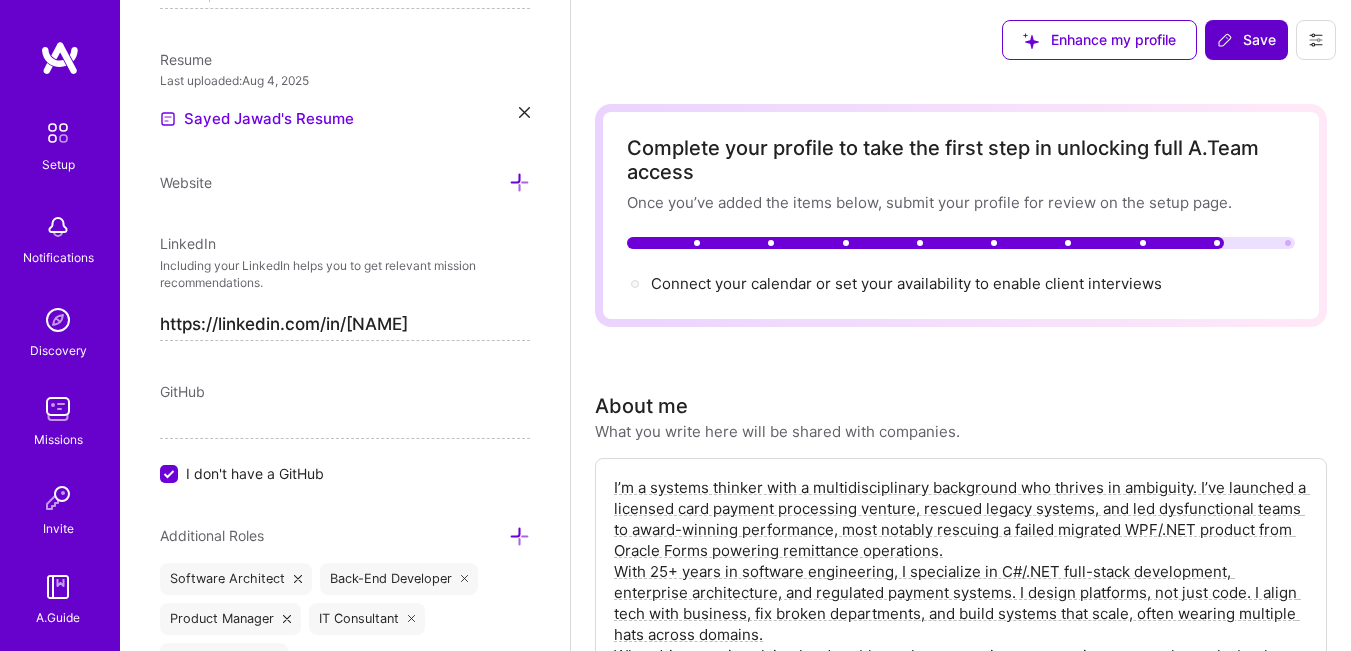 click on "Save" at bounding box center (1246, 40) 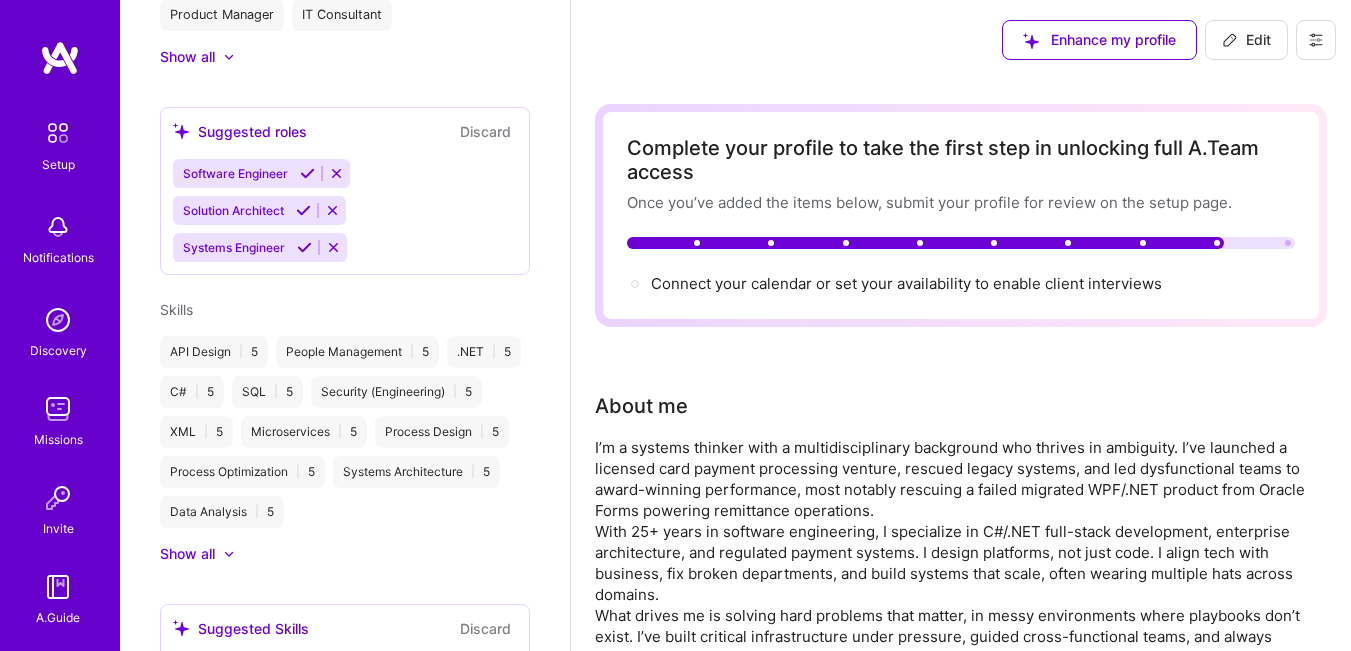 scroll, scrollTop: 616, scrollLeft: 0, axis: vertical 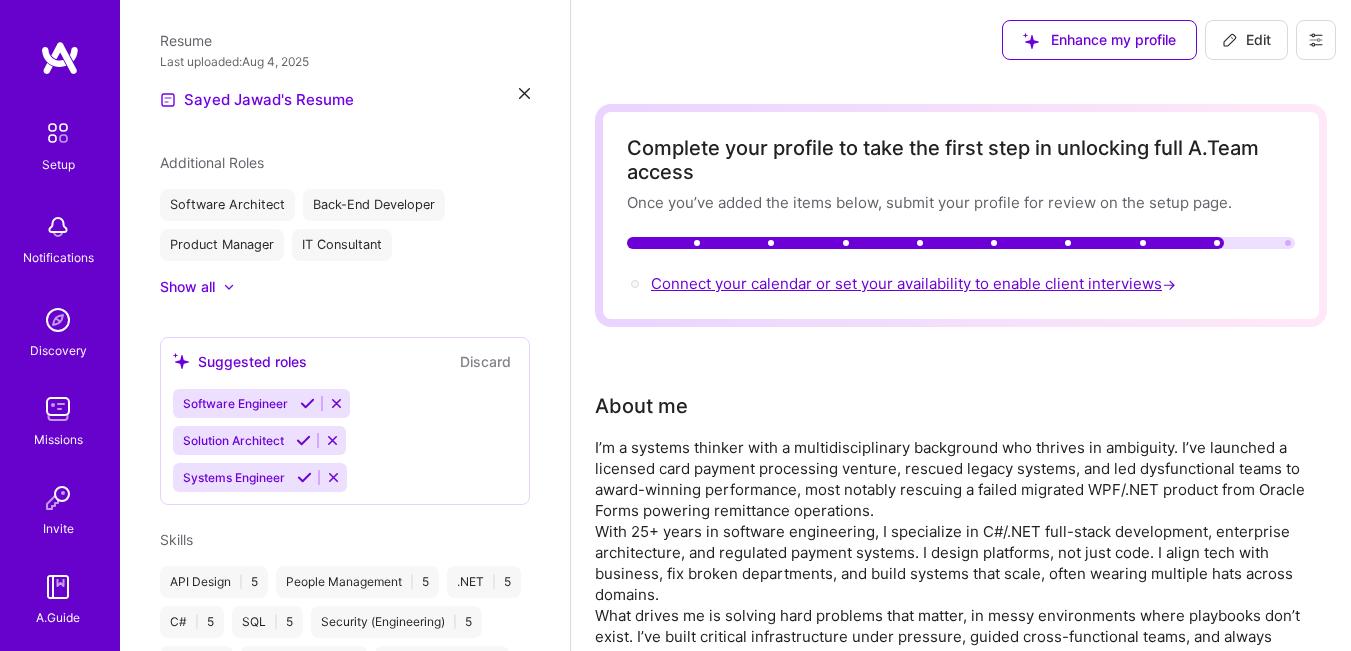 click on "Connect your calendar or set your availability to enable client interviews  →" at bounding box center (915, 283) 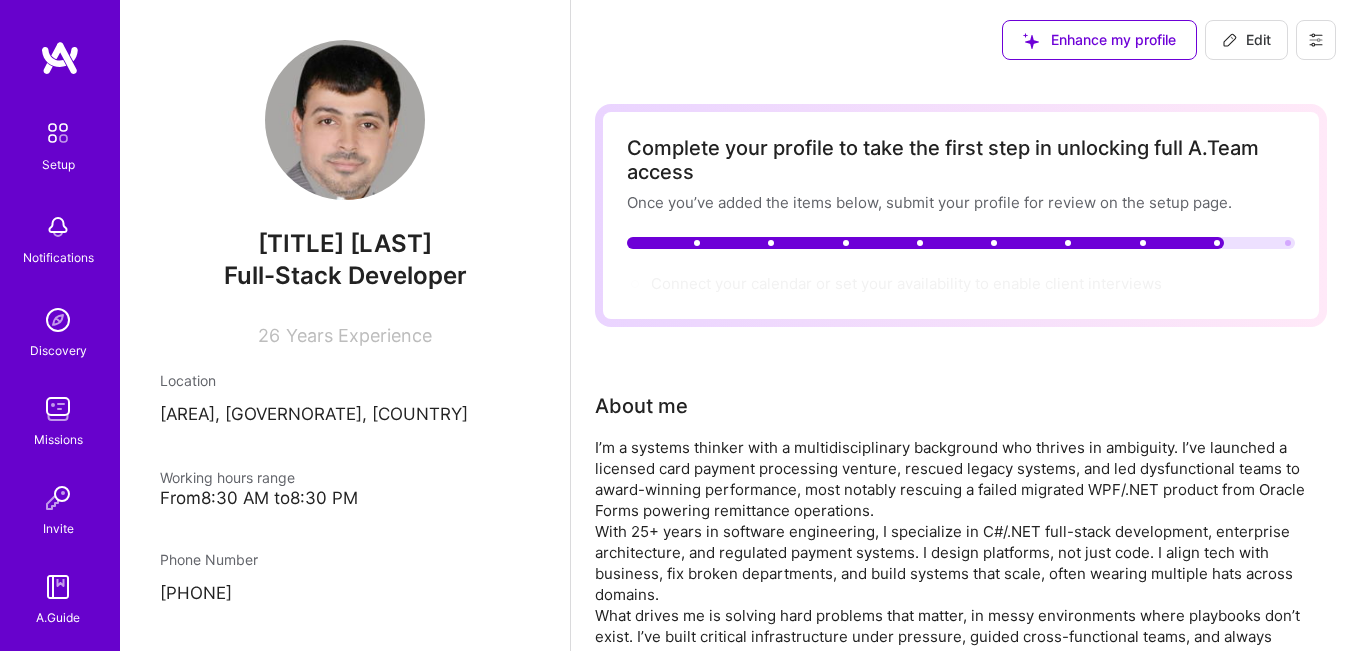 click on "Edit" at bounding box center (1246, 40) 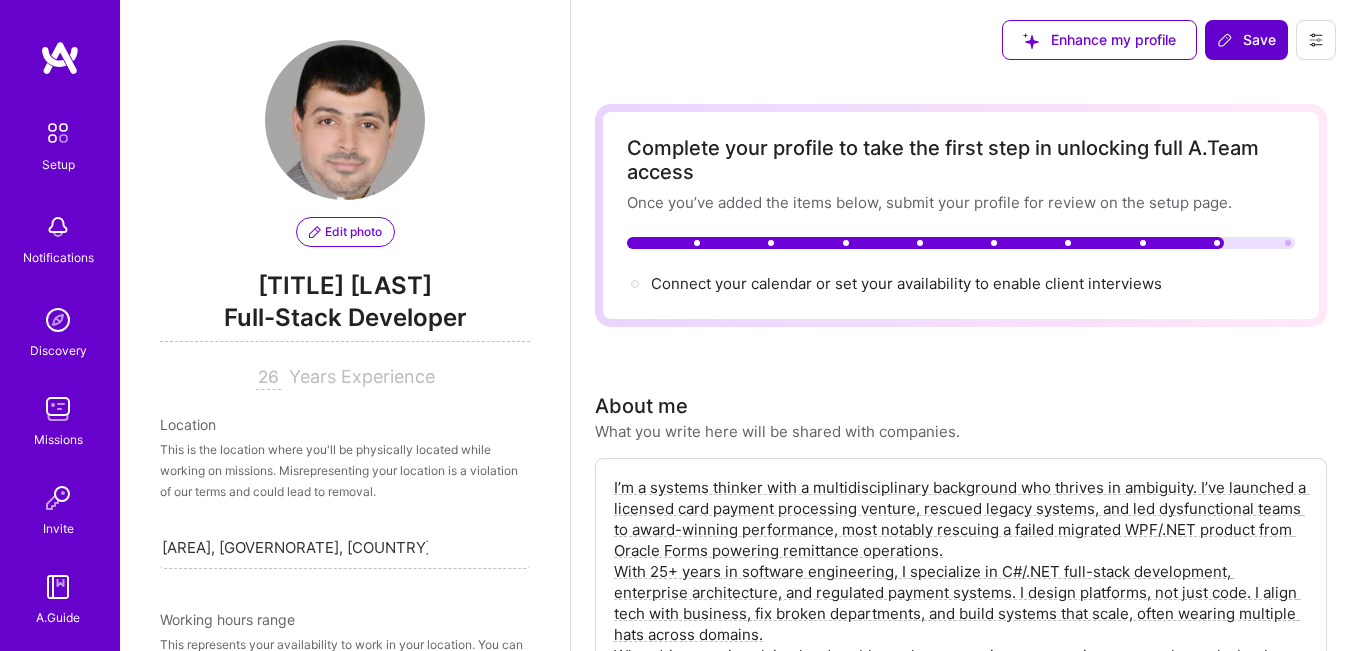 scroll, scrollTop: 846, scrollLeft: 0, axis: vertical 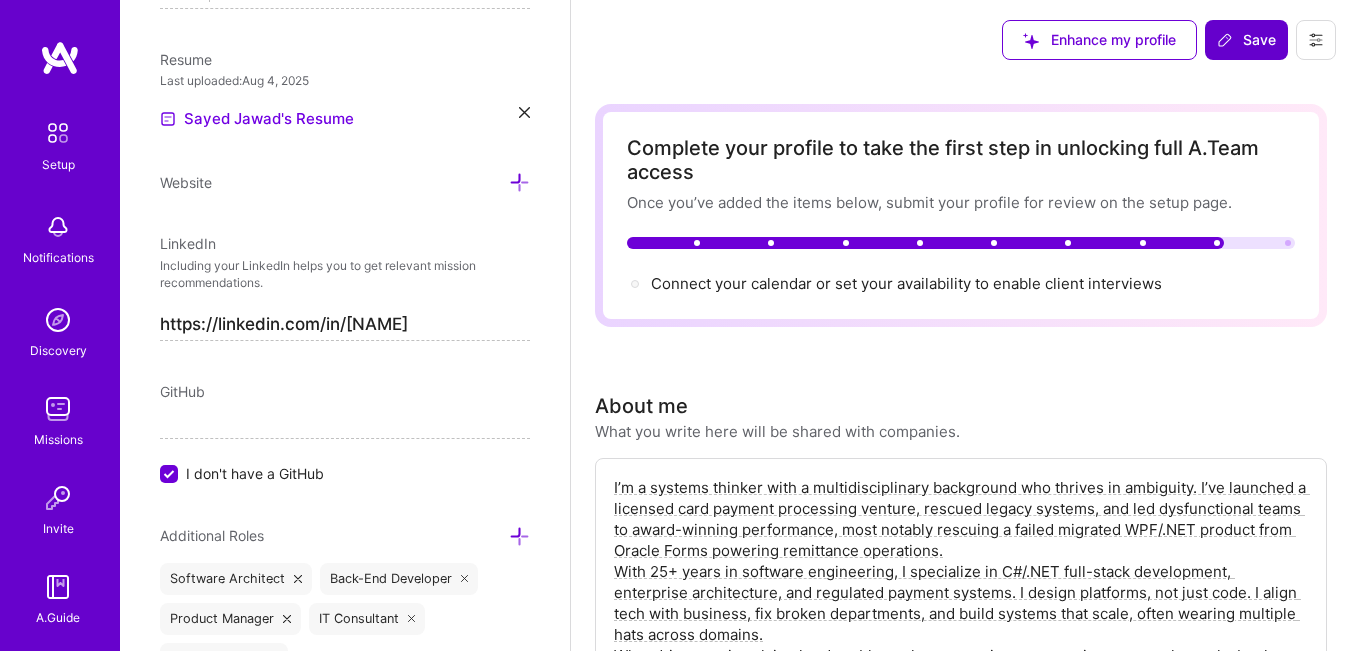 click on "Save" at bounding box center [1246, 40] 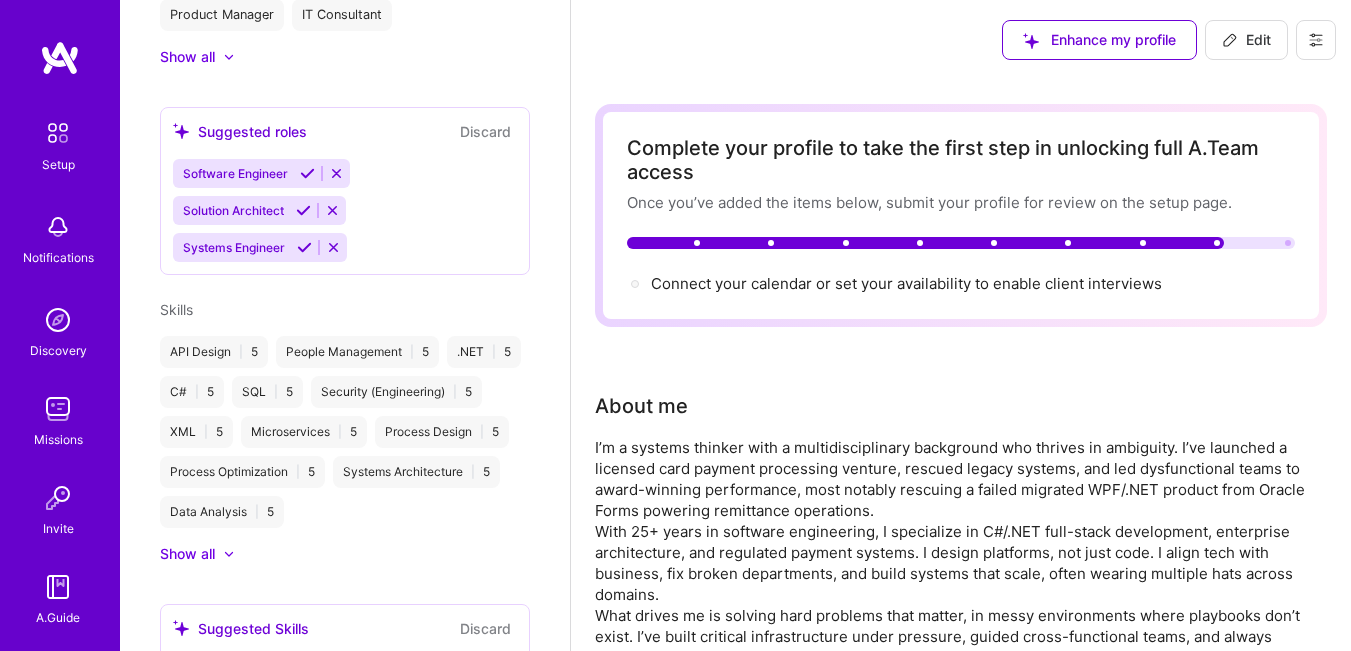 scroll, scrollTop: 616, scrollLeft: 0, axis: vertical 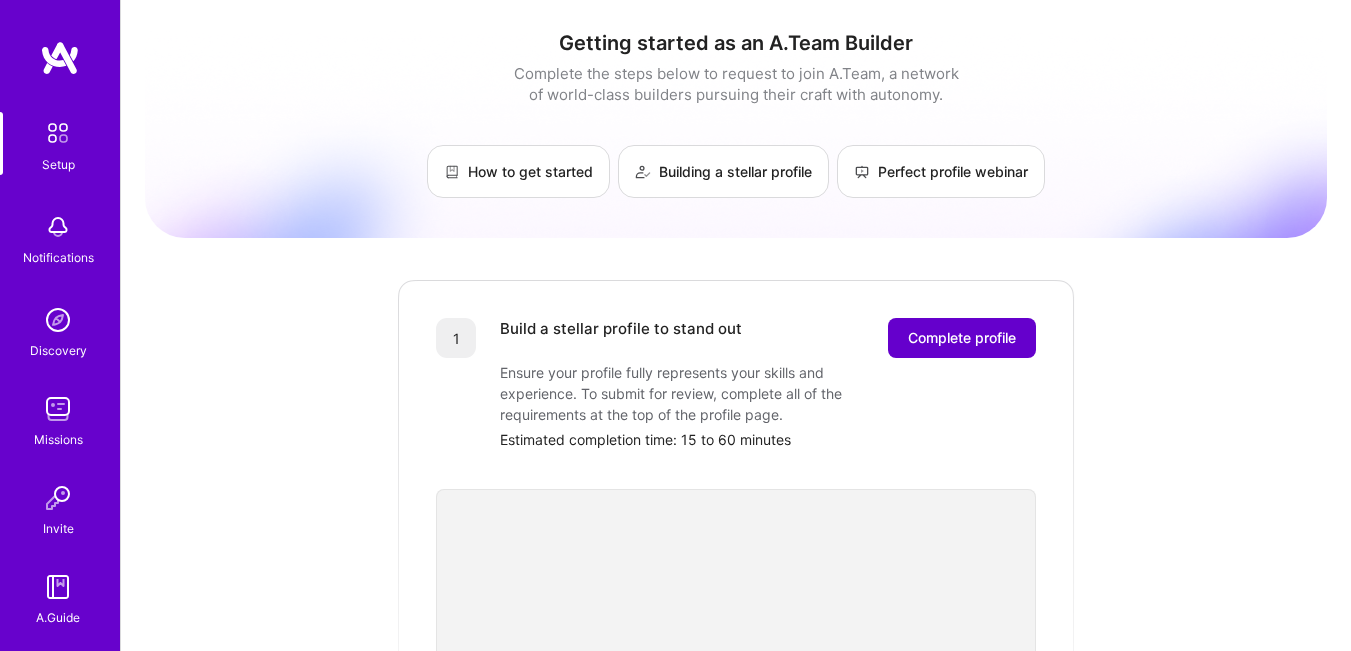 click on "Complete profile" at bounding box center [962, 338] 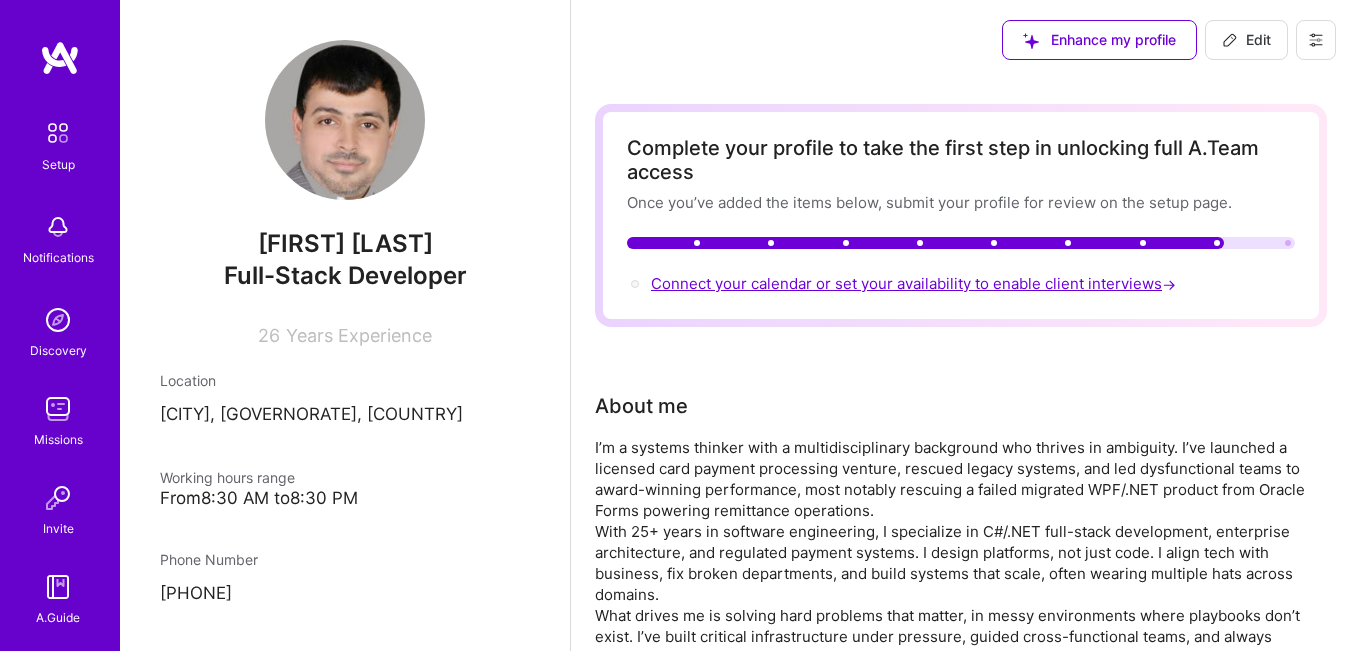 click on "Connect your calendar or set your availability to enable client interviews  →" at bounding box center [915, 283] 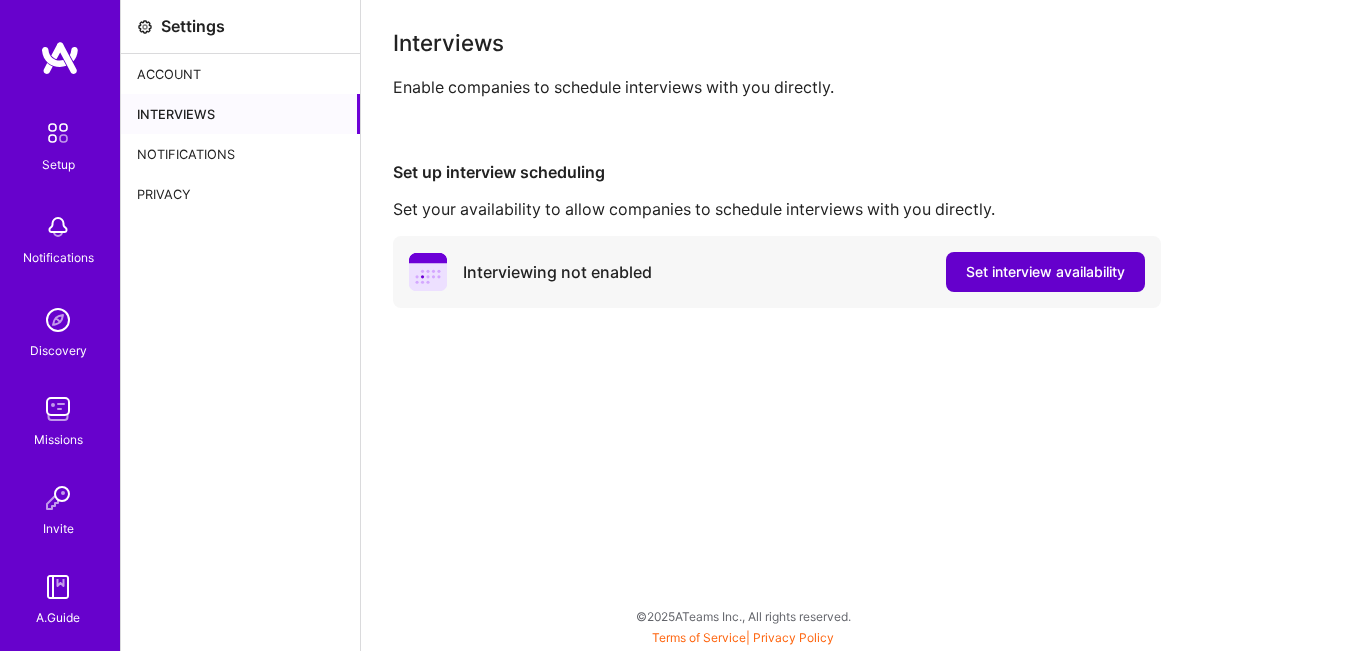 click on "Set interview availability" at bounding box center (1045, 272) 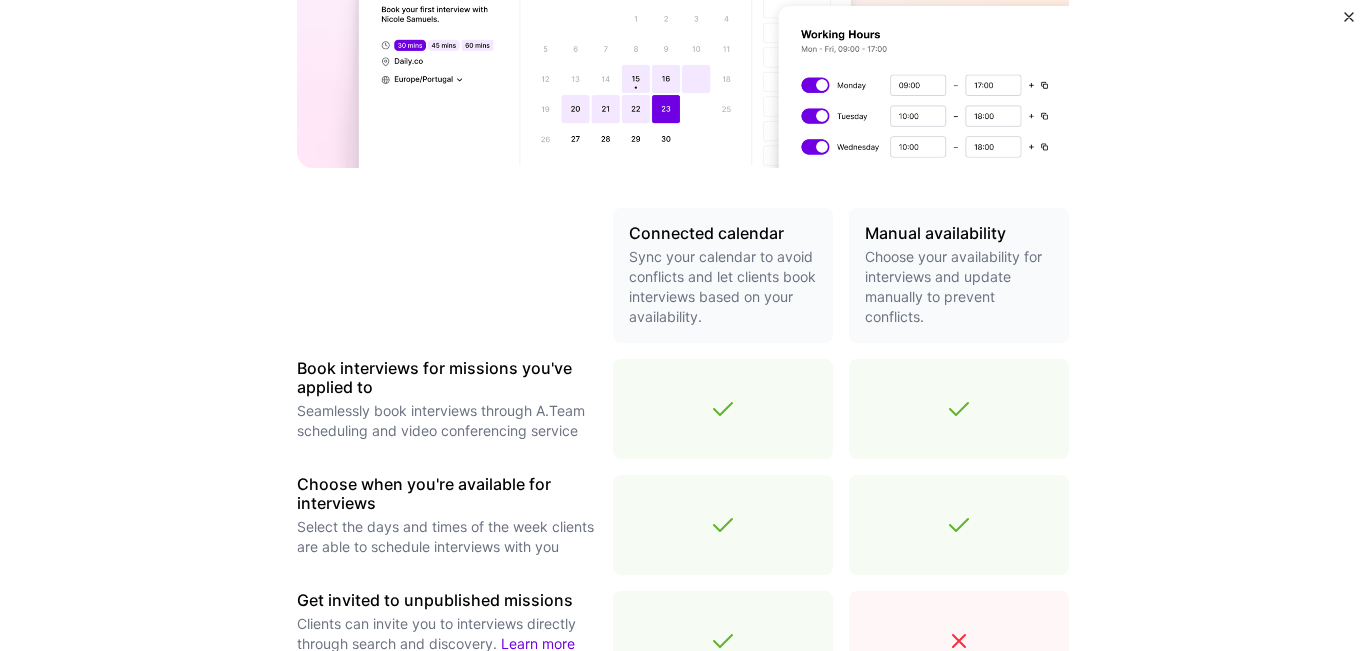 scroll, scrollTop: 750, scrollLeft: 0, axis: vertical 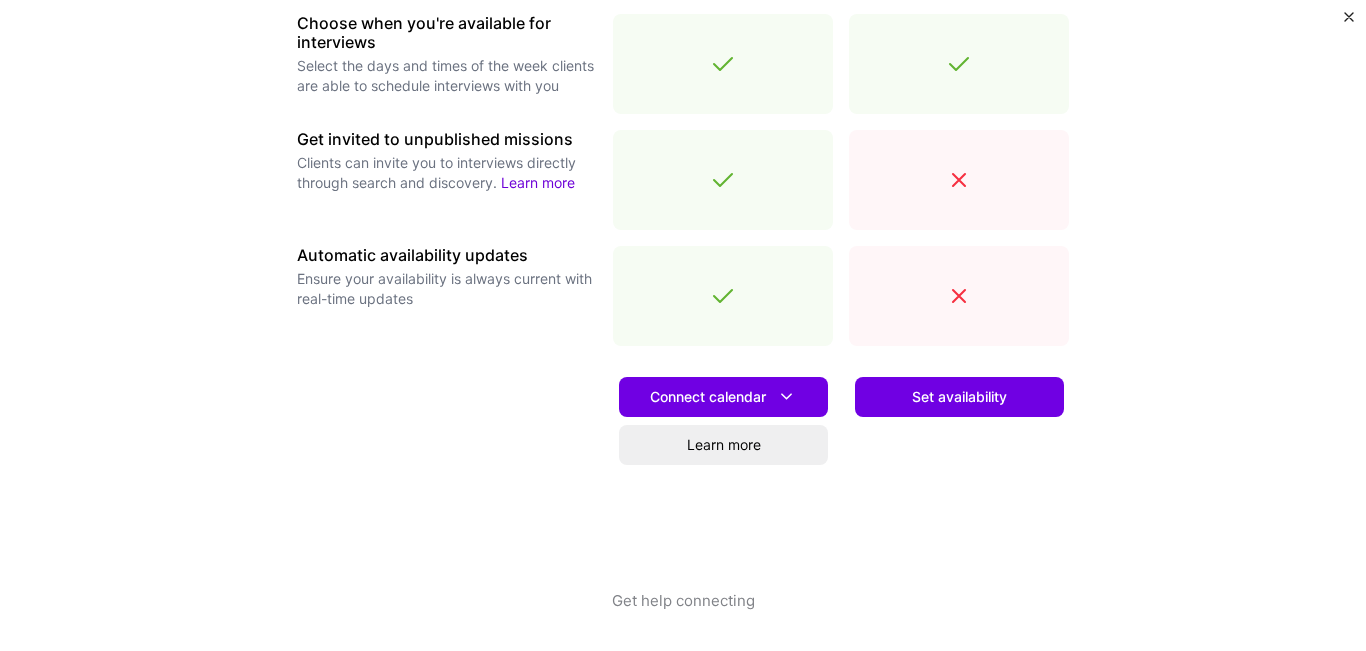click on "Connect calendar" at bounding box center (723, 396) 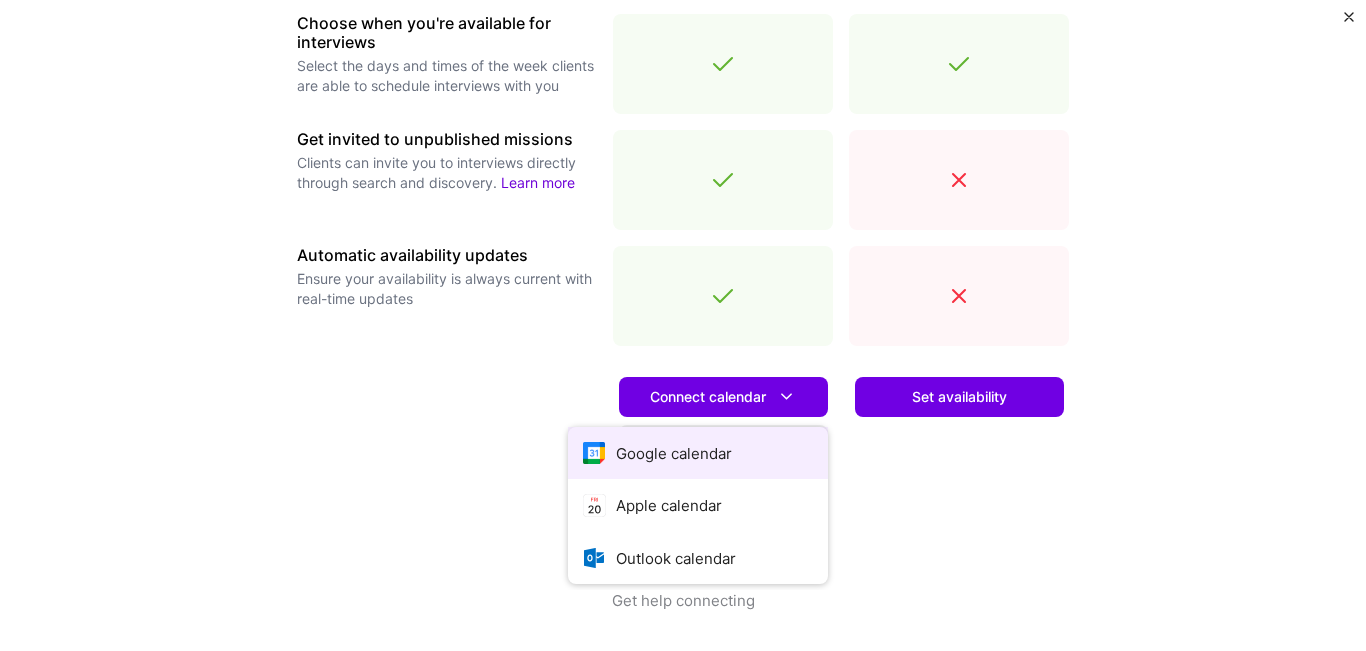 click on "Google calendar" at bounding box center (698, 453) 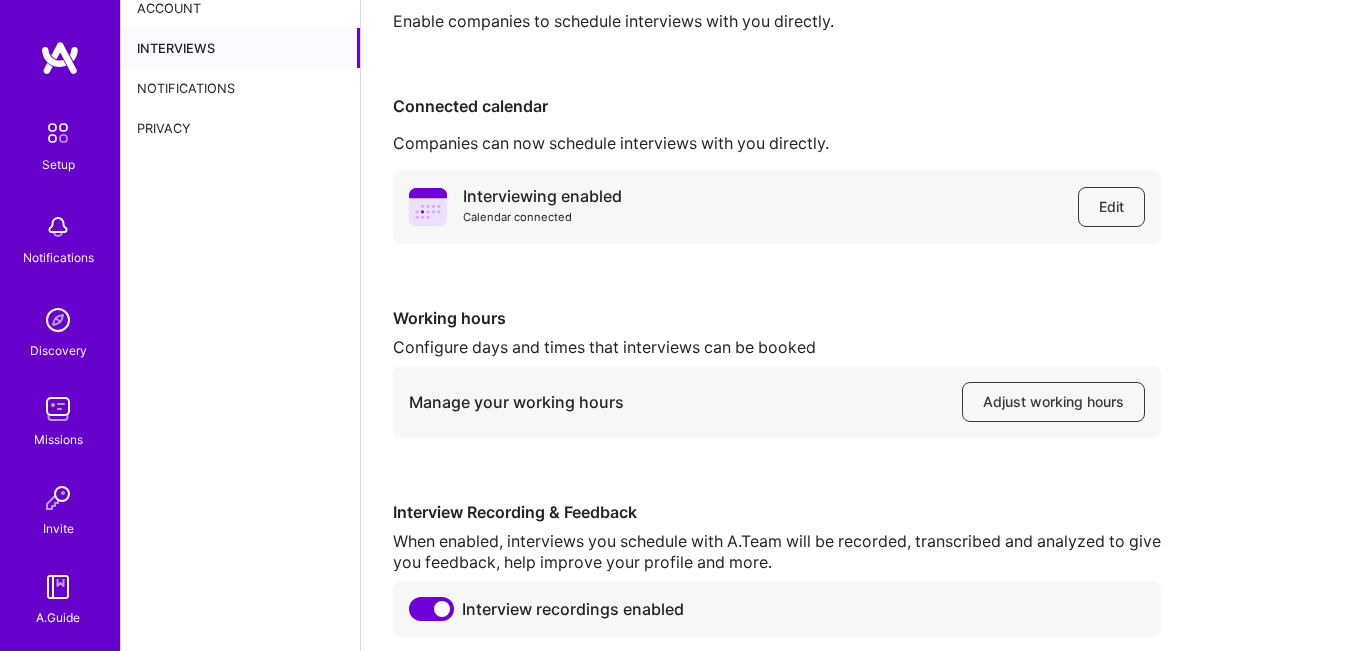 scroll, scrollTop: 0, scrollLeft: 0, axis: both 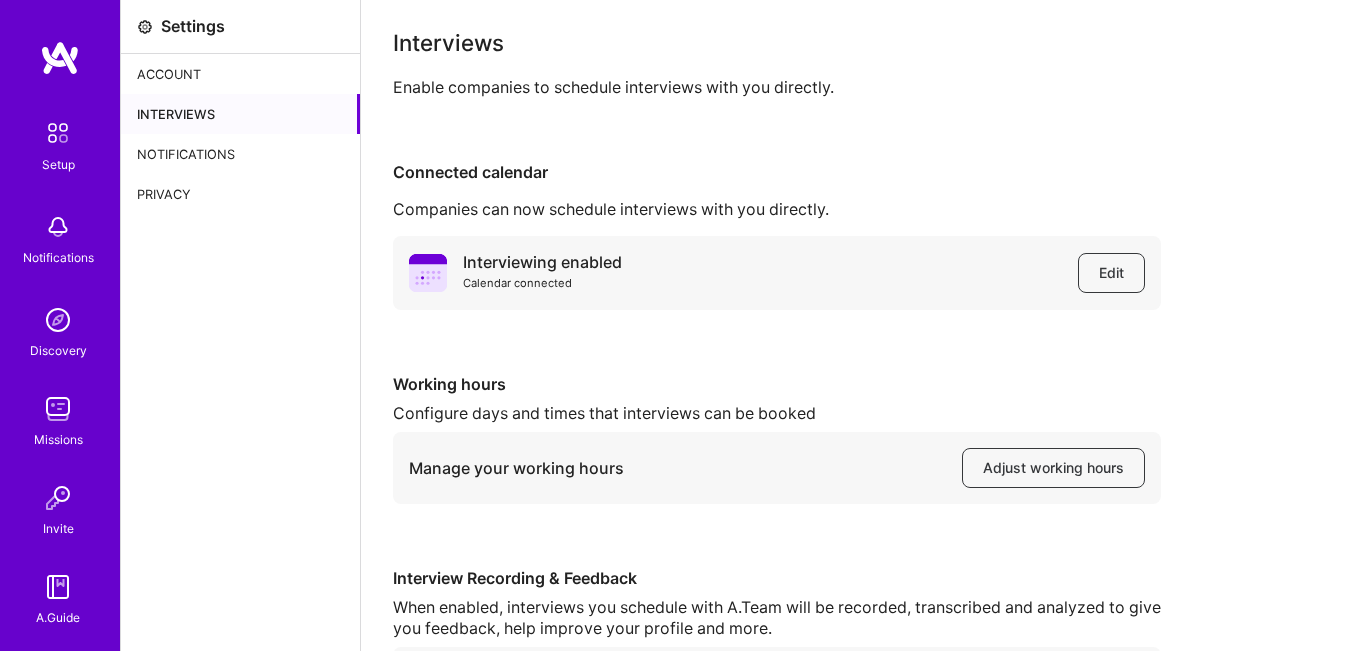 drag, startPoint x: 1066, startPoint y: 468, endPoint x: 1155, endPoint y: 424, distance: 99.282425 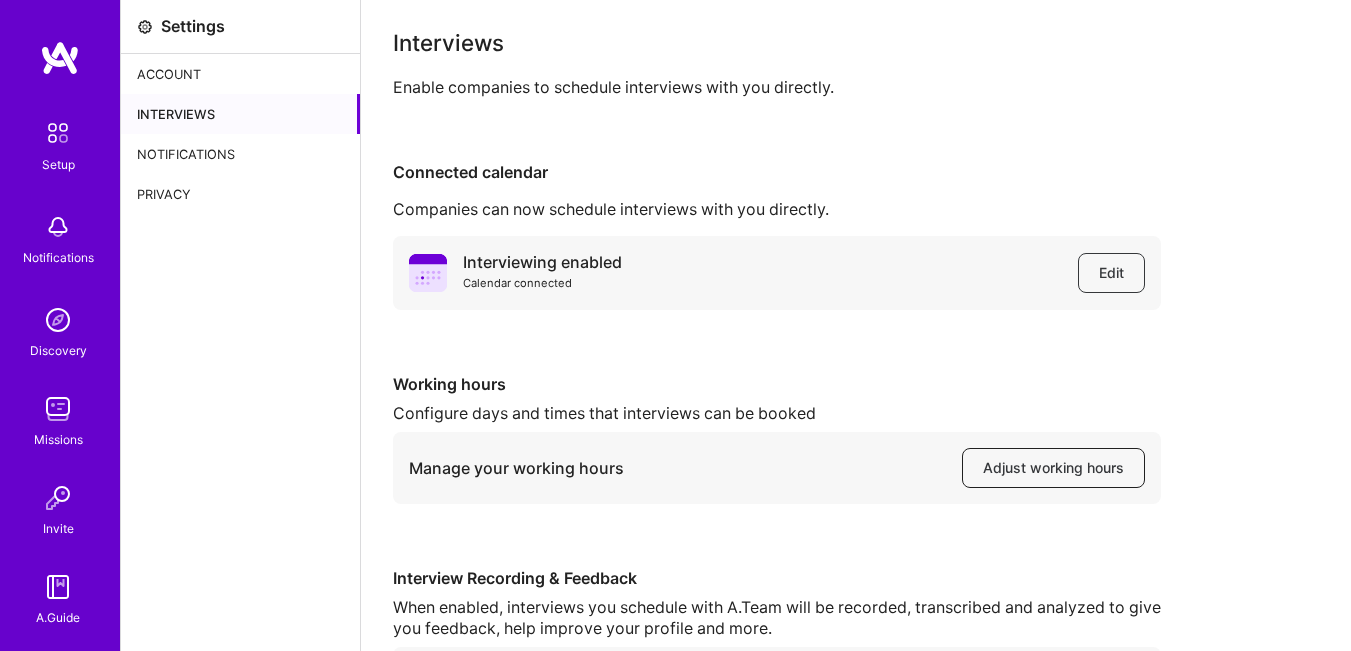 click on "Adjust working hours" at bounding box center (1053, 468) 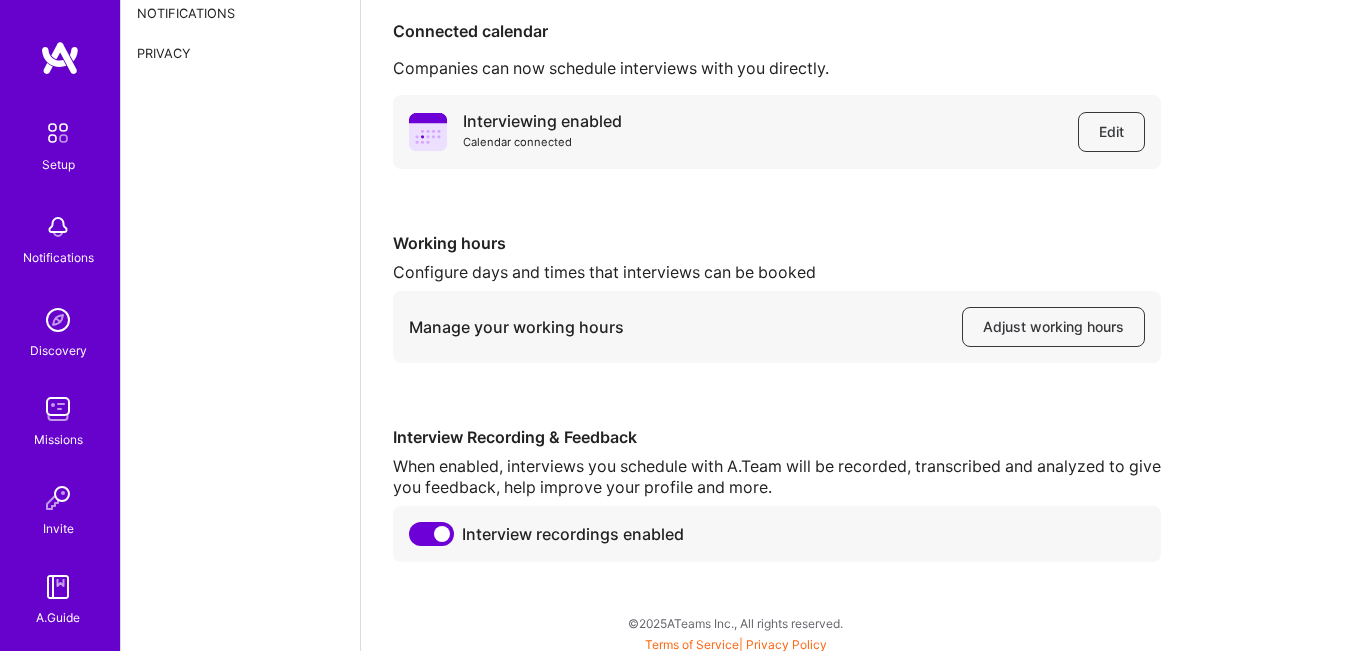 scroll, scrollTop: 148, scrollLeft: 0, axis: vertical 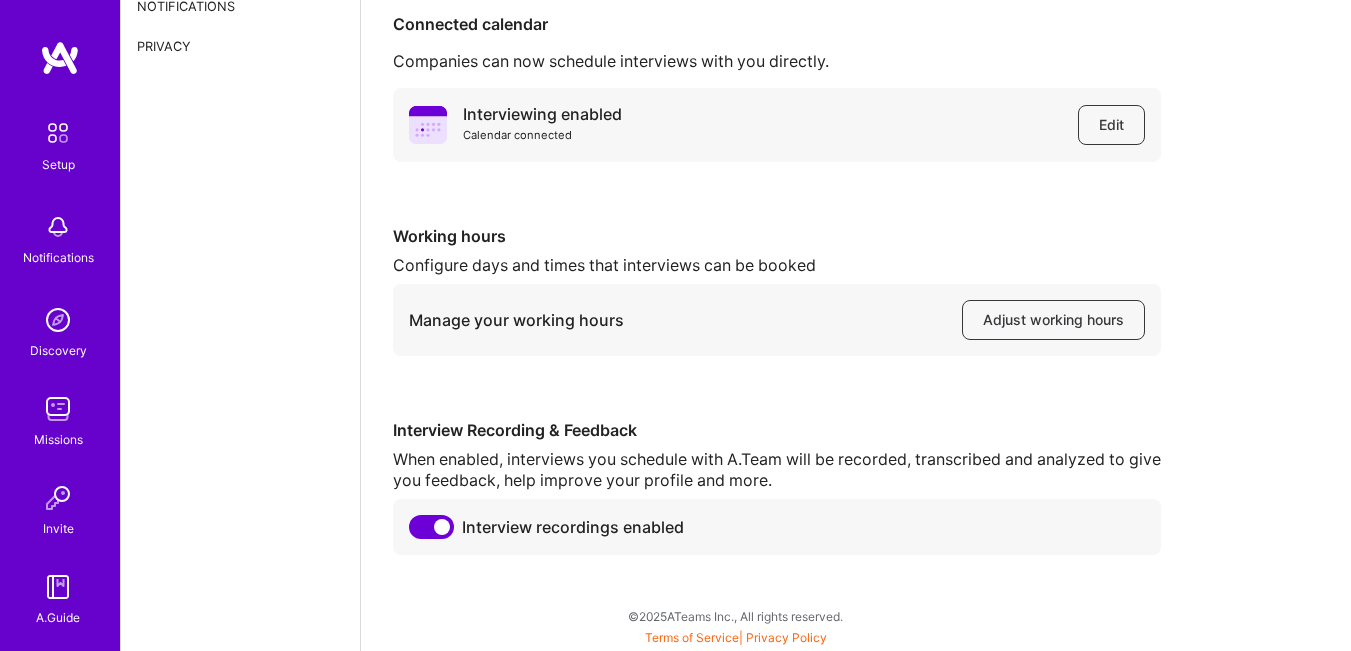 click at bounding box center (431, 527) 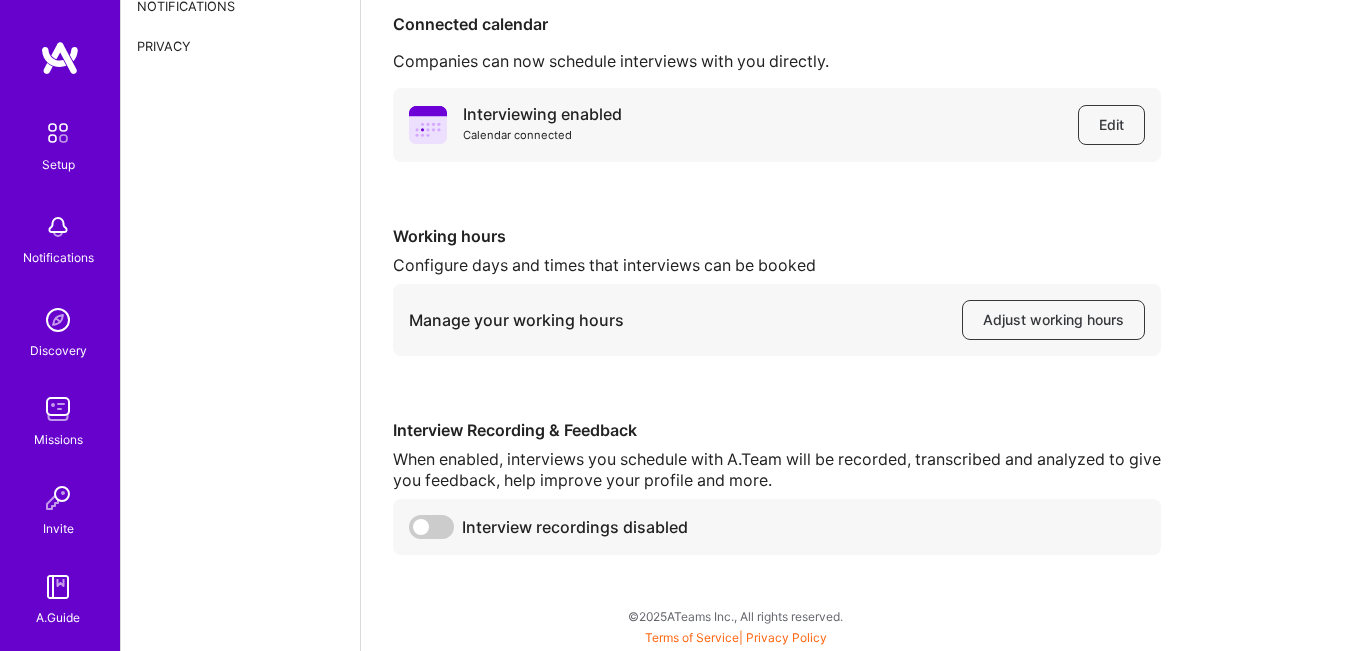 click at bounding box center [431, 527] 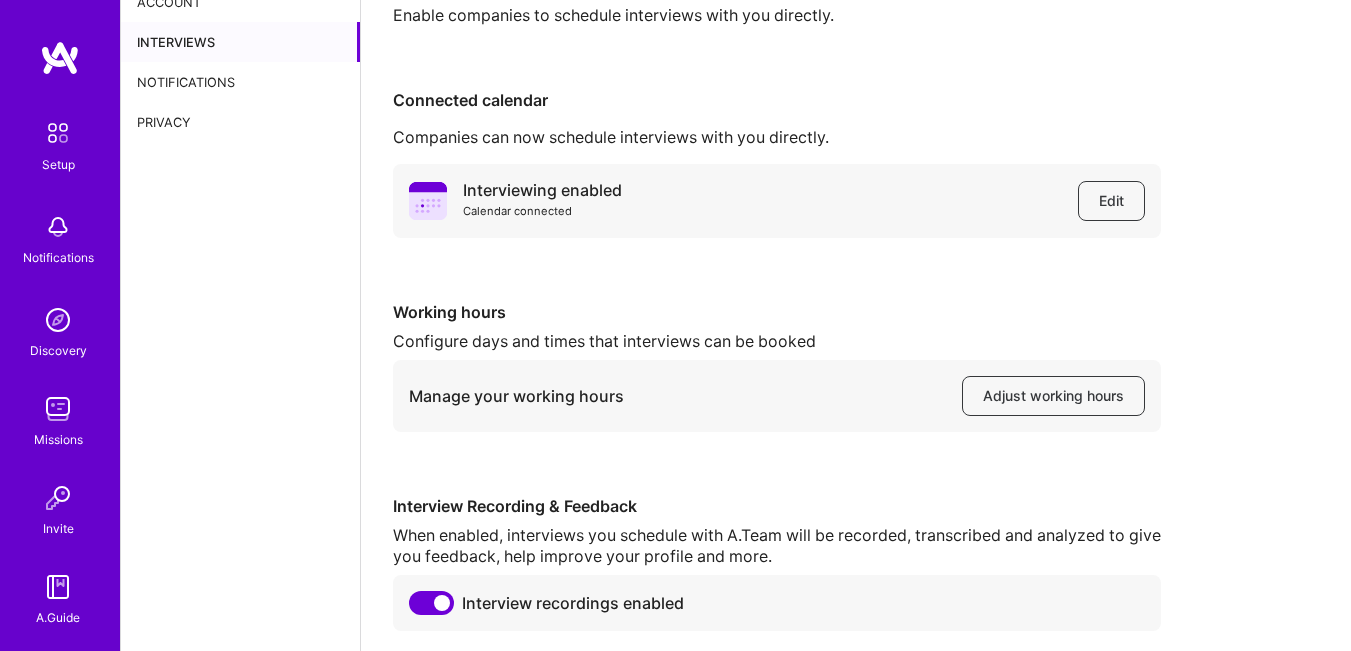 scroll, scrollTop: 0, scrollLeft: 0, axis: both 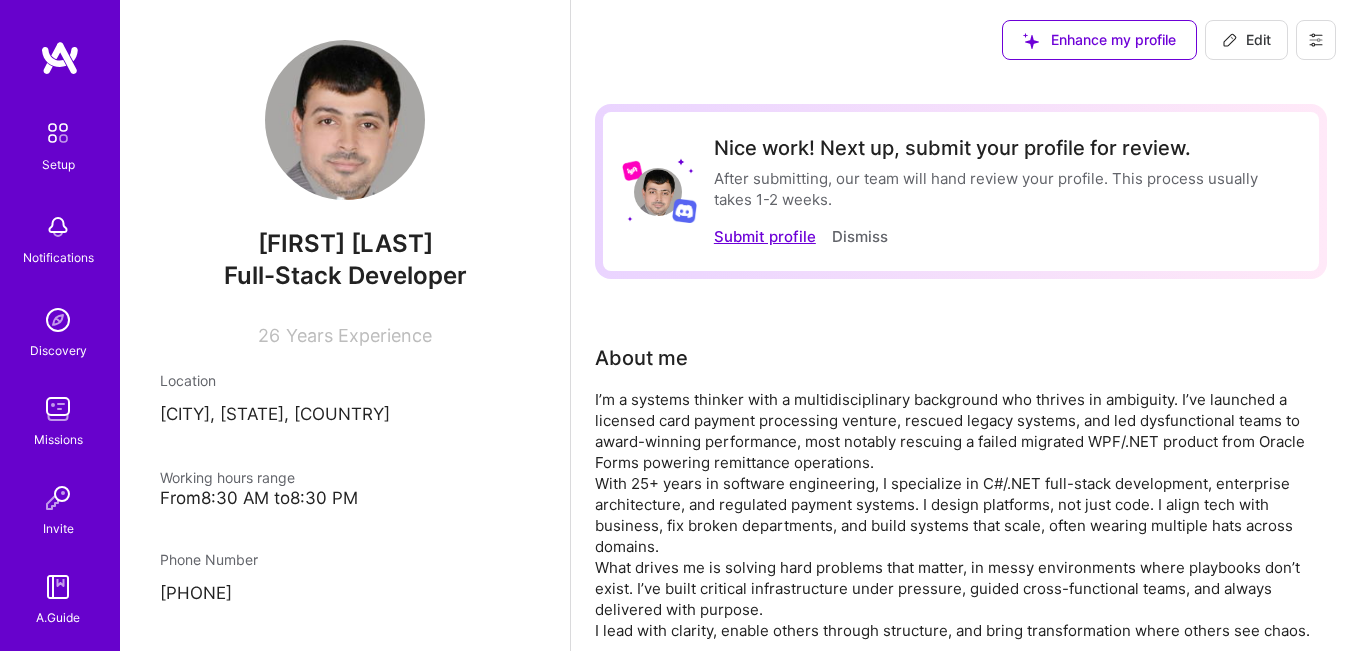 click on "Submit profile" at bounding box center (765, 236) 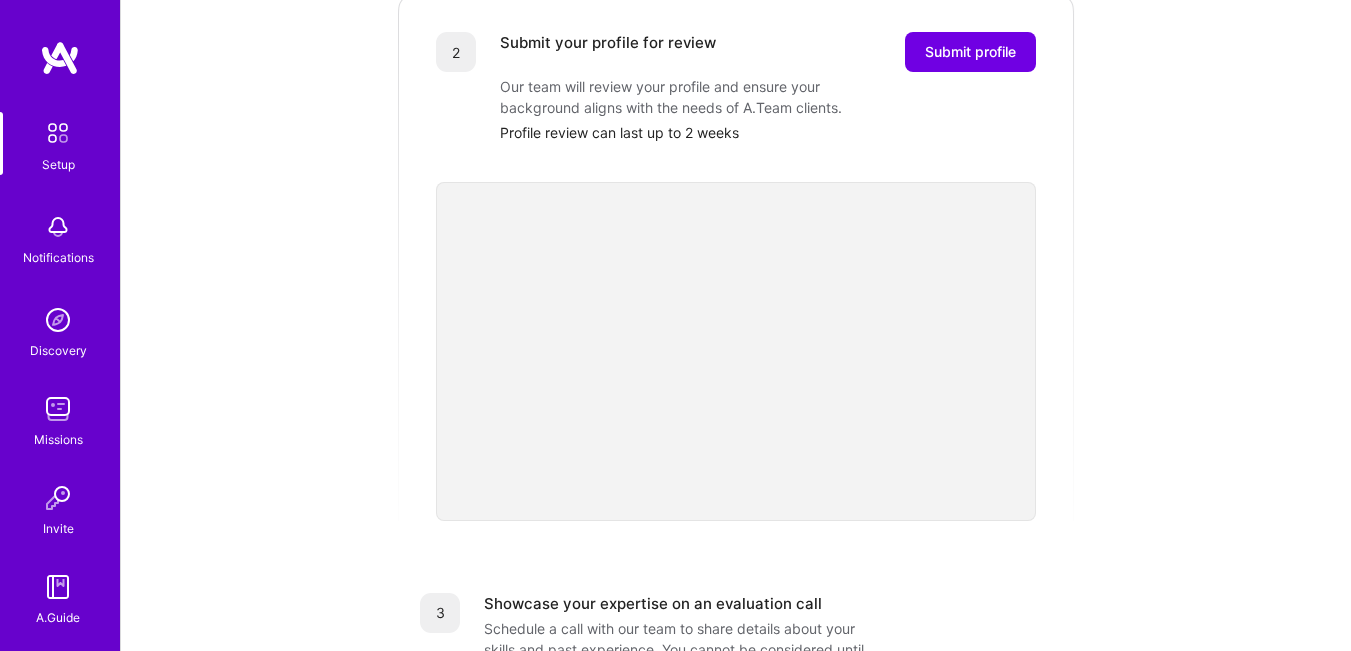 scroll, scrollTop: 400, scrollLeft: 0, axis: vertical 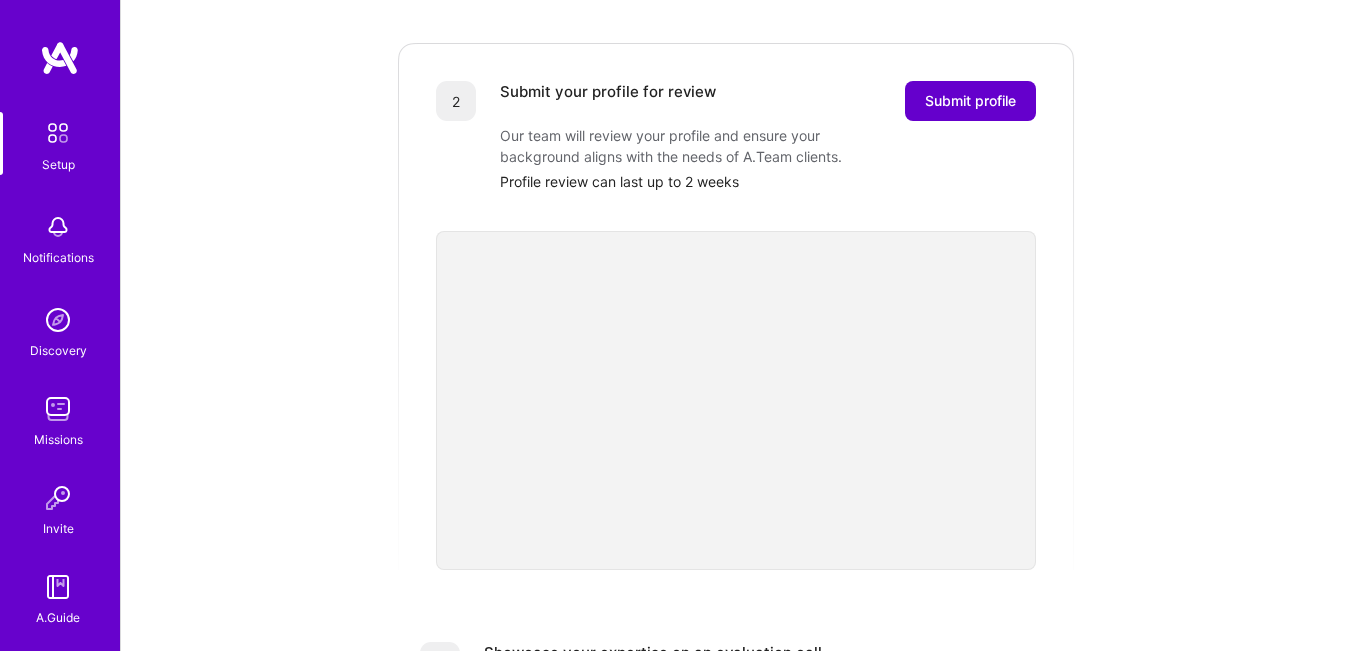 click on "Submit profile" at bounding box center [970, 101] 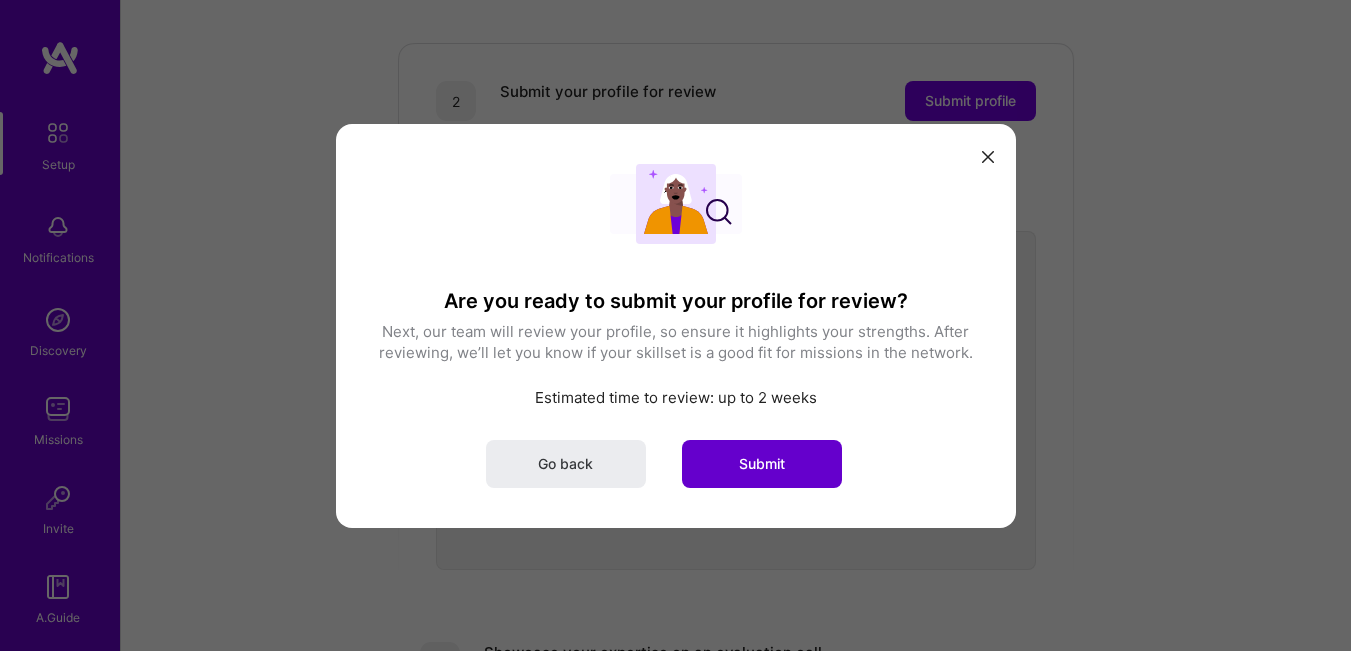 click on "Submit" at bounding box center [762, 463] 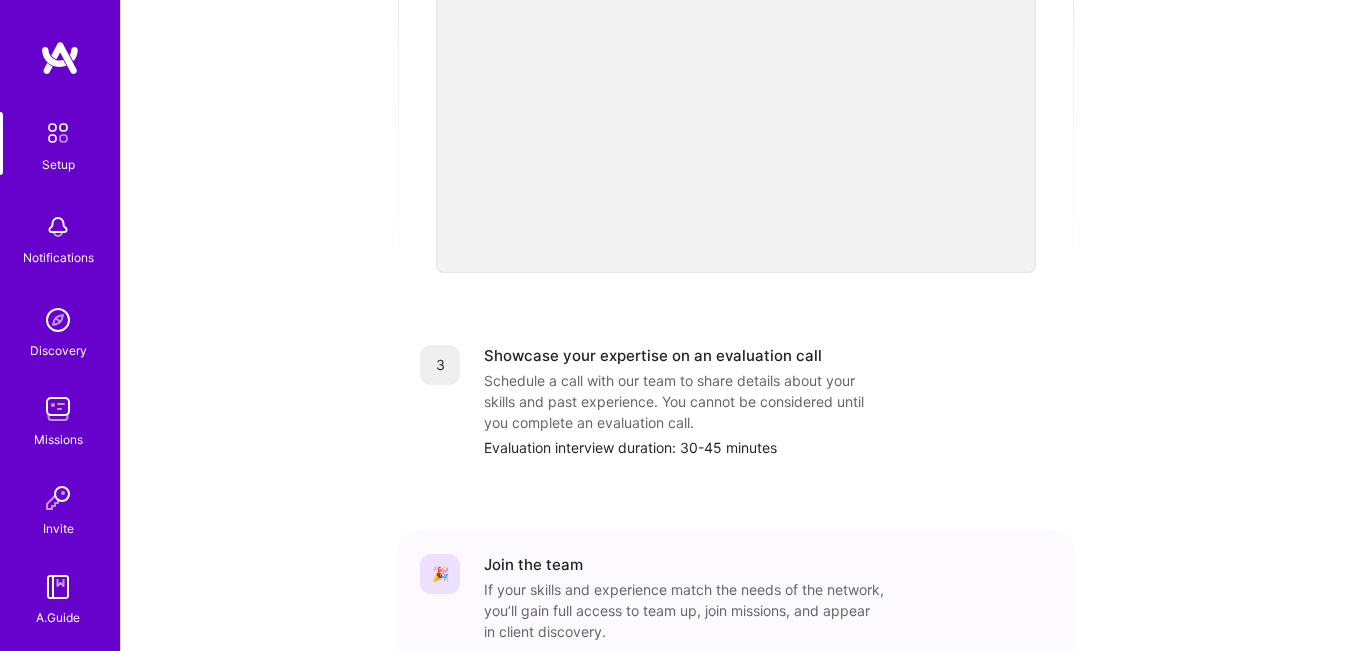 scroll, scrollTop: 800, scrollLeft: 0, axis: vertical 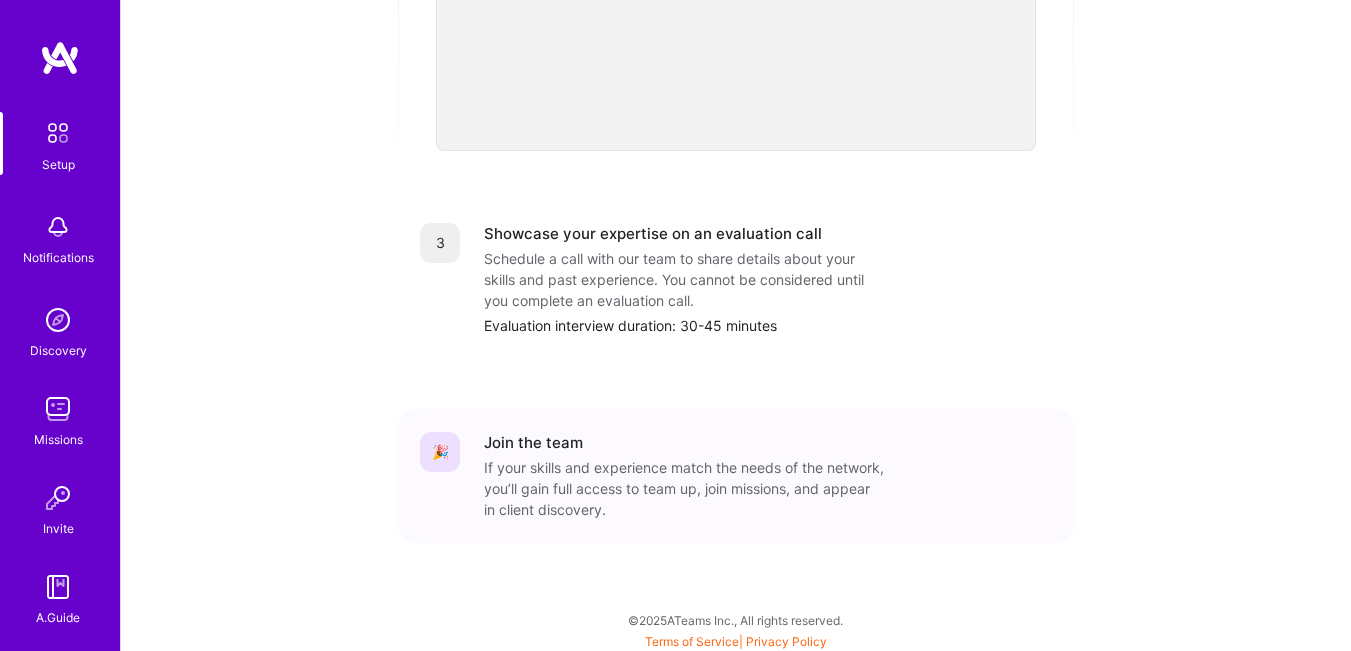 click on "Notifications" at bounding box center [58, 257] 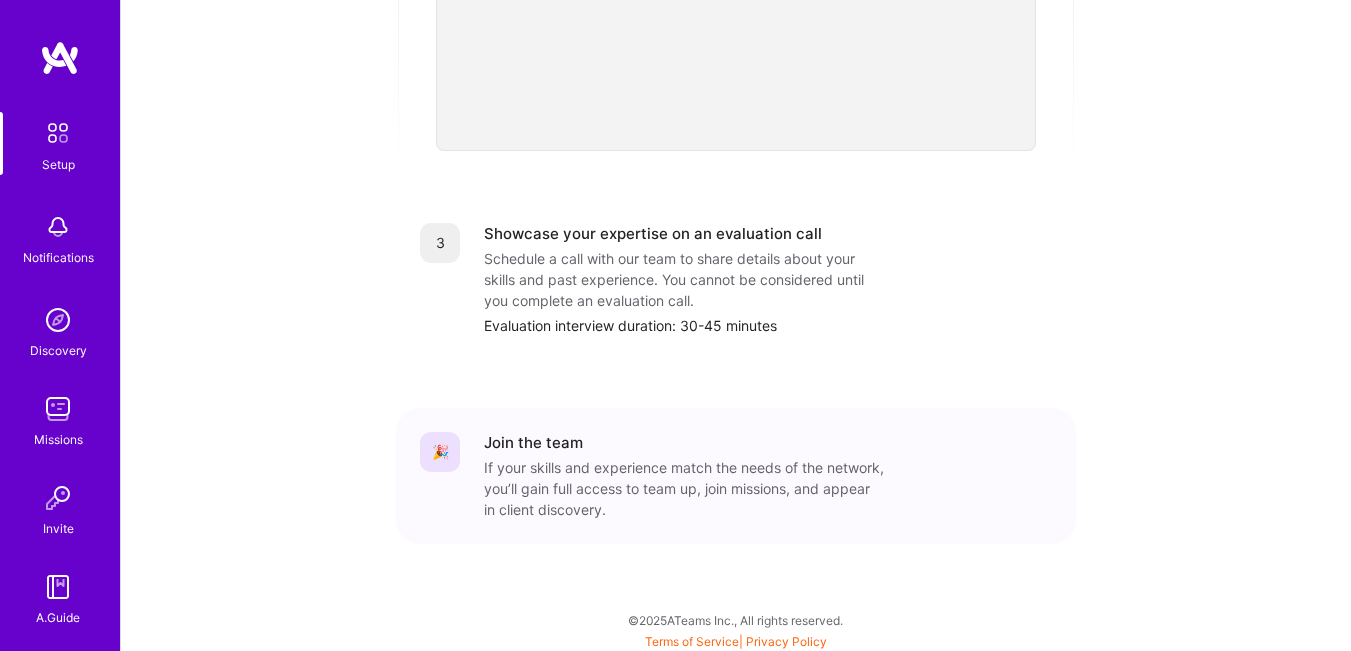 click on "Setup Notifications Discovery Missions Invite A.Guide" at bounding box center (60, 370) 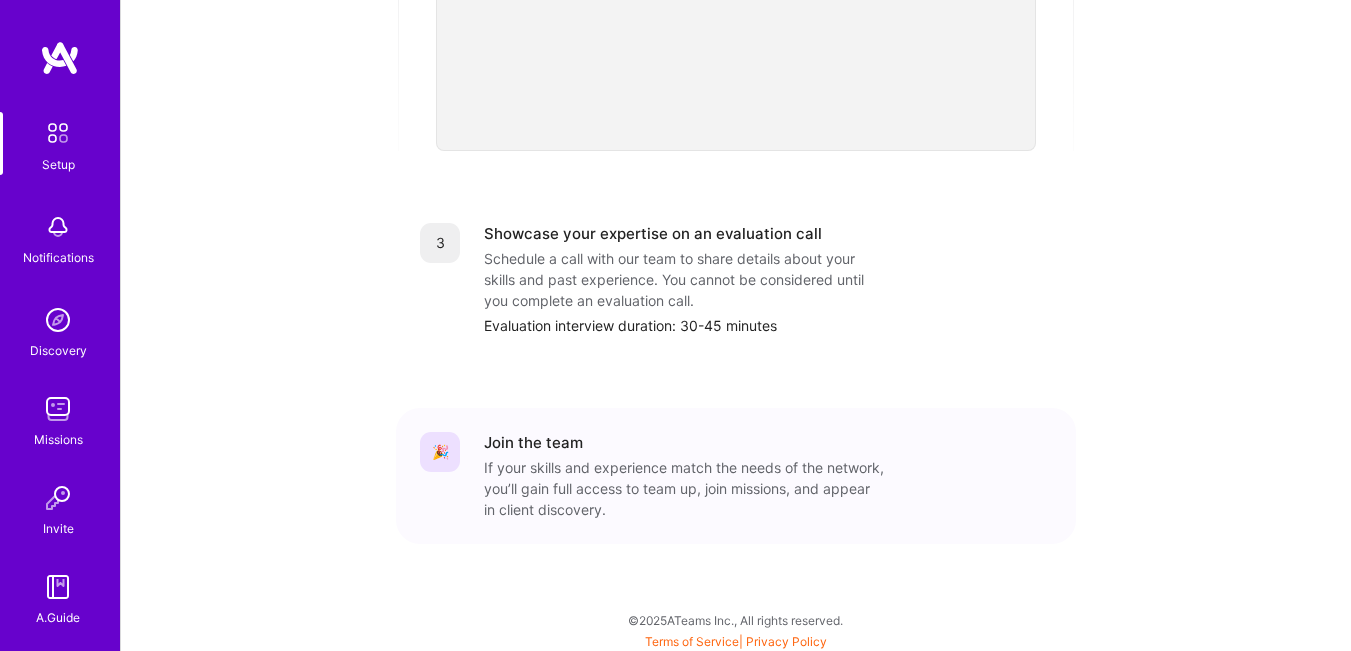 click at bounding box center [58, 320] 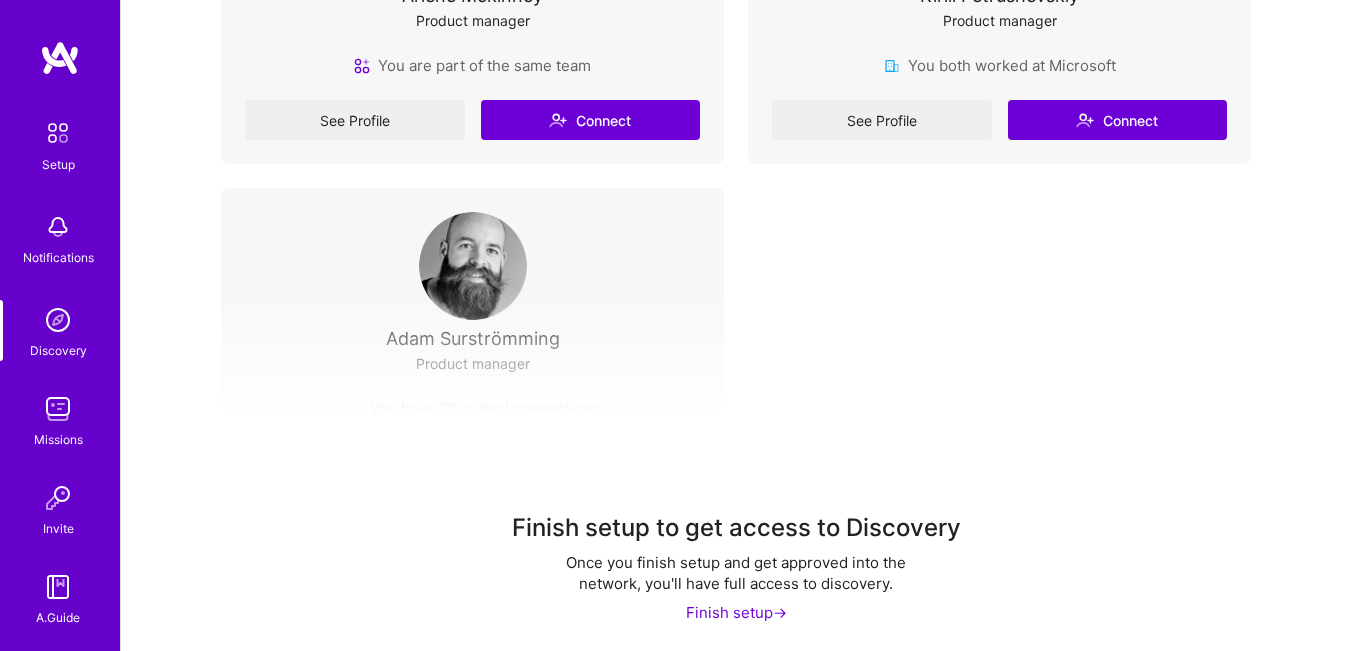 scroll, scrollTop: 623, scrollLeft: 0, axis: vertical 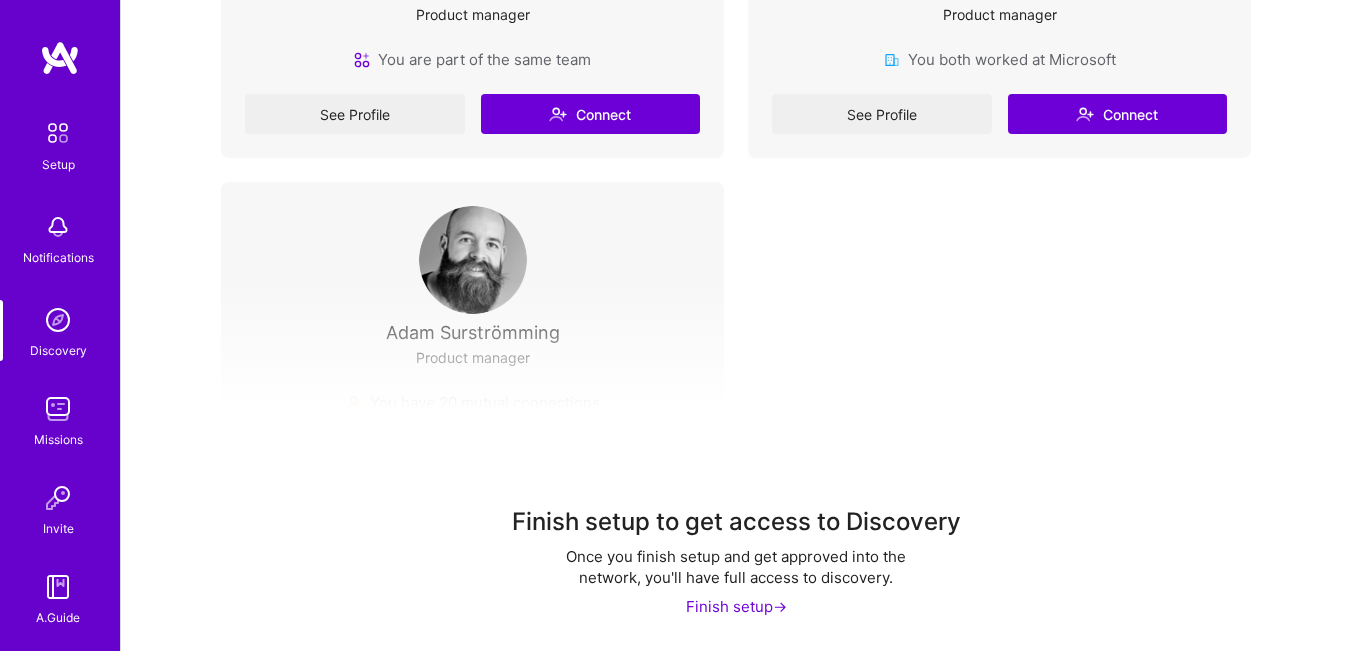click at bounding box center (58, 409) 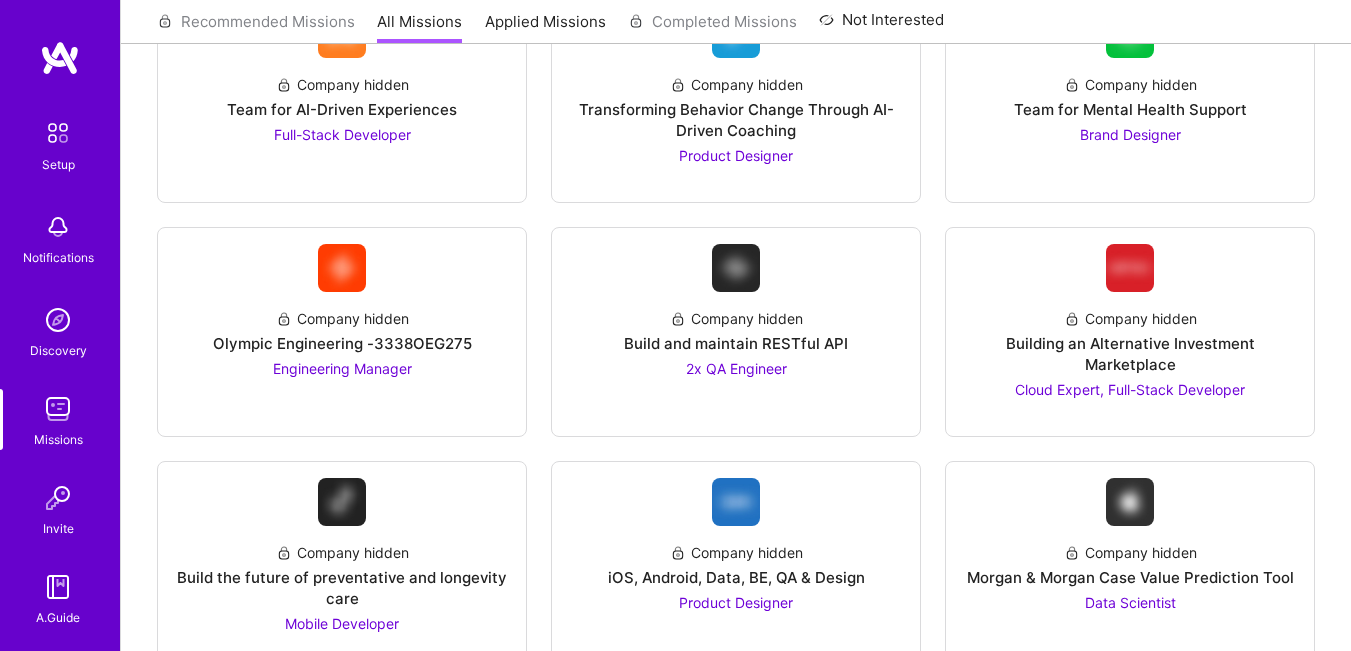 scroll, scrollTop: 4033, scrollLeft: 0, axis: vertical 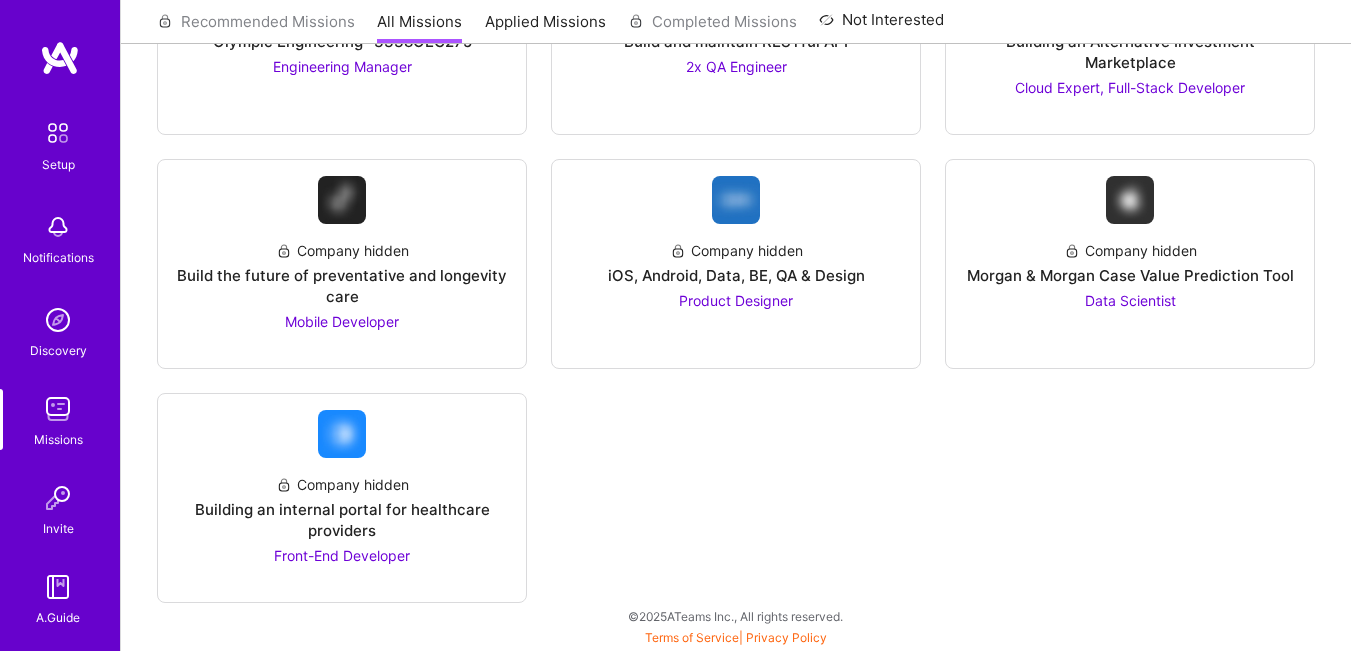 click on "Invite" at bounding box center (58, 528) 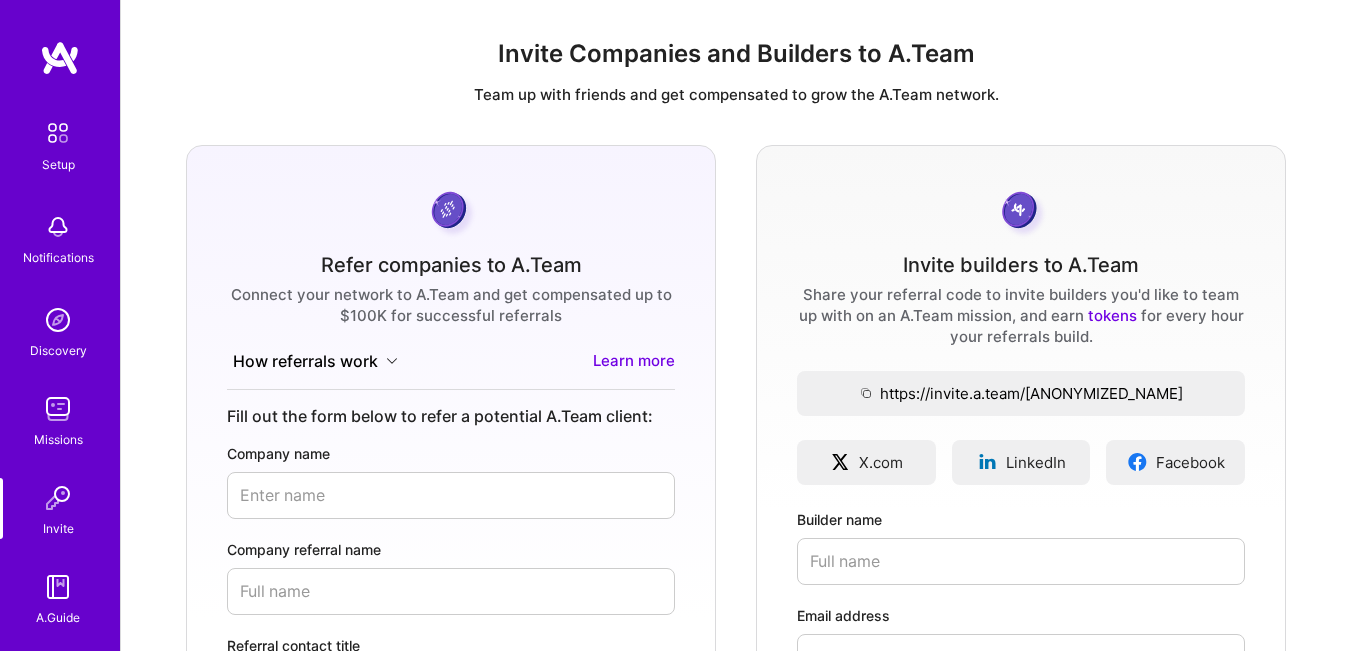 scroll, scrollTop: 100, scrollLeft: 0, axis: vertical 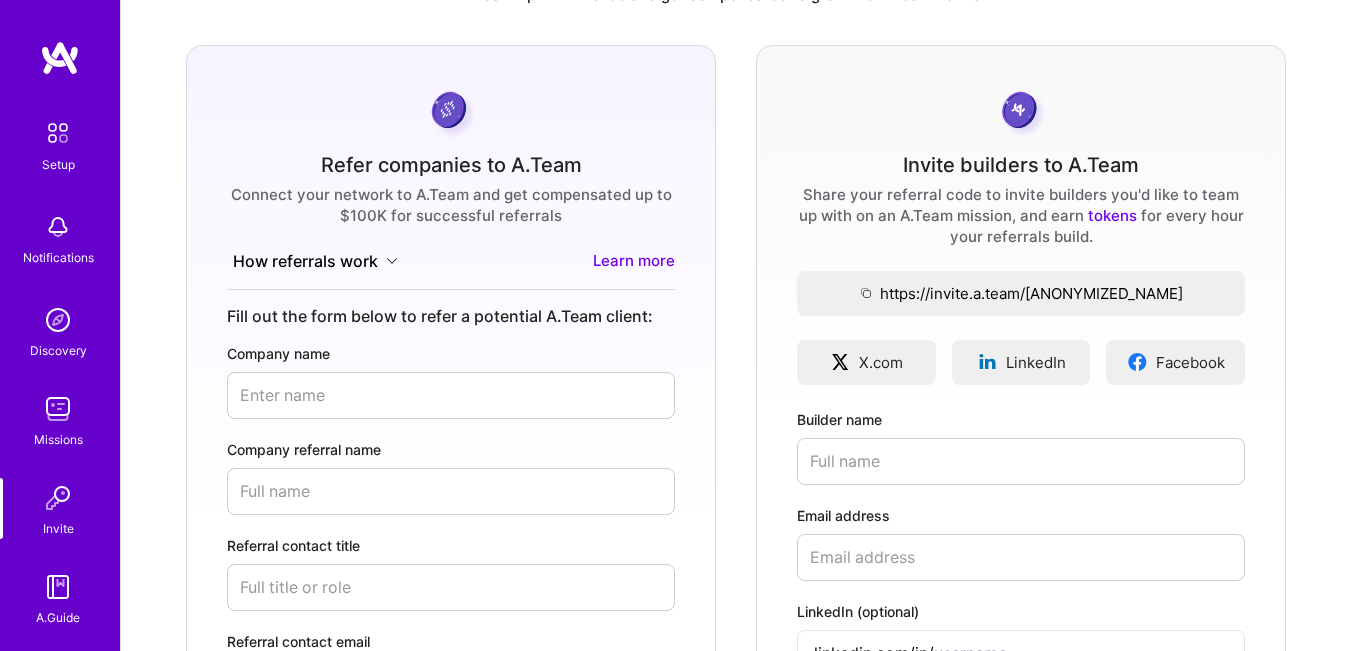 click 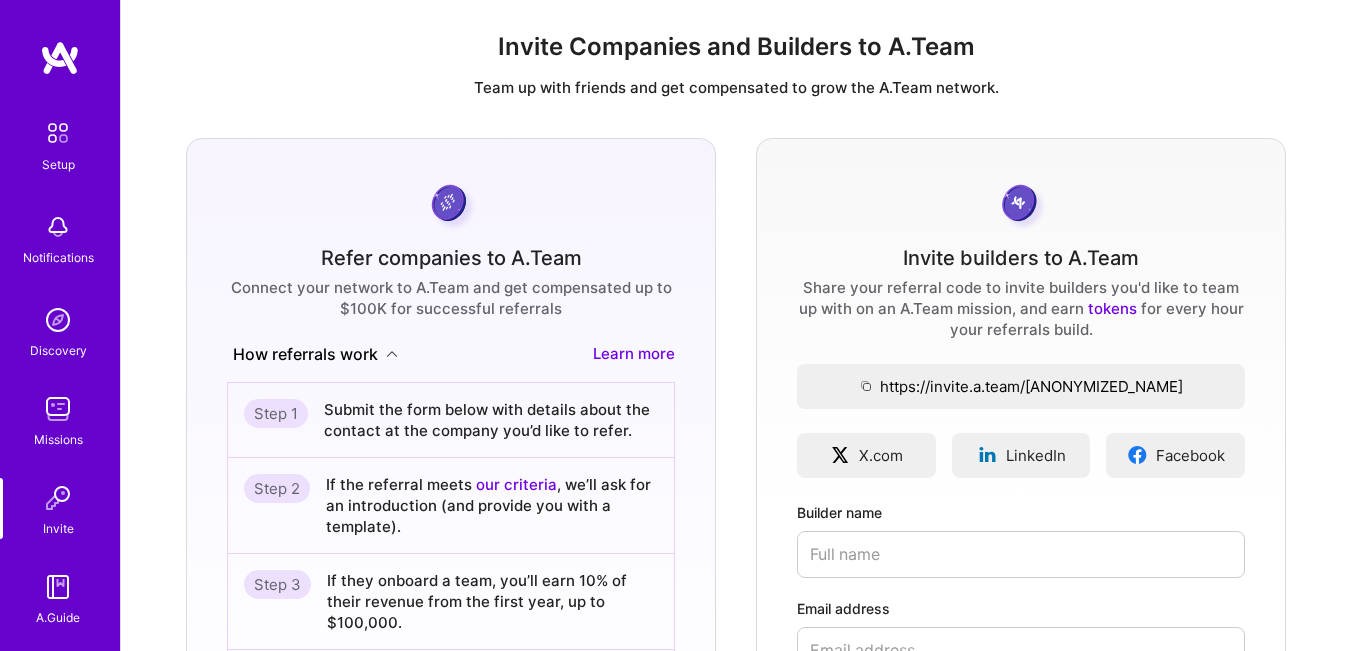 scroll, scrollTop: 0, scrollLeft: 0, axis: both 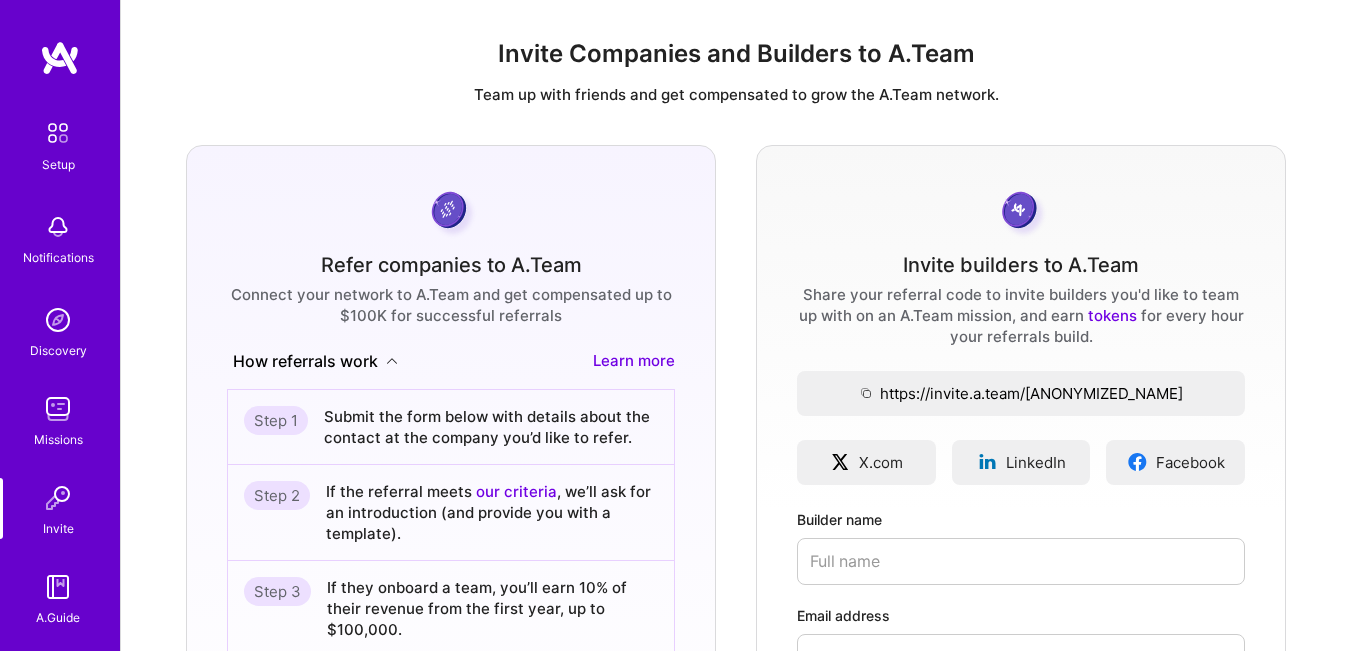 click at bounding box center [58, 320] 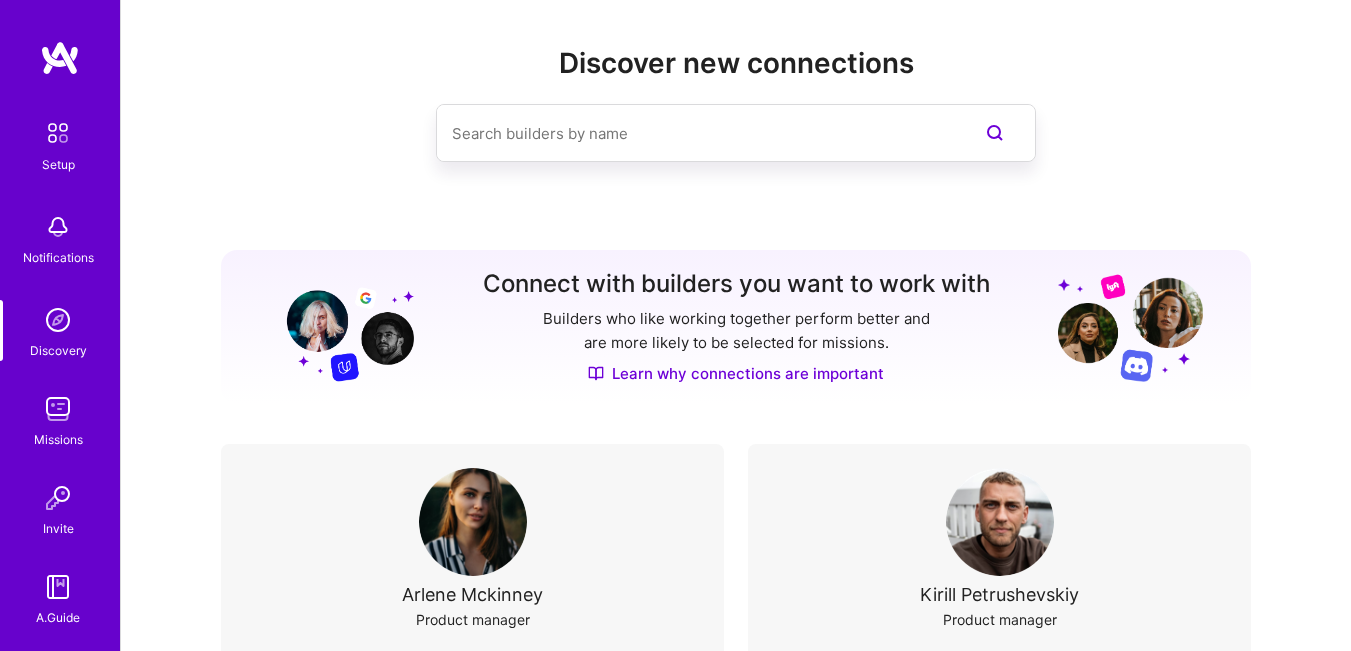 scroll, scrollTop: 0, scrollLeft: 0, axis: both 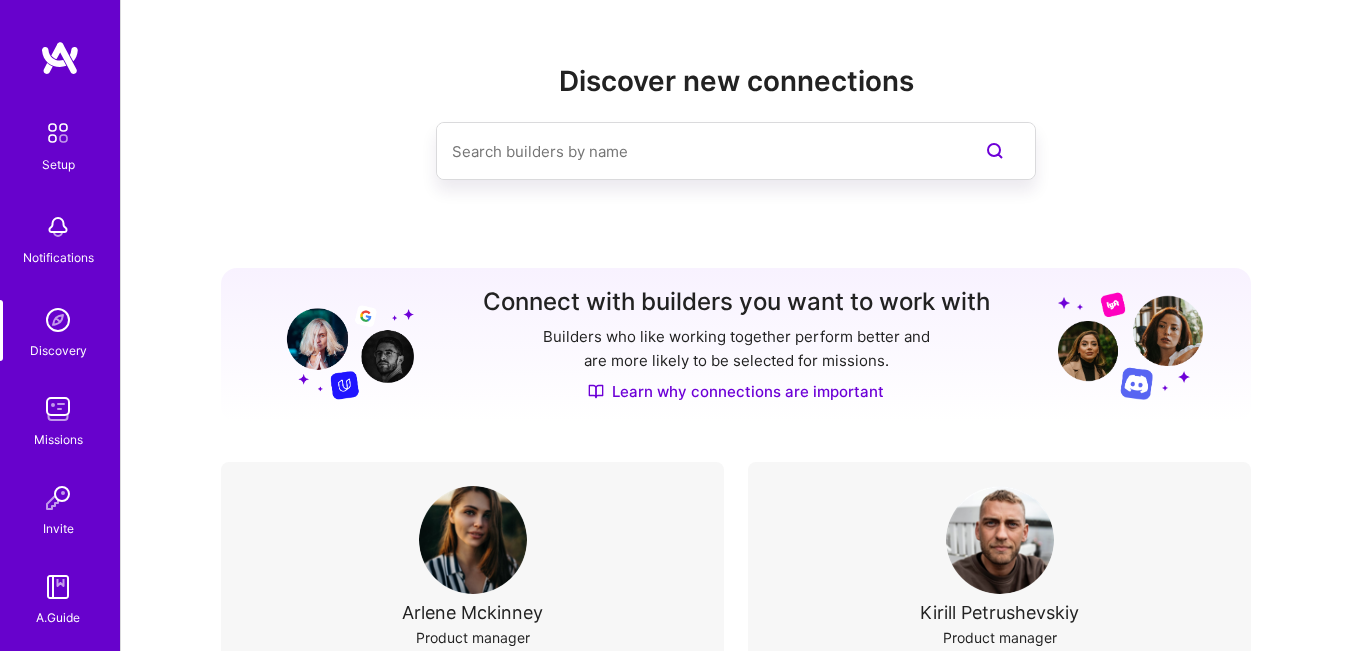 click on "Setup" at bounding box center [58, 164] 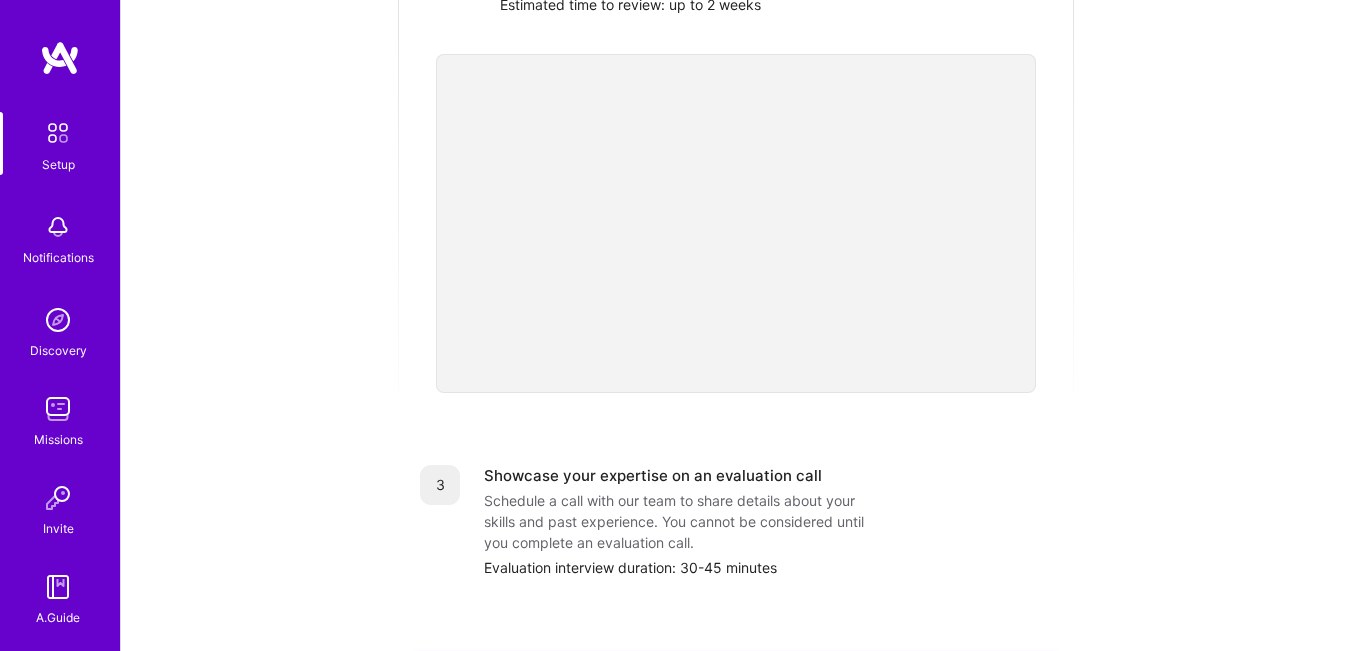 scroll, scrollTop: 400, scrollLeft: 0, axis: vertical 